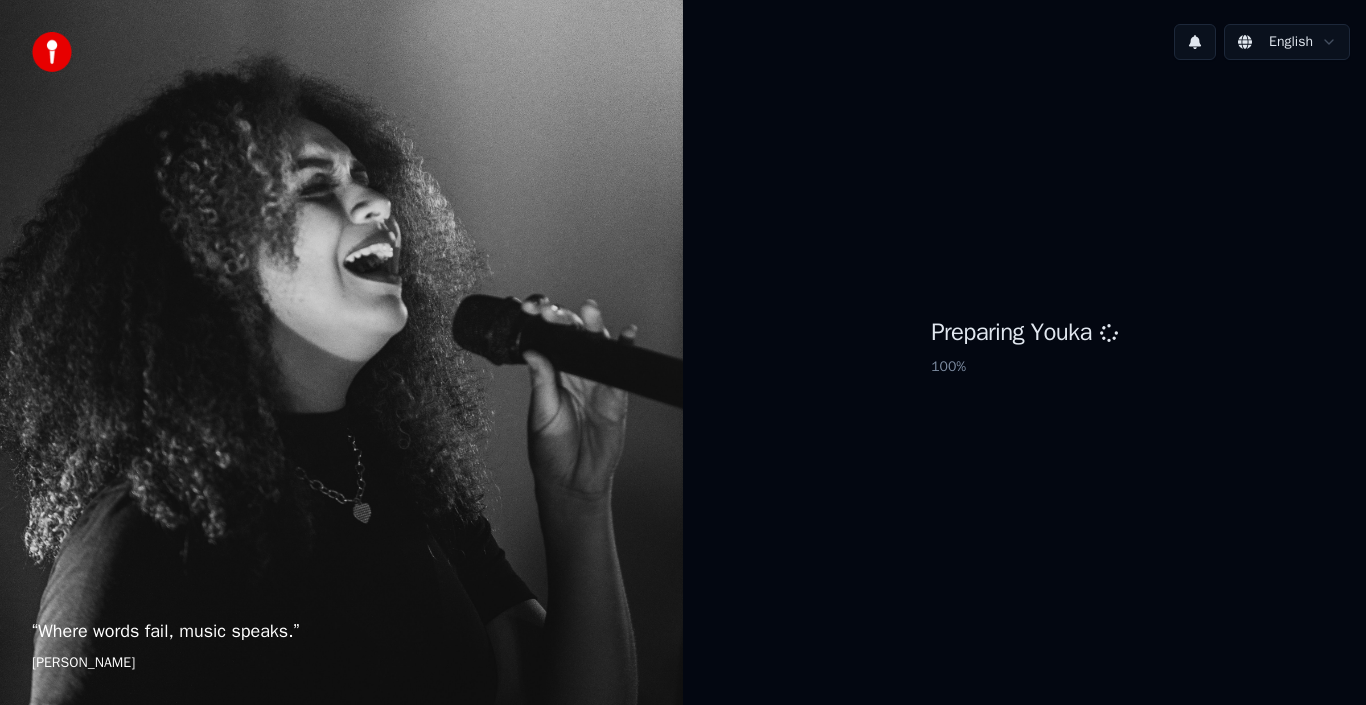 scroll, scrollTop: 0, scrollLeft: 0, axis: both 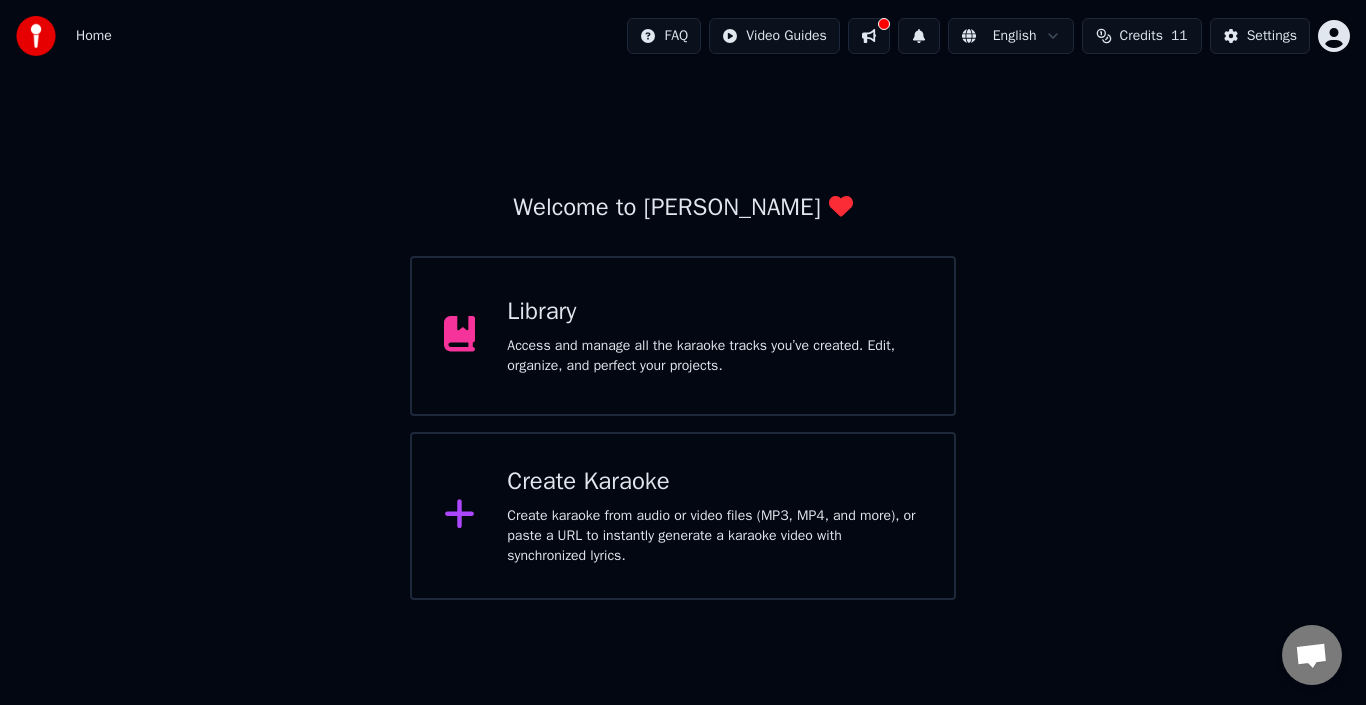 click on "Create Karaoke" at bounding box center (714, 482) 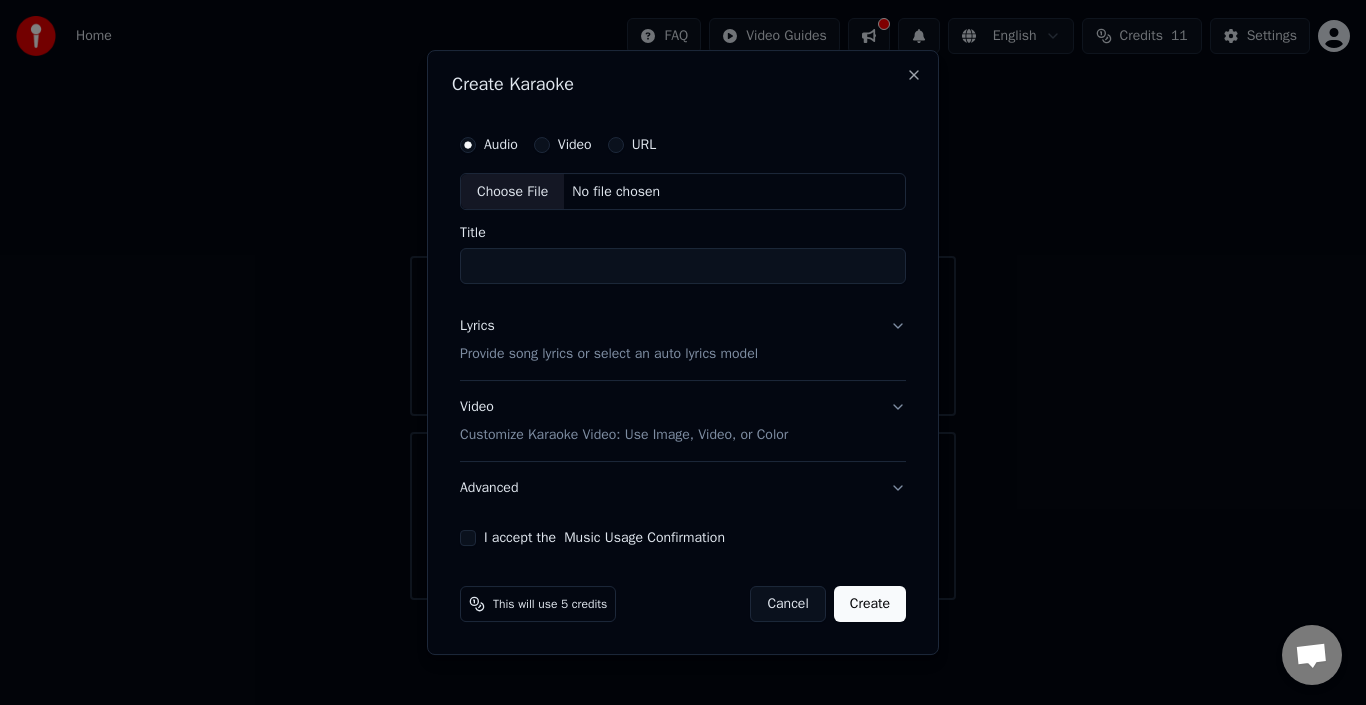 click on "Choose File" at bounding box center [512, 192] 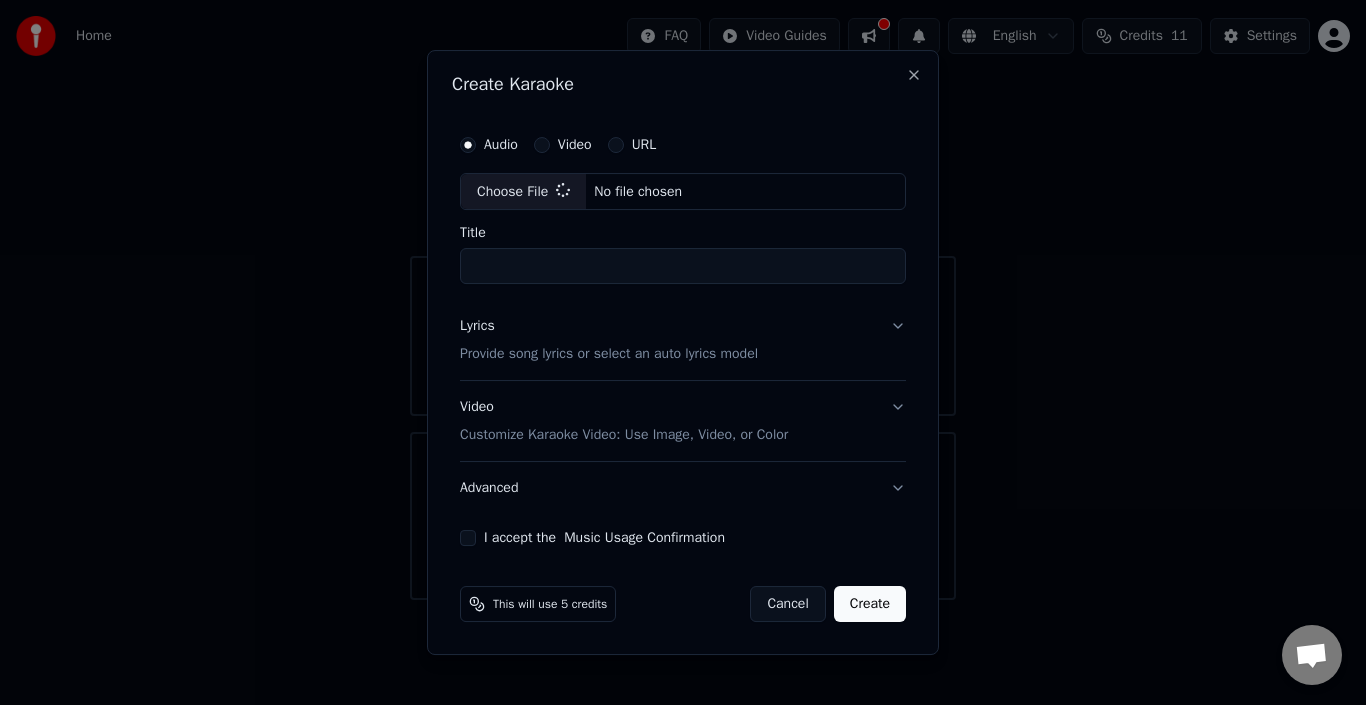 type on "**********" 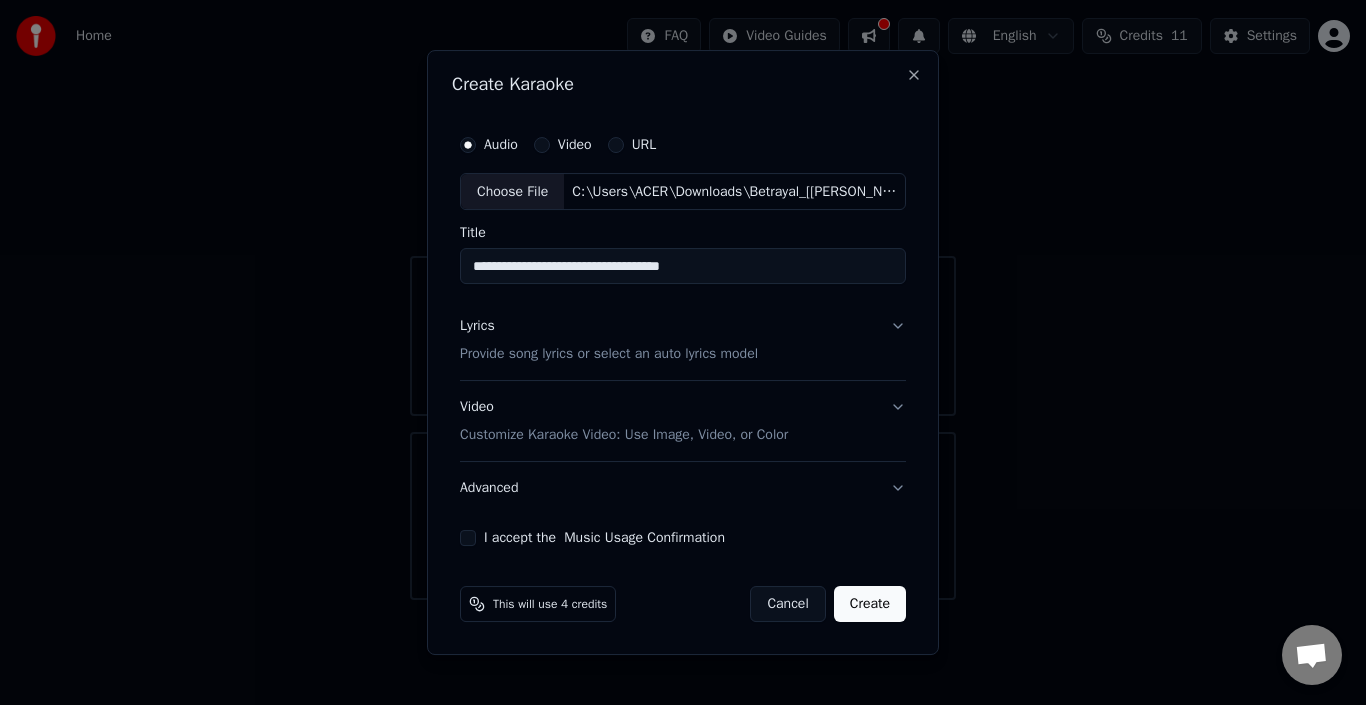 drag, startPoint x: 1357, startPoint y: 351, endPoint x: 1320, endPoint y: 349, distance: 37.054016 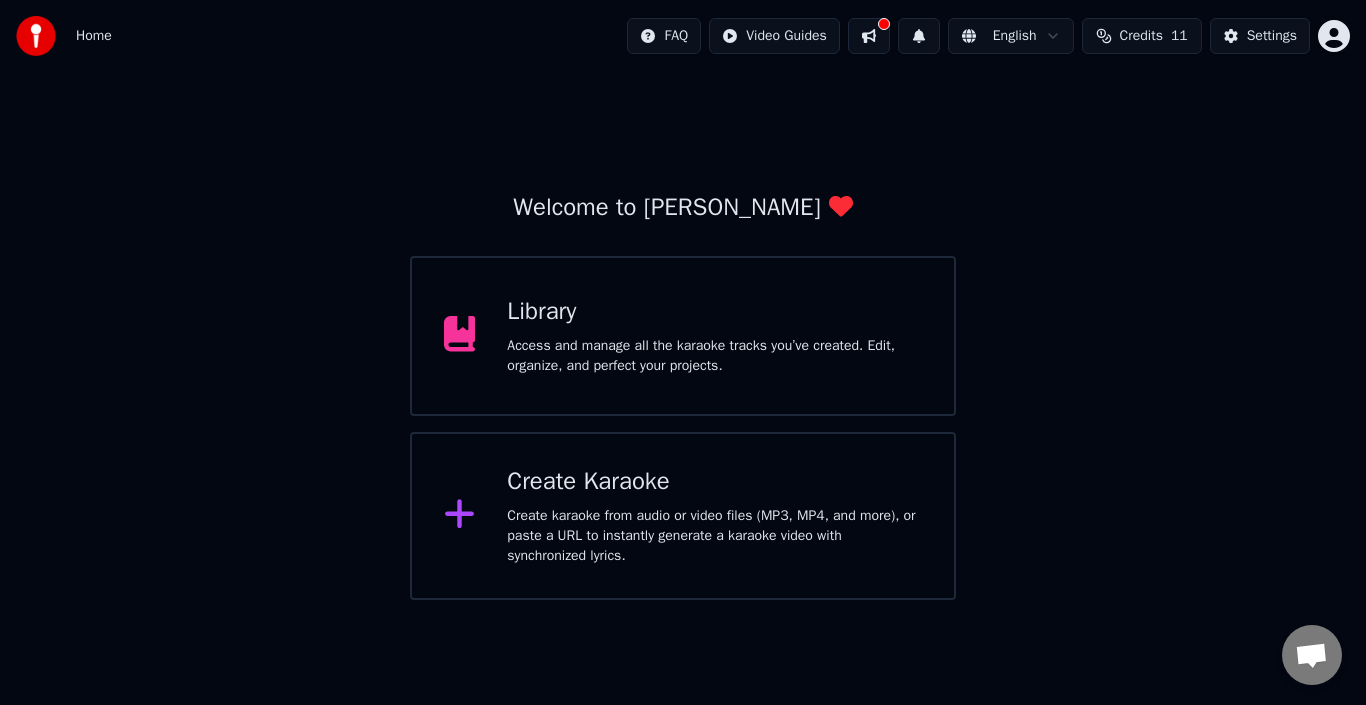 click on "Create Karaoke" at bounding box center (714, 482) 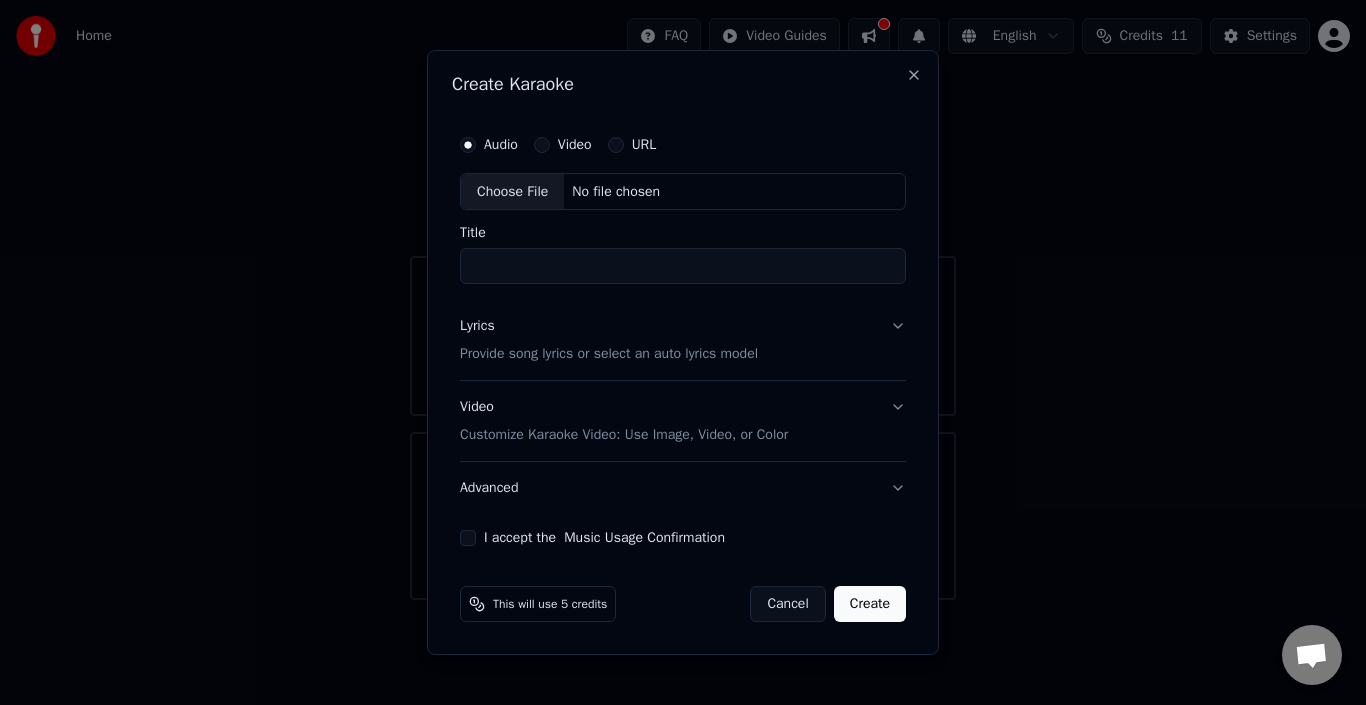 click on "Choose File" at bounding box center [512, 192] 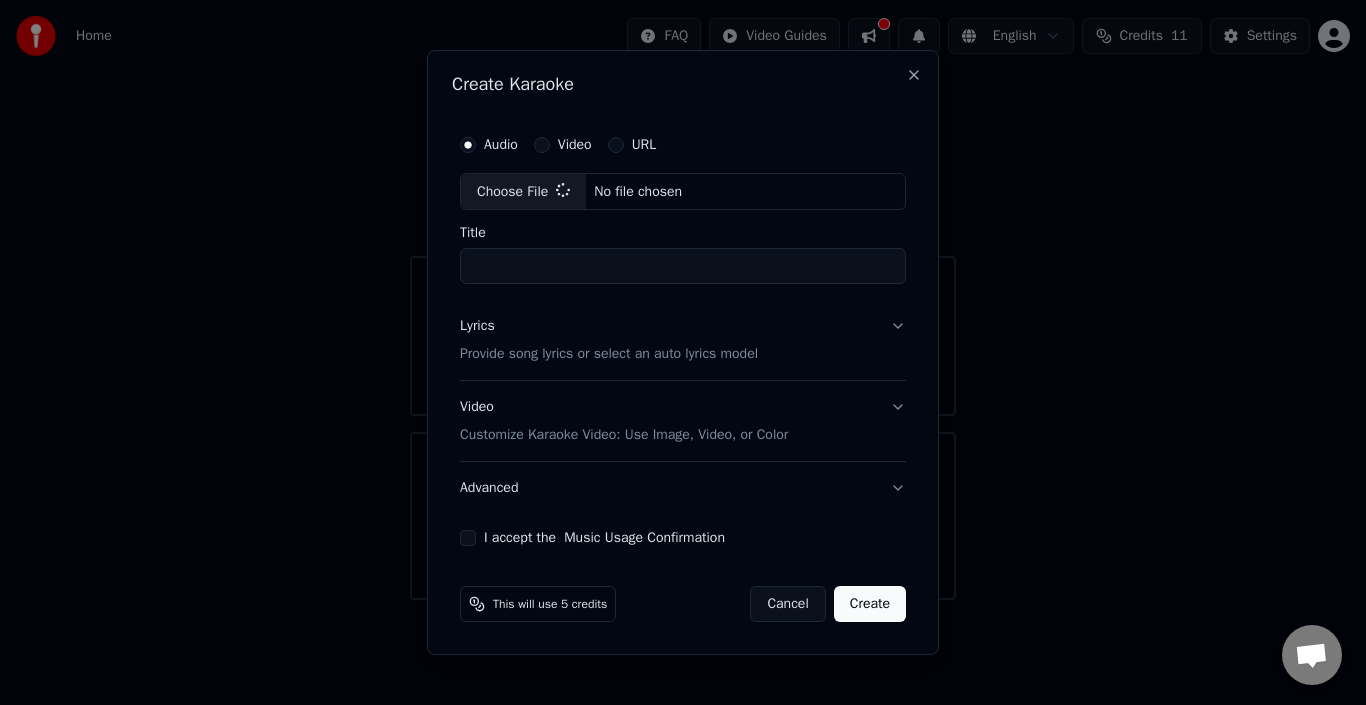 type on "**********" 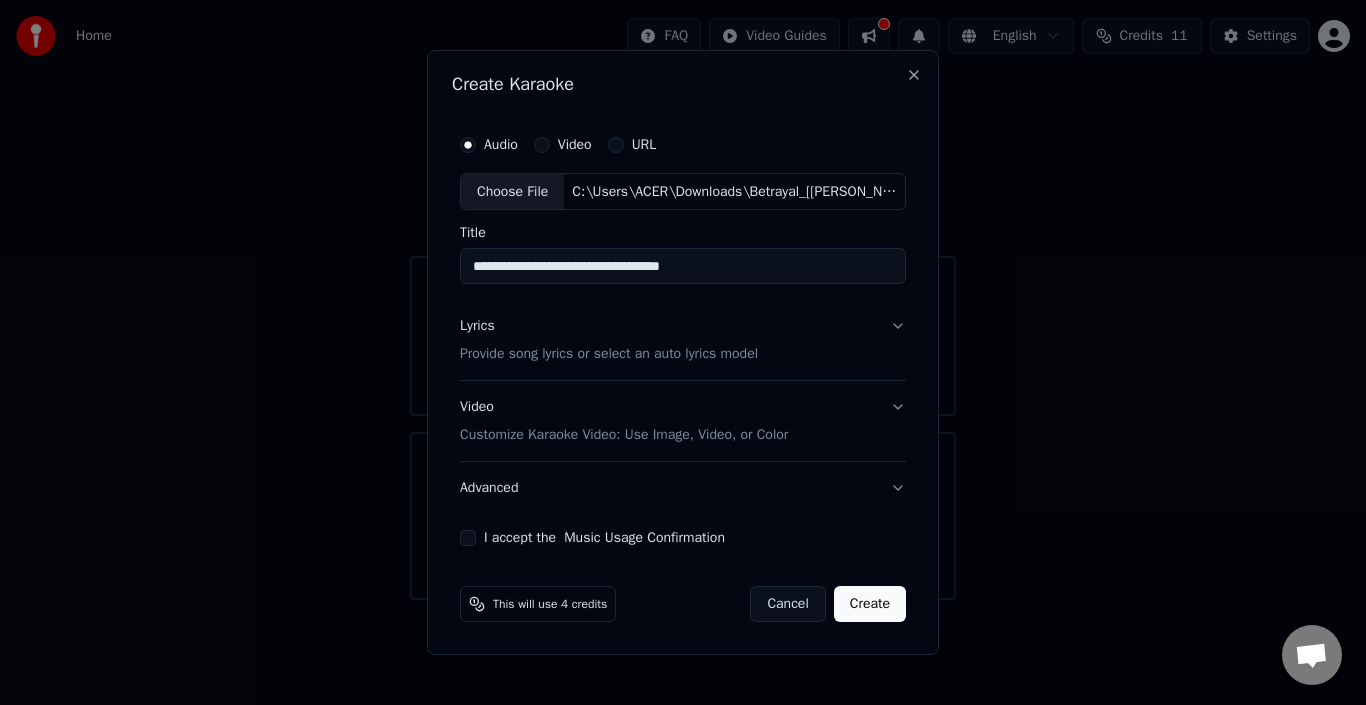 click on "**********" at bounding box center (683, 336) 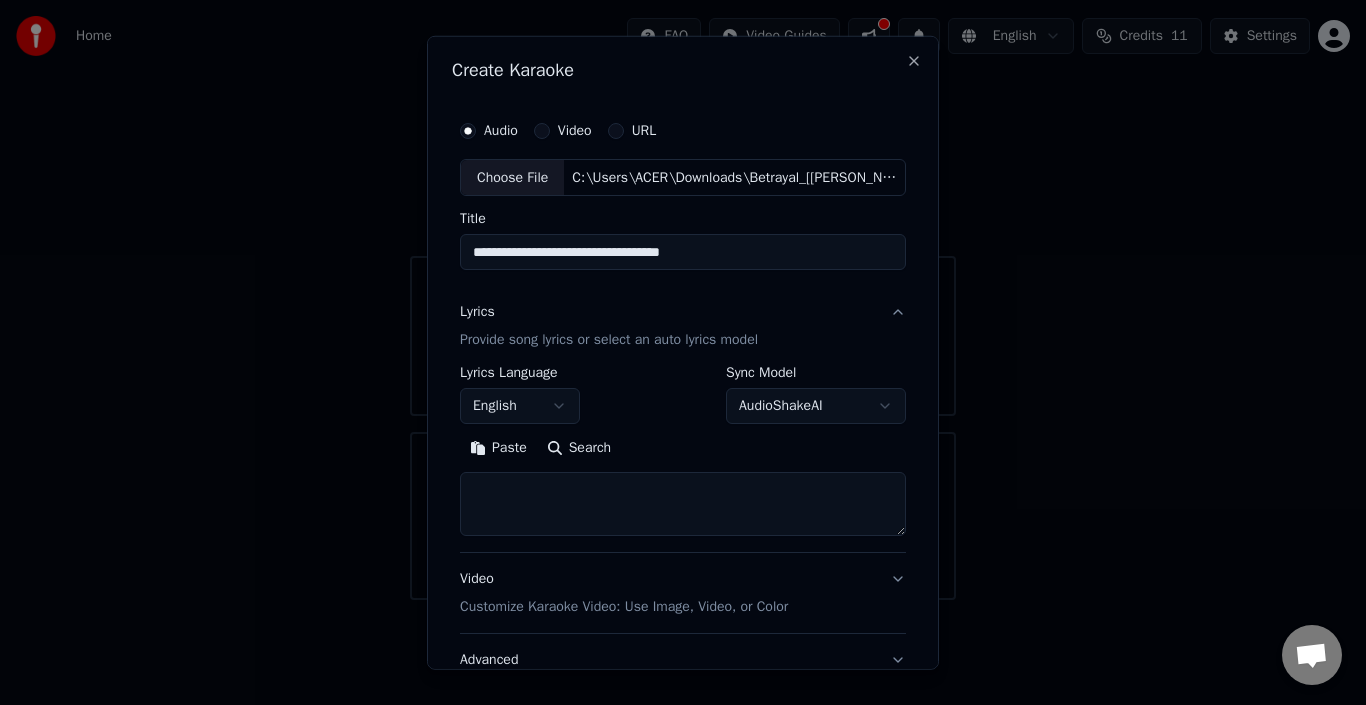 click on "Paste" at bounding box center [498, 448] 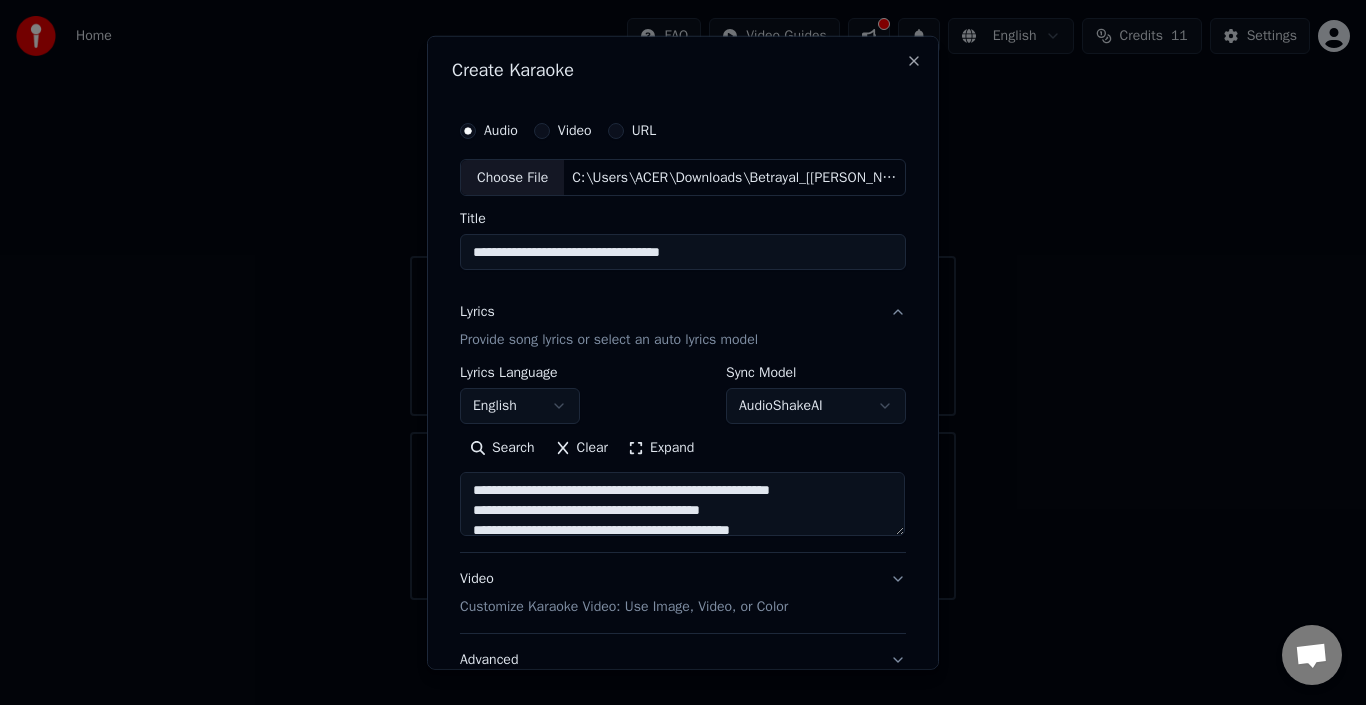 scroll, scrollTop: 157, scrollLeft: 0, axis: vertical 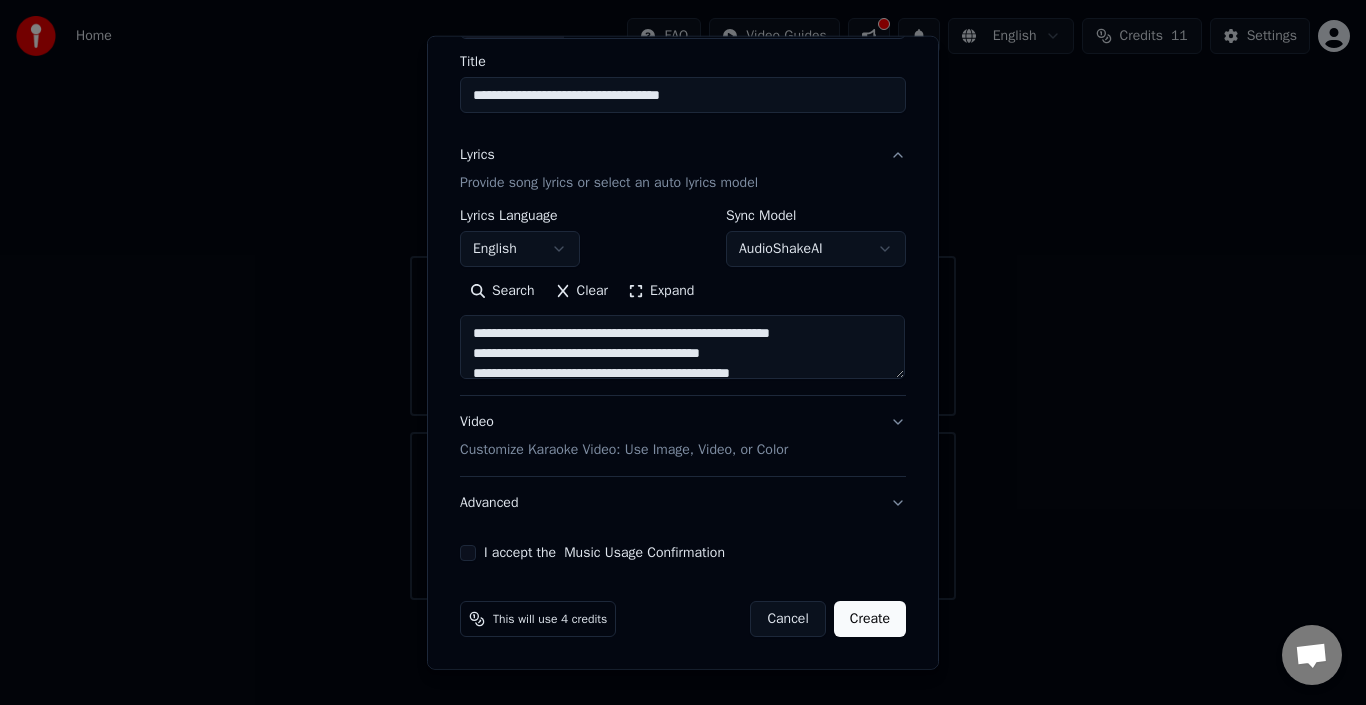 click on "Customize Karaoke Video: Use Image, Video, or Color" at bounding box center [624, 450] 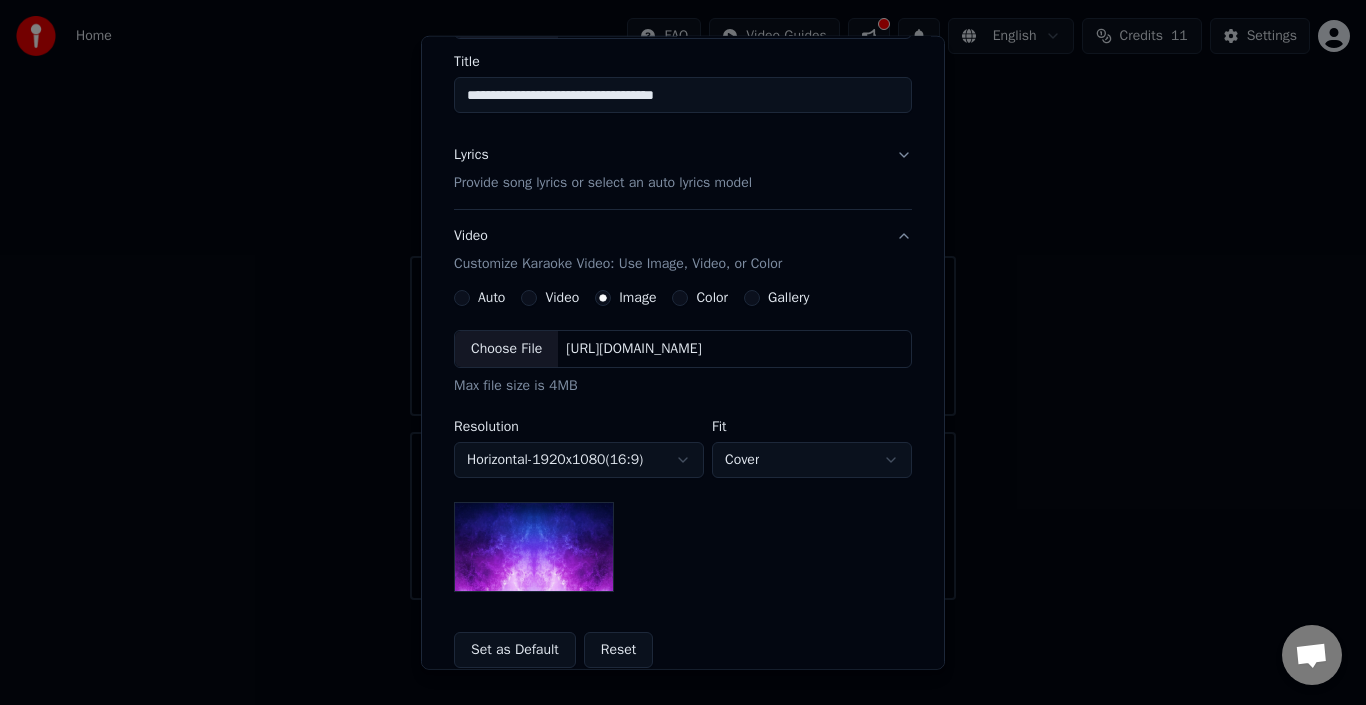 click on "Horizontal  -  1920 x 1080  ( 16 : 9 )" at bounding box center [579, 460] 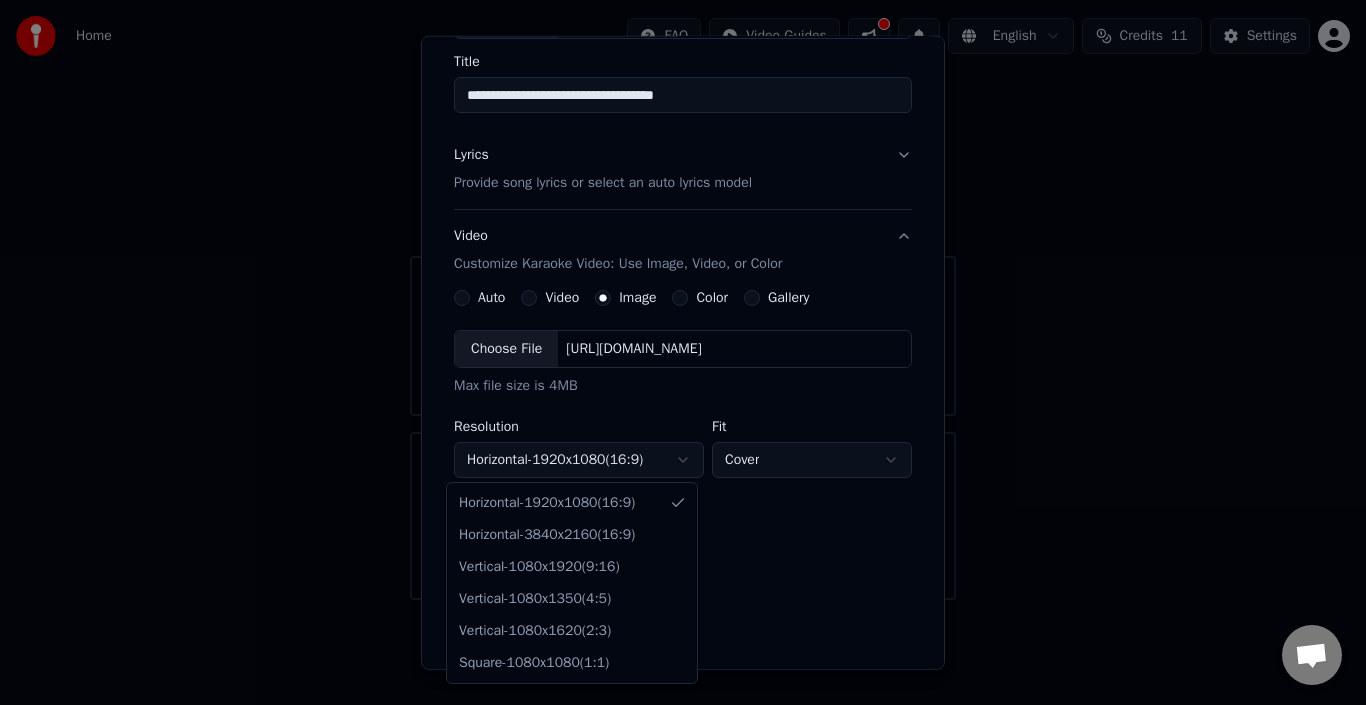 select on "*********" 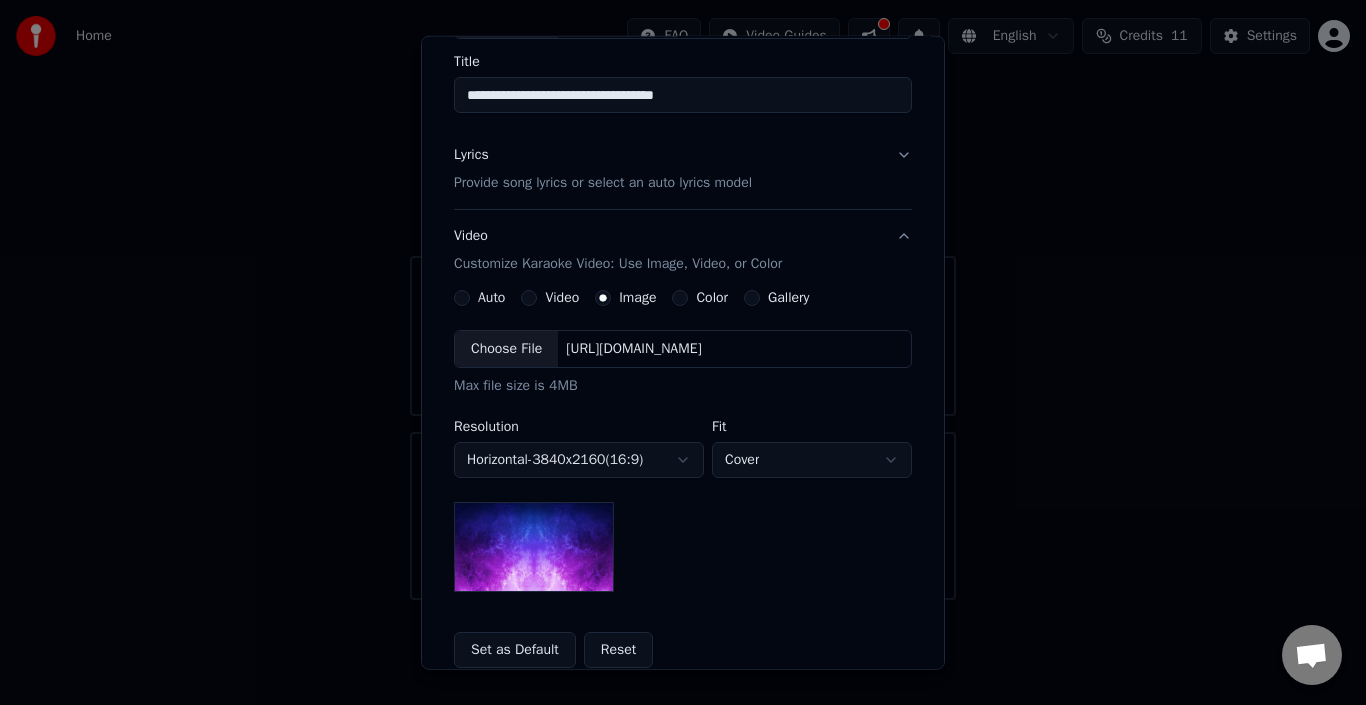 click on "Choose File" at bounding box center (506, 349) 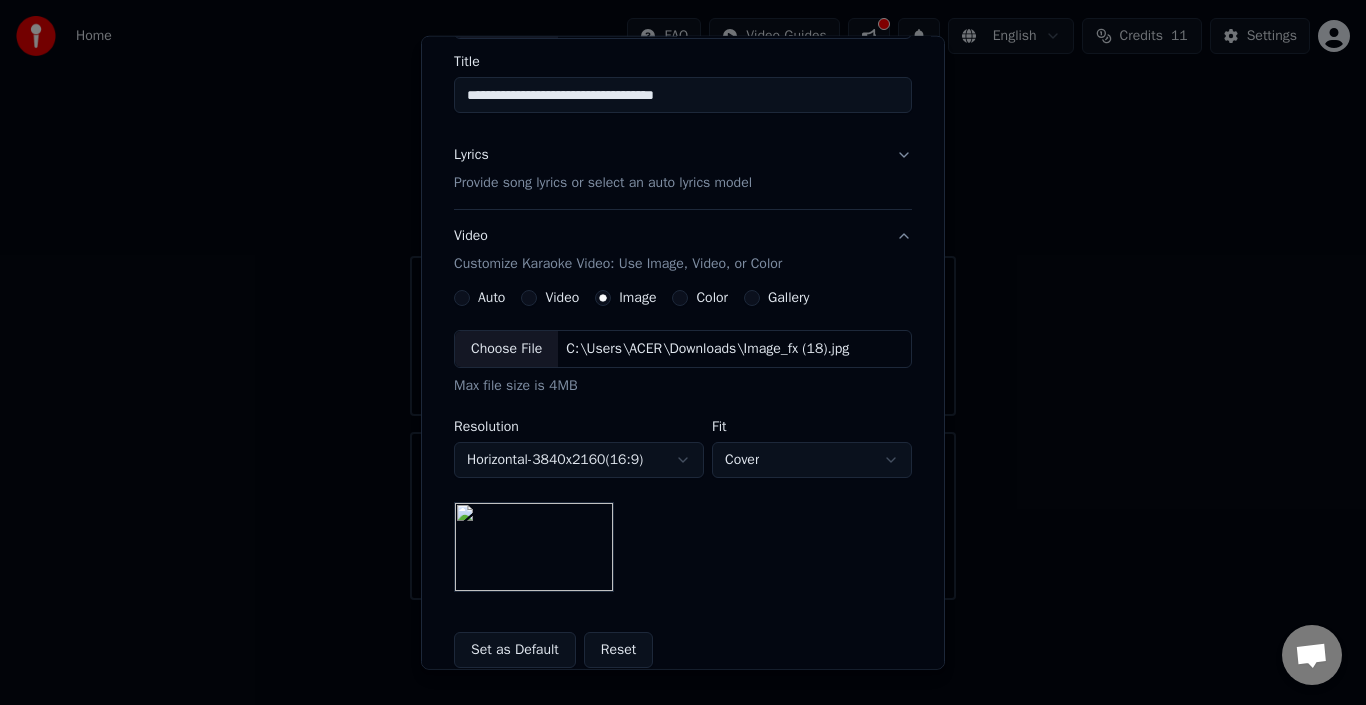 click on "Cover" at bounding box center [812, 460] 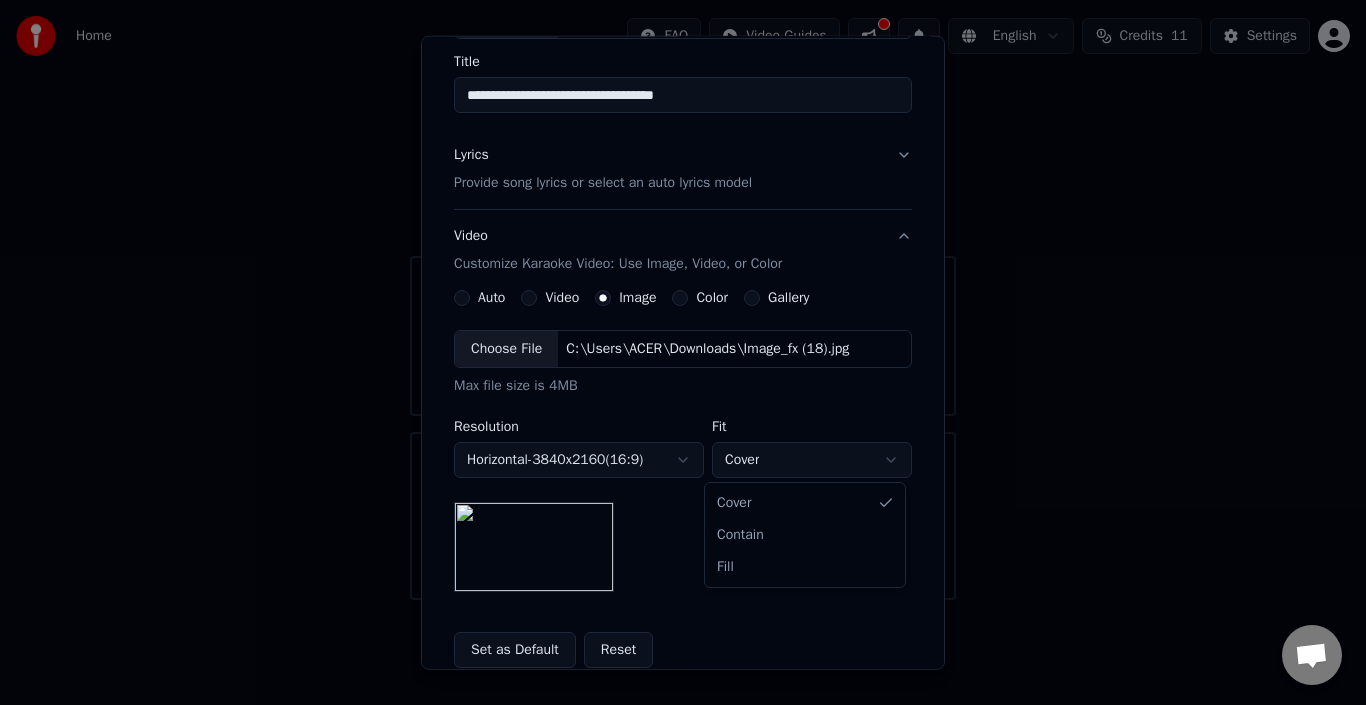 click on "**********" at bounding box center (683, 300) 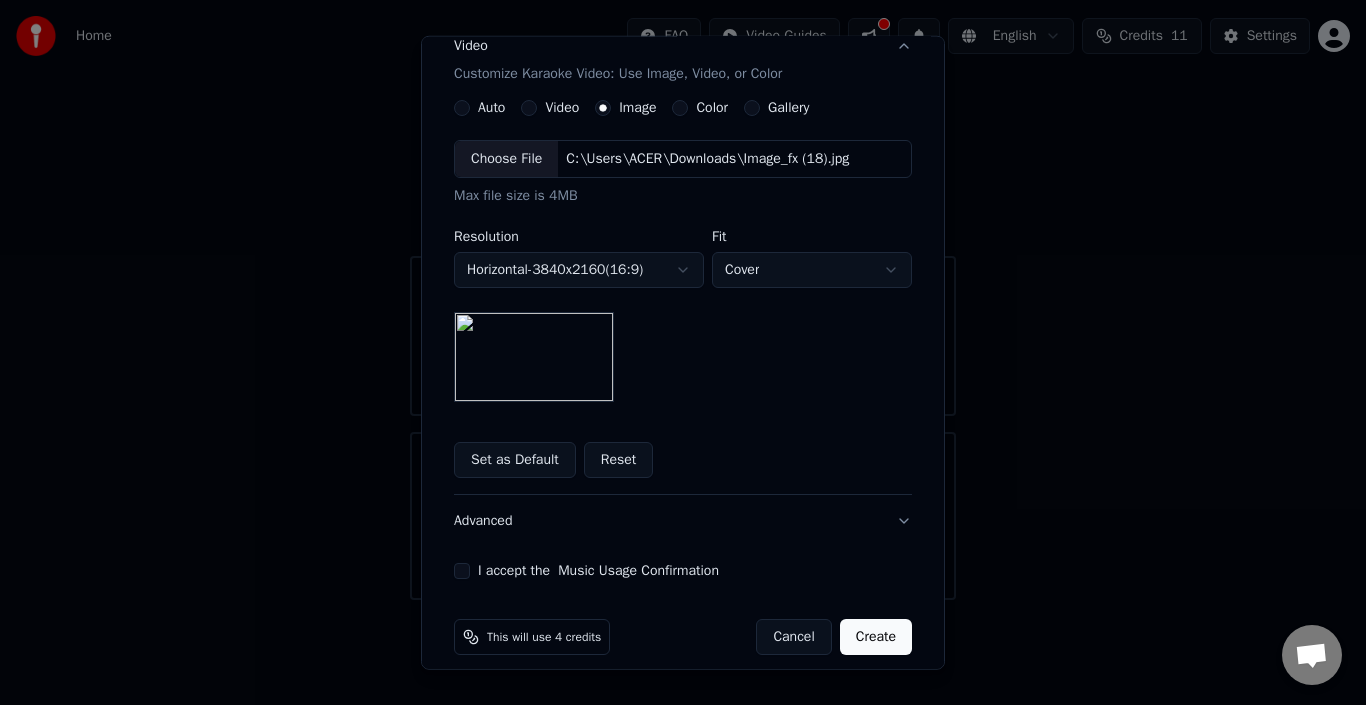 scroll, scrollTop: 365, scrollLeft: 0, axis: vertical 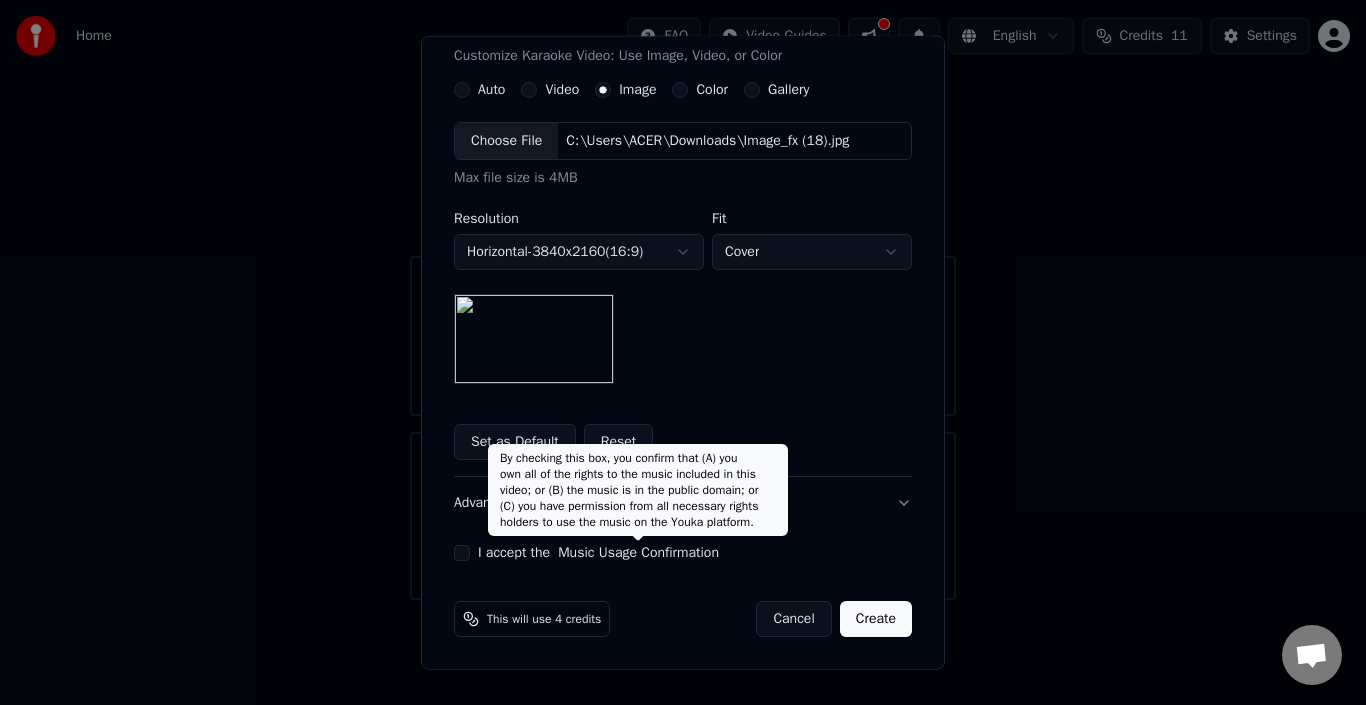 click on "Music Usage Confirmation" at bounding box center [638, 553] 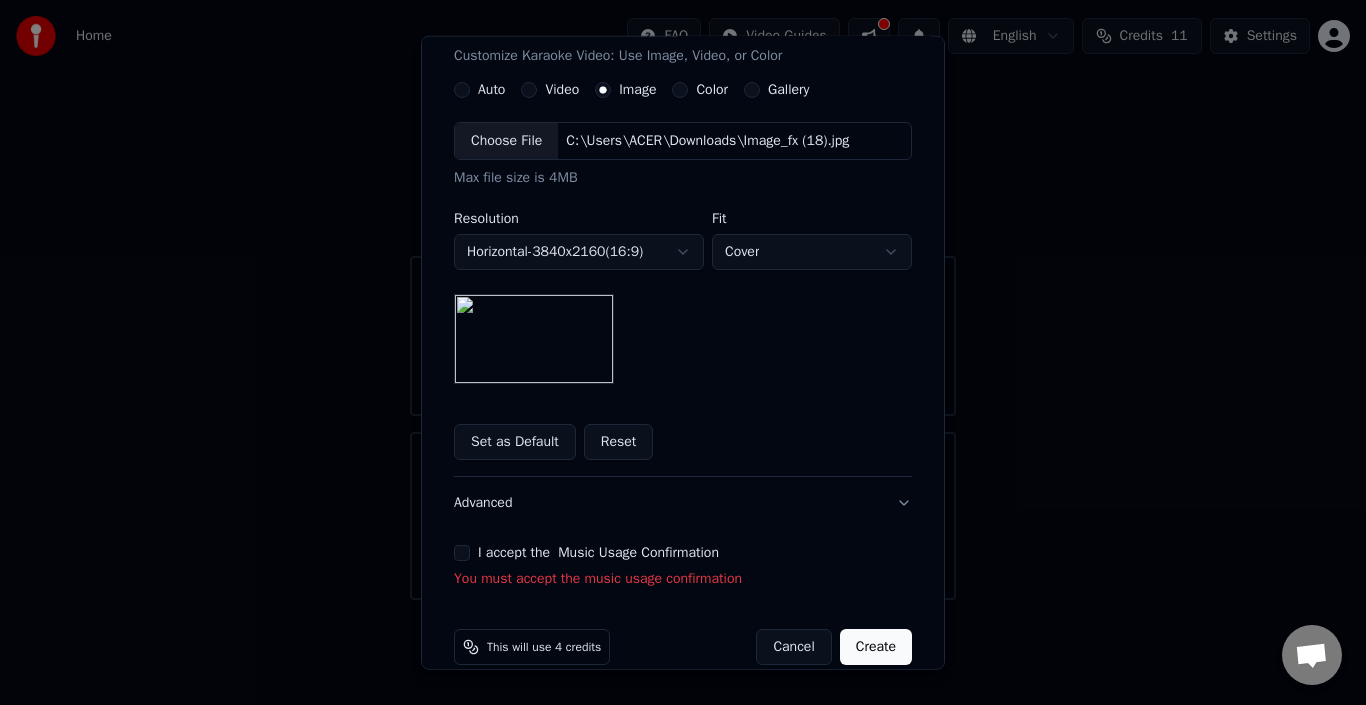 click on "I accept the   Music Usage Confirmation" at bounding box center [462, 553] 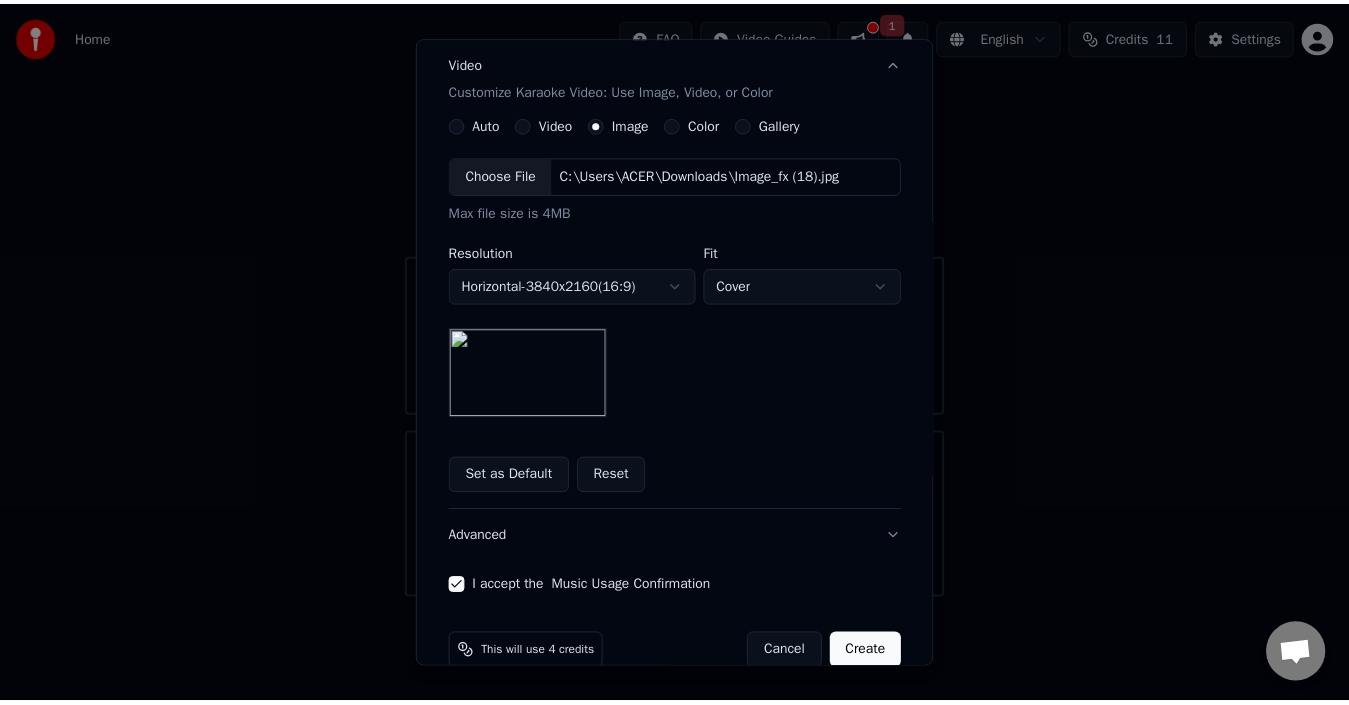 scroll, scrollTop: 365, scrollLeft: 0, axis: vertical 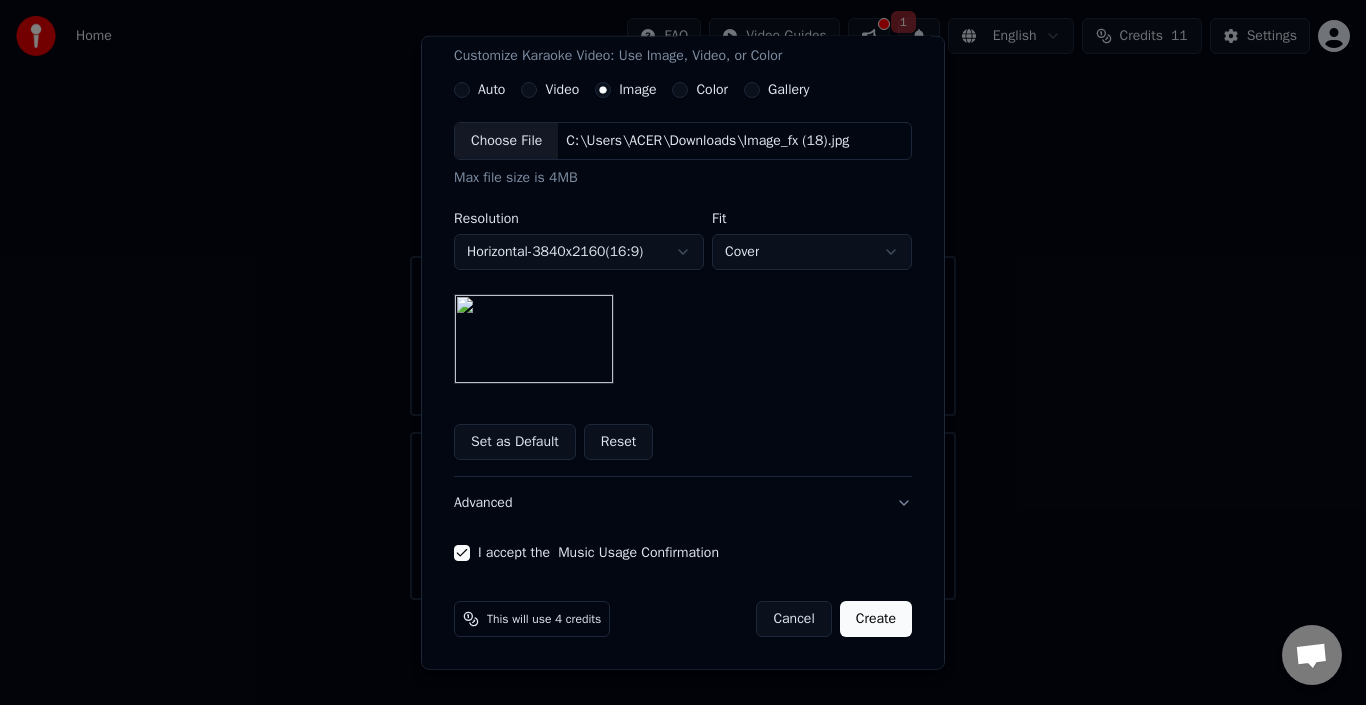 click on "Create" at bounding box center (876, 619) 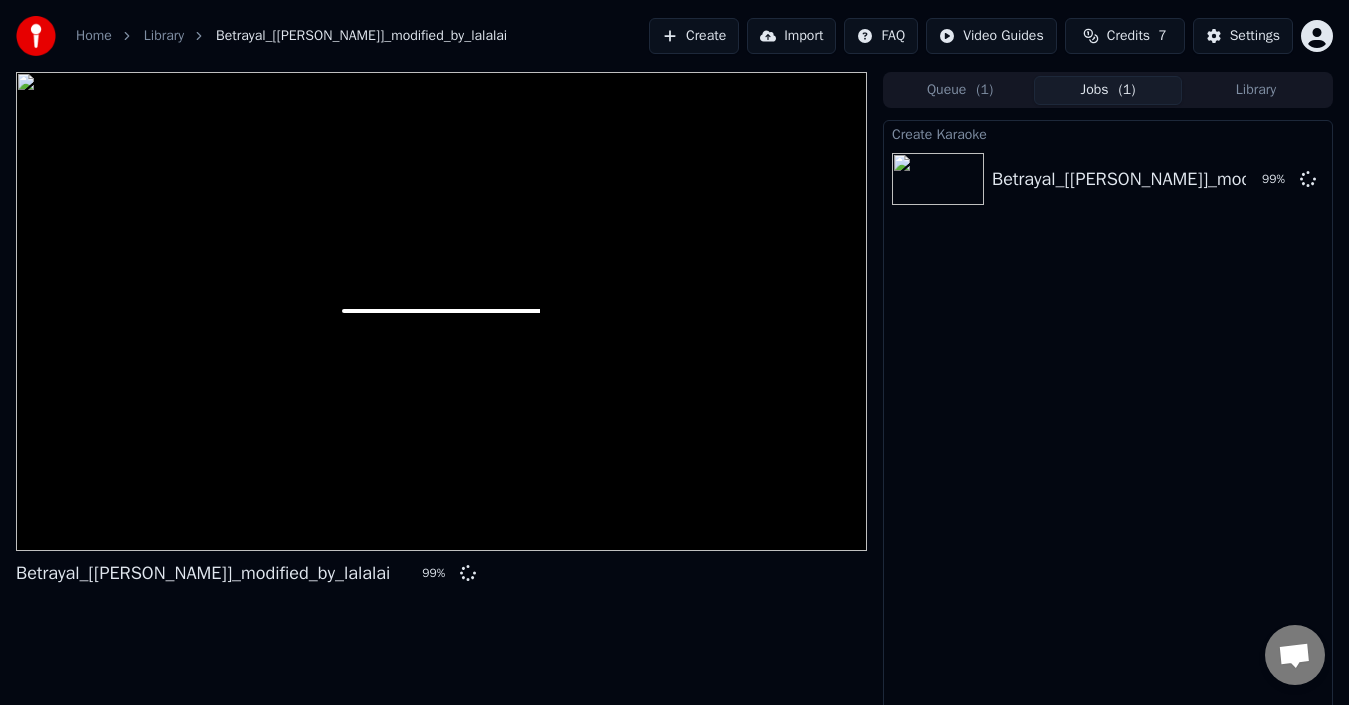 click on "Create Karaoke Betrayal_[[PERSON_NAME]]_modified_by_lalalai 99 %" at bounding box center [1108, 419] 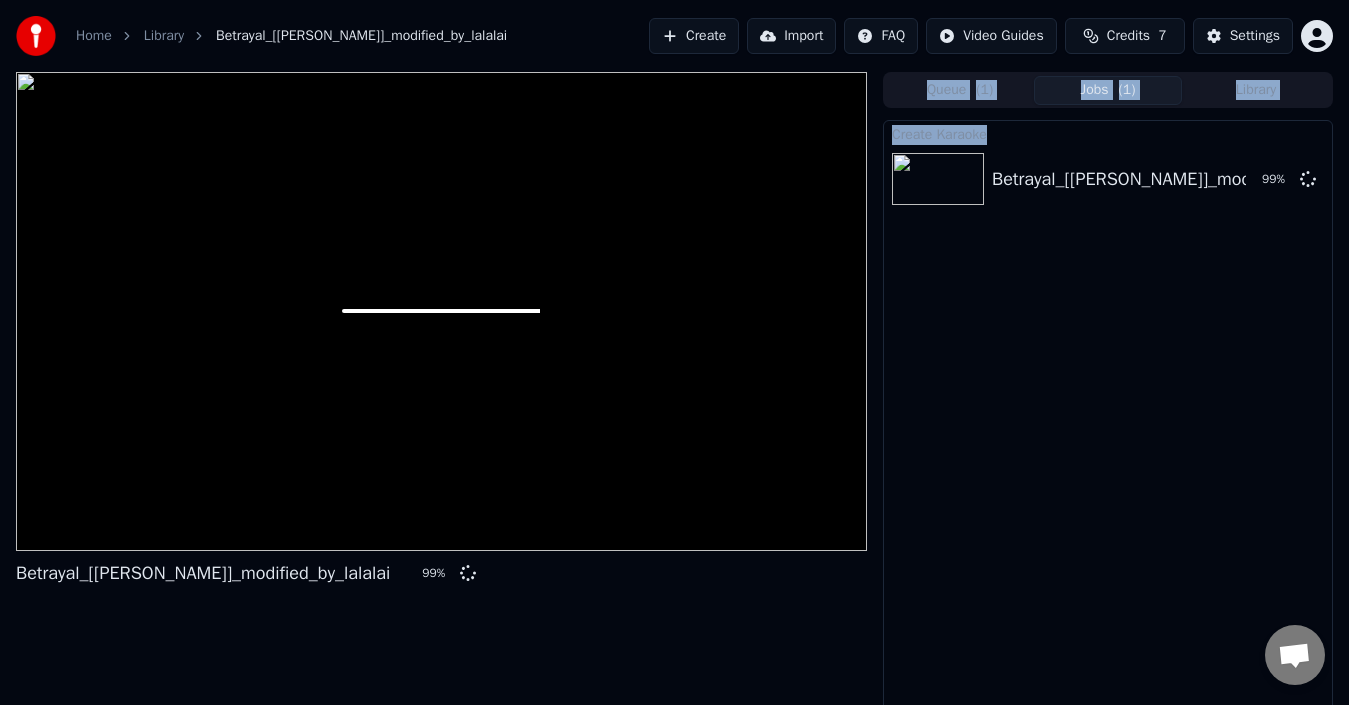 drag, startPoint x: 738, startPoint y: 600, endPoint x: 903, endPoint y: 572, distance: 167.3589 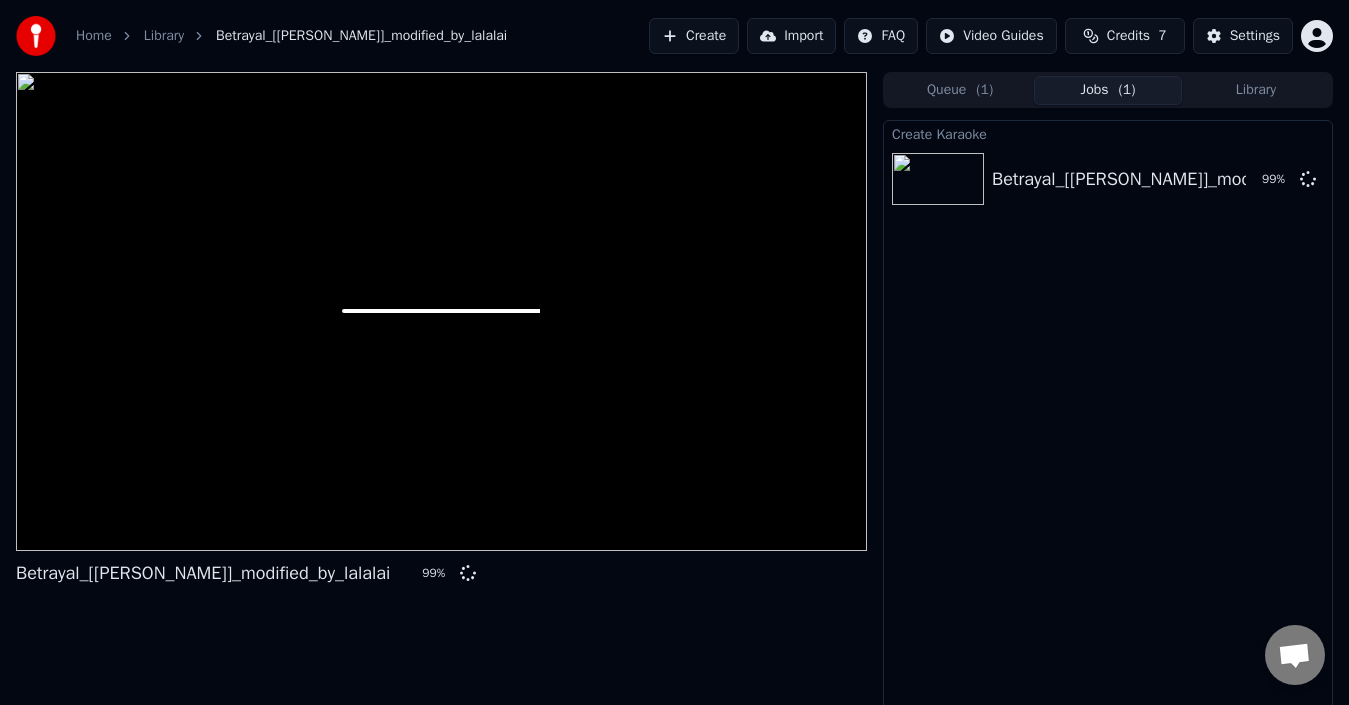 drag, startPoint x: 207, startPoint y: 615, endPoint x: 258, endPoint y: 636, distance: 55.154327 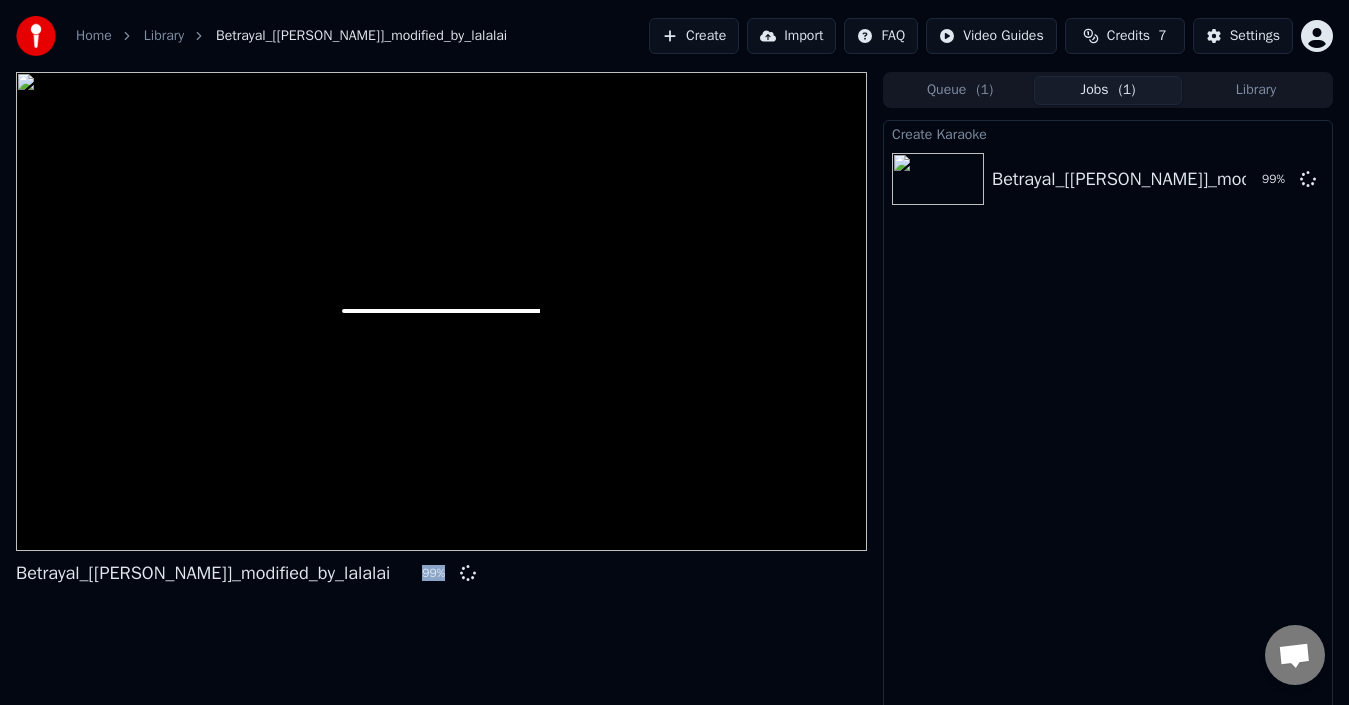 drag, startPoint x: 329, startPoint y: 632, endPoint x: 593, endPoint y: 501, distance: 294.71512 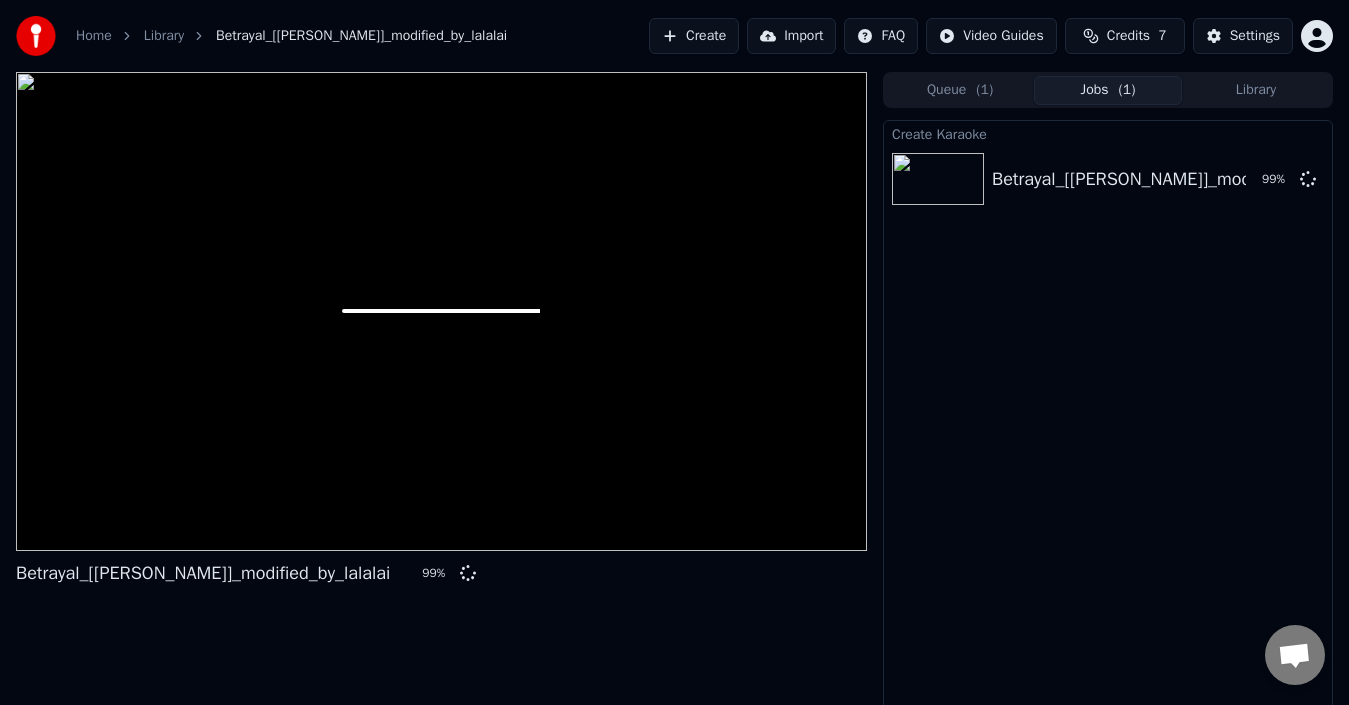 click on "Betrayal_[[PERSON_NAME]]_modified_by_lalalai 99 %" at bounding box center (441, 395) 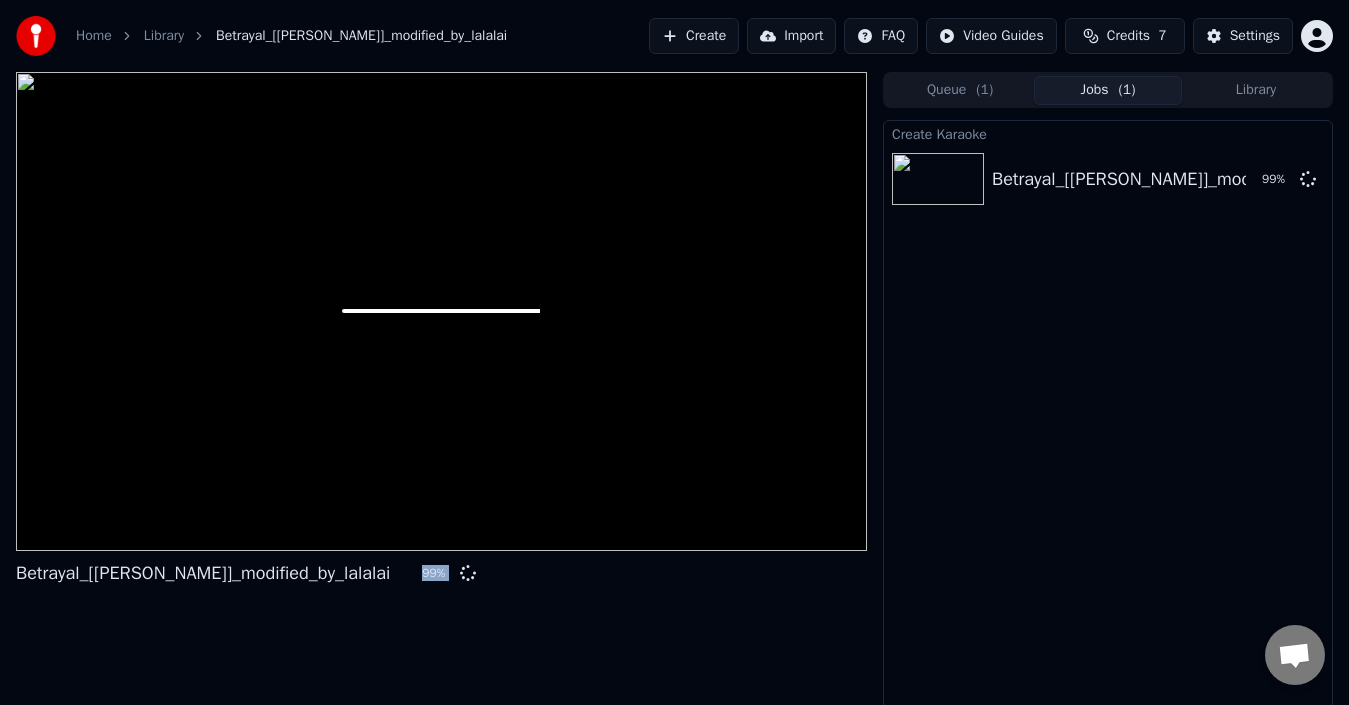drag, startPoint x: 603, startPoint y: 607, endPoint x: 703, endPoint y: 621, distance: 100.97524 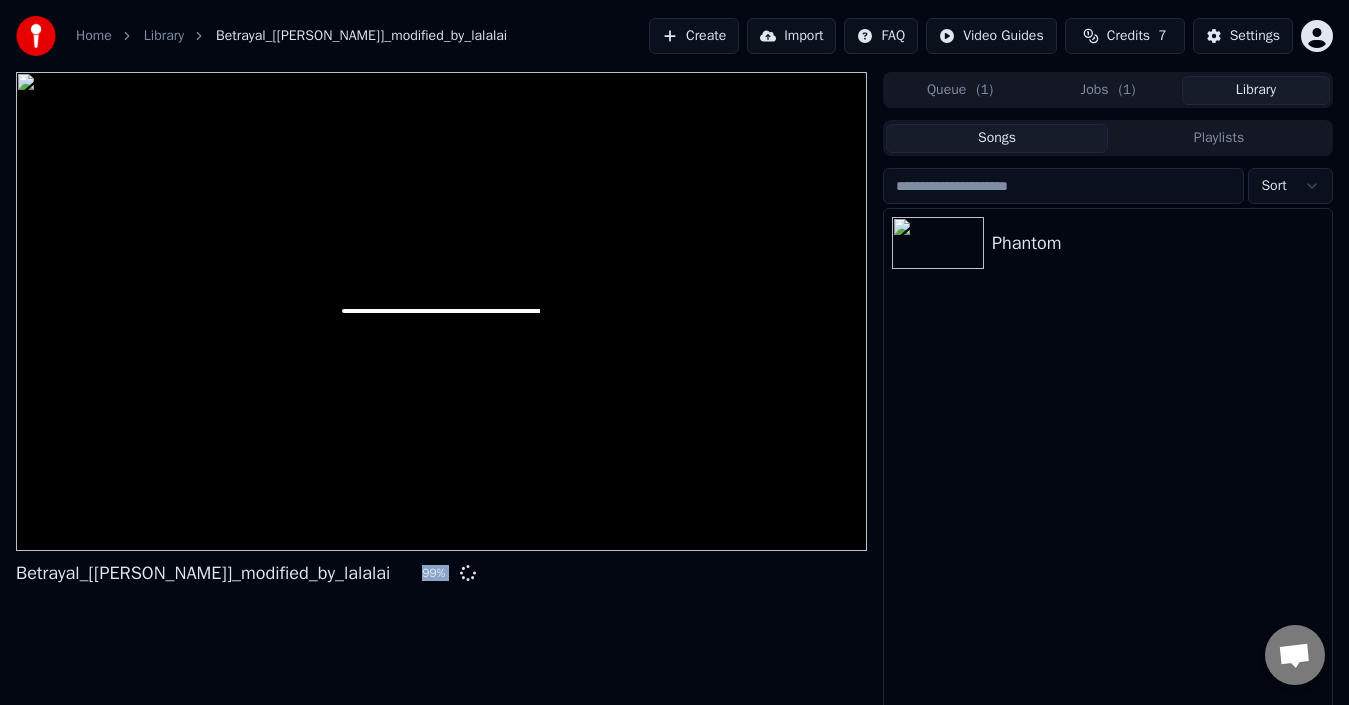 click on "Jobs ( 1 )" at bounding box center (1108, 90) 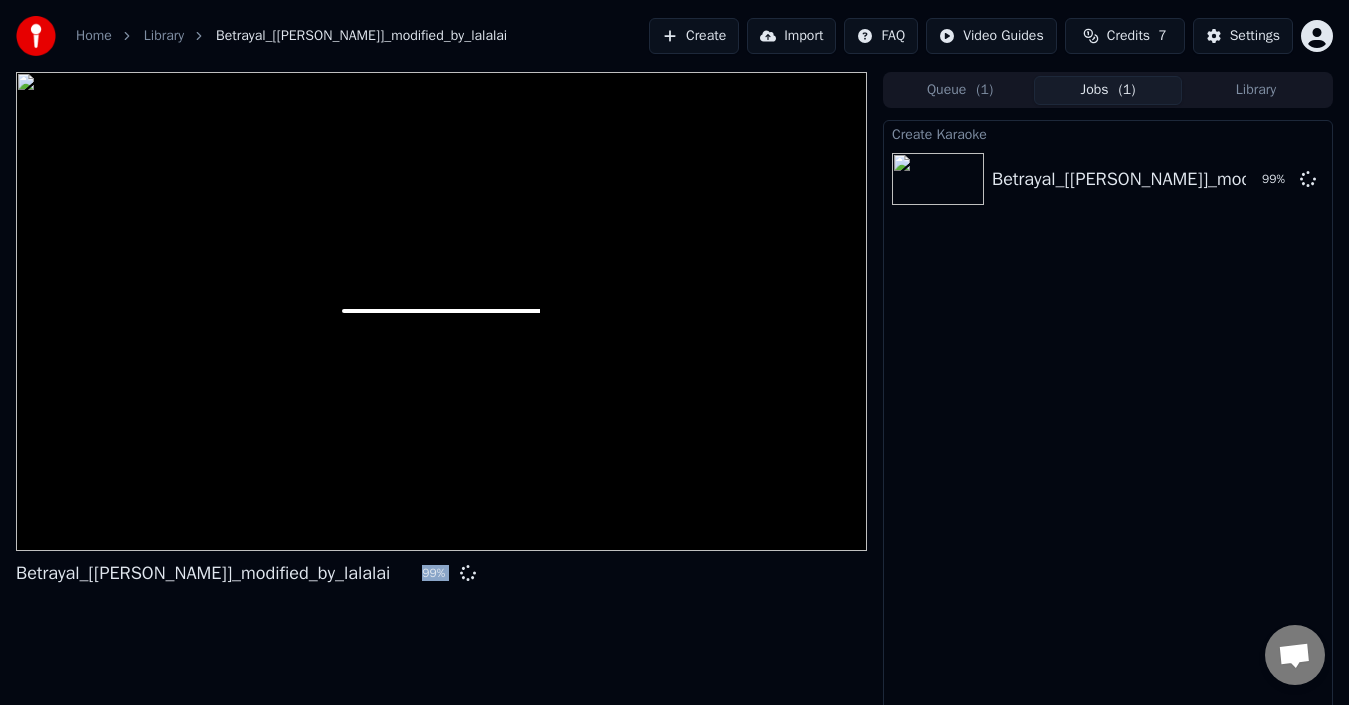 click on "Queue ( 1 )" at bounding box center [960, 90] 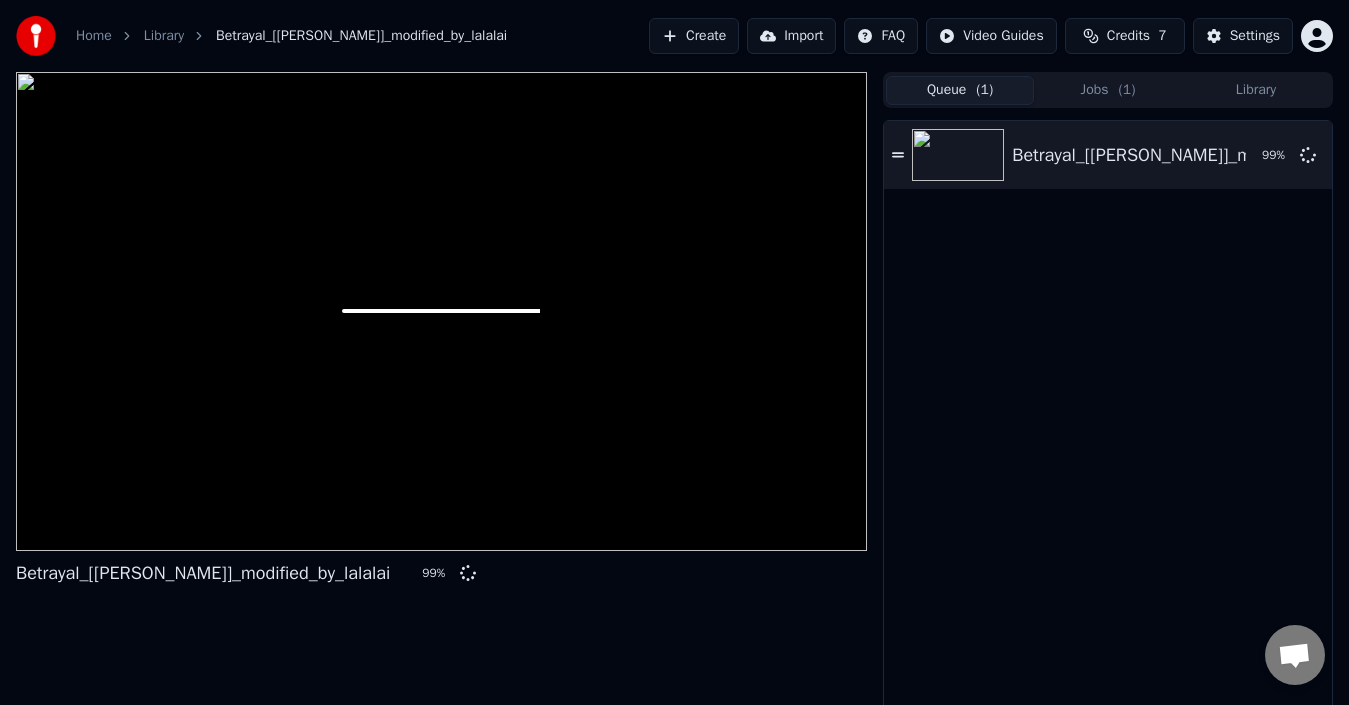 click on "Betrayal_[[PERSON_NAME]]_modified_by_lalalai 99 %" at bounding box center [1108, 419] 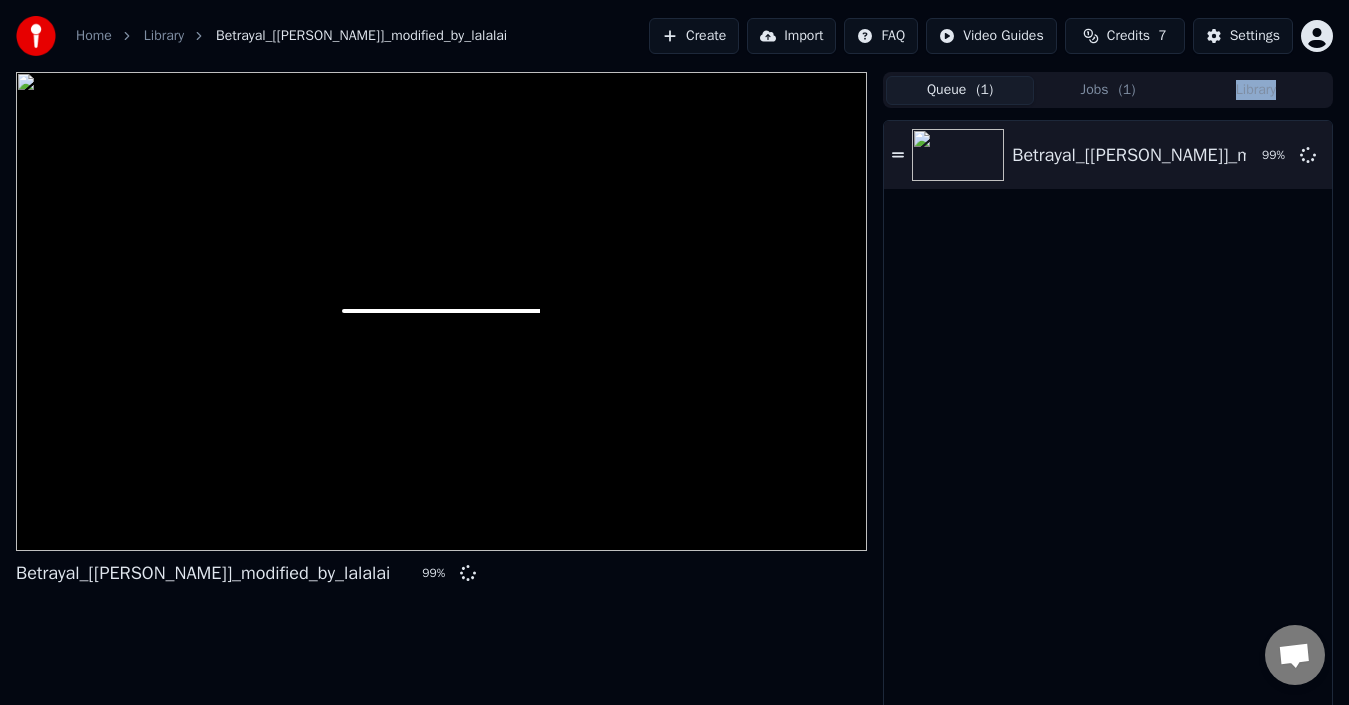 click on "Betrayal_[[PERSON_NAME]]_modified_by_lalalai 99 %" at bounding box center (1108, 419) 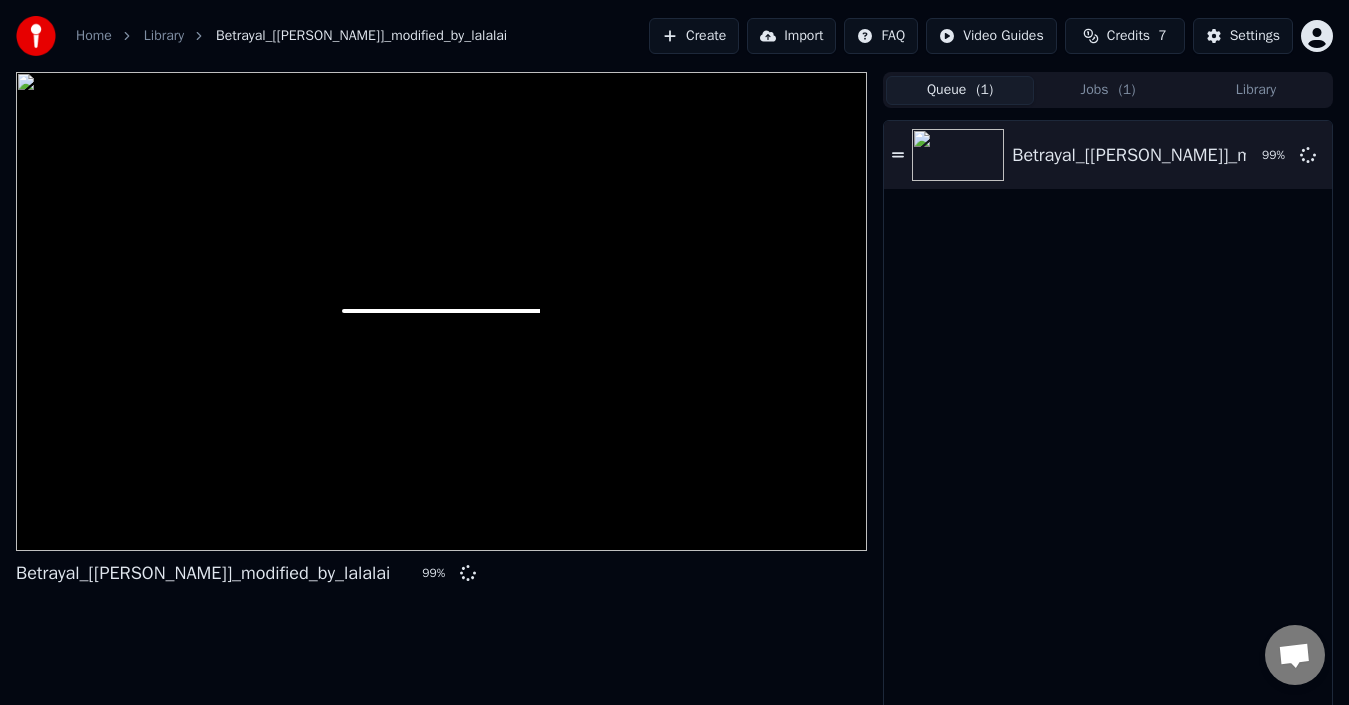 click at bounding box center [441, 311] 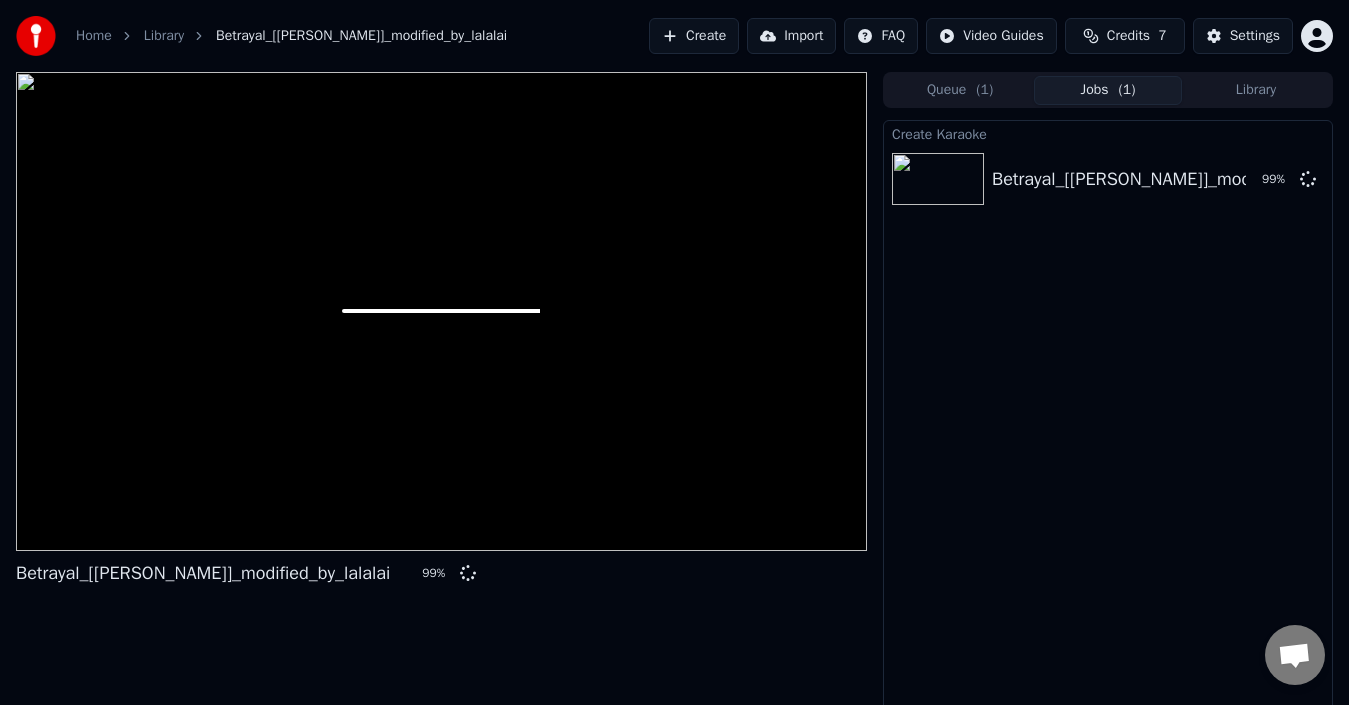 click on "Jobs ( 1 )" at bounding box center [1108, 90] 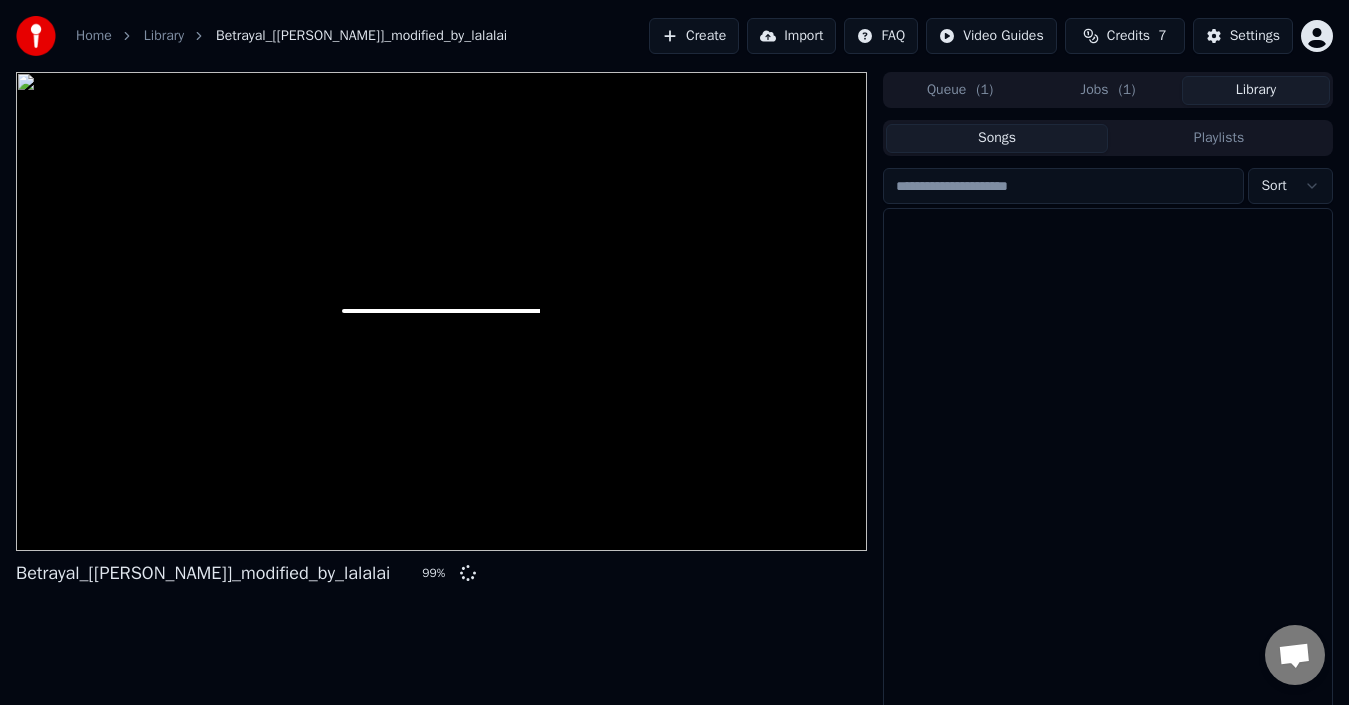 click on "Library" at bounding box center [1256, 90] 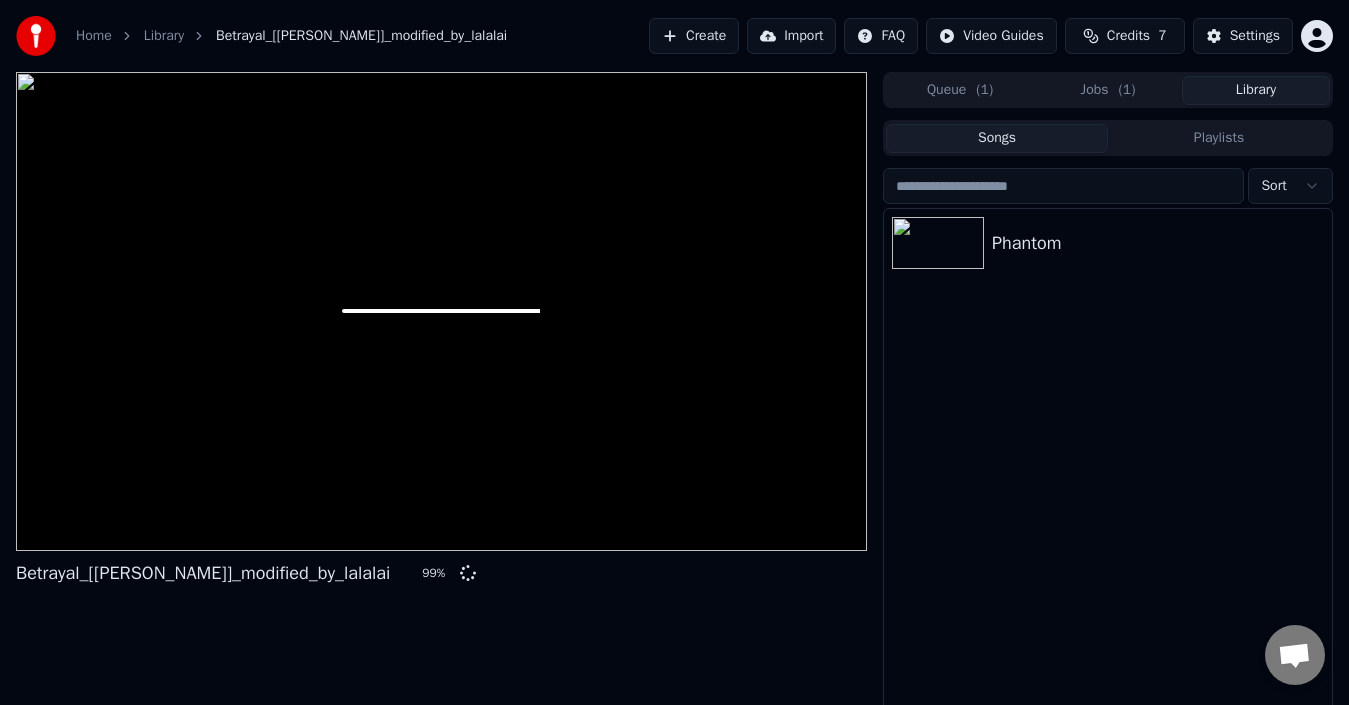 click on "Library" at bounding box center [1256, 90] 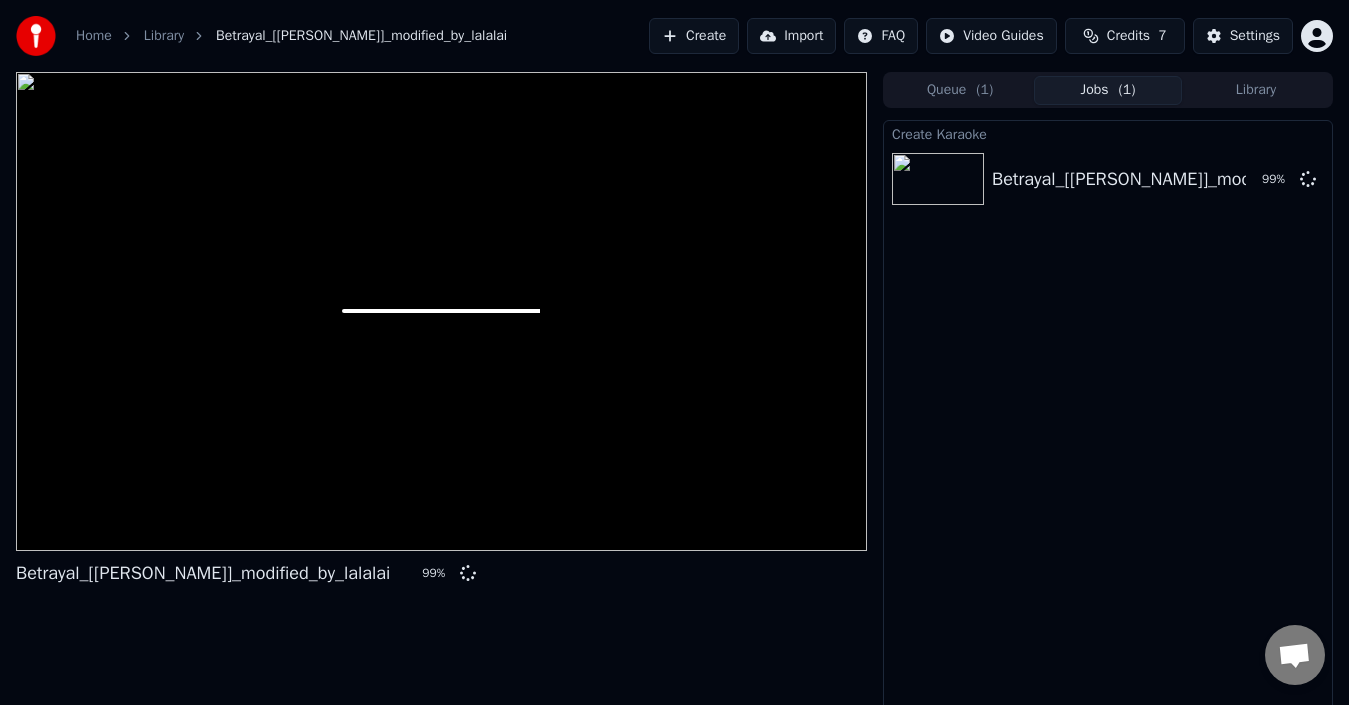 click on "Jobs ( 1 )" at bounding box center [1108, 90] 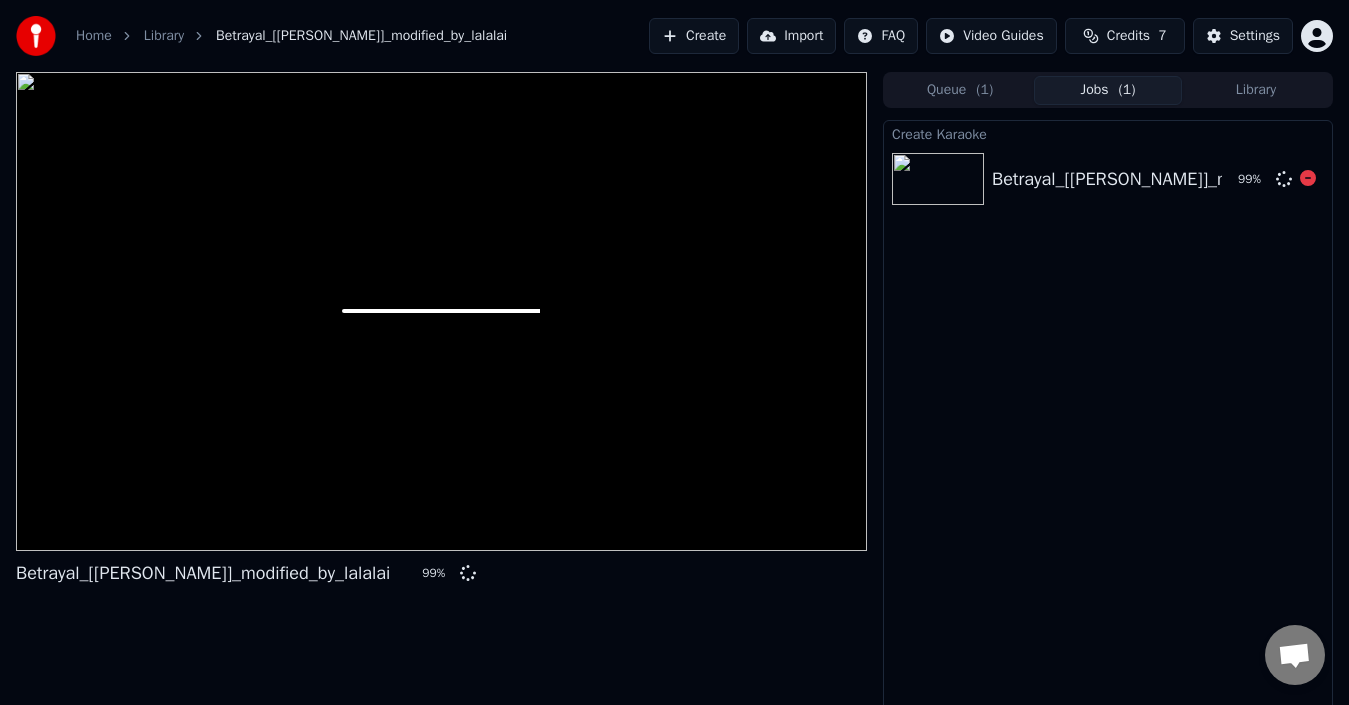 click on "Betrayal_[[PERSON_NAME]]_modified_by_lalalai" at bounding box center (1179, 179) 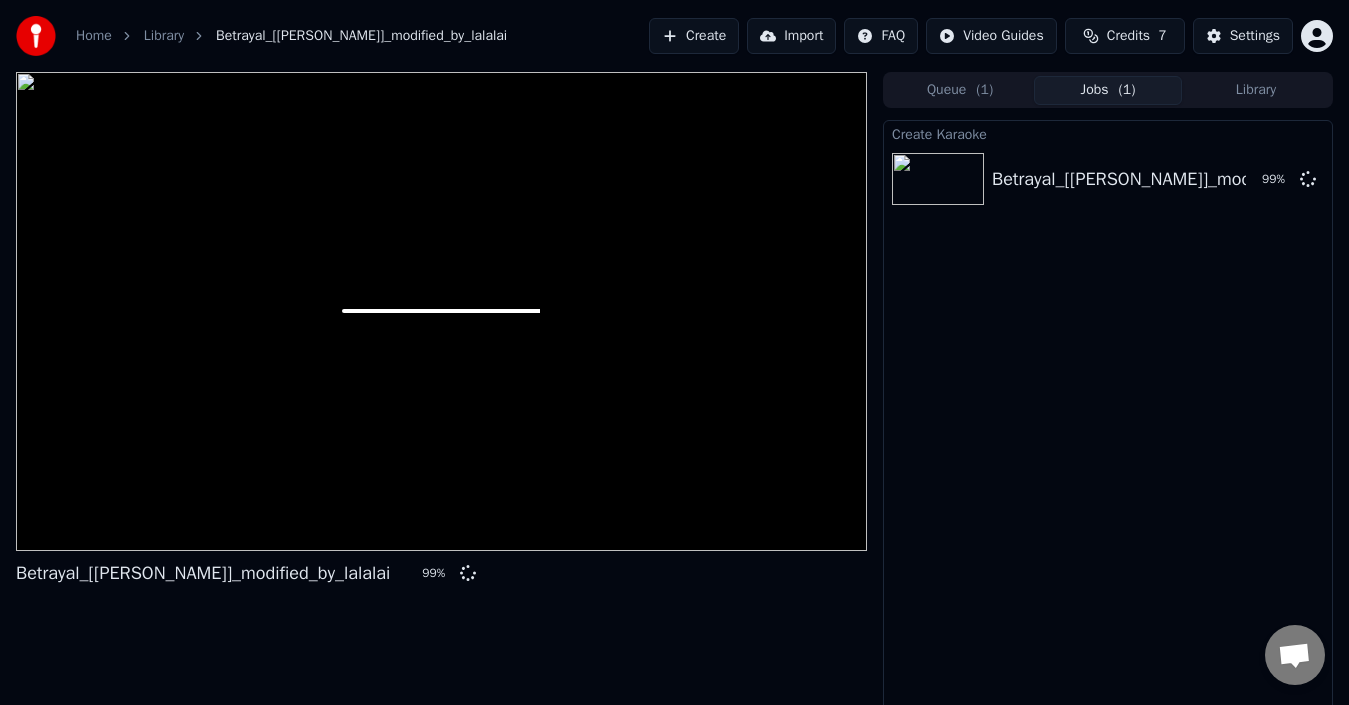 drag, startPoint x: 756, startPoint y: 261, endPoint x: 866, endPoint y: 312, distance: 121.24768 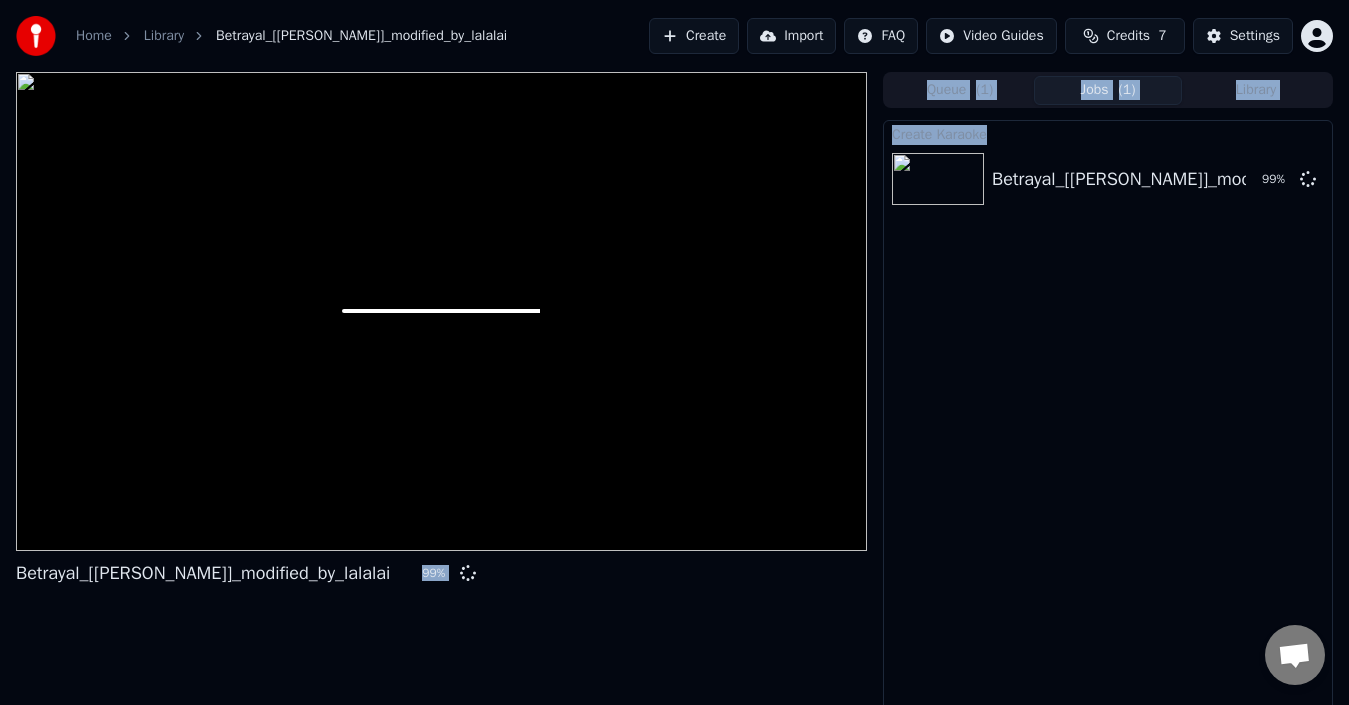 click on "Create Karaoke Betrayal_[[PERSON_NAME]]_modified_by_lalalai 99 %" at bounding box center (1108, 419) 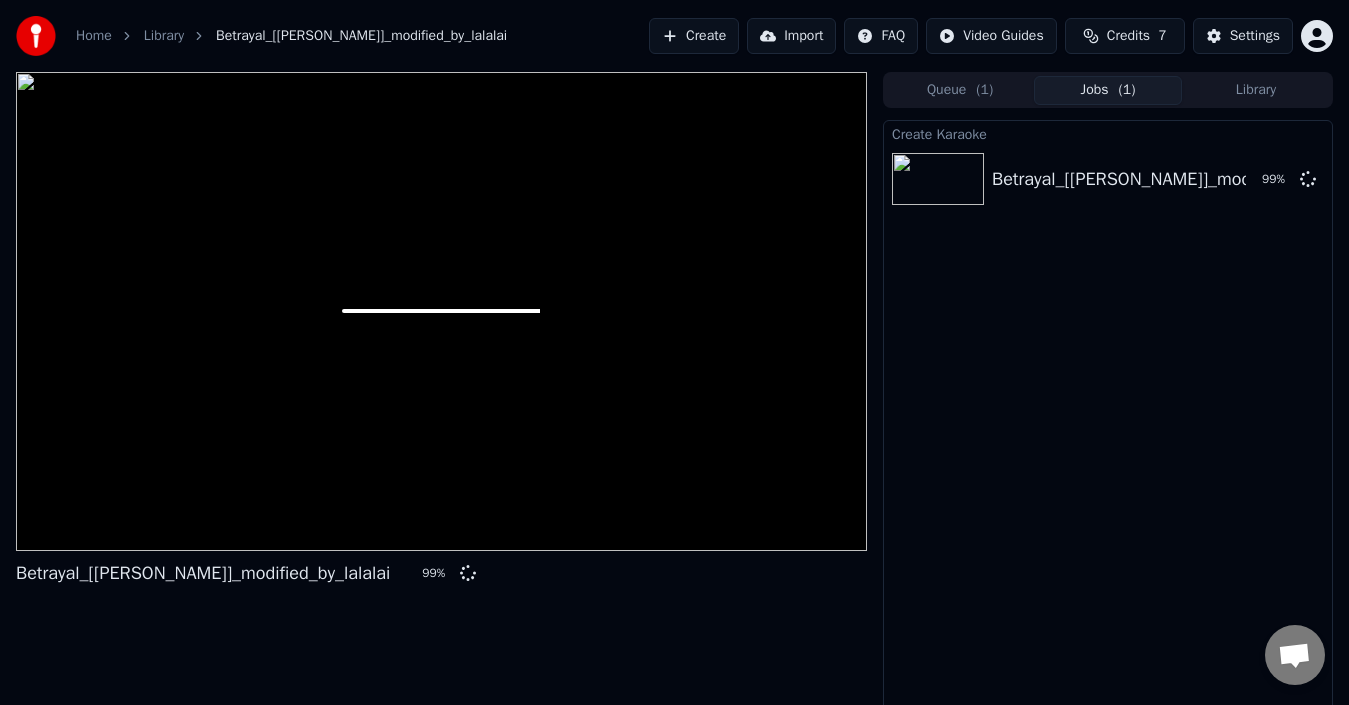 click on "Betrayal_[[PERSON_NAME]]_modified_by_lalalai 99 % Queue ( 1 ) Jobs ( 1 ) Library Create Karaoke Betrayal_[[PERSON_NAME]]_modified_by_lalalai 99 %" at bounding box center (674, 395) 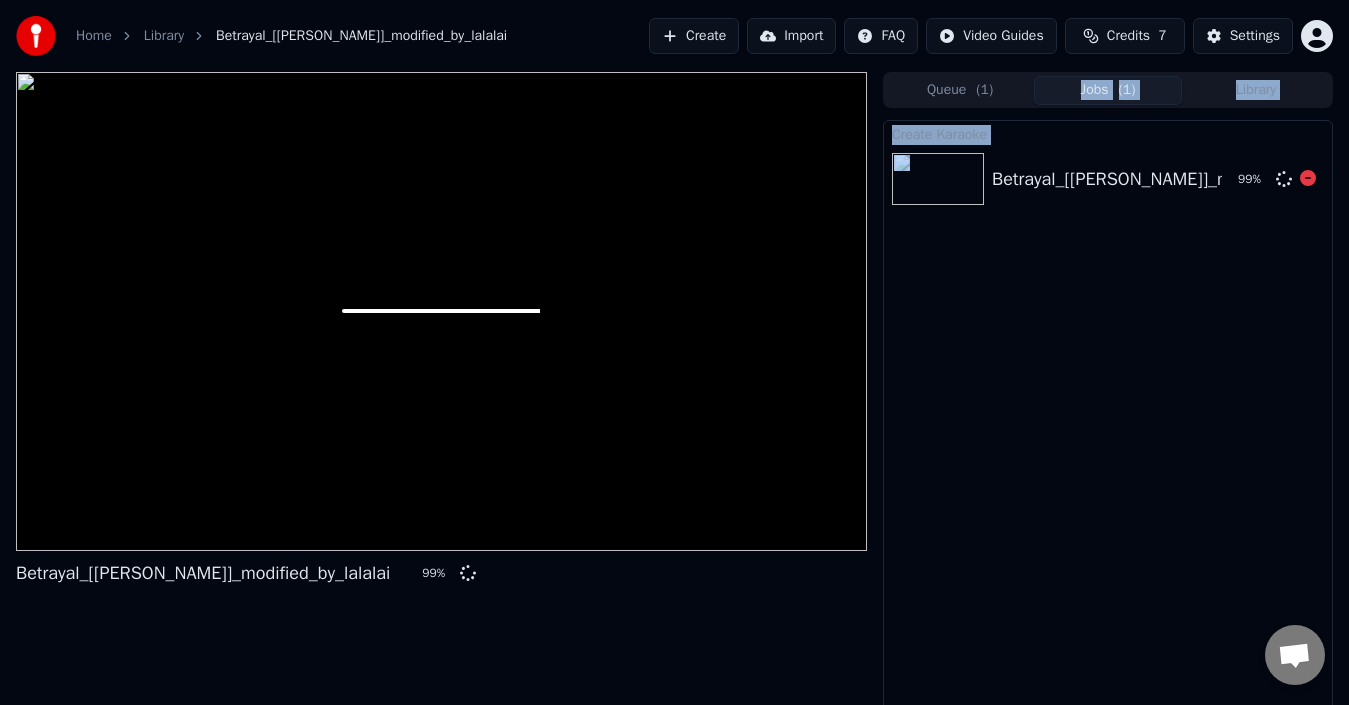 drag, startPoint x: 1006, startPoint y: 110, endPoint x: 998, endPoint y: 164, distance: 54.589375 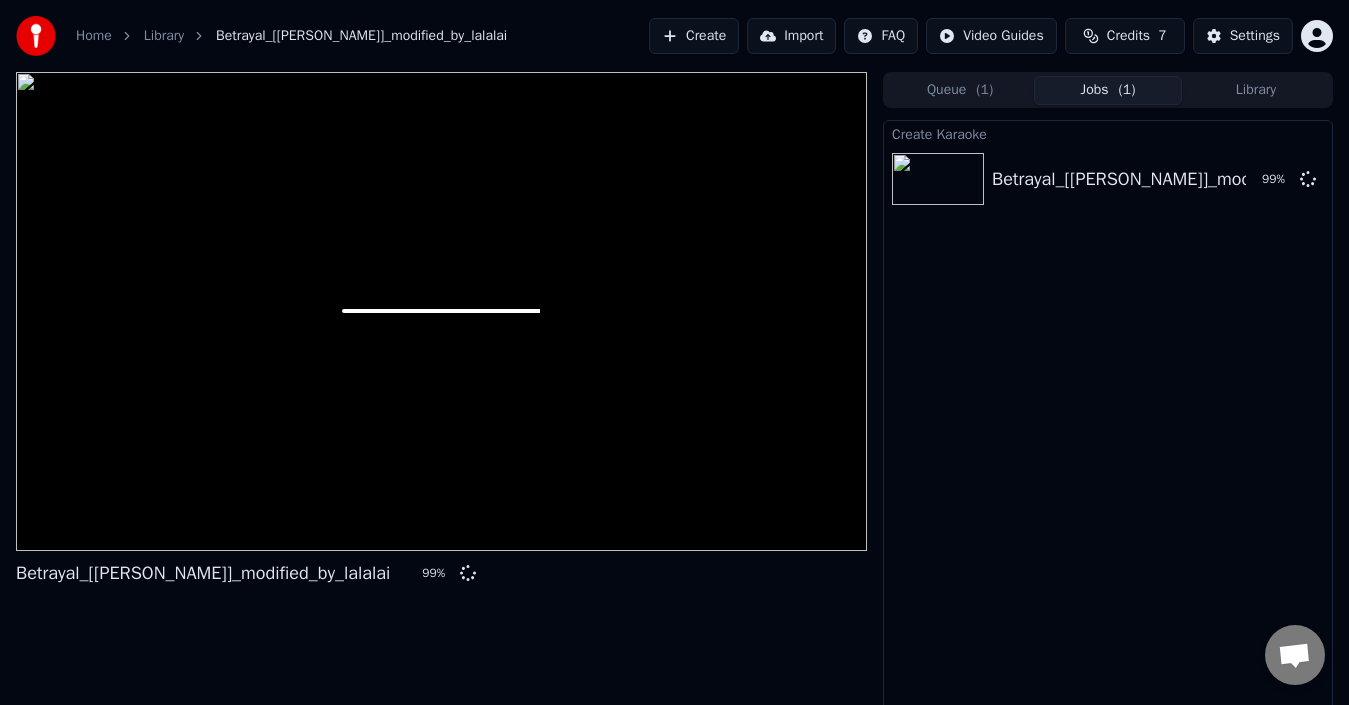click at bounding box center [441, 311] 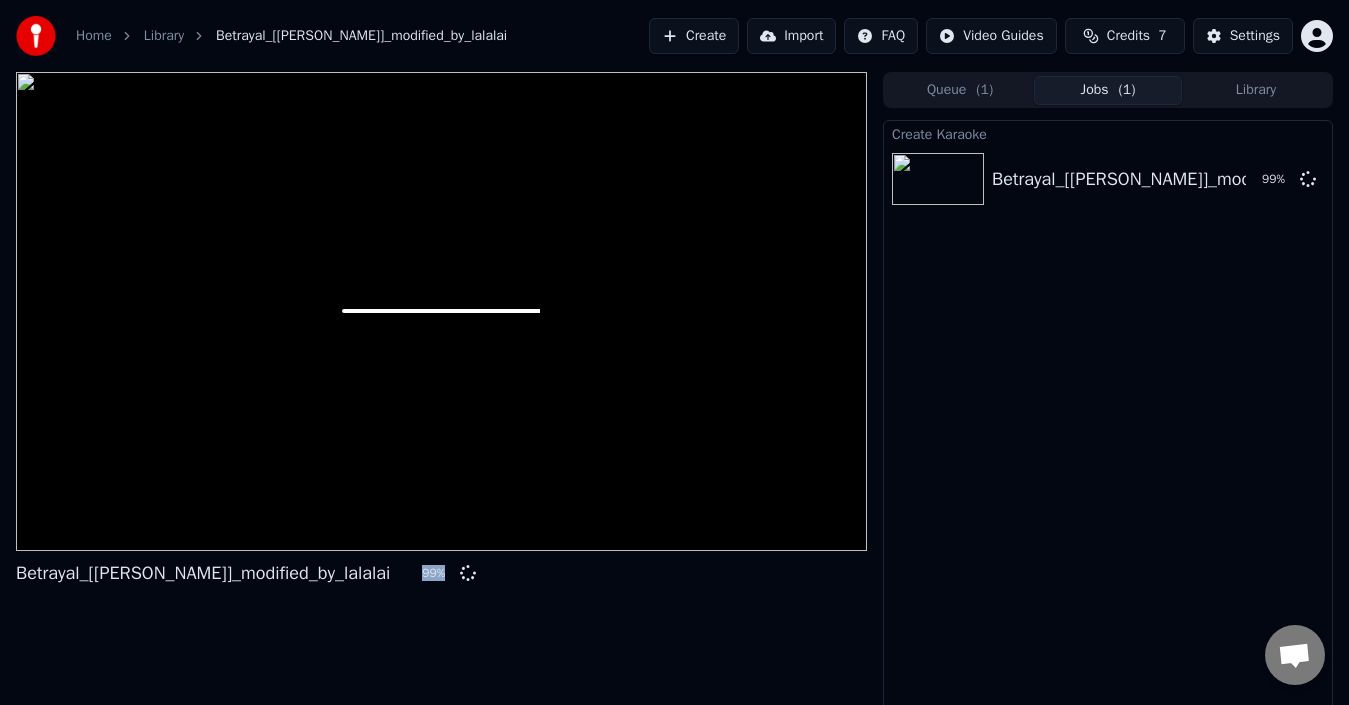 drag, startPoint x: 418, startPoint y: 573, endPoint x: 235, endPoint y: 431, distance: 231.63118 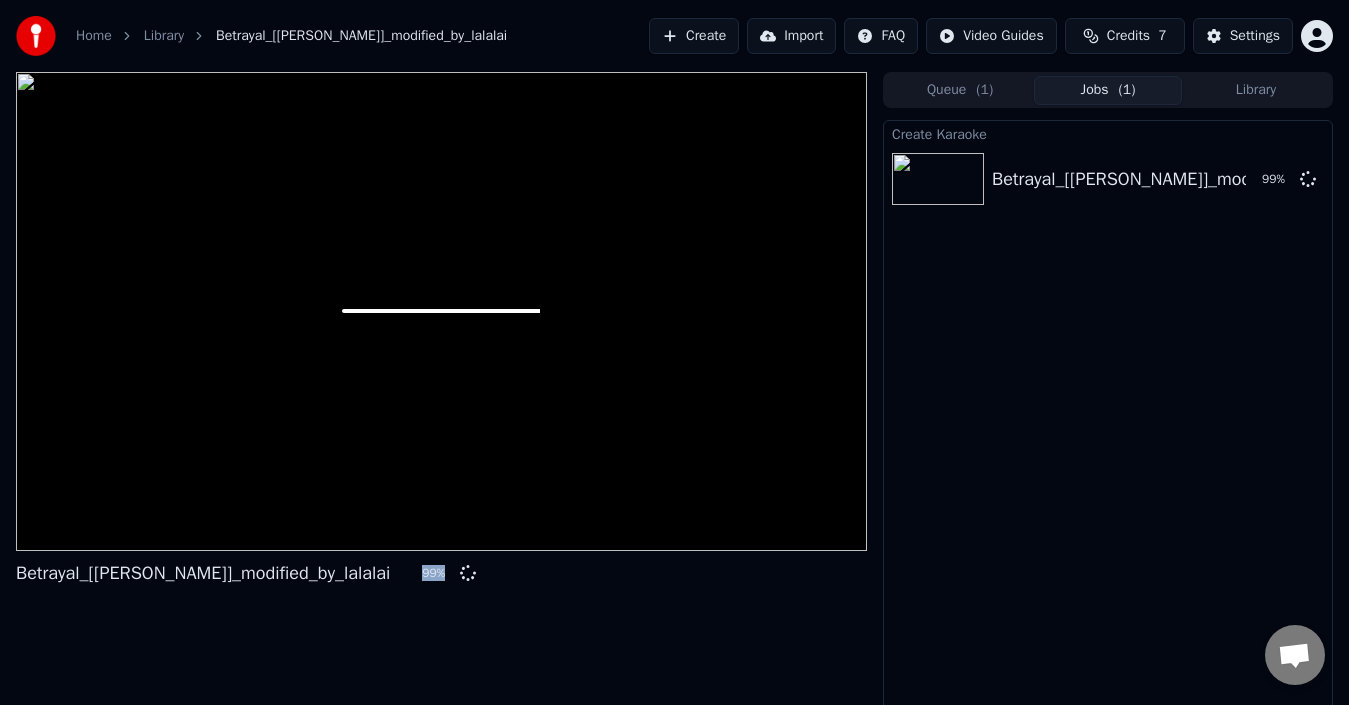 click on "Betrayal_[[PERSON_NAME]]_modified_by_lalalai 99 %" at bounding box center [441, 395] 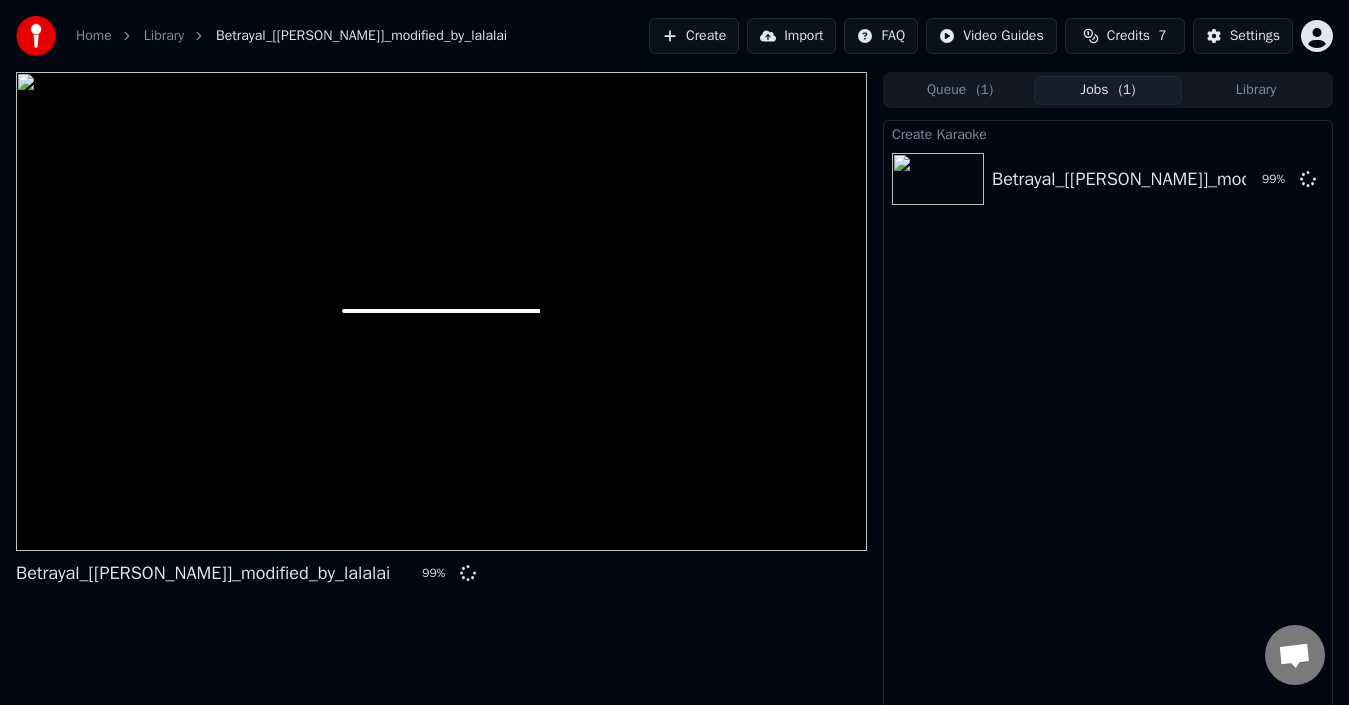 click at bounding box center [441, 311] 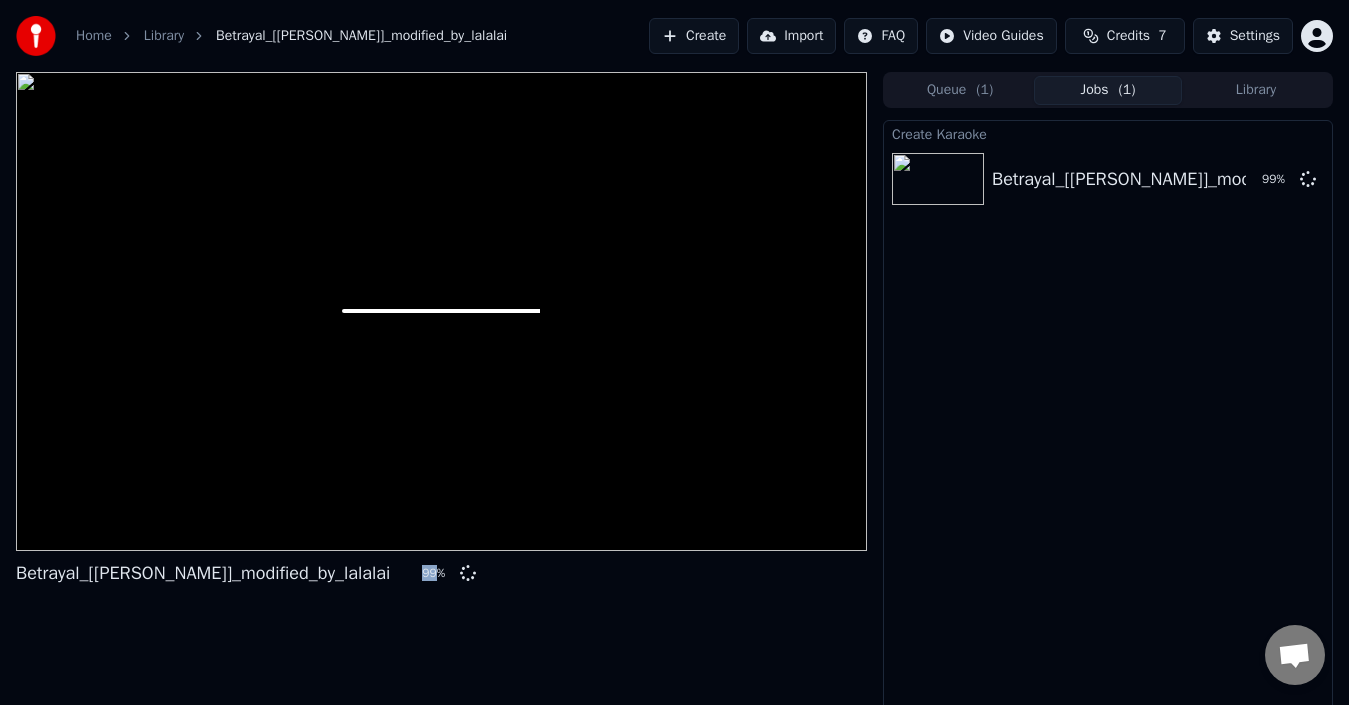 drag, startPoint x: 236, startPoint y: 431, endPoint x: 235, endPoint y: 454, distance: 23.021729 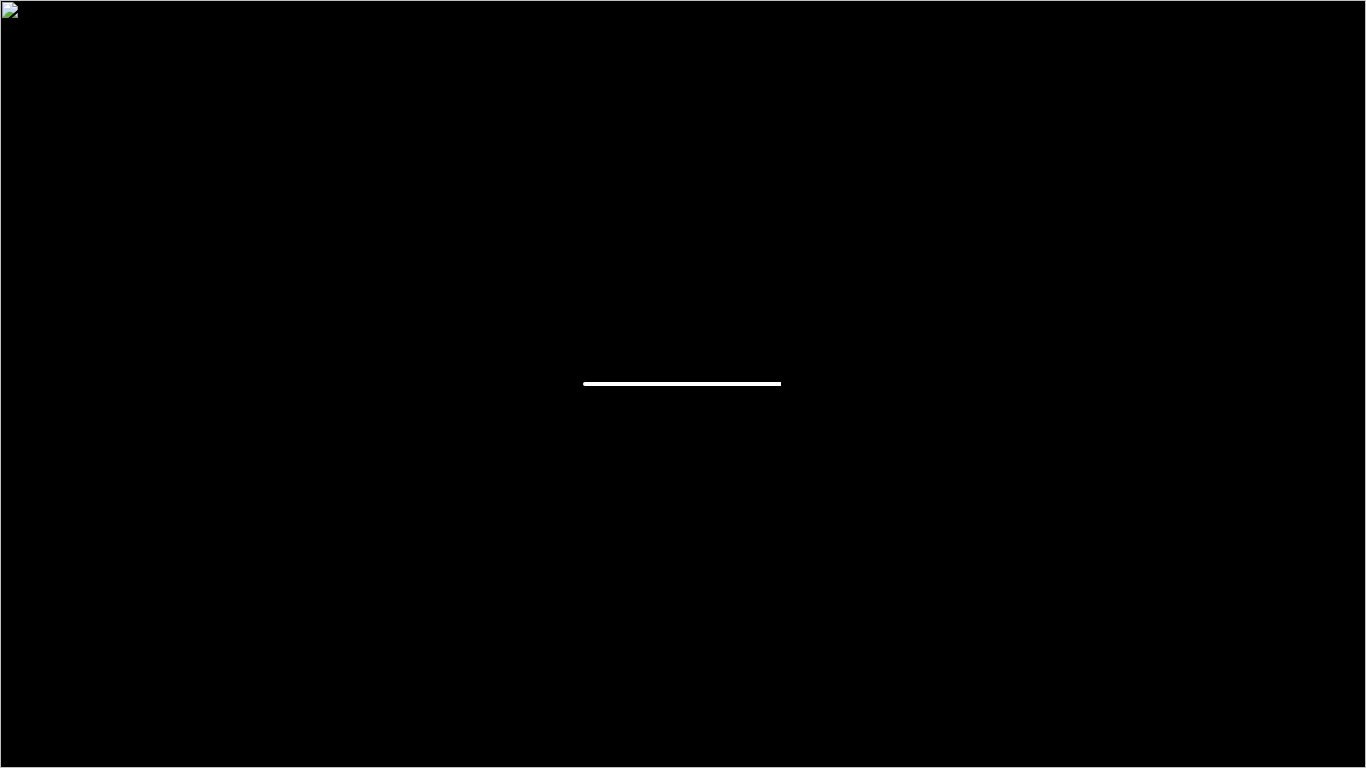 click at bounding box center (683, 384) 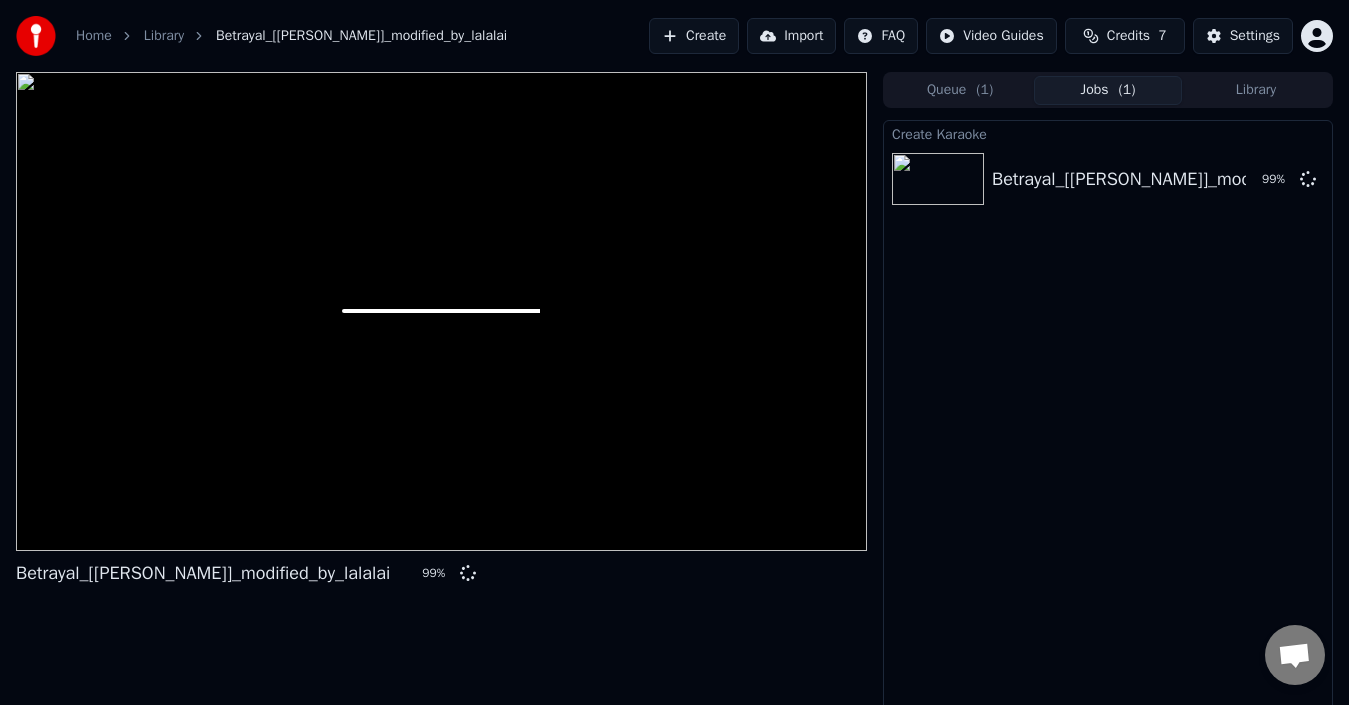 click at bounding box center (441, 311) 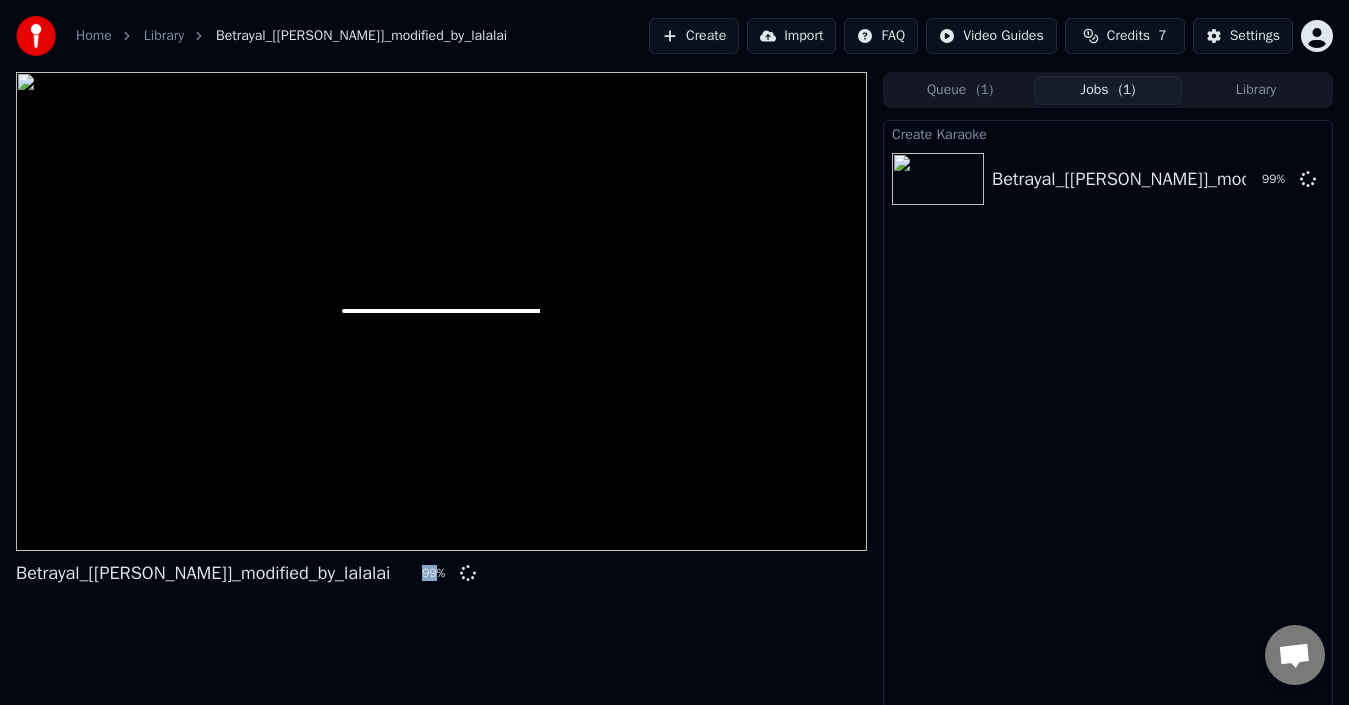 click at bounding box center (441, 311) 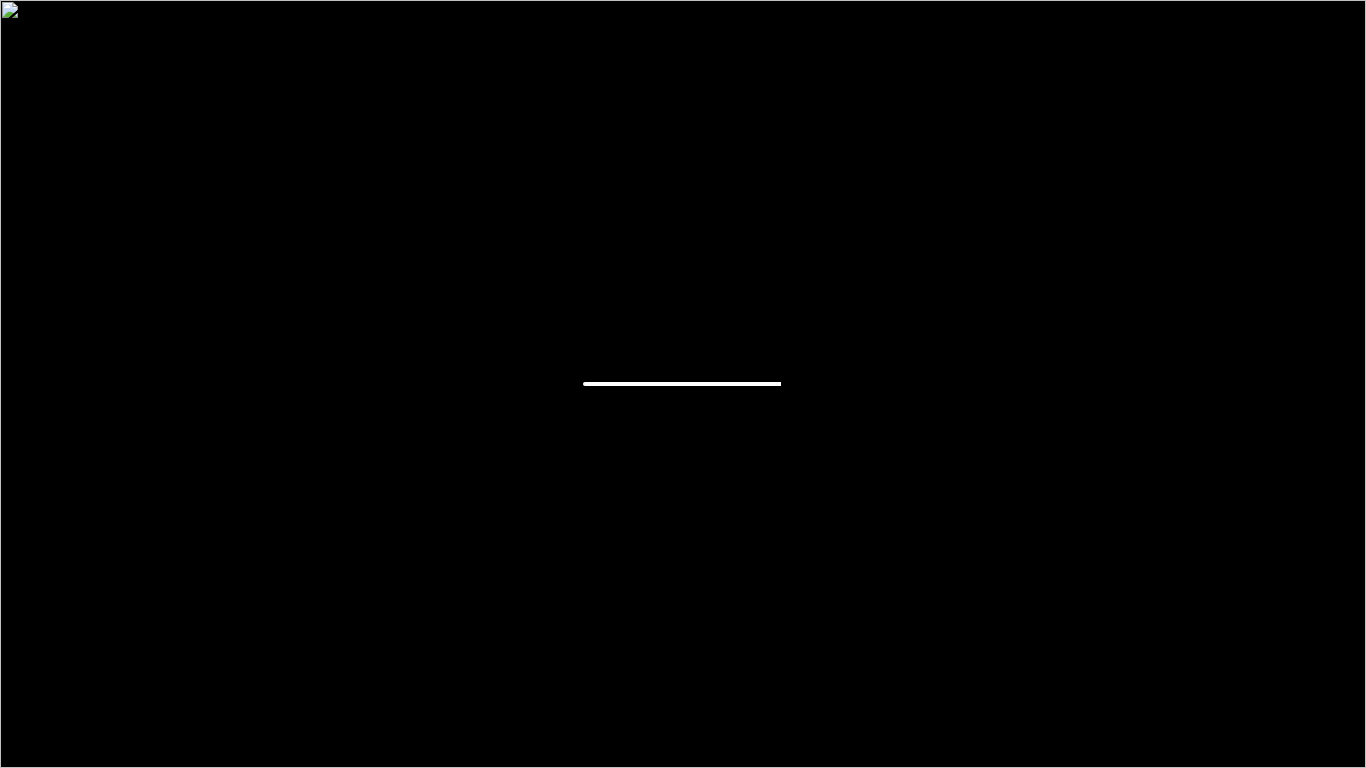 click at bounding box center (683, 384) 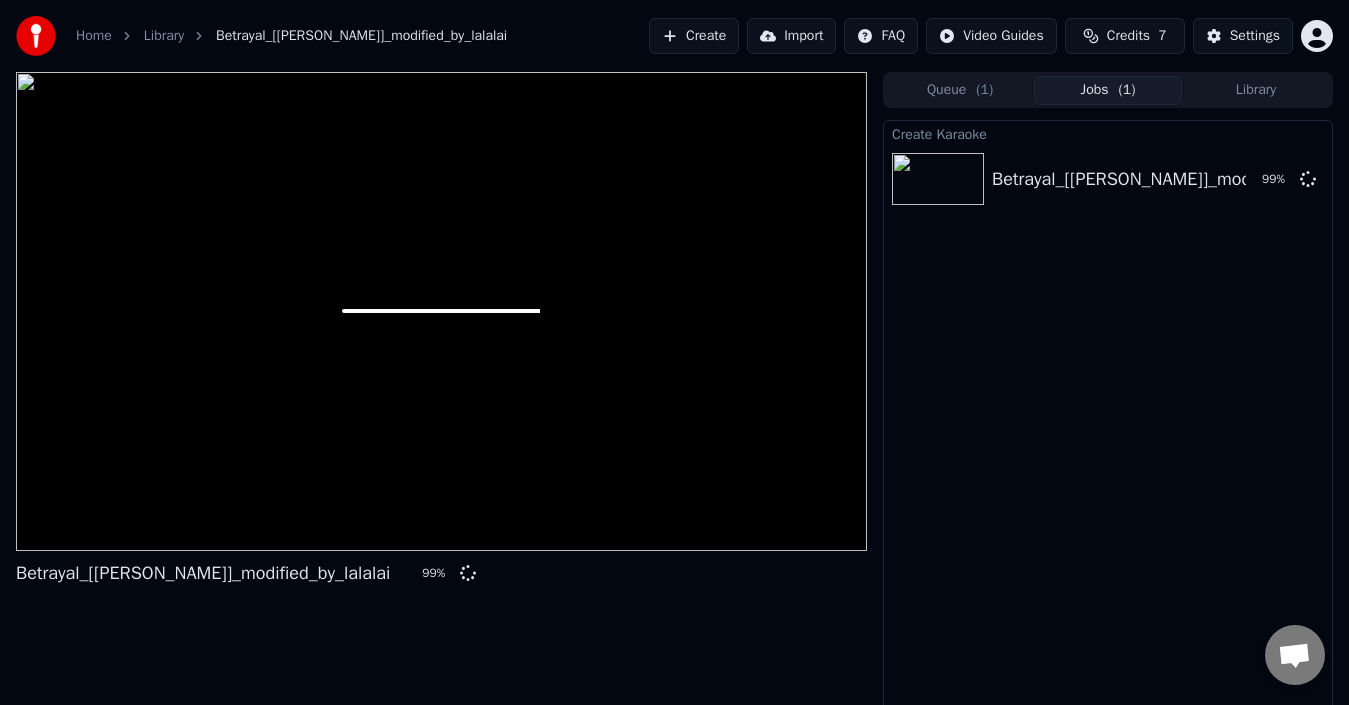 click on "Betrayal_[[PERSON_NAME]]_modified_by_lalalai 99 %" at bounding box center (441, 395) 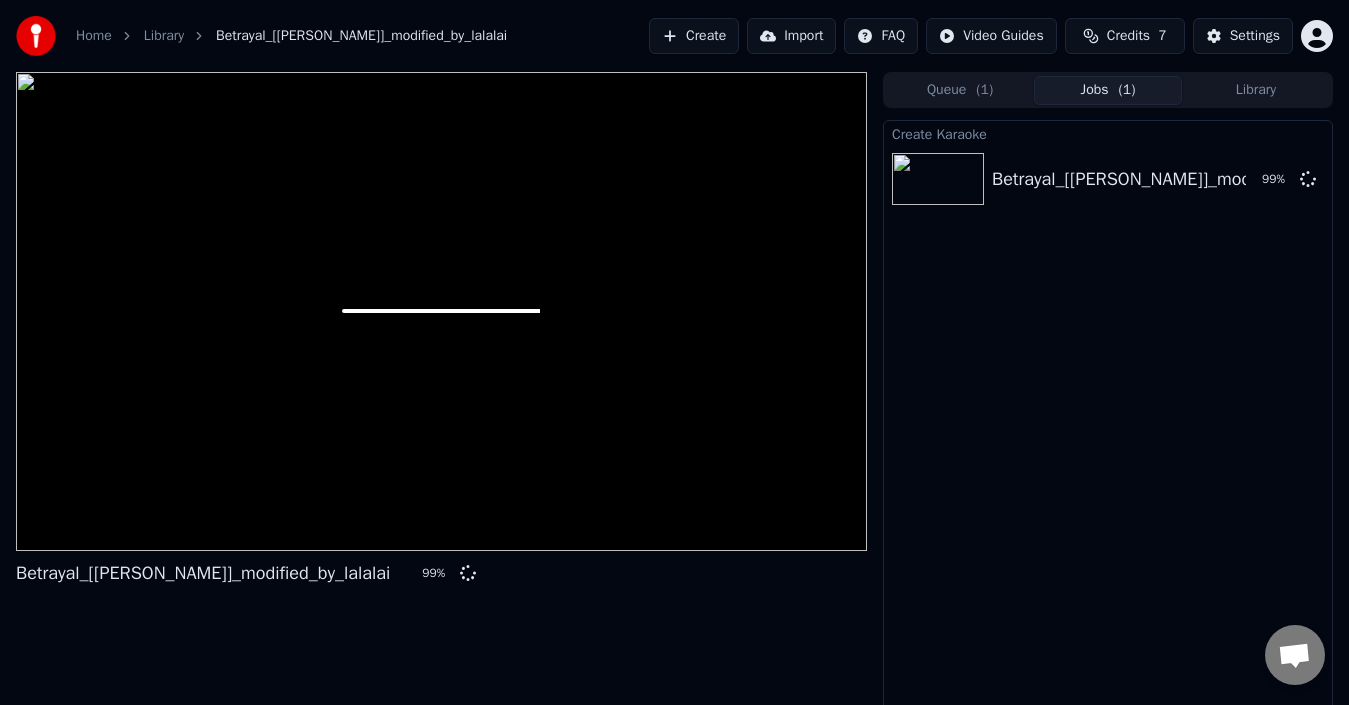 click on "Betrayal_[[PERSON_NAME]]_modified_by_lalalai 99 %" at bounding box center [441, 395] 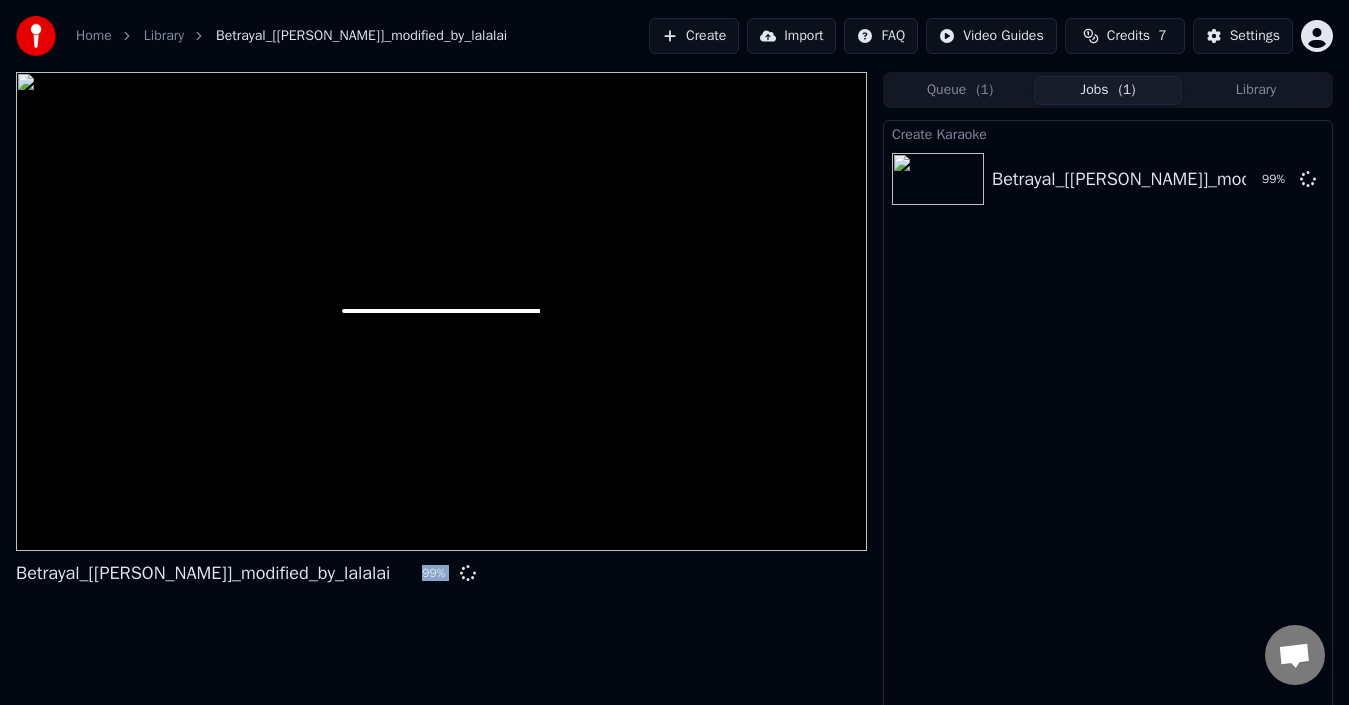 click on "Betrayal_[[PERSON_NAME]]_modified_by_lalalai 99 %" at bounding box center [441, 395] 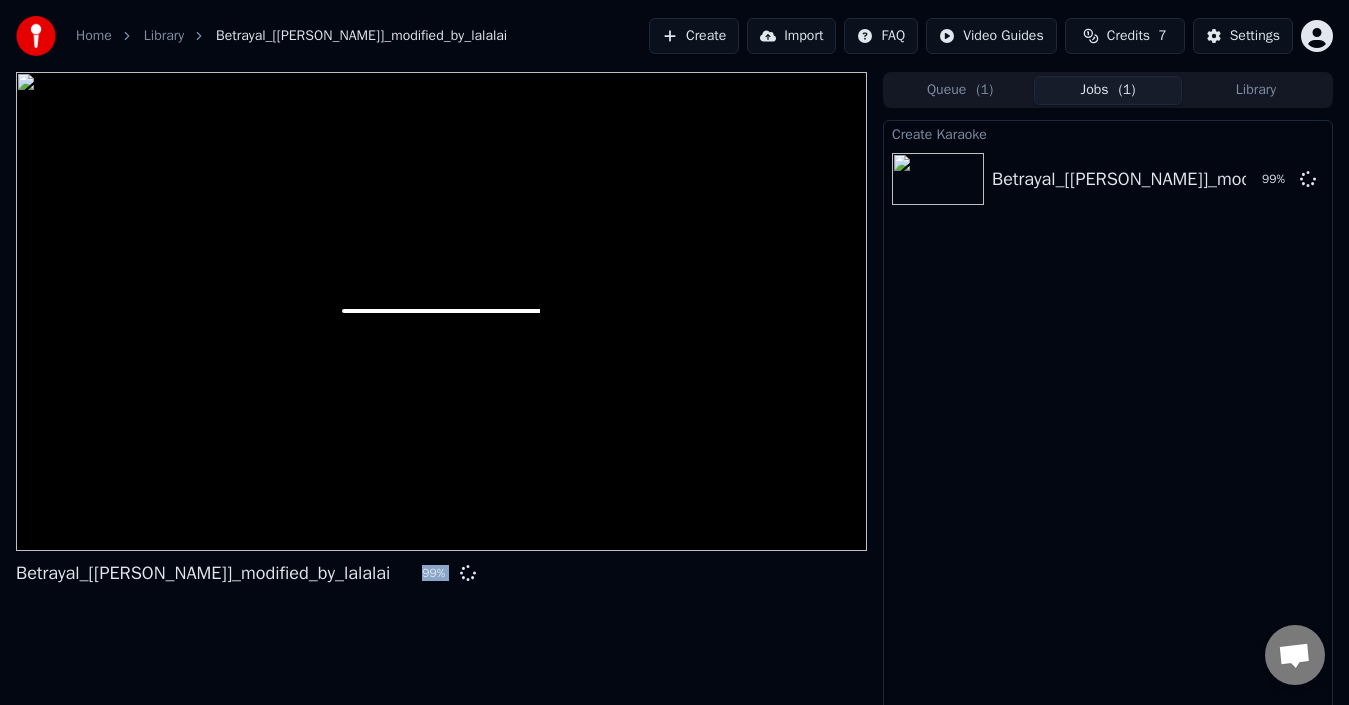 click at bounding box center [441, 311] 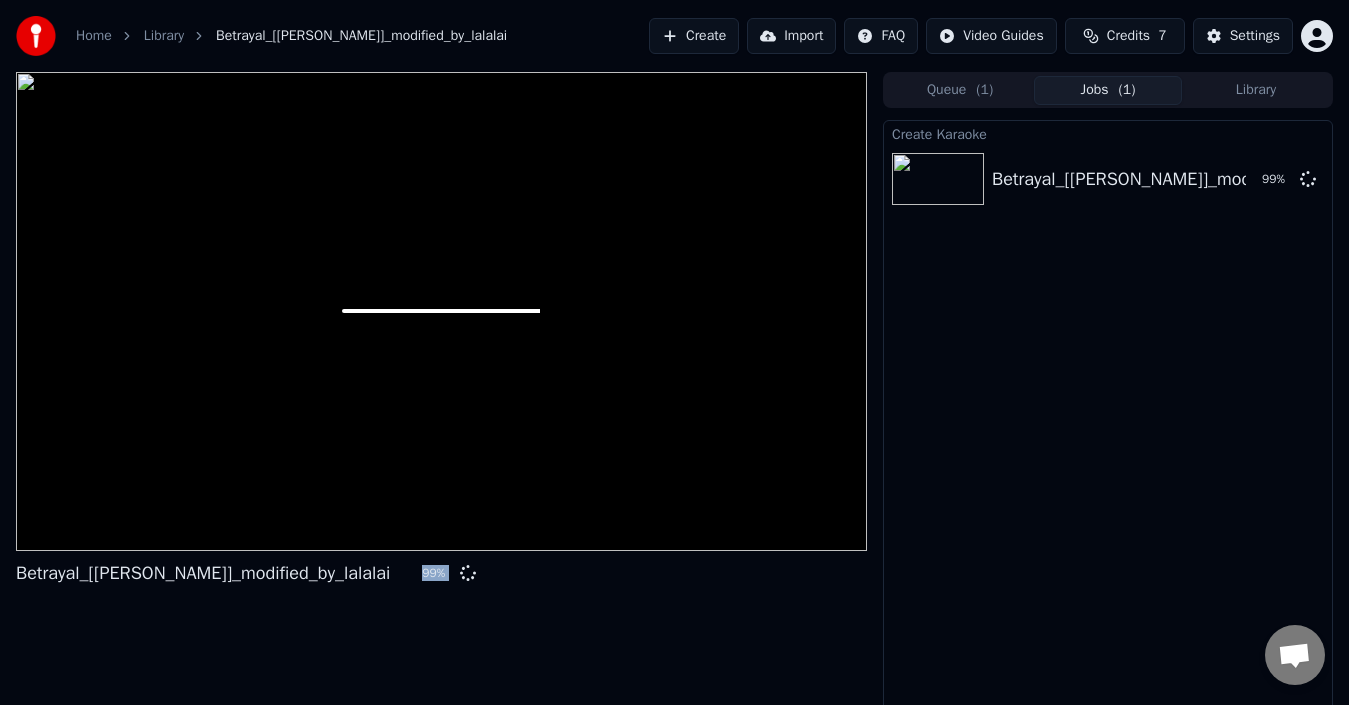 click on "( 1 )" at bounding box center [984, 90] 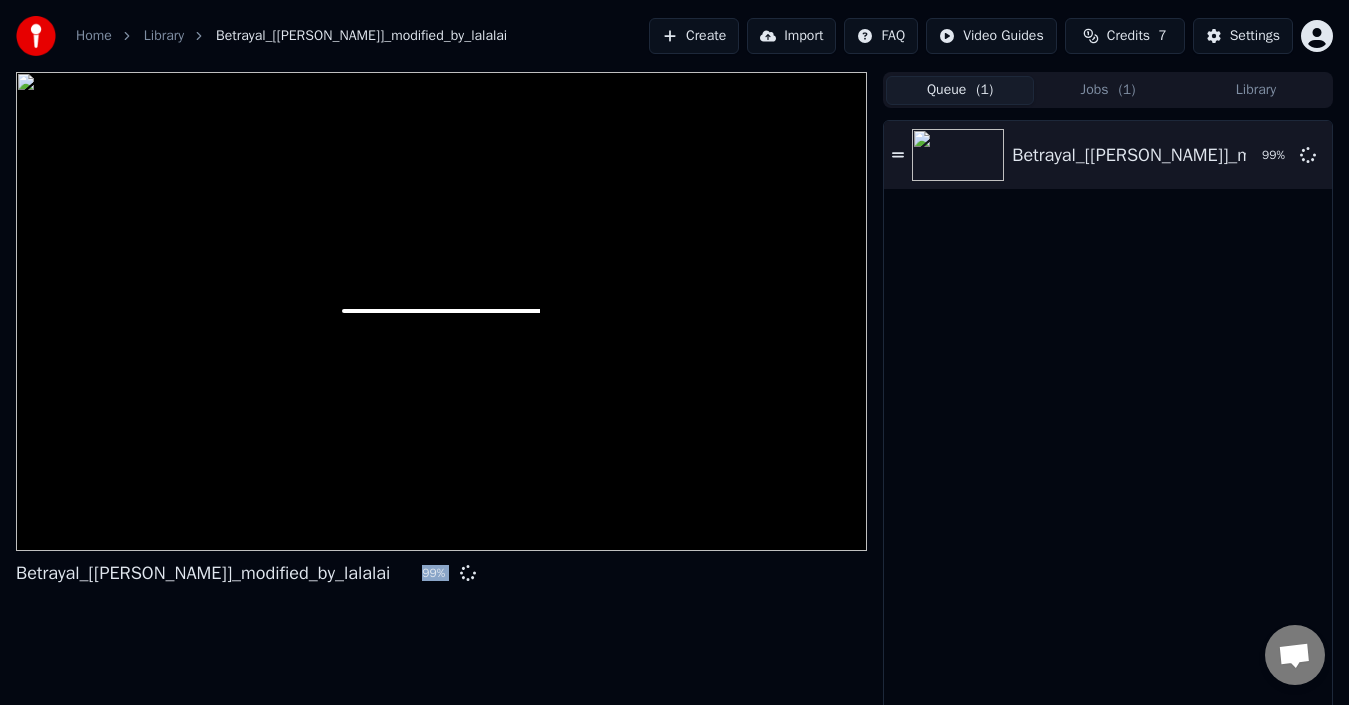 click at bounding box center [1294, 657] 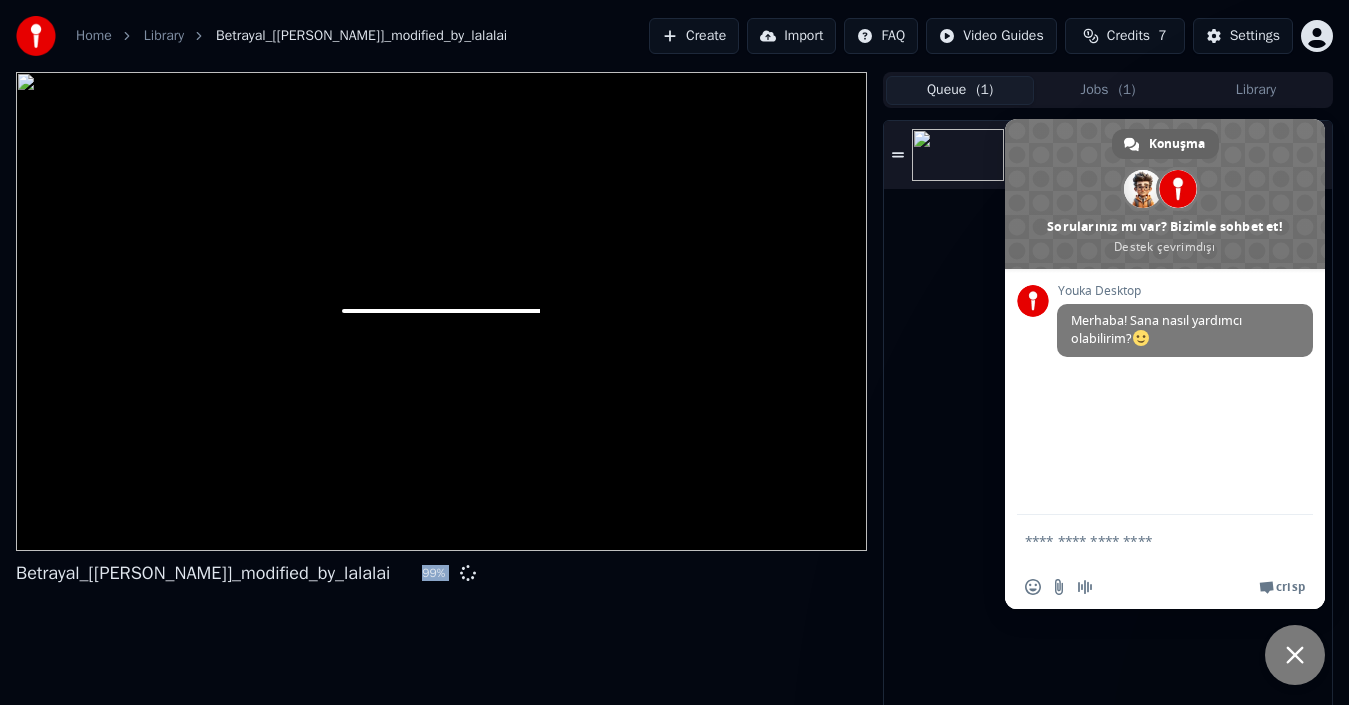click at bounding box center (1295, 655) 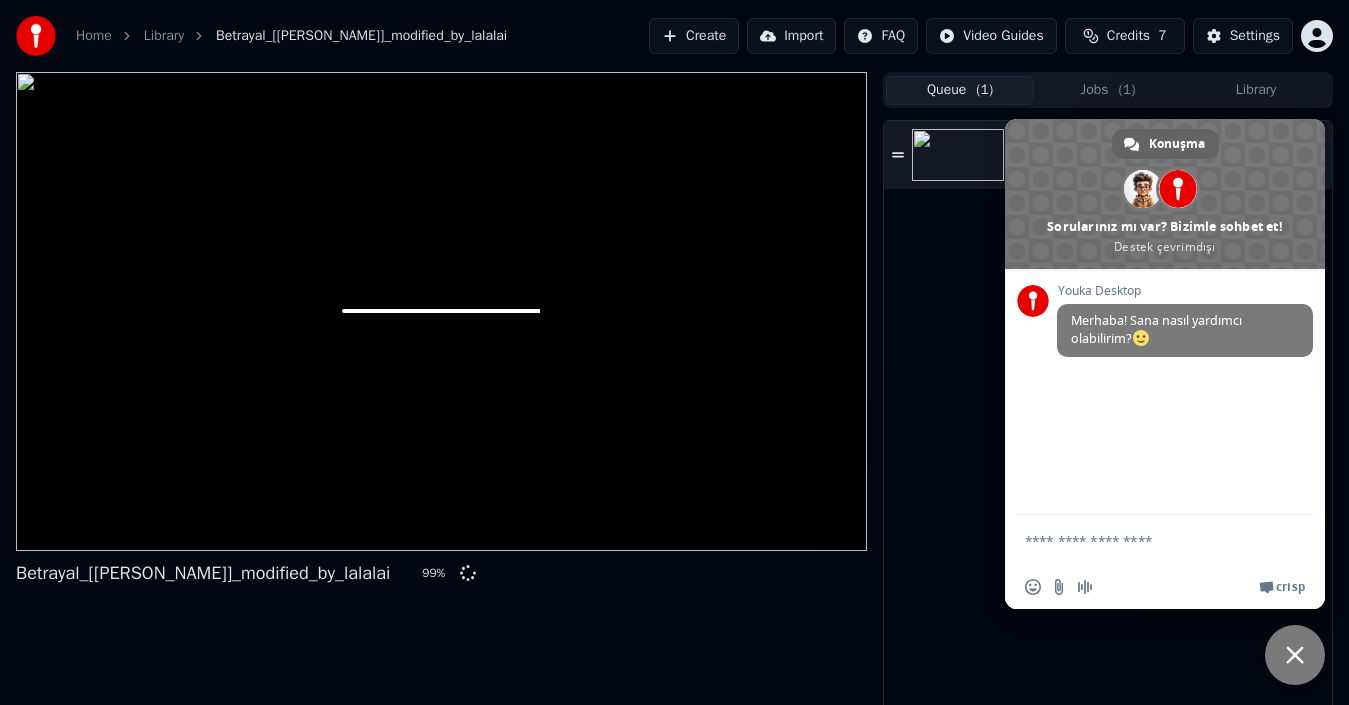 scroll, scrollTop: 0, scrollLeft: 0, axis: both 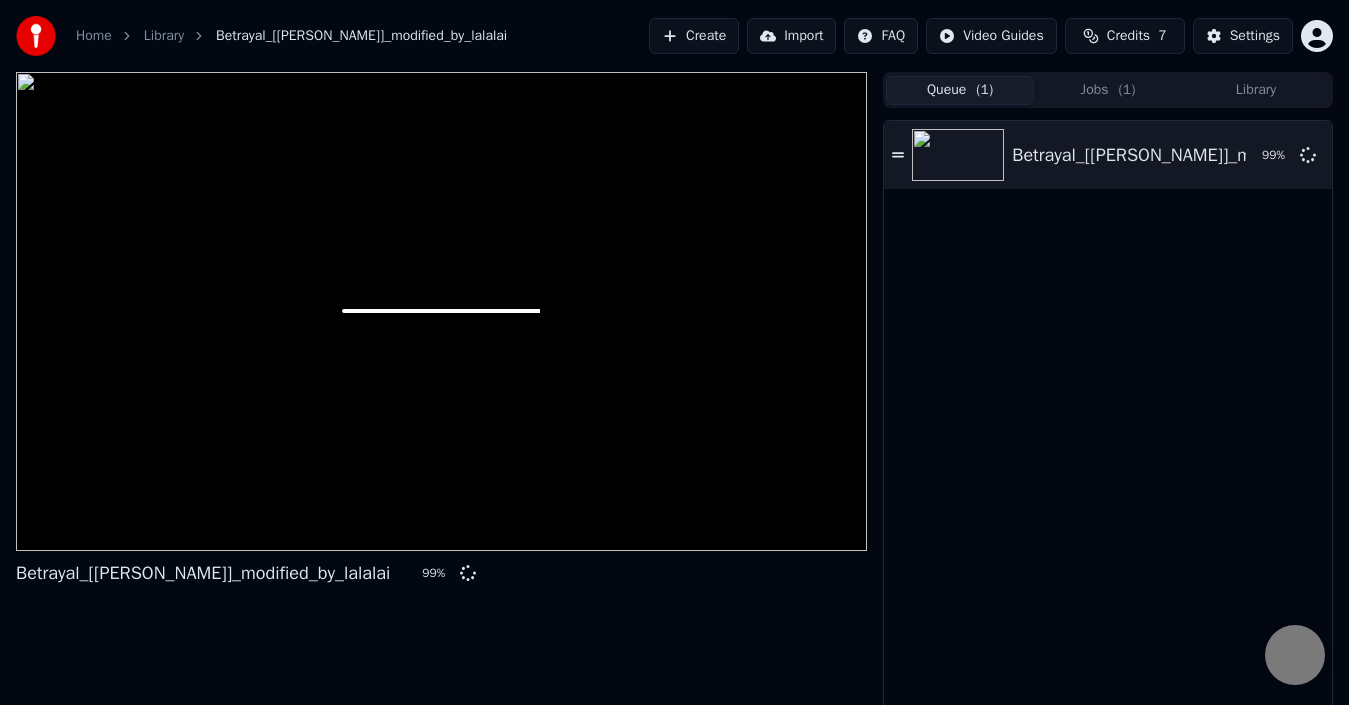 click at bounding box center [1295, 655] 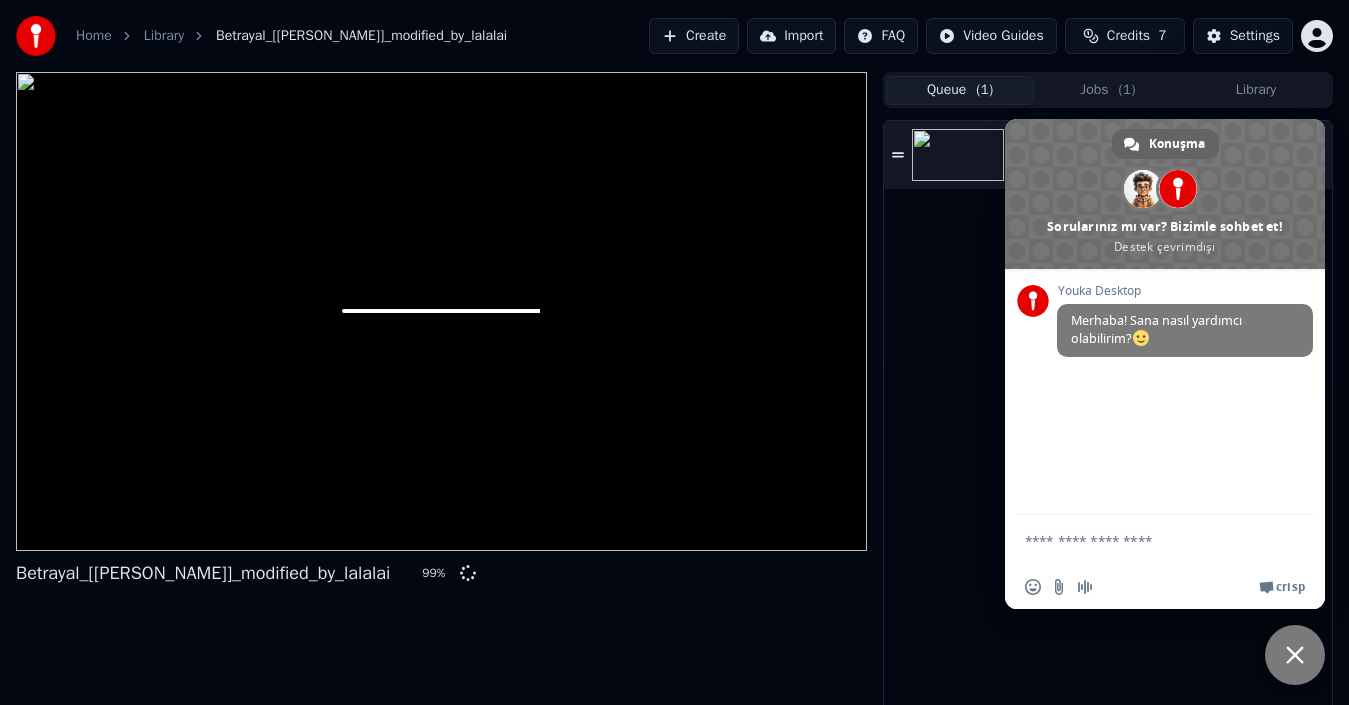 click at bounding box center (1145, 540) 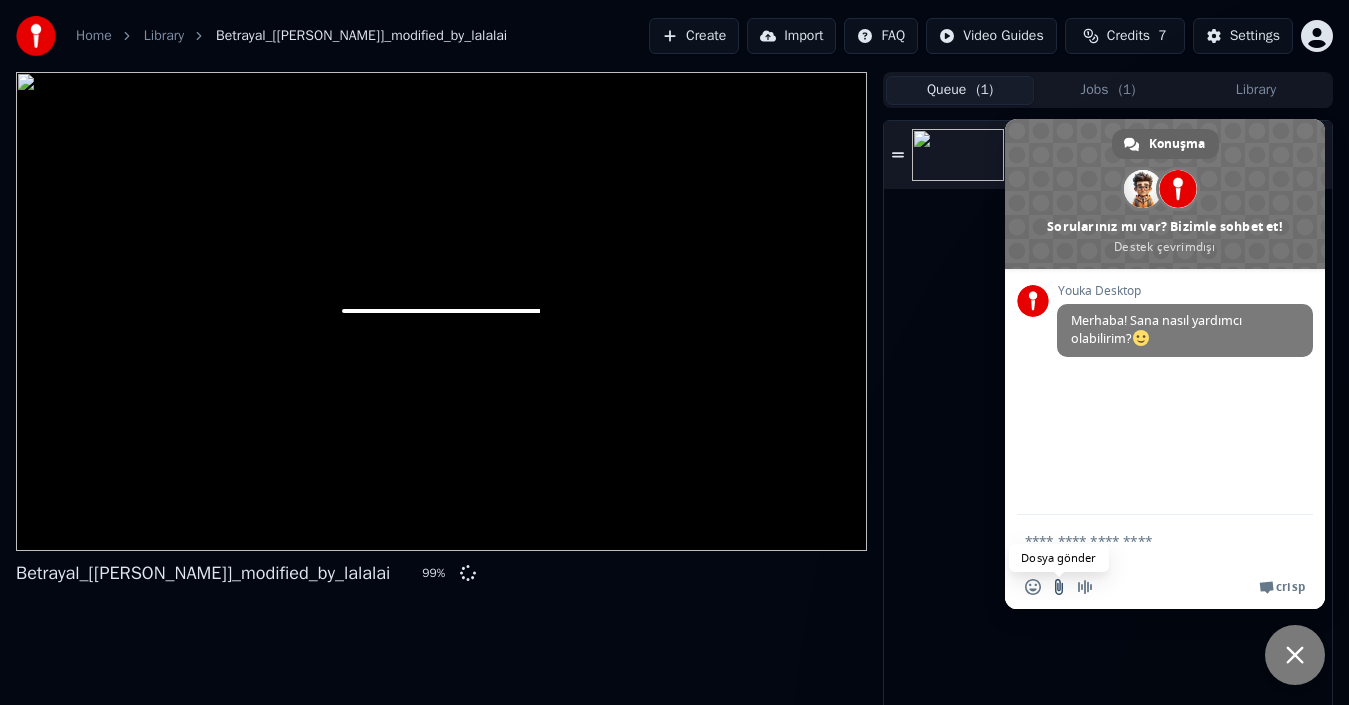 click at bounding box center (1059, 587) 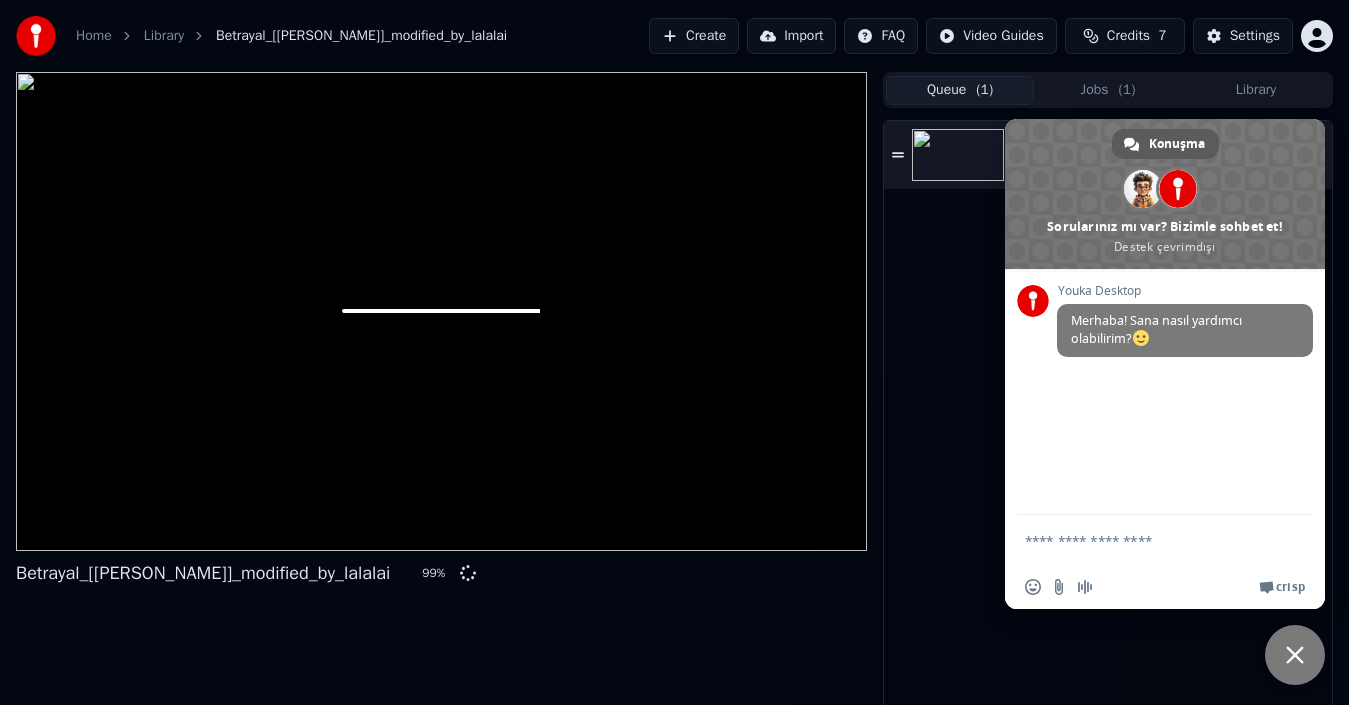 click on "Konuşma" at bounding box center [1177, 144] 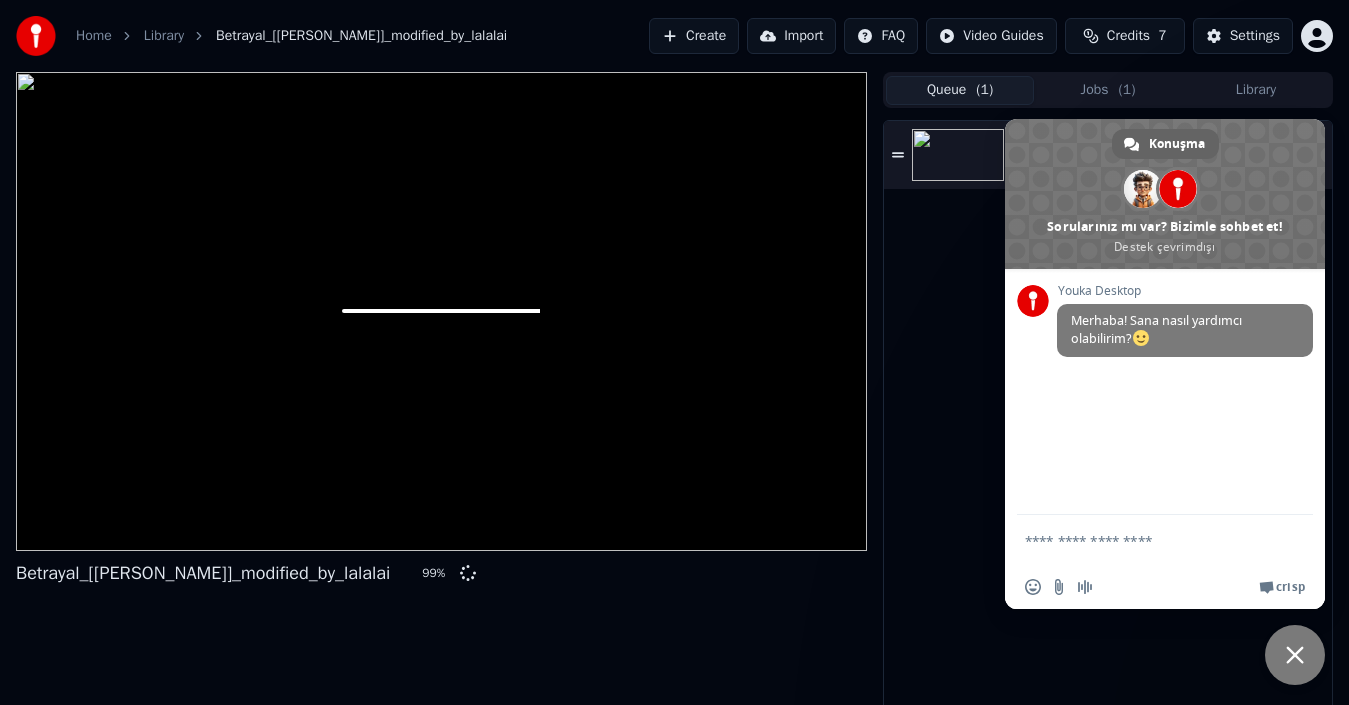 click on "Betrayal_[[PERSON_NAME]]_modified_by_lalalai 99 %" at bounding box center (441, 395) 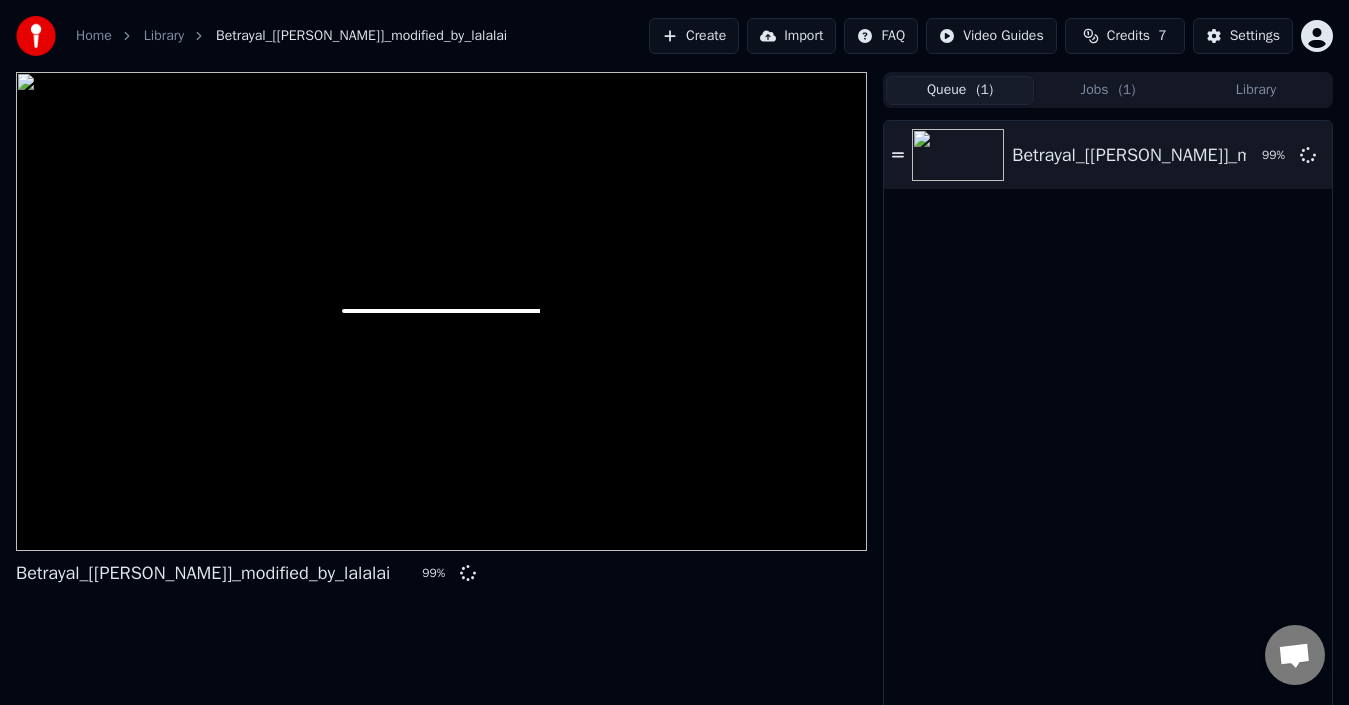 click on "Credits 7" at bounding box center [1125, 36] 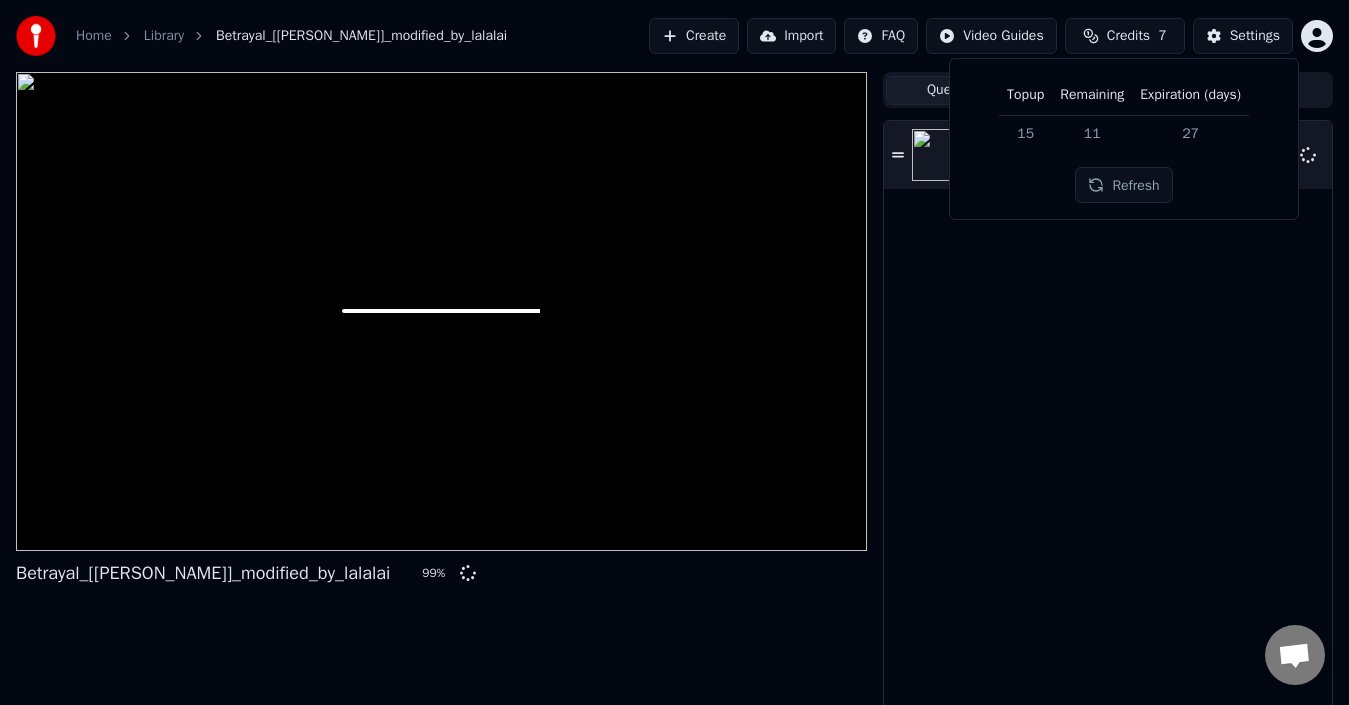 drag, startPoint x: 961, startPoint y: 252, endPoint x: 935, endPoint y: 155, distance: 100.4241 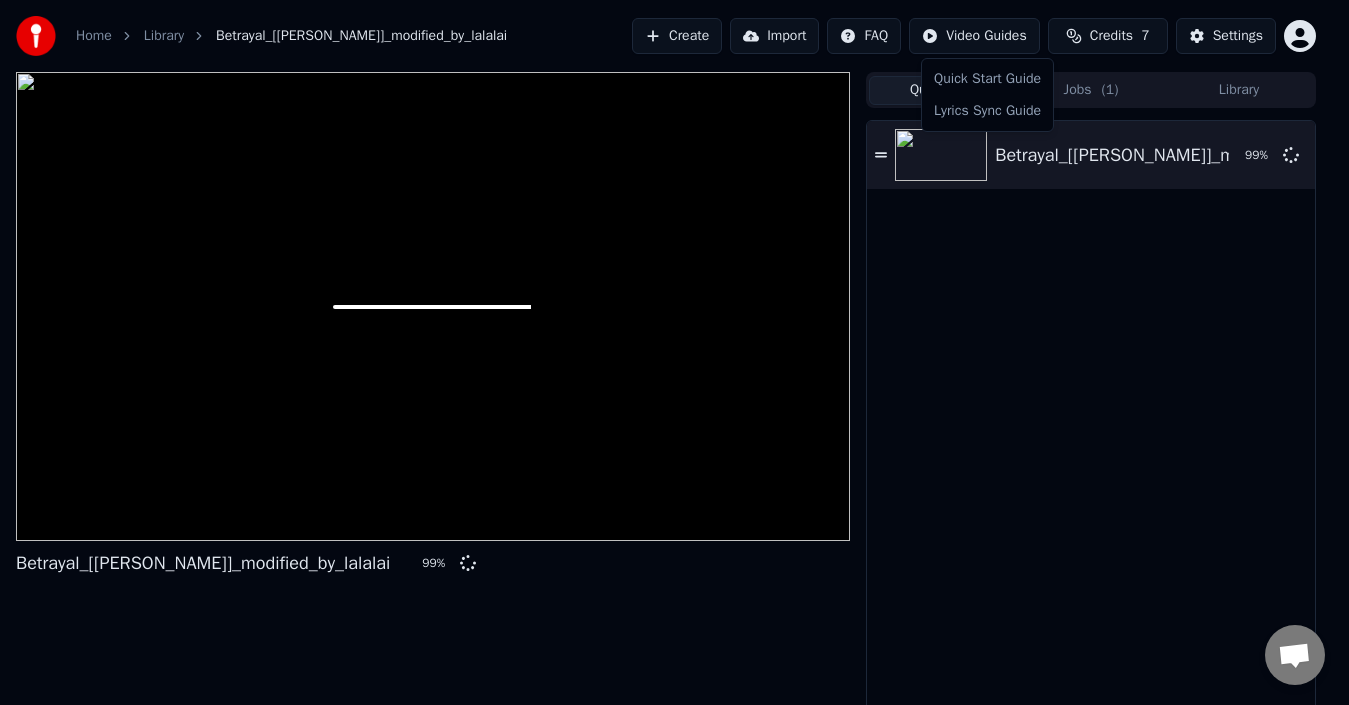 click on "Home Library Betrayal_[[PERSON_NAME]]_modified_by_lalalai Create Import FAQ Video Guides Credits 7 Settings Betrayal_[[PERSON_NAME]]_modified_by_lalalai 99 % Queue ( 1 ) Jobs ( 1 ) Library Betrayal_[[PERSON_NAME]]_modified_by_lalalai 99 % Konuşma [PERSON_NAME] mı var? Bizimle sohbet et! Destek çevrimdışı Çevrimdışı ağ. Yeniden bağlanıyor... Şimdilik hiçbir mesaj alınamaz veya gönderilemez. Youka Desktop Merhaba! Sana nasıl yardımcı olabilirim?  Dosya gönder Emoji ekle Dosya gönder Sesli mesaj kaydetme We run on Crisp Quick Start Guide Lyrics Sync Guide" at bounding box center [674, 352] 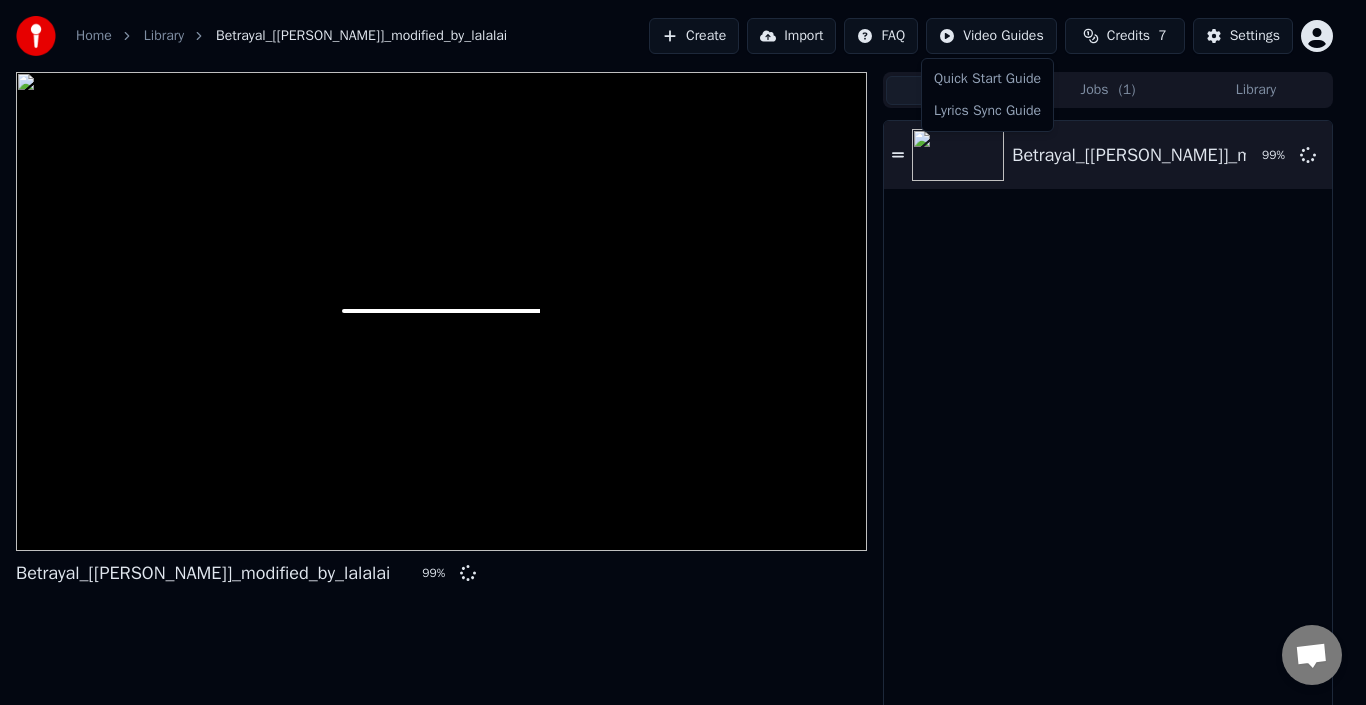 click on "Home Library Betrayal_[[PERSON_NAME]]_modified_by_lalalai Create Import FAQ Video Guides Credits 7 Settings Betrayal_[[PERSON_NAME]]_modified_by_lalalai 99 % Queue ( 1 ) Jobs ( 1 ) Library Betrayal_[[PERSON_NAME]]_modified_by_lalalai 99 % Konuşma [PERSON_NAME] mı var? Bizimle sohbet et! Destek çevrimdışı Çevrimdışı ağ. Yeniden bağlanıyor... Şimdilik hiçbir mesaj alınamaz veya gönderilemez. Youka Desktop Merhaba! Sana nasıl yardımcı olabilirim?  Dosya gönder Emoji ekle Dosya gönder Sesli mesaj kaydetme We run on Crisp Quick Start Guide Lyrics Sync Guide" at bounding box center [683, 352] 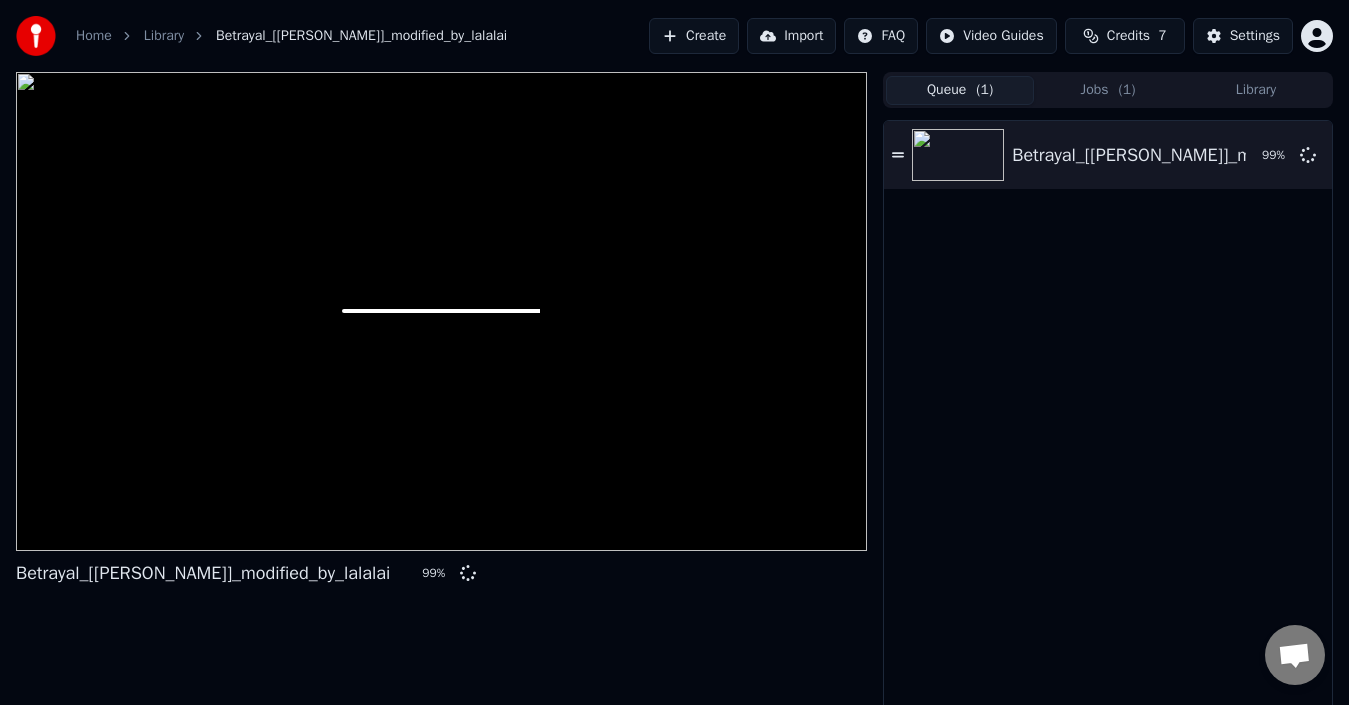 click on "Home Library Betrayal_[[PERSON_NAME]]_modified_by_lalalai Create Import FAQ Video Guides Credits 7 Settings Betrayal_[[PERSON_NAME]]_modified_by_lalalai 99 % Queue ( 1 ) Jobs ( 1 ) Library Betrayal_[[PERSON_NAME]]_modified_by_lalalai 99 % Konuşma [PERSON_NAME] mı var? Bizimle sohbet et! Destek çevrimdışı Çevrimdışı ağ. Yeniden bağlanıyor... Şimdilik hiçbir mesaj alınamaz veya gönderilemez. Youka Desktop Merhaba! Sana nasıl yardımcı olabilirim?  Dosya gönder Emoji ekle Dosya gönder Sesli mesaj kaydetme We run on Crisp" at bounding box center (674, 352) 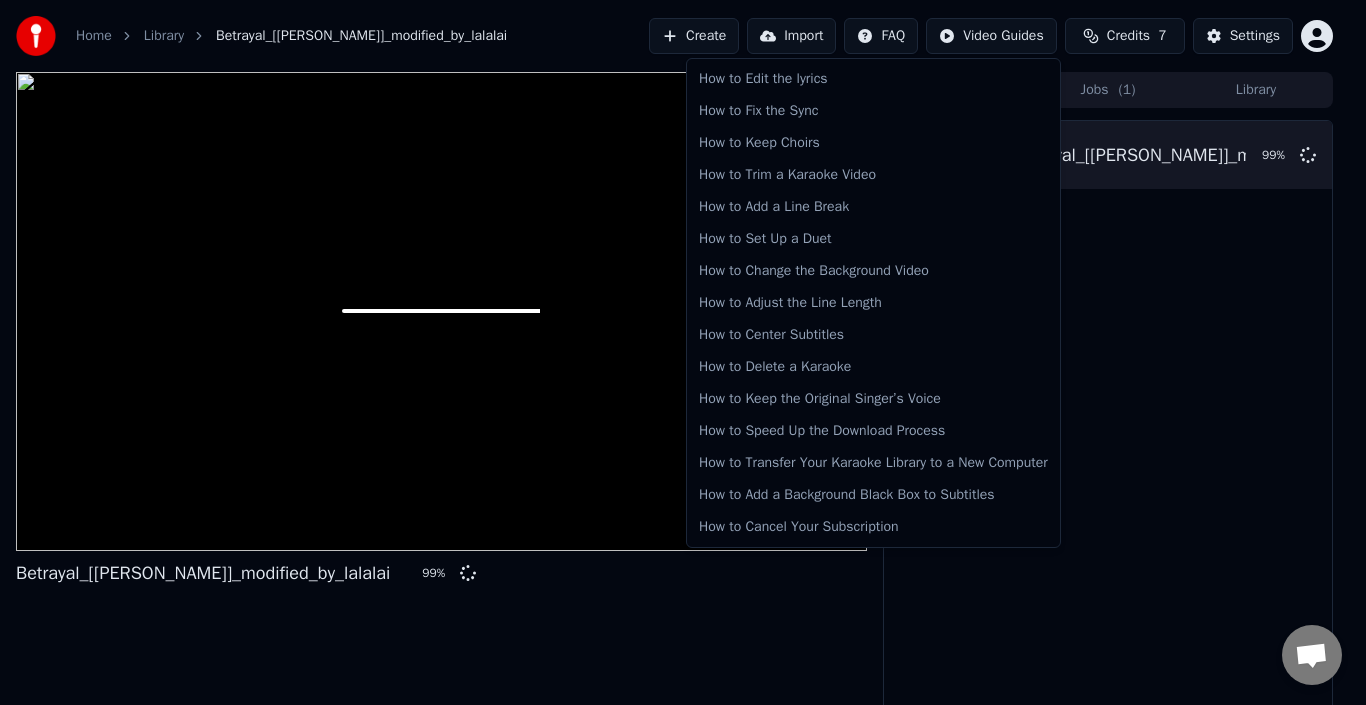 click on "Home Library Betrayal_[[PERSON_NAME]]_modified_by_lalalai Create Import FAQ Video Guides Credits 7 Settings Betrayal_[[PERSON_NAME]]_modified_by_lalalai 99 % Queue ( 1 ) Jobs ( 1 ) Library Betrayal_[[PERSON_NAME]]_modified_by_lalalai 99 % Konuşma [PERSON_NAME] mı var? Bizimle sohbet et! Destek çevrimdışı Çevrimdışı ağ. Yeniden bağlanıyor... Şimdilik hiçbir mesaj alınamaz veya gönderilemez. Youka Desktop Merhaba! Sana nasıl yardımcı olabilirim?  Dosya gönder Emoji ekle Dosya gönder Sesli mesaj kaydetme We run on Crisp How to Edit the lyrics How to Fix the Sync How to Keep Choirs How to Trim a Karaoke Video How to Add a Line Break How to Set Up a Duet How to Change the Background Video How to Adjust the Line Length How to Center Subtitles How to Delete a Karaoke How to Keep the Original Singer’s Voice How to Speed Up the Download Process How to Transfer Your Karaoke Library to a New Computer How to Add a Background Black Box to Subtitles How to Cancel Your Subscription" at bounding box center [683, 352] 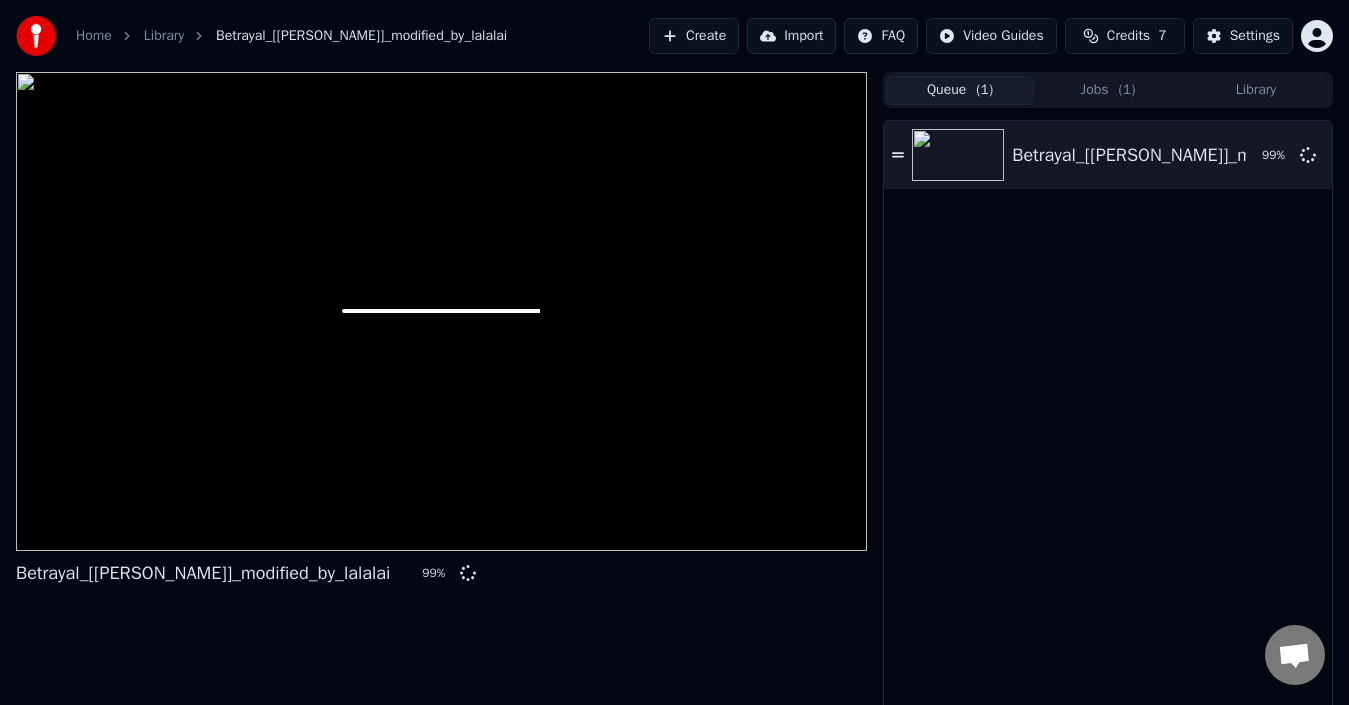 click on "Betrayal_[[PERSON_NAME]]_modified_by_lalalai 99 %" at bounding box center [441, 395] 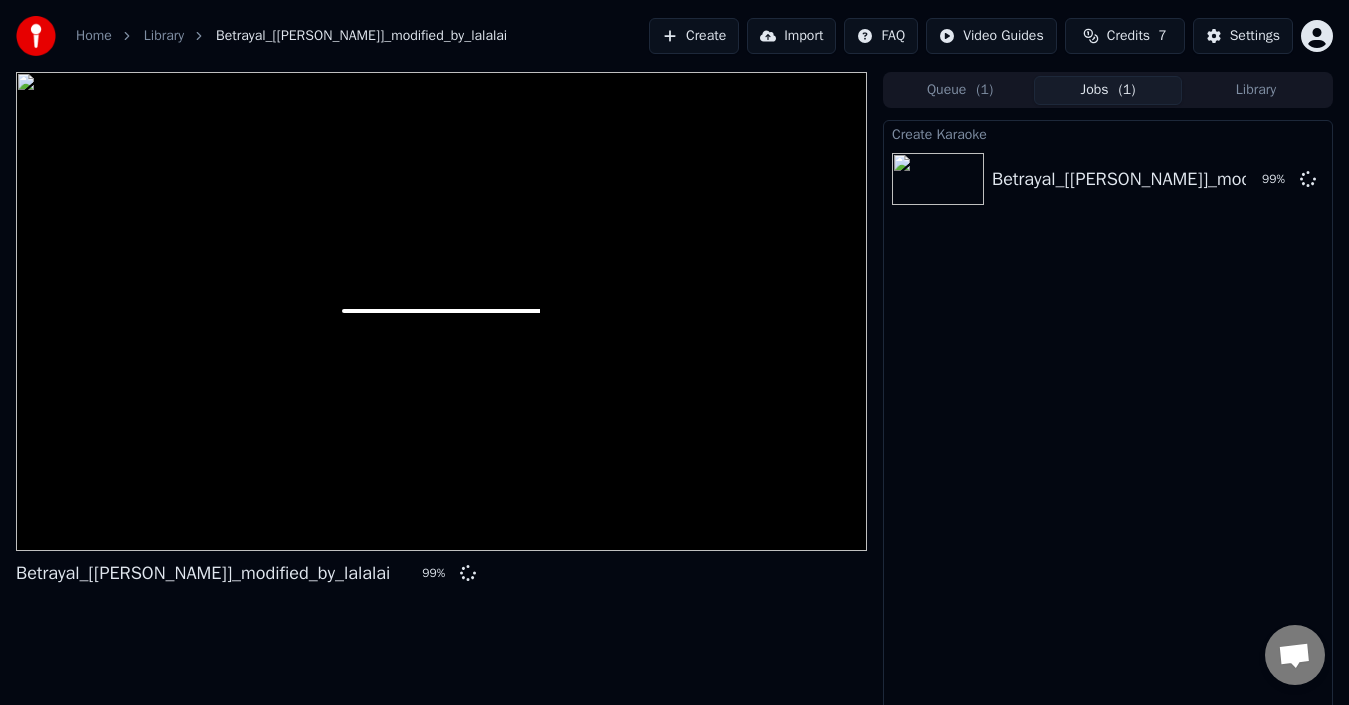 click on "Library" at bounding box center [1256, 90] 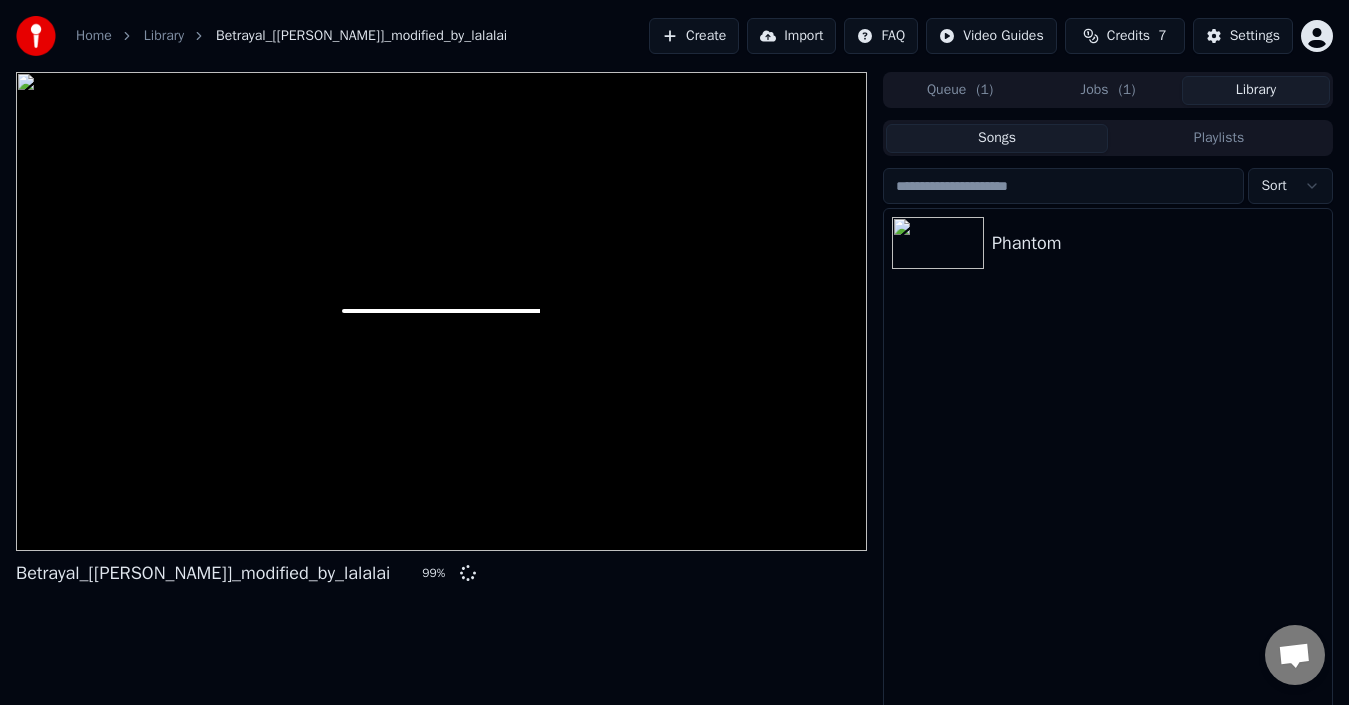 click on "Library" at bounding box center [1256, 90] 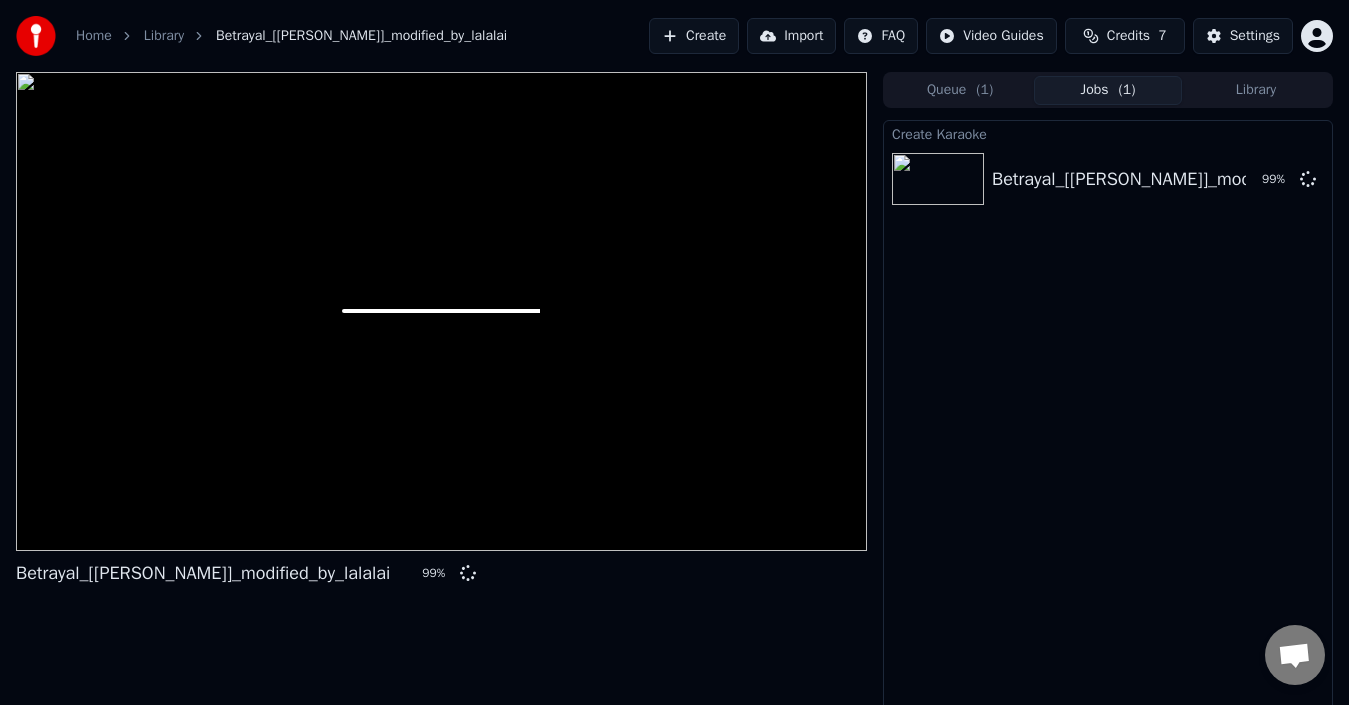 click on "Jobs ( 1 )" at bounding box center [1108, 90] 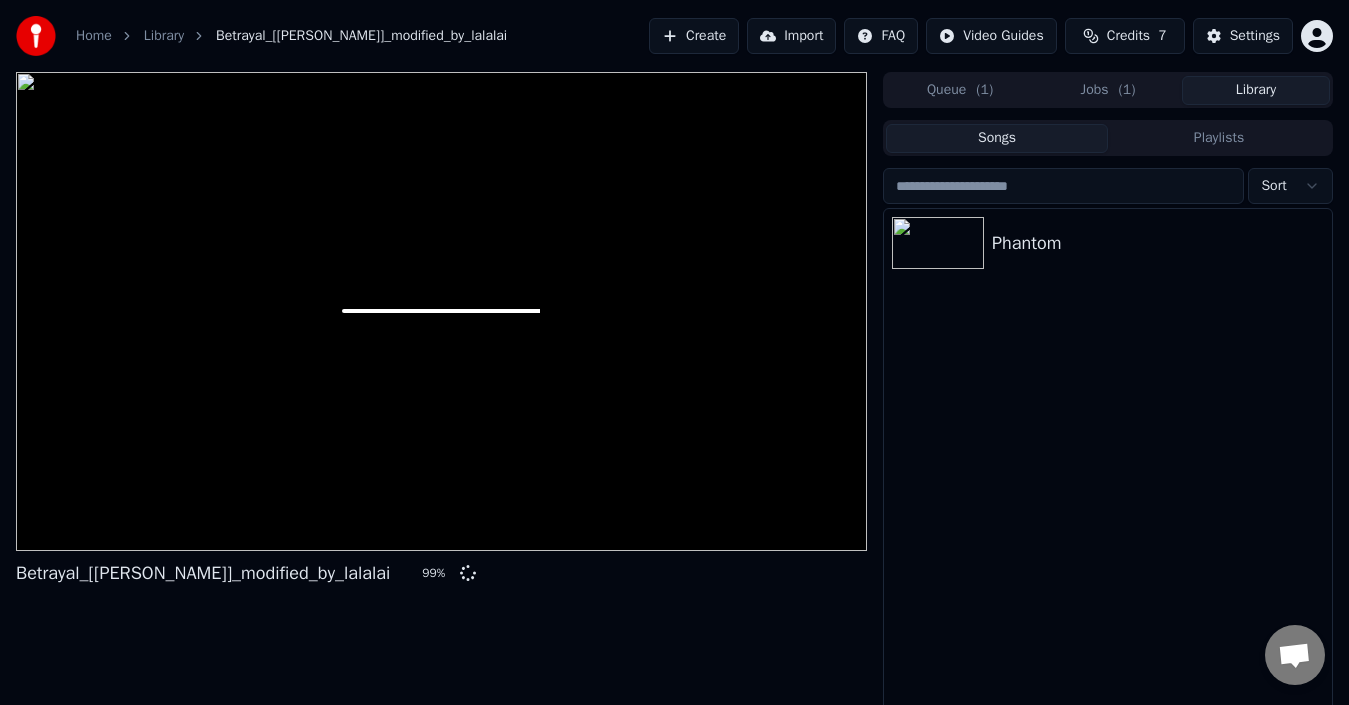 click on "Jobs ( 1 )" at bounding box center [1108, 90] 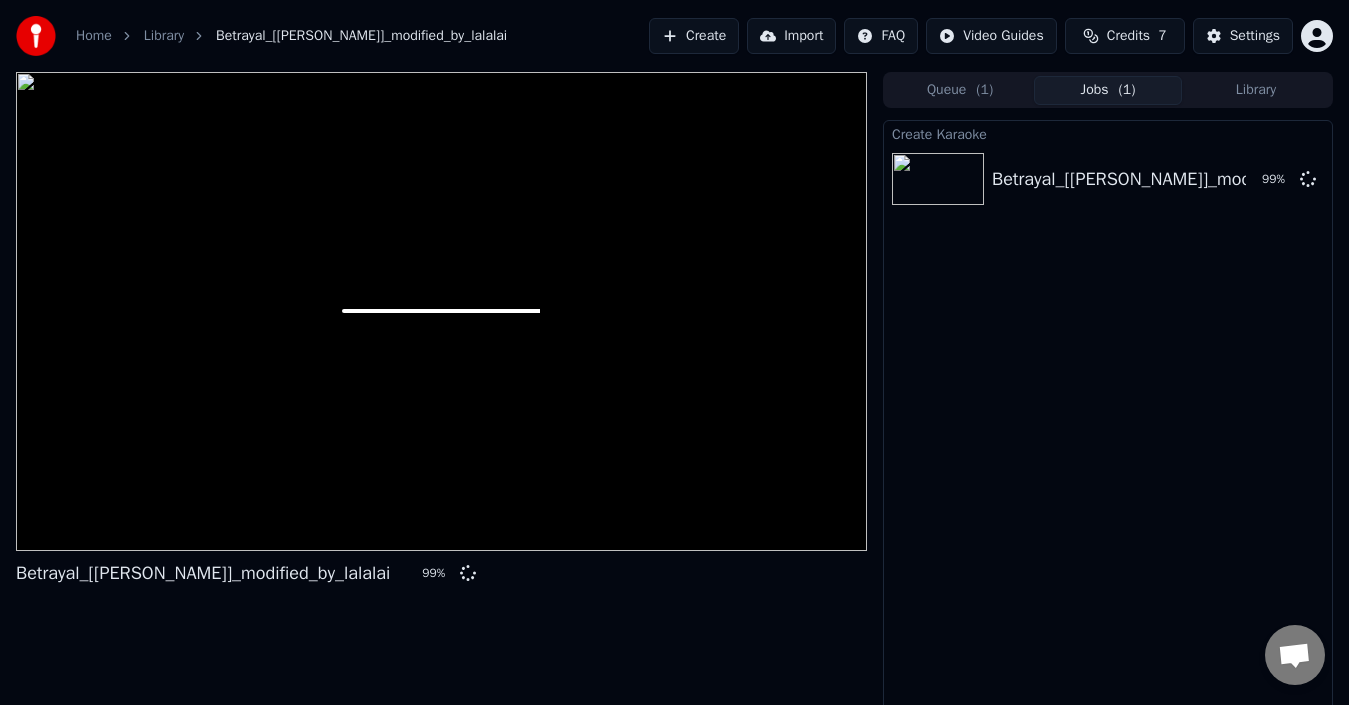 click on "Library" at bounding box center (1256, 90) 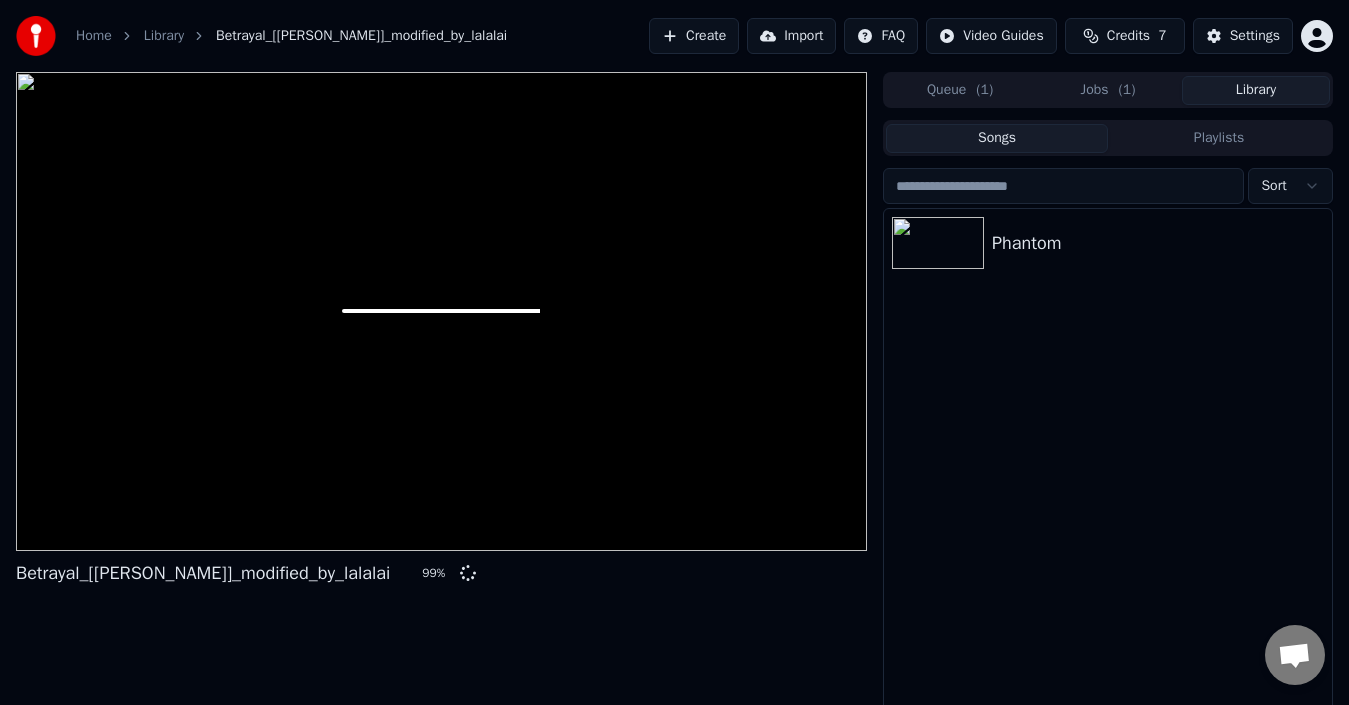click on "Jobs ( 1 )" at bounding box center [1108, 90] 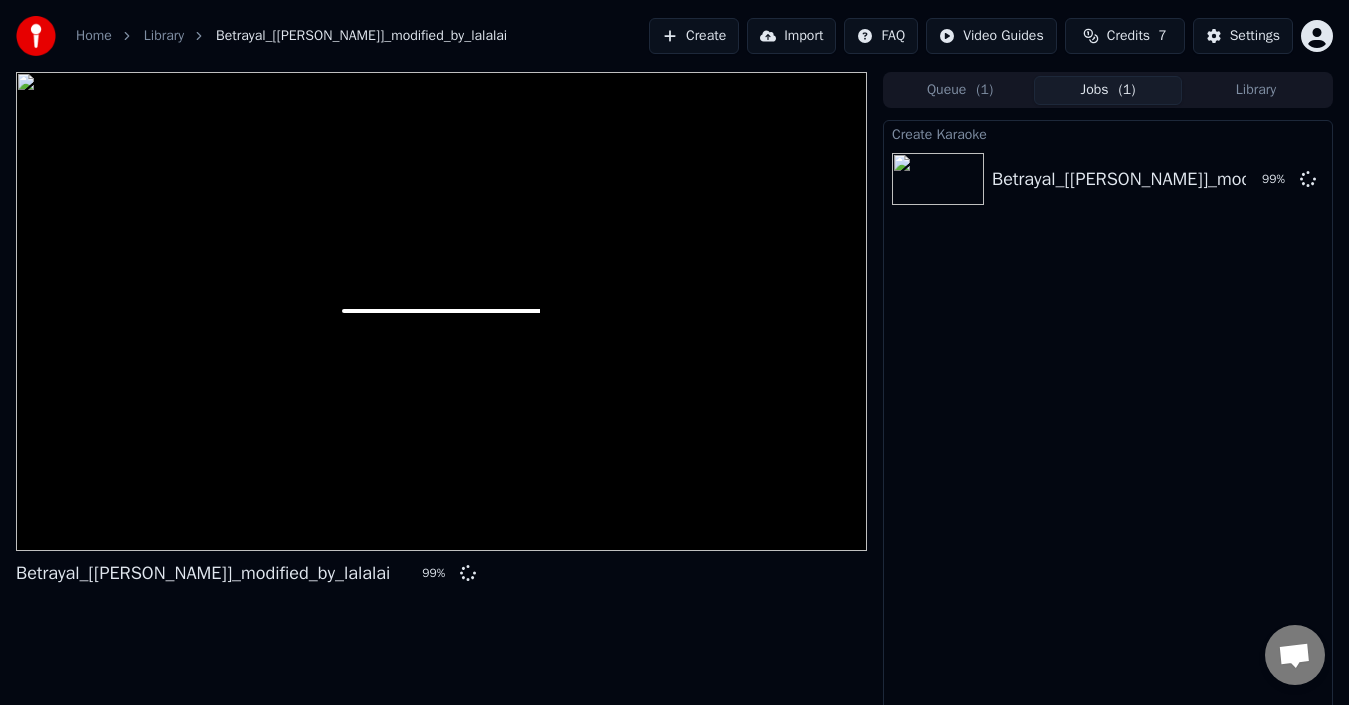 drag, startPoint x: 1190, startPoint y: 93, endPoint x: 1175, endPoint y: 94, distance: 15.033297 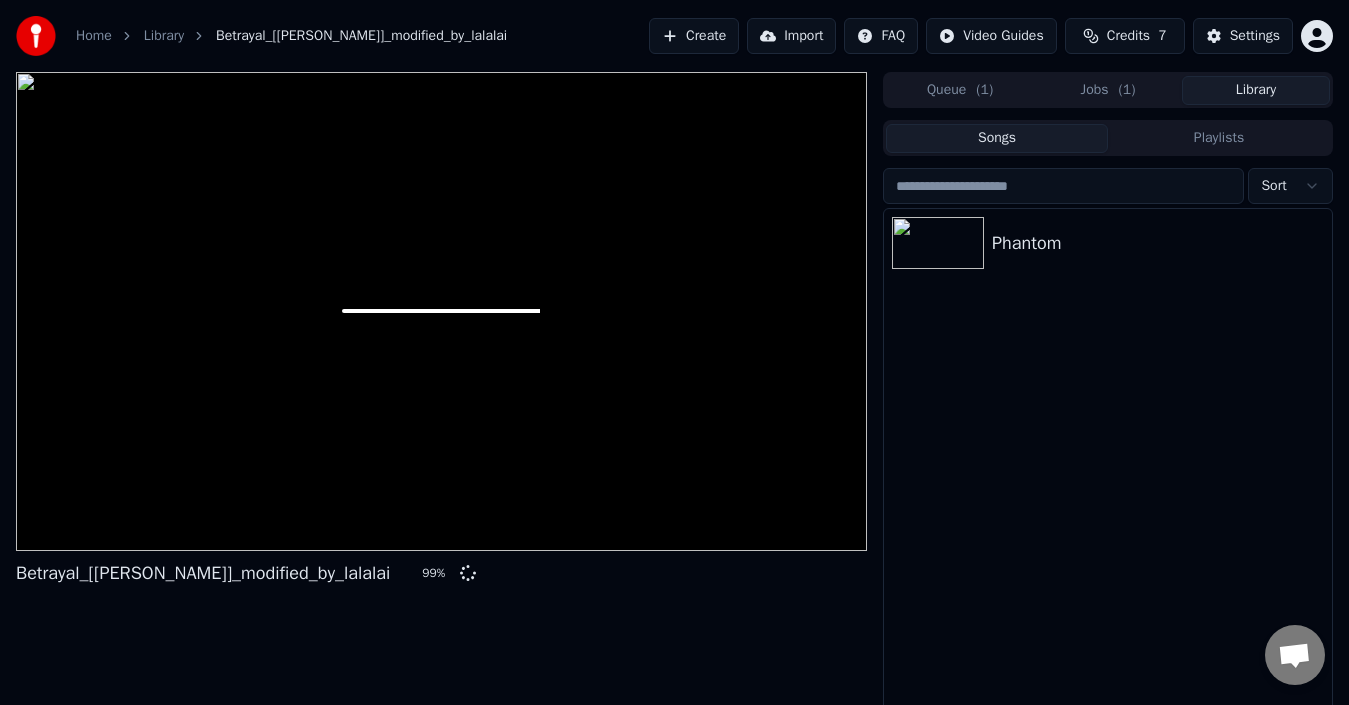 drag, startPoint x: 1142, startPoint y: 94, endPoint x: 1161, endPoint y: 96, distance: 19.104973 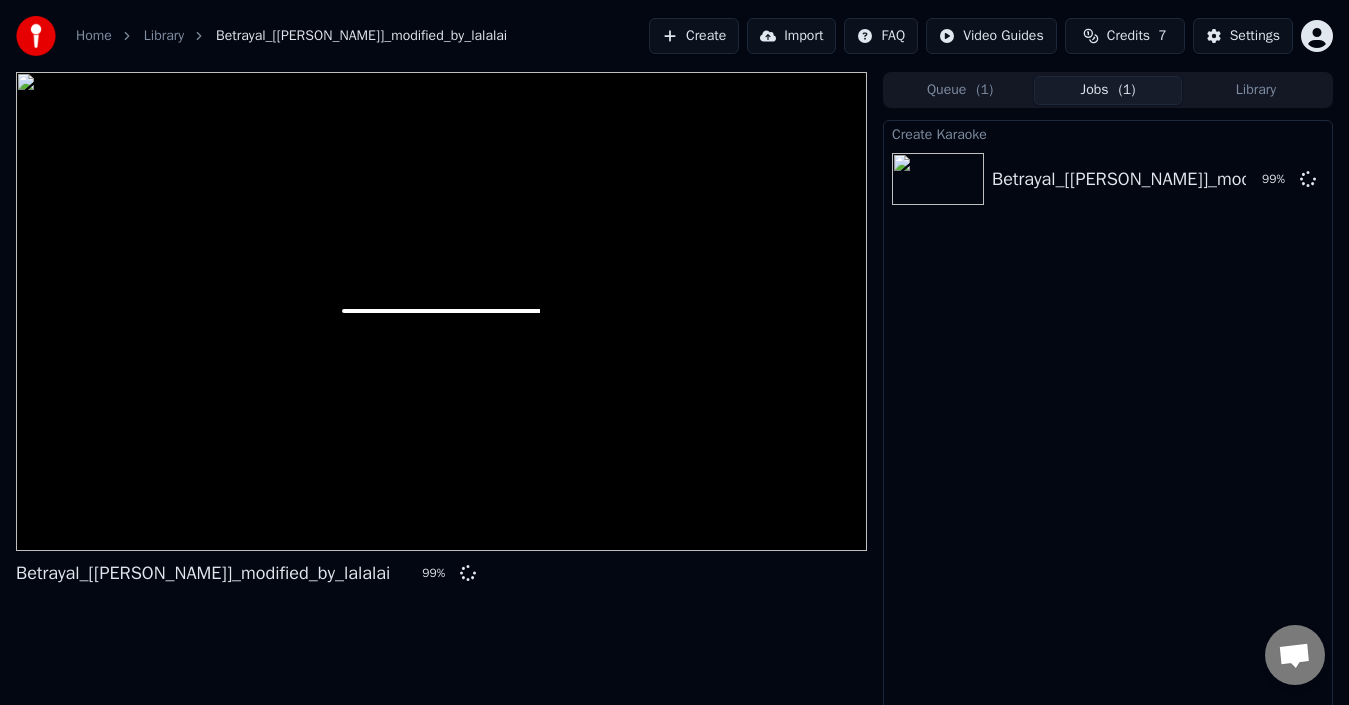 click on "Queue ( 1 ) Jobs ( 1 ) Library" at bounding box center (1108, 90) 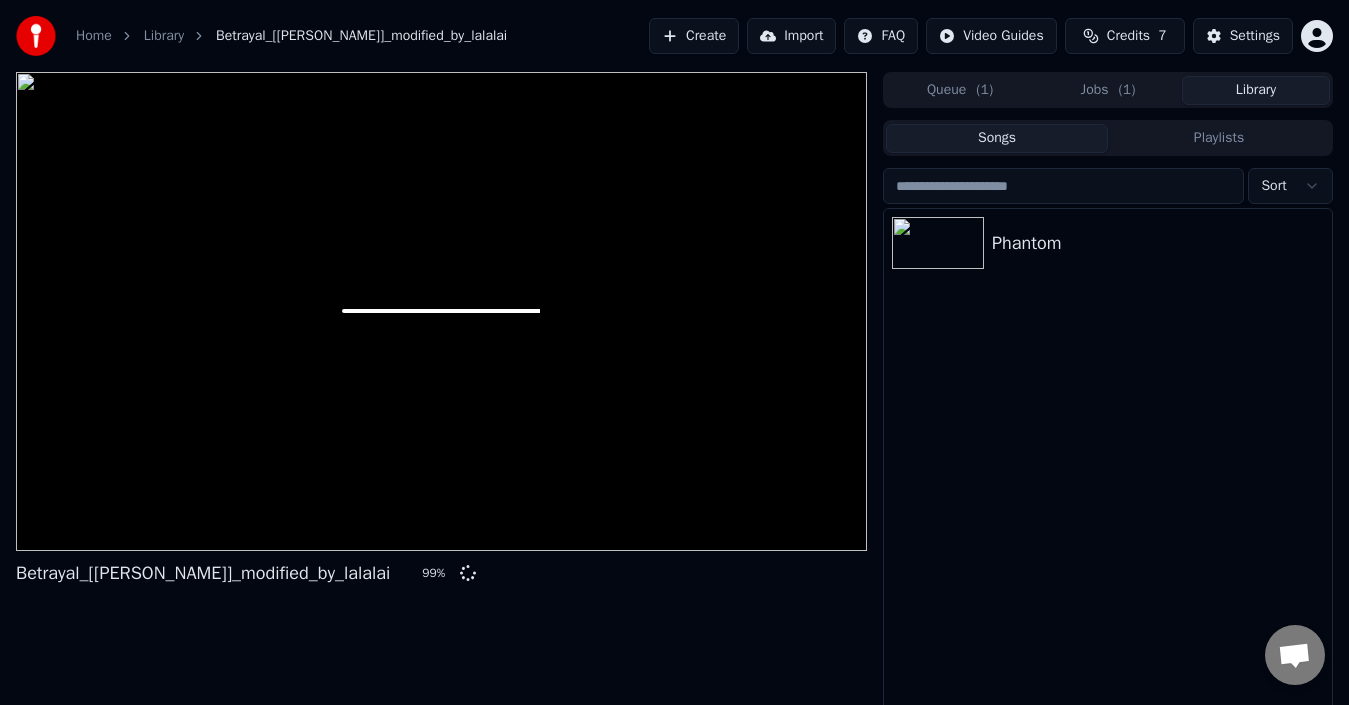 click on "Jobs ( 1 )" at bounding box center (1108, 90) 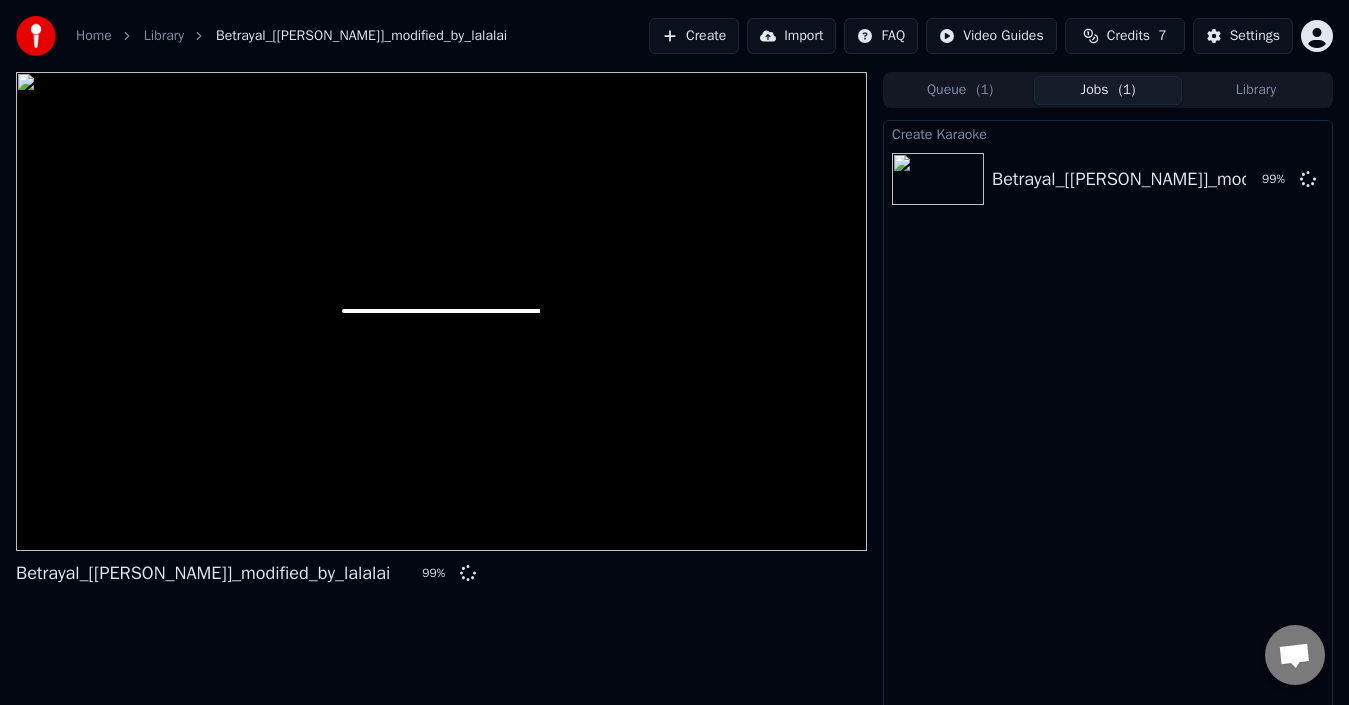 drag, startPoint x: 1166, startPoint y: 94, endPoint x: 1155, endPoint y: 93, distance: 11.045361 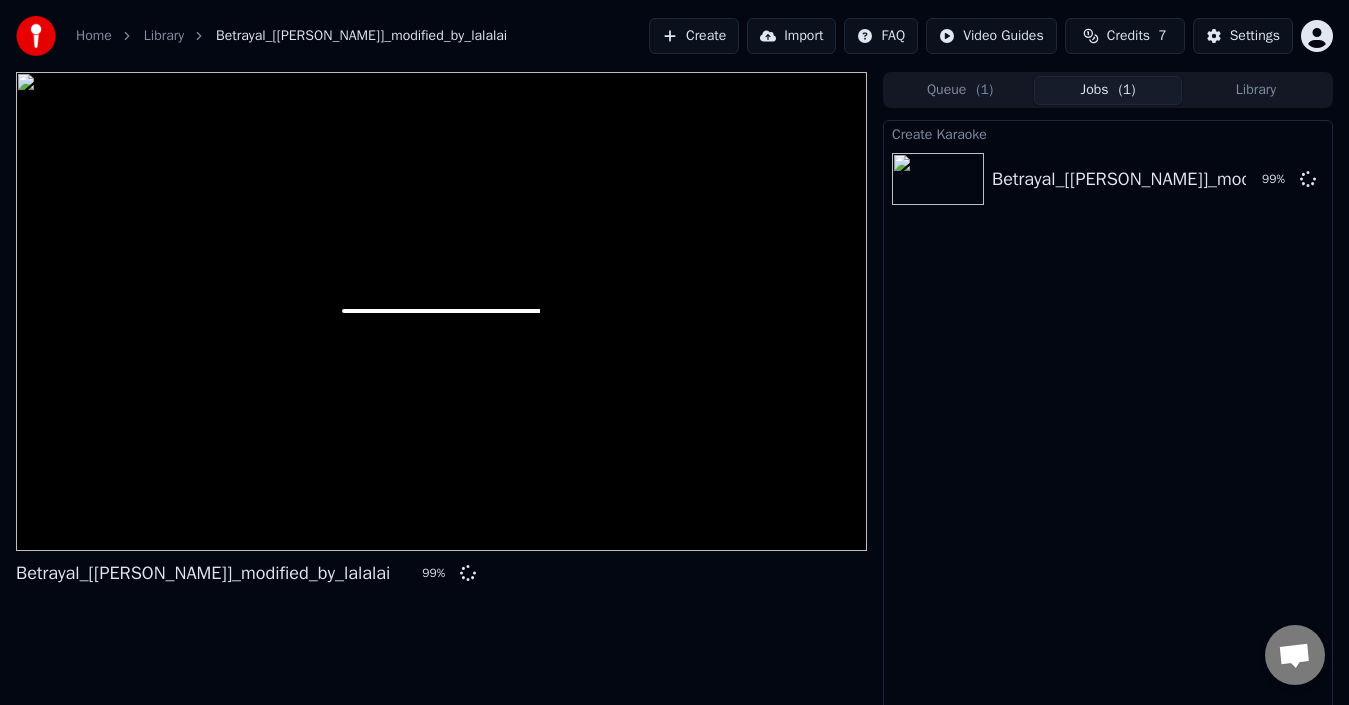 click on "Jobs ( 1 )" at bounding box center (1108, 90) 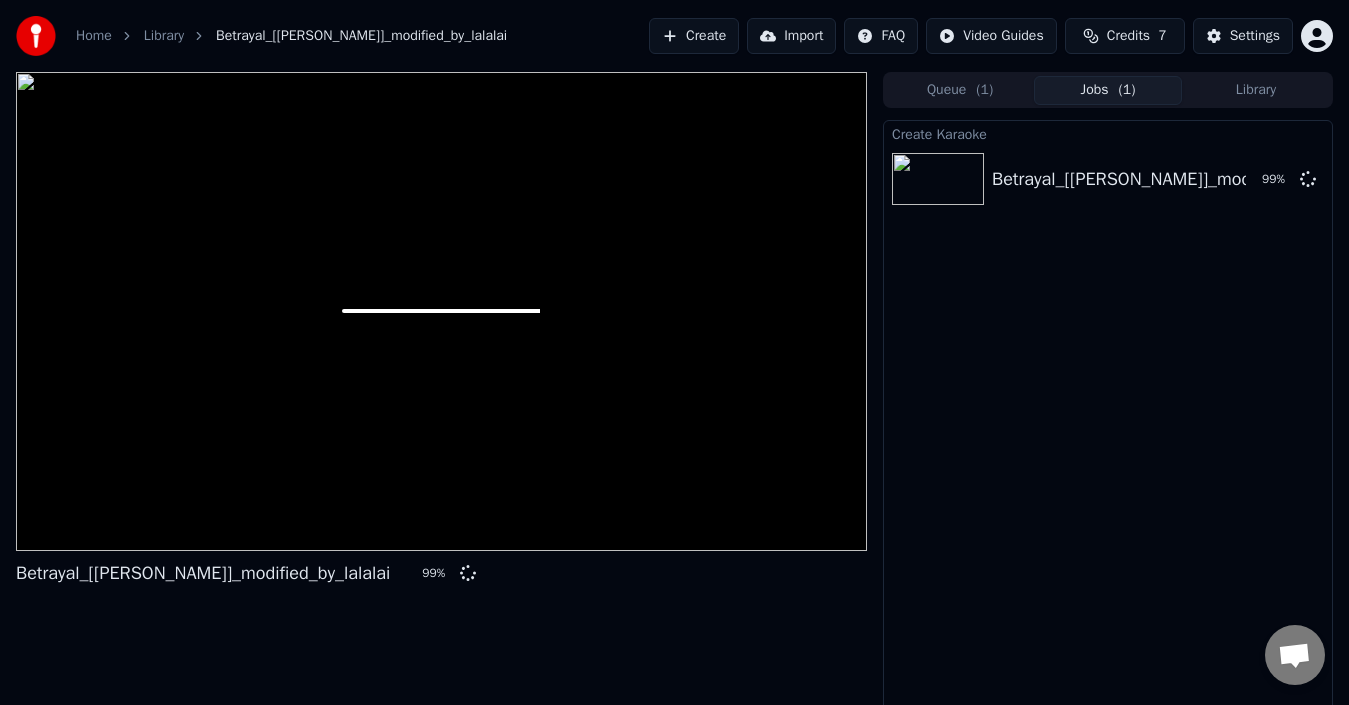 click on "Home Library Betrayal_[[PERSON_NAME]]_modified_by_lalalai Create Import FAQ Video Guides Credits 7 Settings Betrayal_[[PERSON_NAME]]_modified_by_lalalai 99 % Queue ( 1 ) Jobs ( 1 ) Library Create Karaoke Betrayal_[[PERSON_NAME]]_modified_by_lalalai 99 % Konuşma [PERSON_NAME] mı var? Bizimle sohbet et! Destek çevrimdışı Çevrimdışı ağ. Yeniden bağlanıyor... Şimdilik hiçbir mesaj alınamaz veya gönderilemez. Youka Desktop Merhaba! Sana nasıl yardımcı olabilirim?  Dosya gönder Emoji ekle Dosya gönder Sesli mesaj kaydetme We run on Crisp" at bounding box center (674, 352) 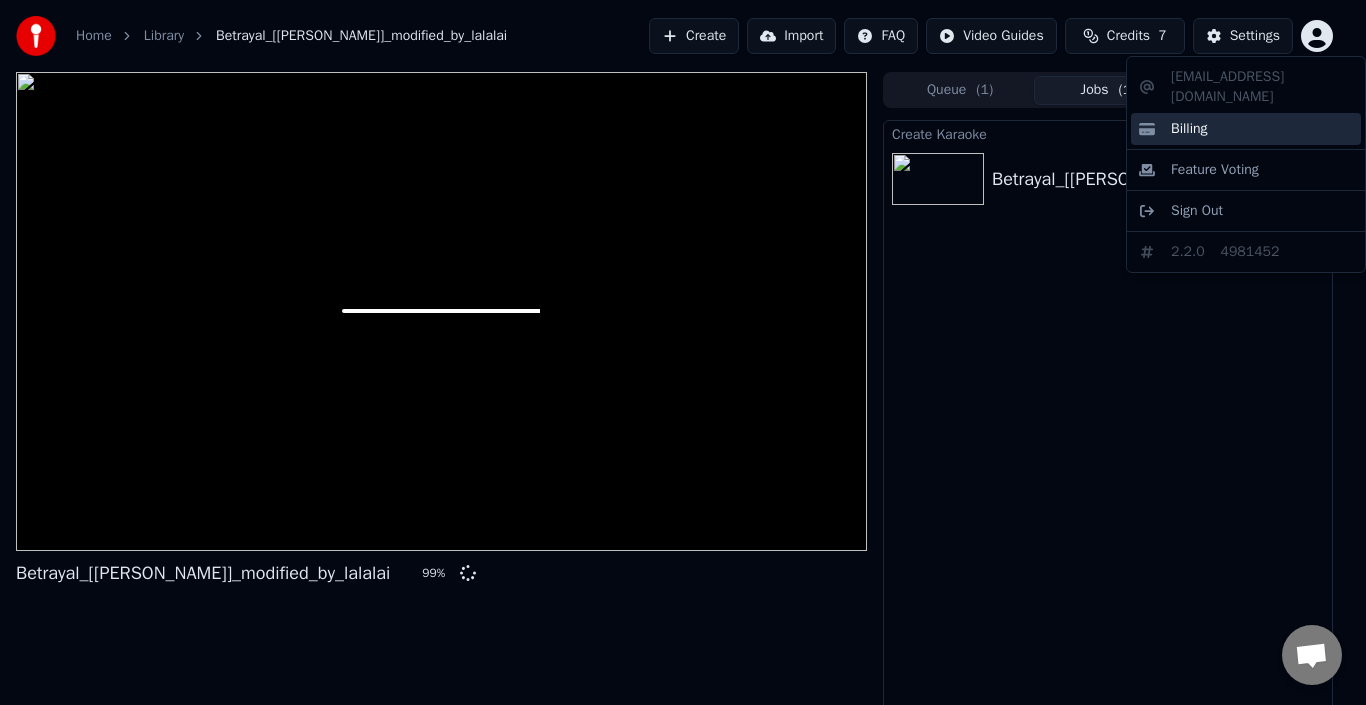 click on "Billing" at bounding box center (1246, 129) 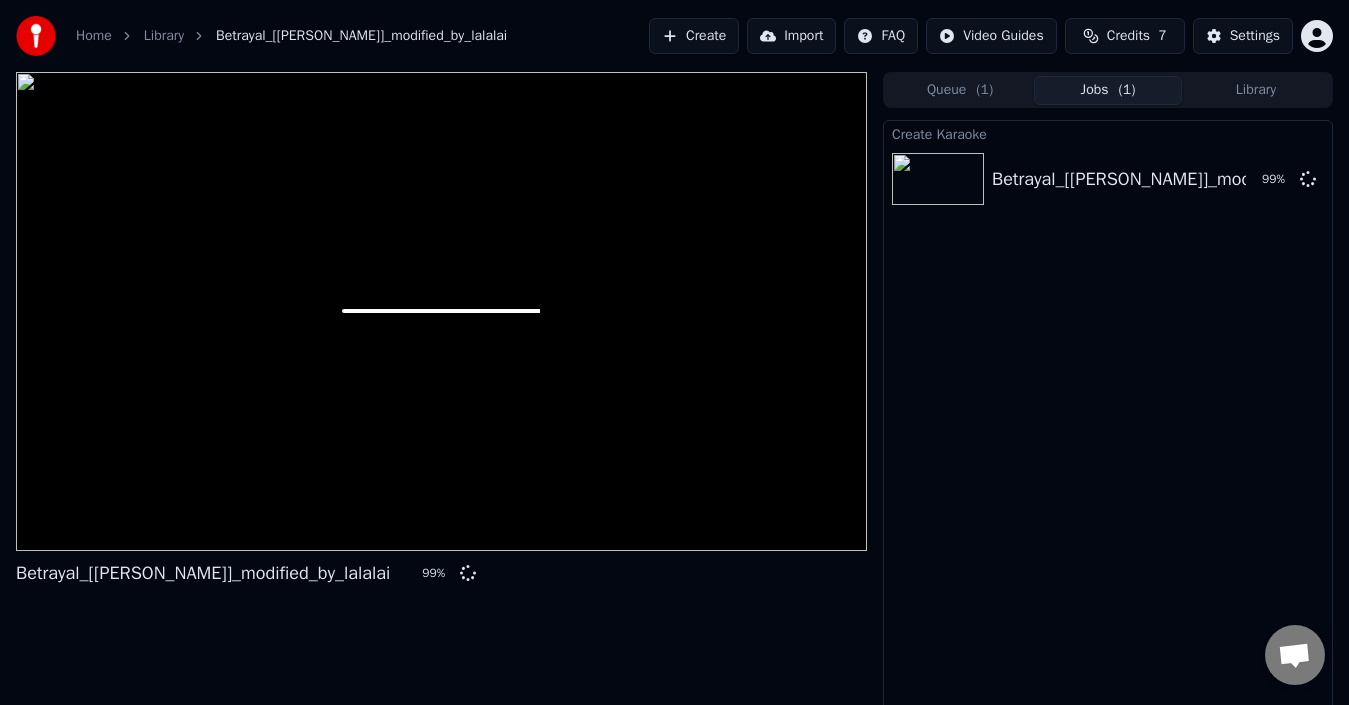 click on "Queue ( 1 )" at bounding box center [960, 90] 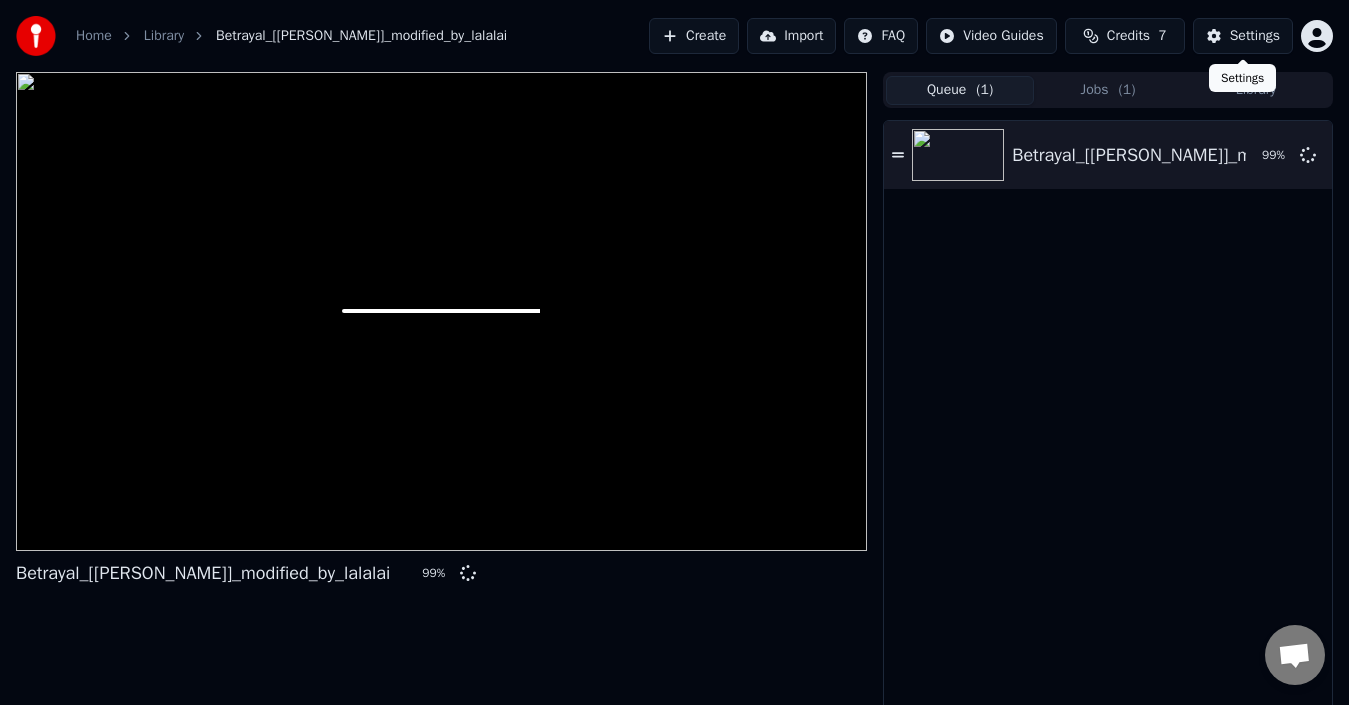 click on "Home Library Betrayal_[[PERSON_NAME]]_modified_by_lalalai Create Import FAQ Video Guides Credits 7 Settings" at bounding box center [674, 36] 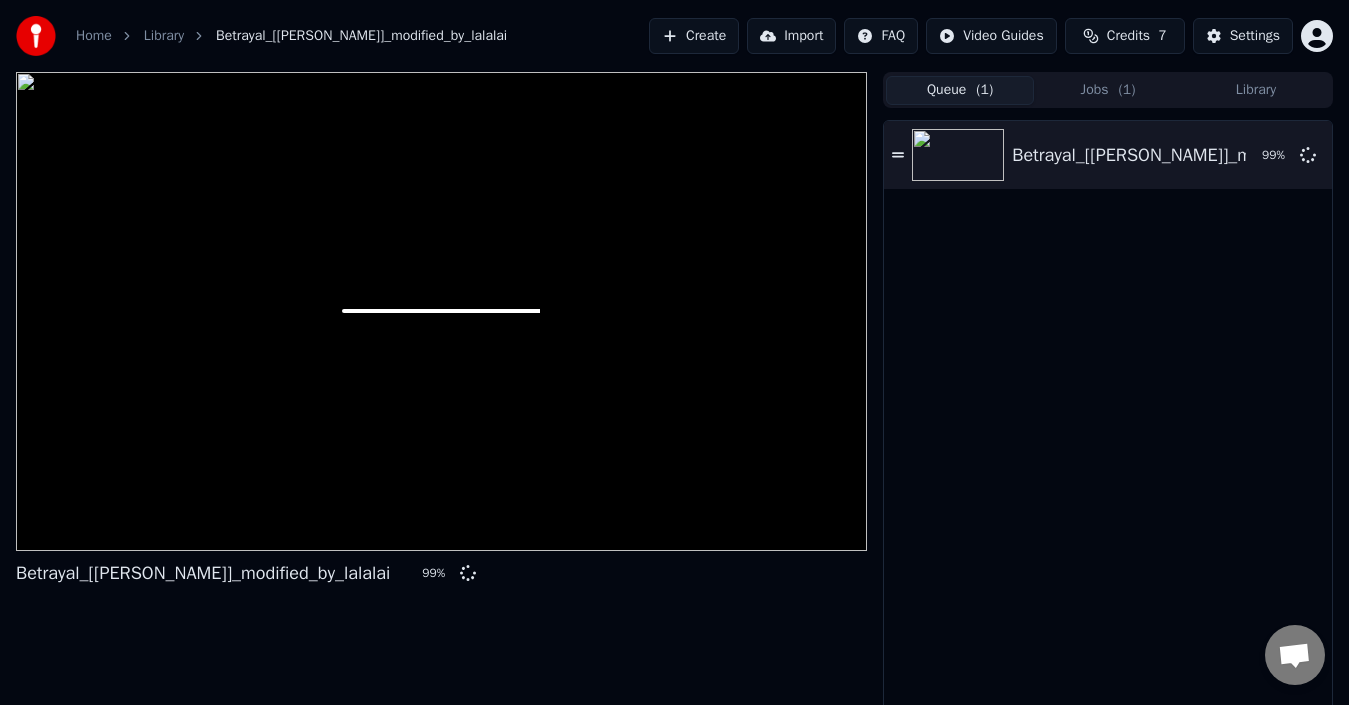 click on "Home Library Betrayal_[[PERSON_NAME]]_modified_by_lalalai Create Import FAQ Video Guides Credits 7 Settings Betrayal_[[PERSON_NAME]]_modified_by_lalalai 99 % Queue ( 1 ) Jobs ( 1 ) Library Betrayal_[[PERSON_NAME]]_modified_by_lalalai 99 % Konuşma [PERSON_NAME] mı var? Bizimle sohbet et! Destek çevrimdışı Çevrimdışı ağ. Yeniden bağlanıyor... Şimdilik hiçbir mesaj alınamaz veya gönderilemez. Youka Desktop Merhaba! Sana nasıl yardımcı olabilirim?  Dosya gönder Emoji ekle Dosya gönder Sesli mesaj kaydetme We run on Crisp" at bounding box center [674, 352] 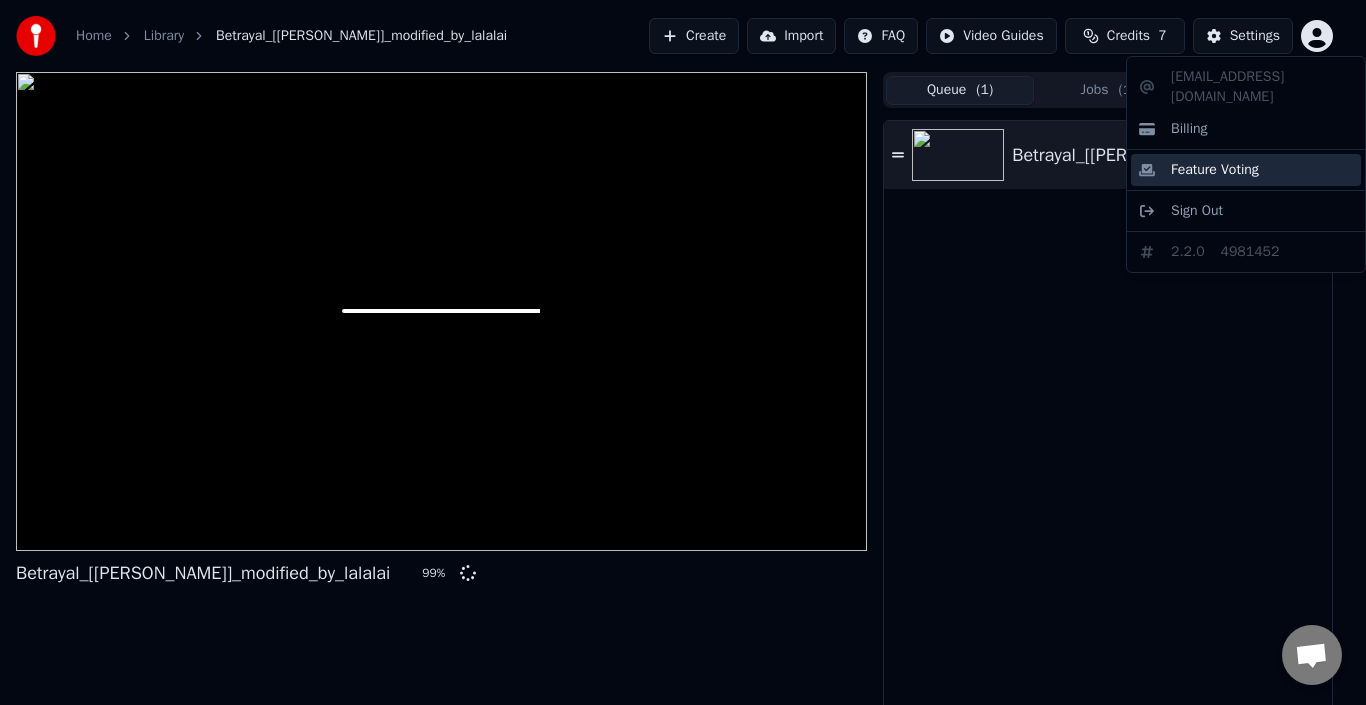 click on "Feature Voting" at bounding box center (1215, 170) 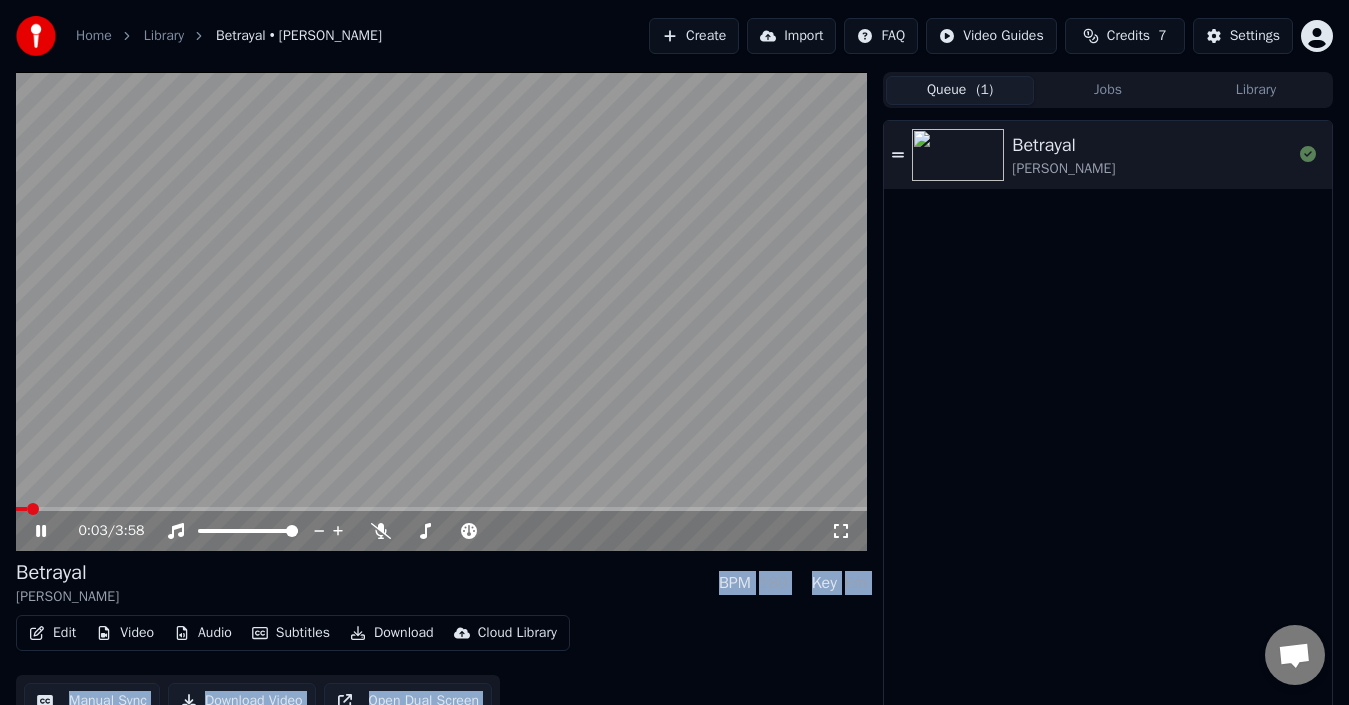 drag, startPoint x: 467, startPoint y: 181, endPoint x: 479, endPoint y: 197, distance: 20 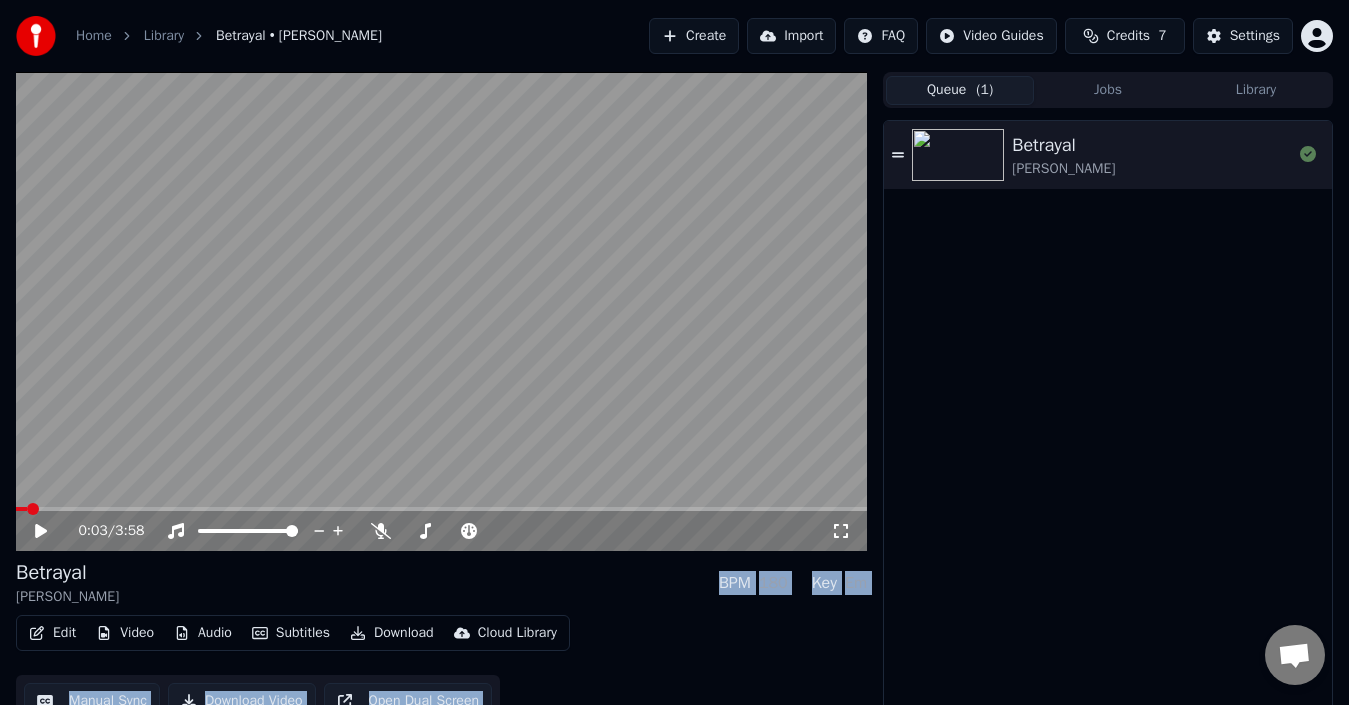 drag, startPoint x: 453, startPoint y: 206, endPoint x: 451, endPoint y: 263, distance: 57.035076 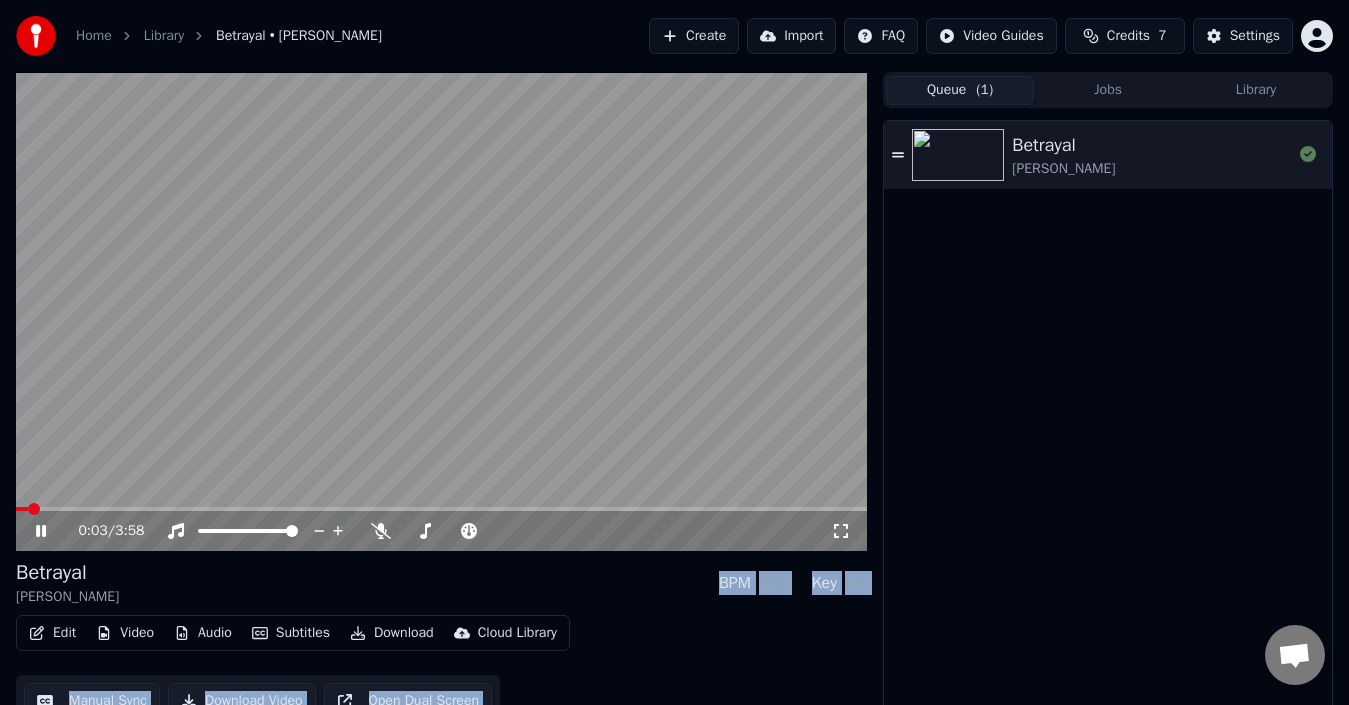 click at bounding box center [441, 311] 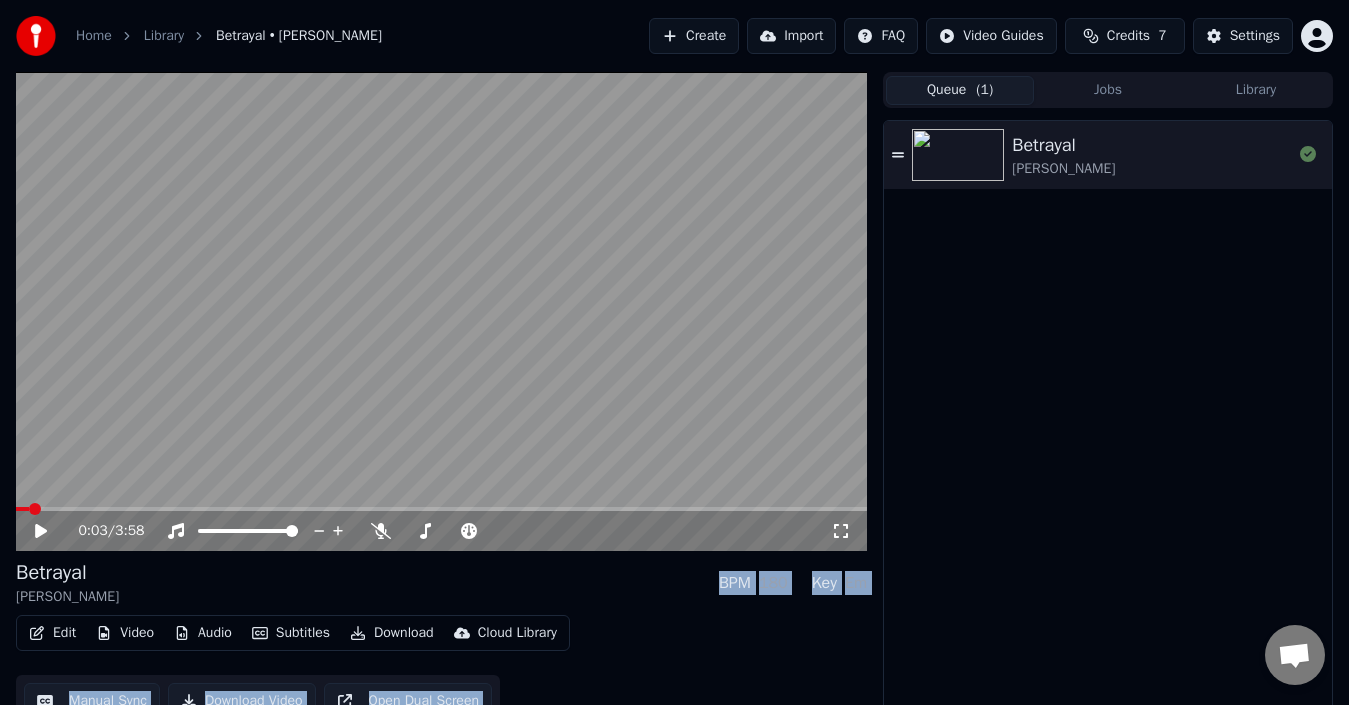 click at bounding box center (441, 311) 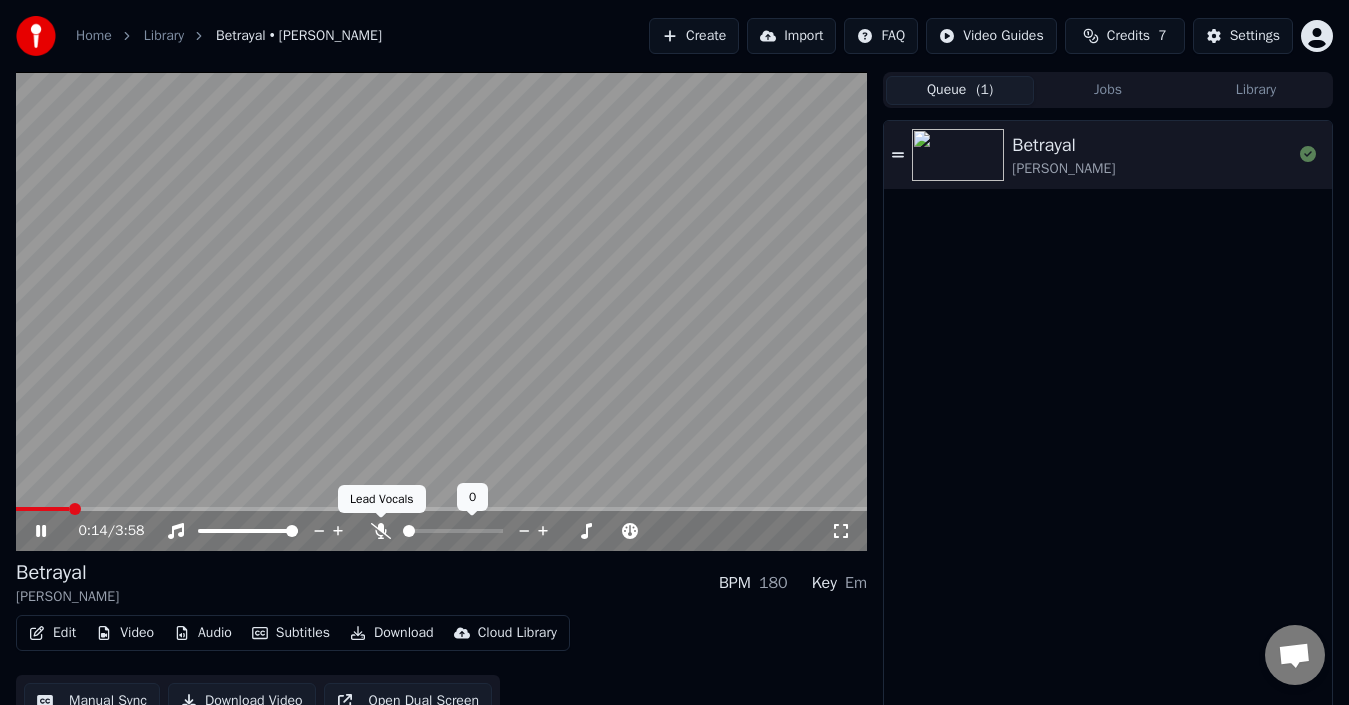 click 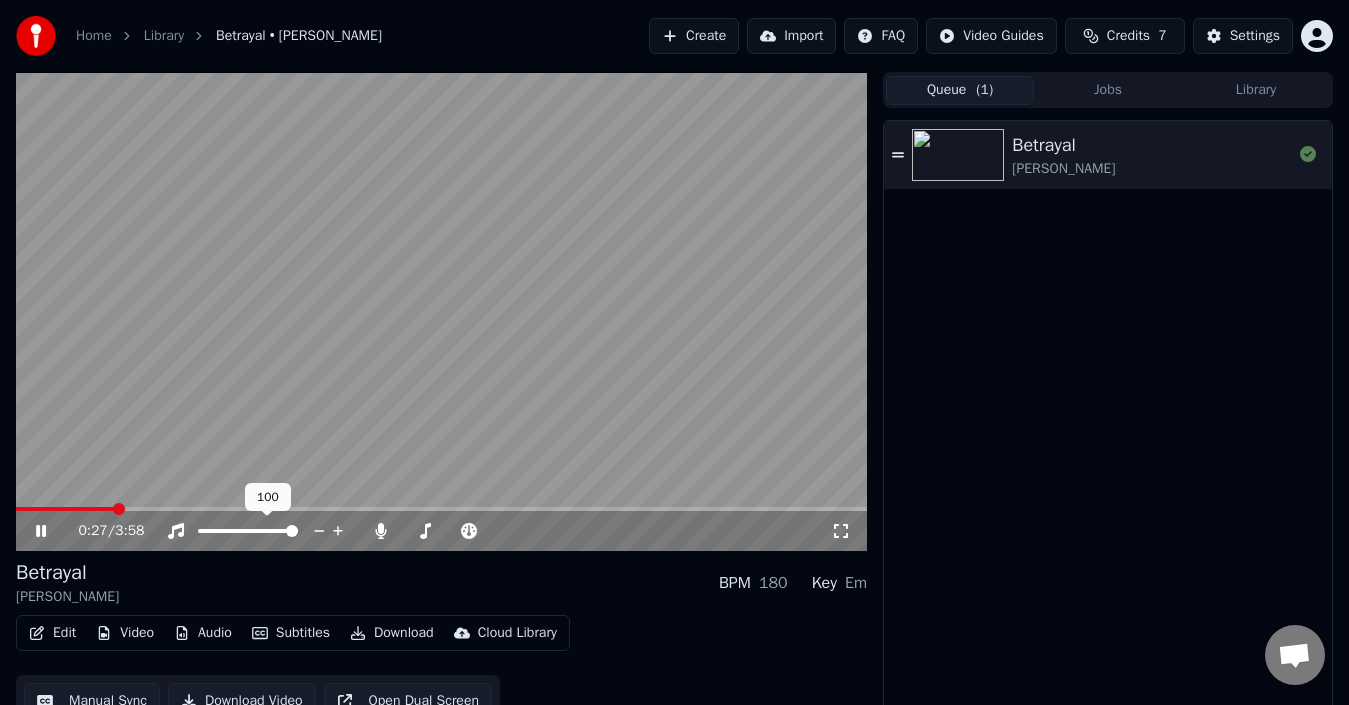 drag, startPoint x: 284, startPoint y: 535, endPoint x: 206, endPoint y: 528, distance: 78.31347 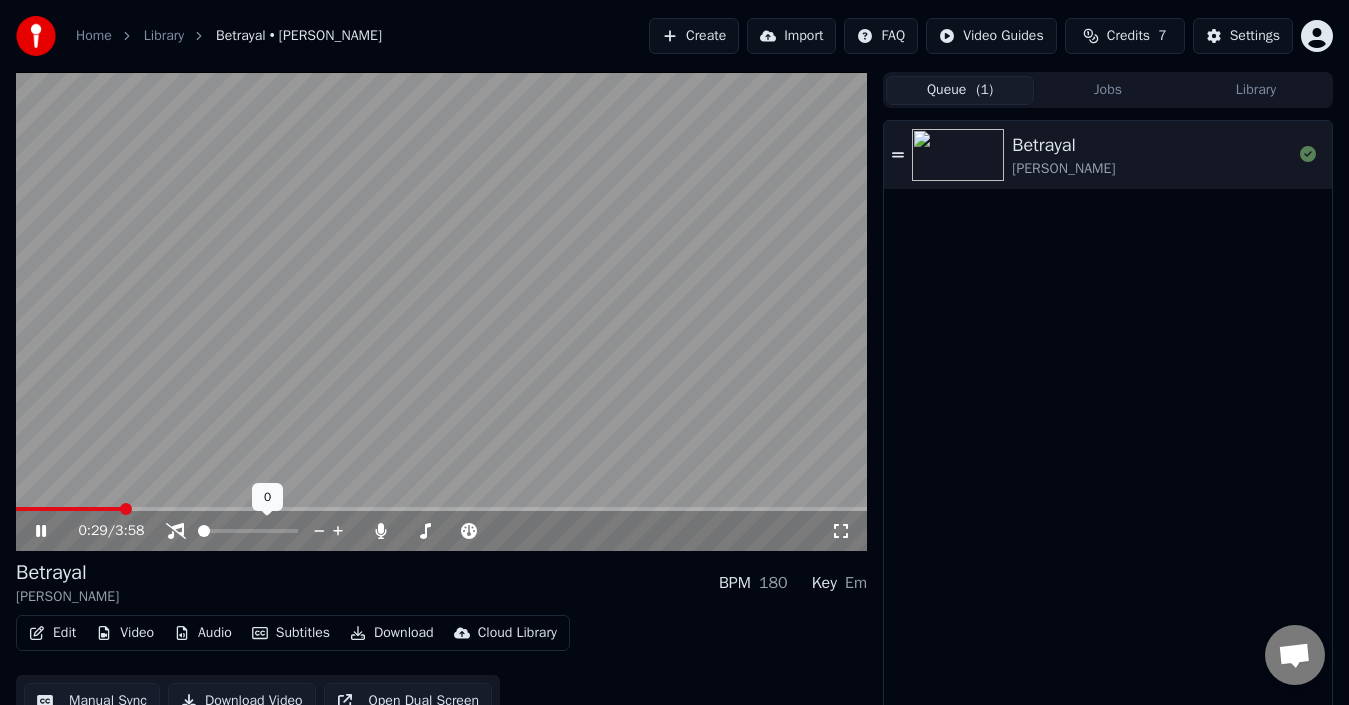 click at bounding box center [198, 531] 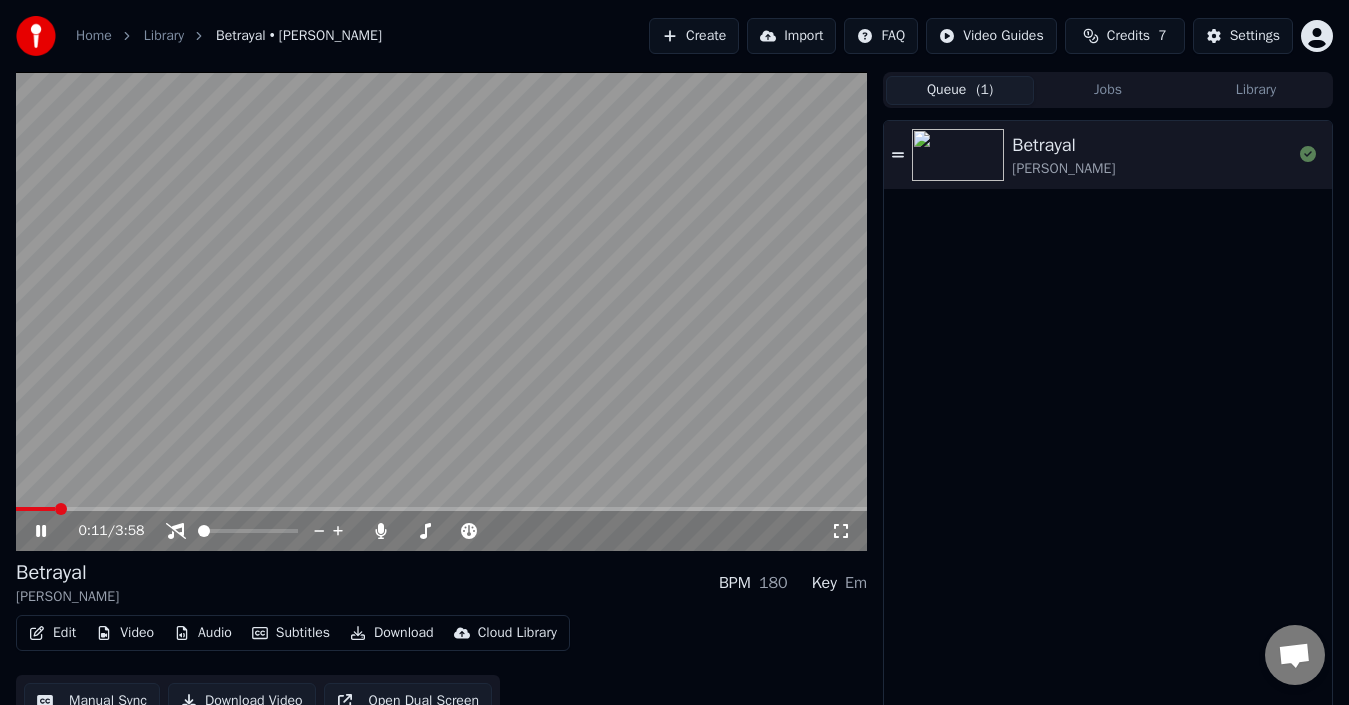click at bounding box center [35, 509] 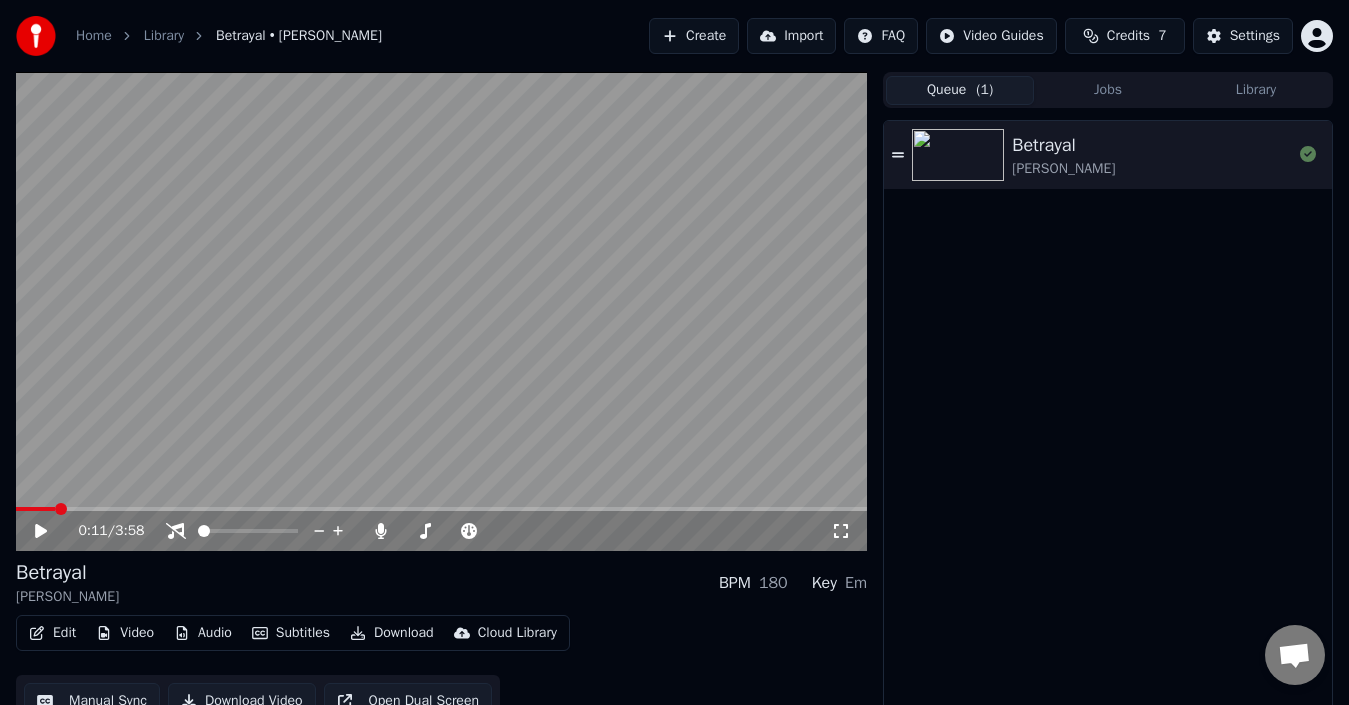 click 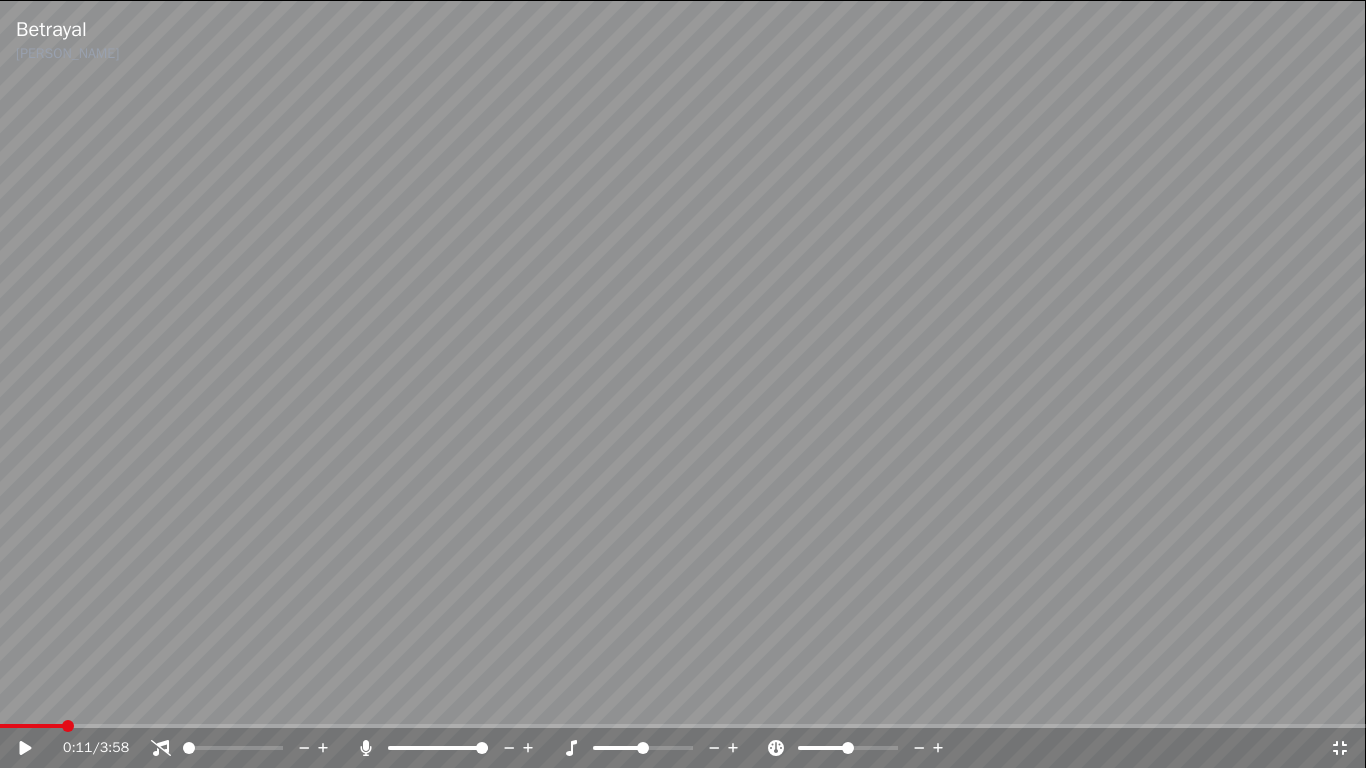 click at bounding box center [683, 384] 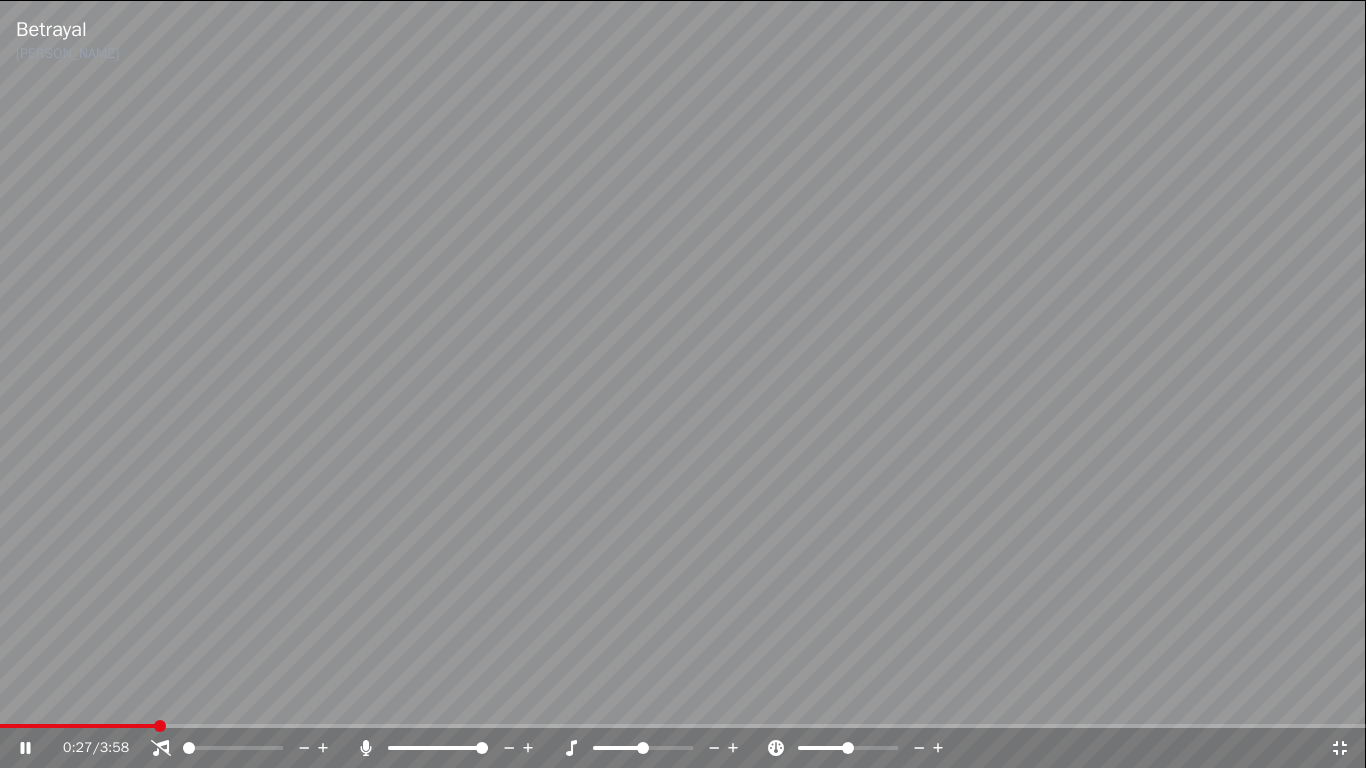click on "0:27  /  3:58" at bounding box center (683, 748) 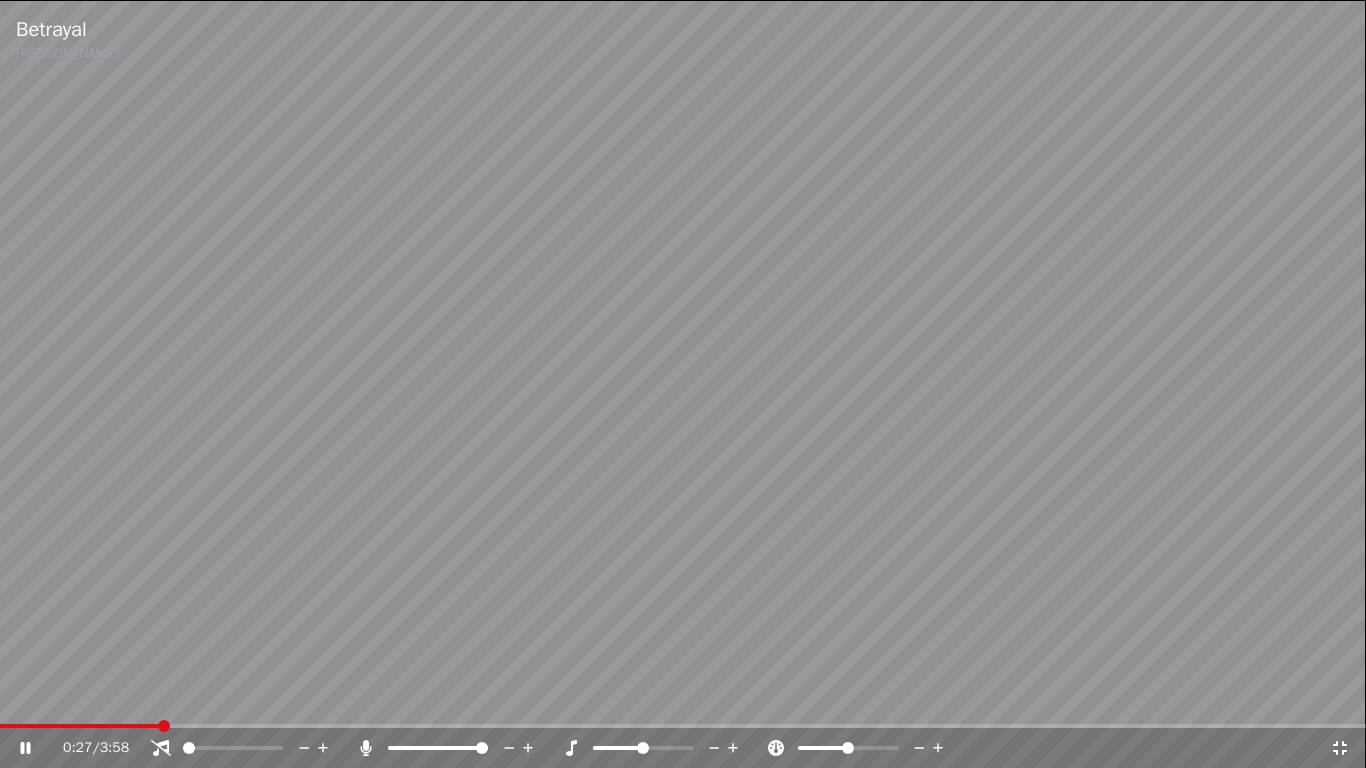 click 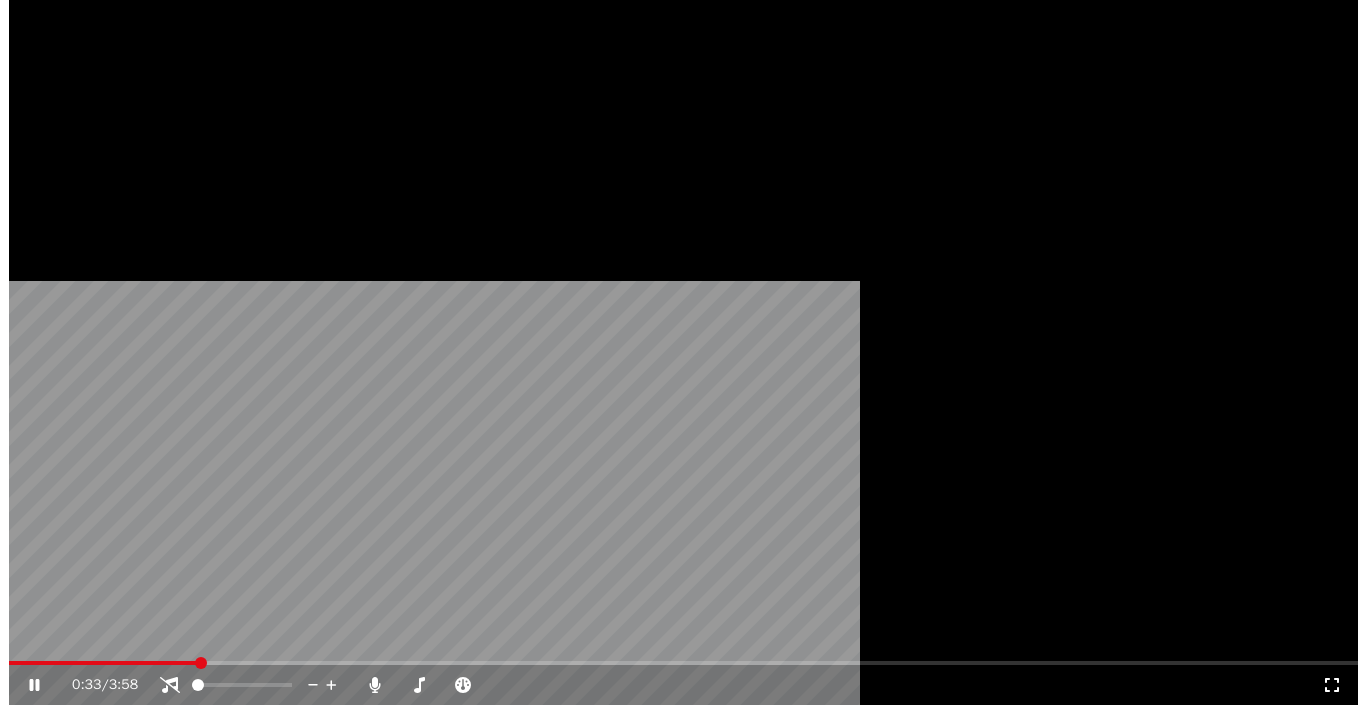 scroll, scrollTop: 22, scrollLeft: 0, axis: vertical 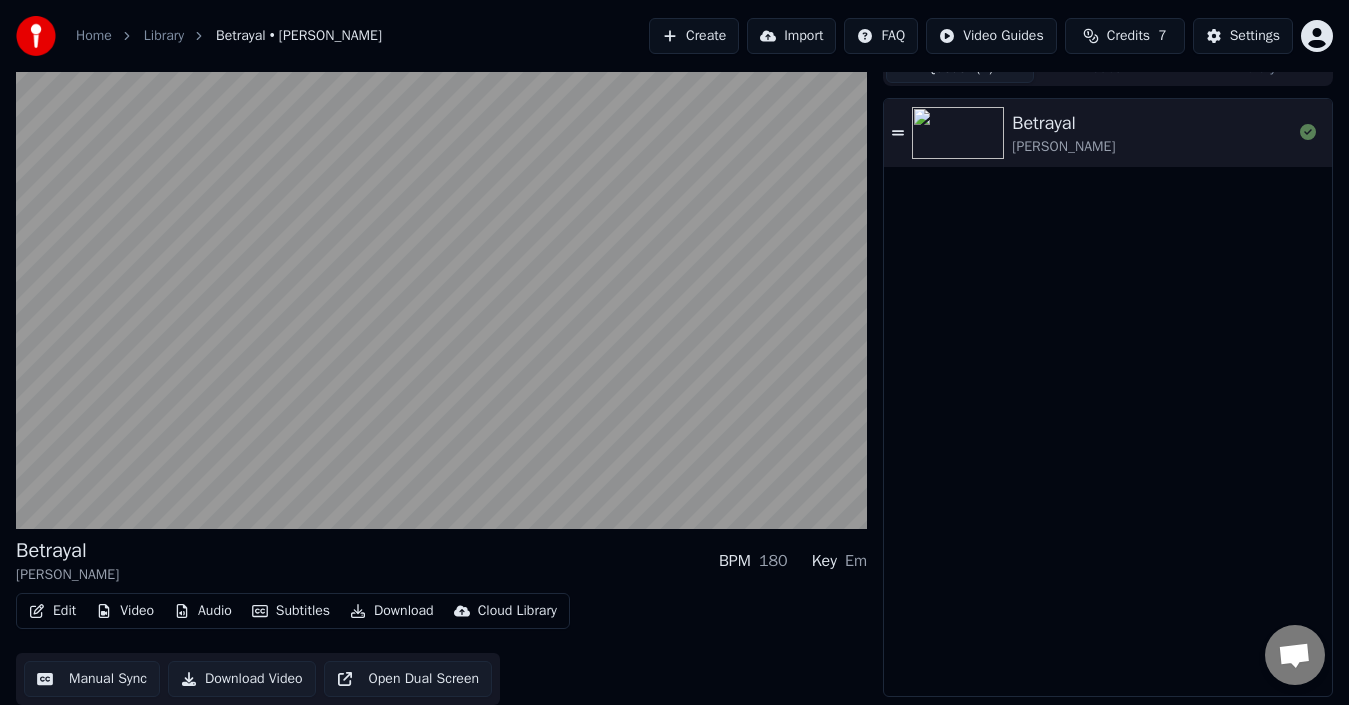 click on "Subtitles" at bounding box center [291, 611] 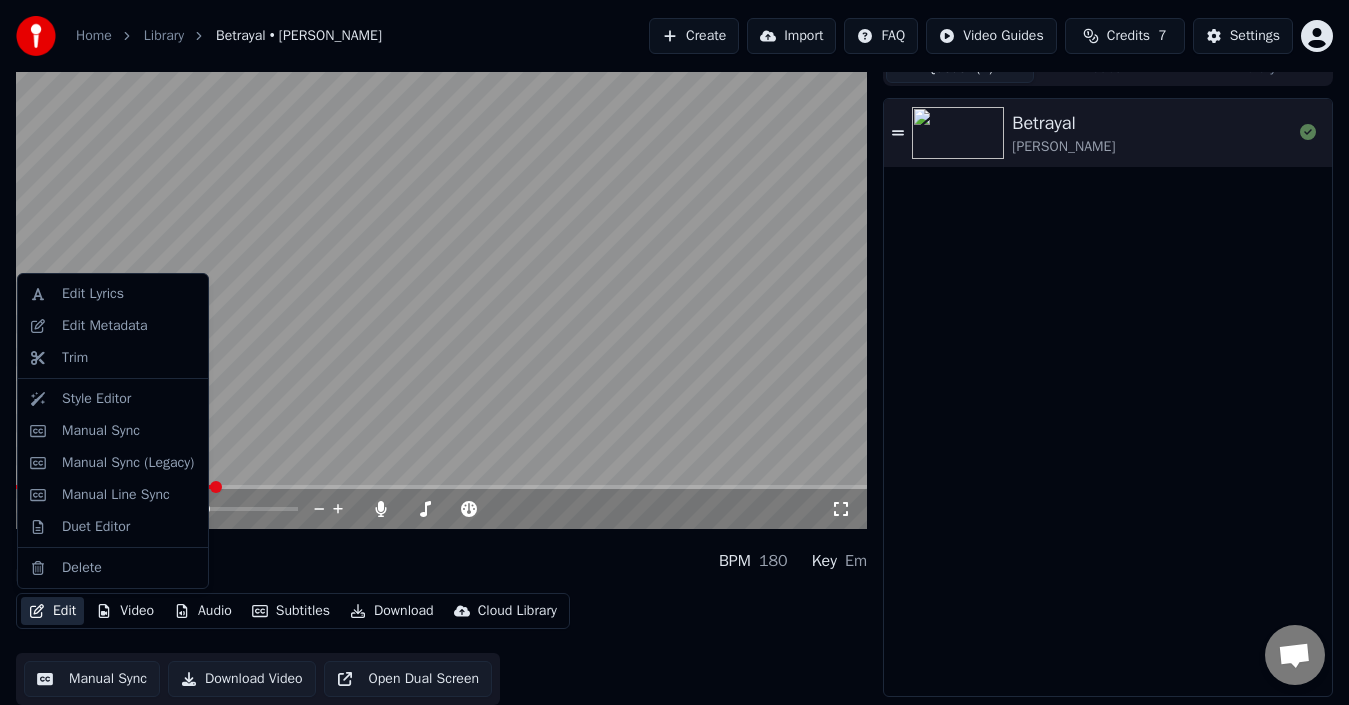 click on "Betrayal [PERSON_NAME] BPM 180 Key Em" at bounding box center (441, 561) 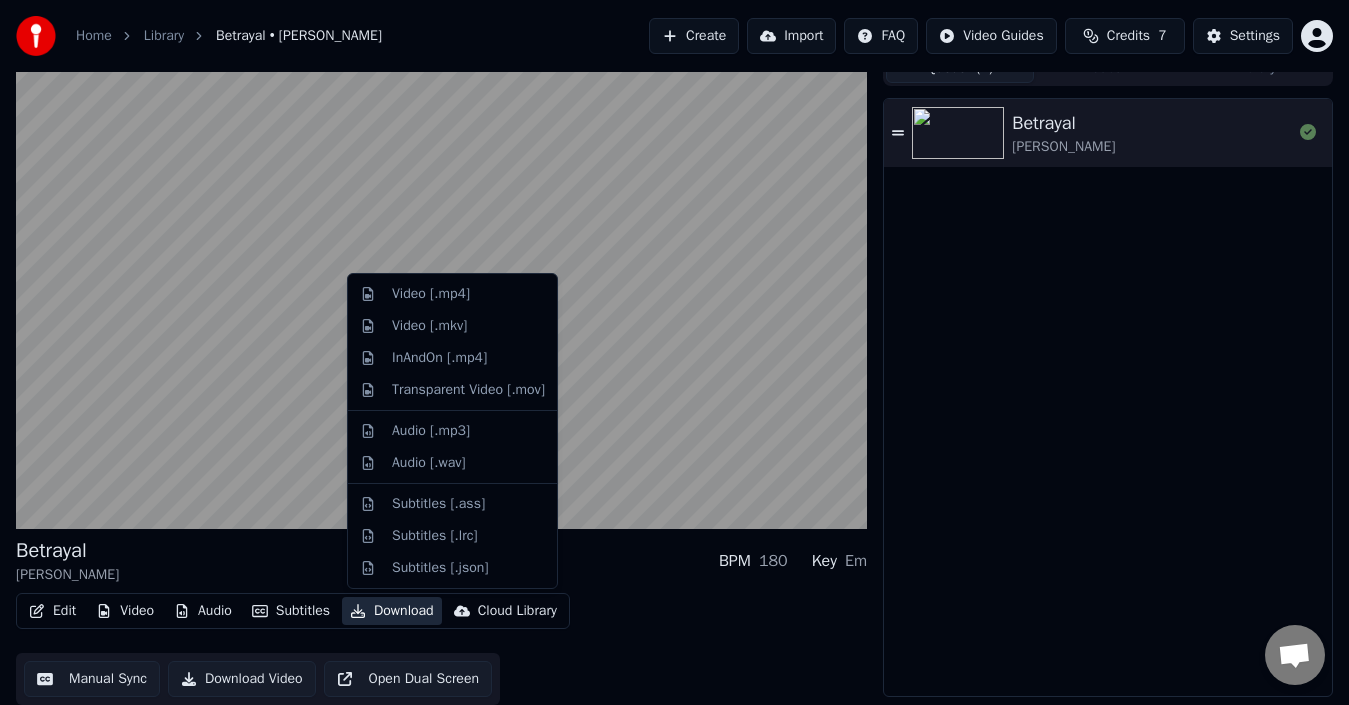 click on "Download" at bounding box center (392, 611) 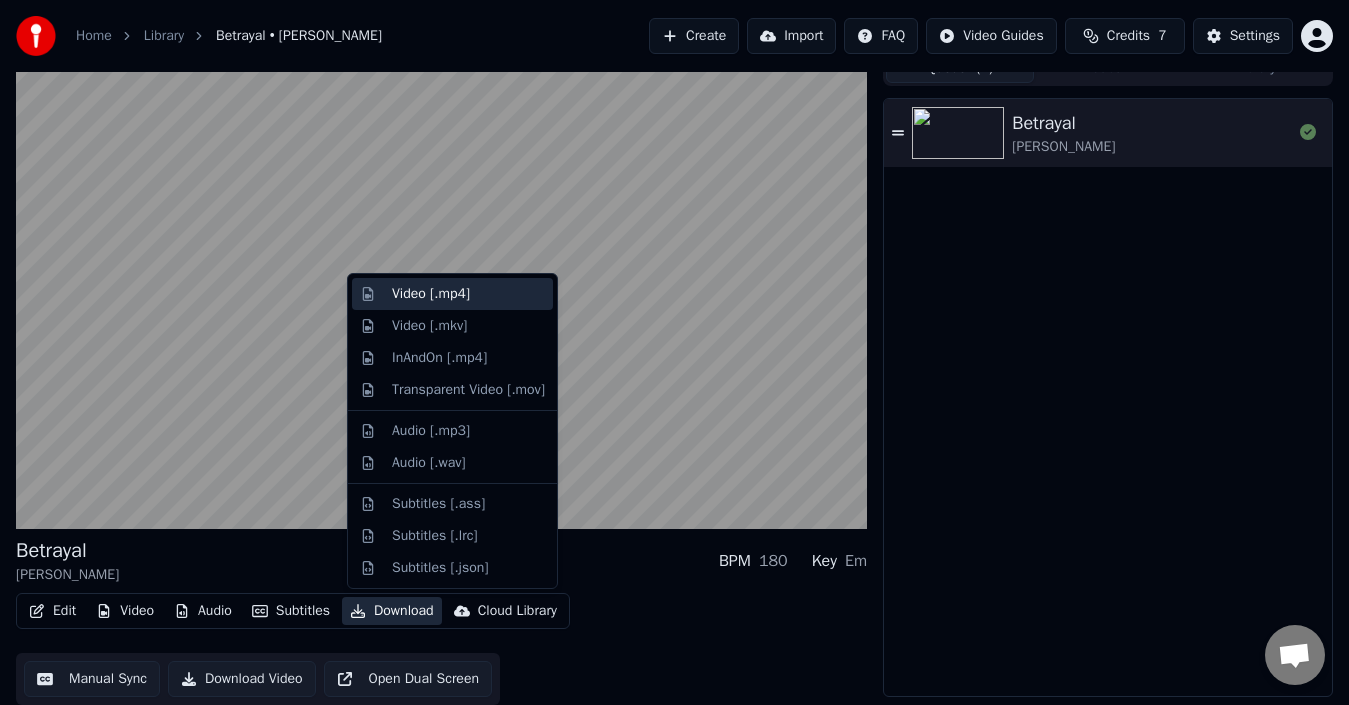 click on "Video [.mp4]" at bounding box center [468, 294] 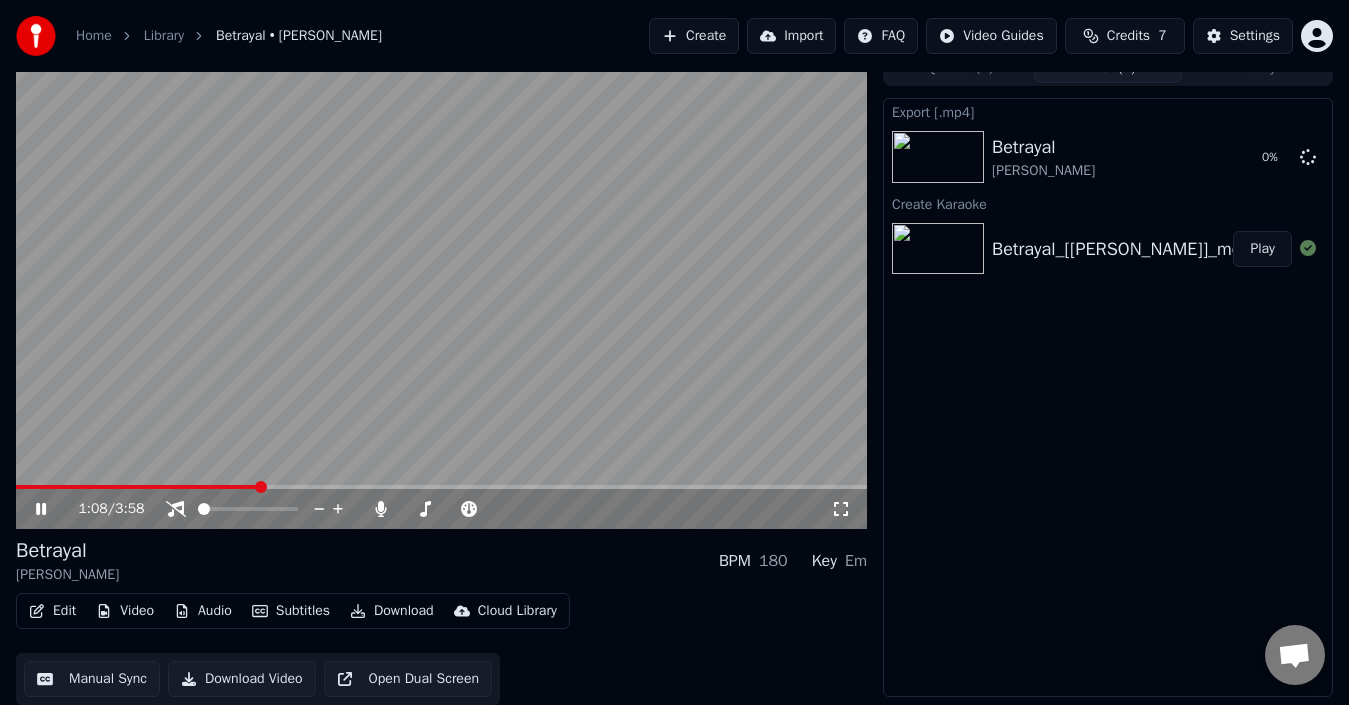 click at bounding box center (441, 289) 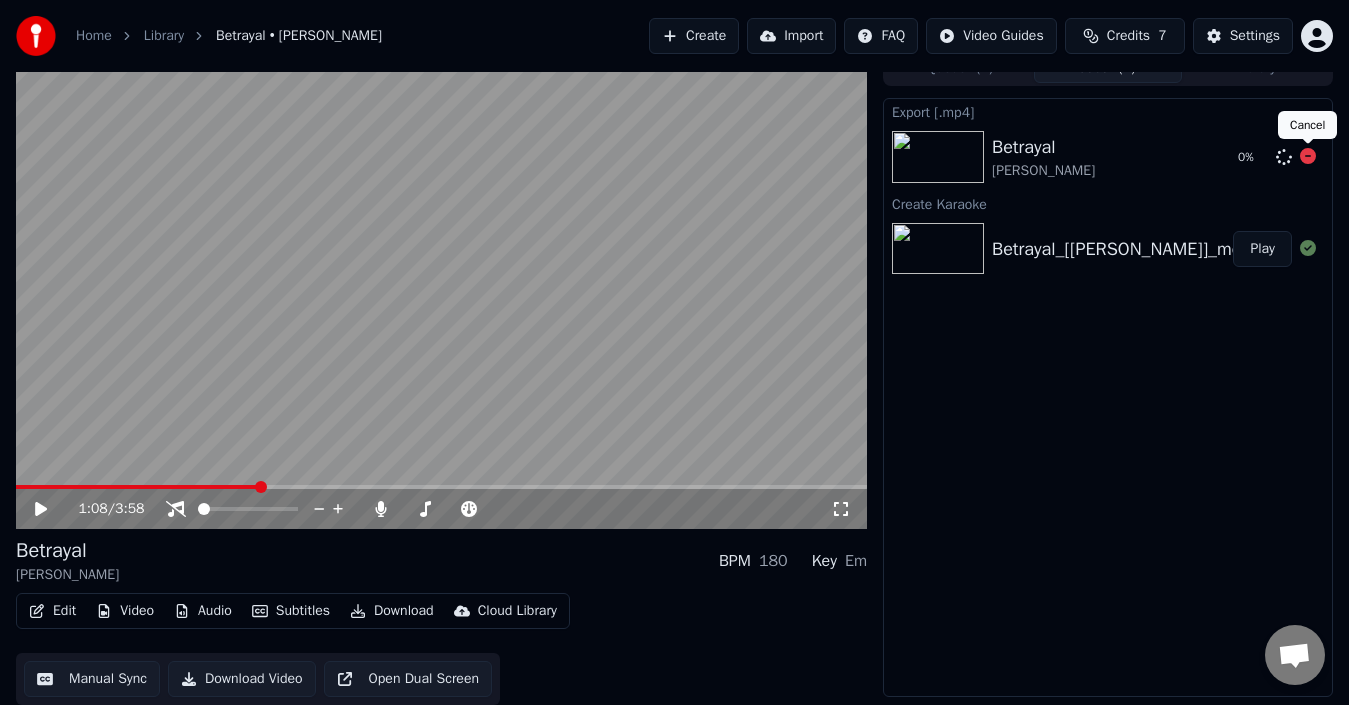 click 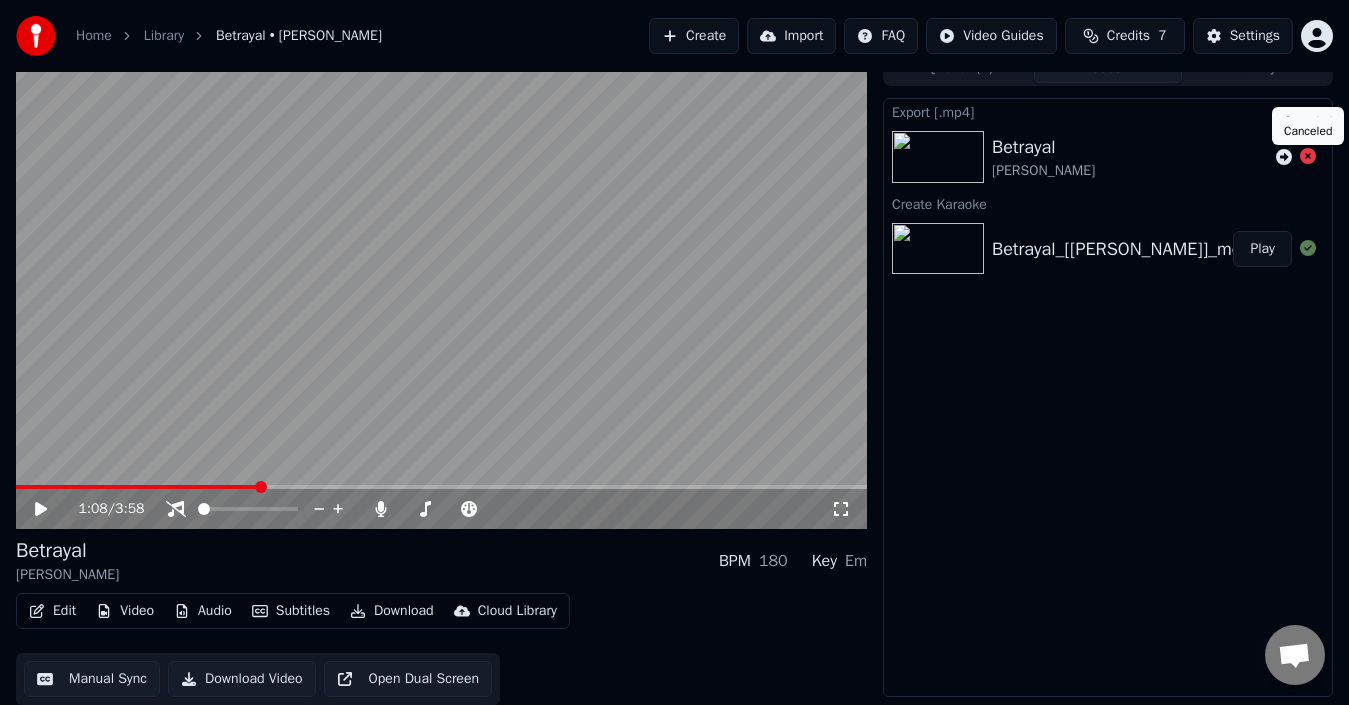 click 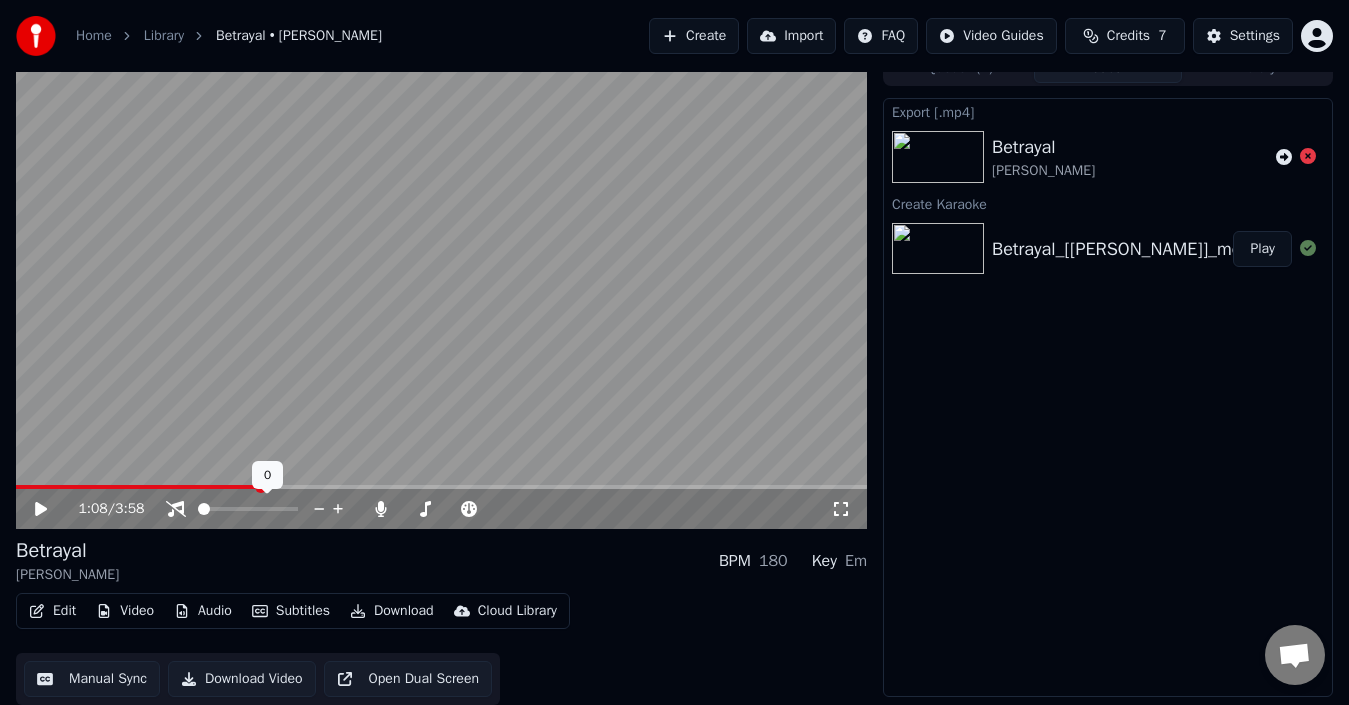 click at bounding box center (266, 509) 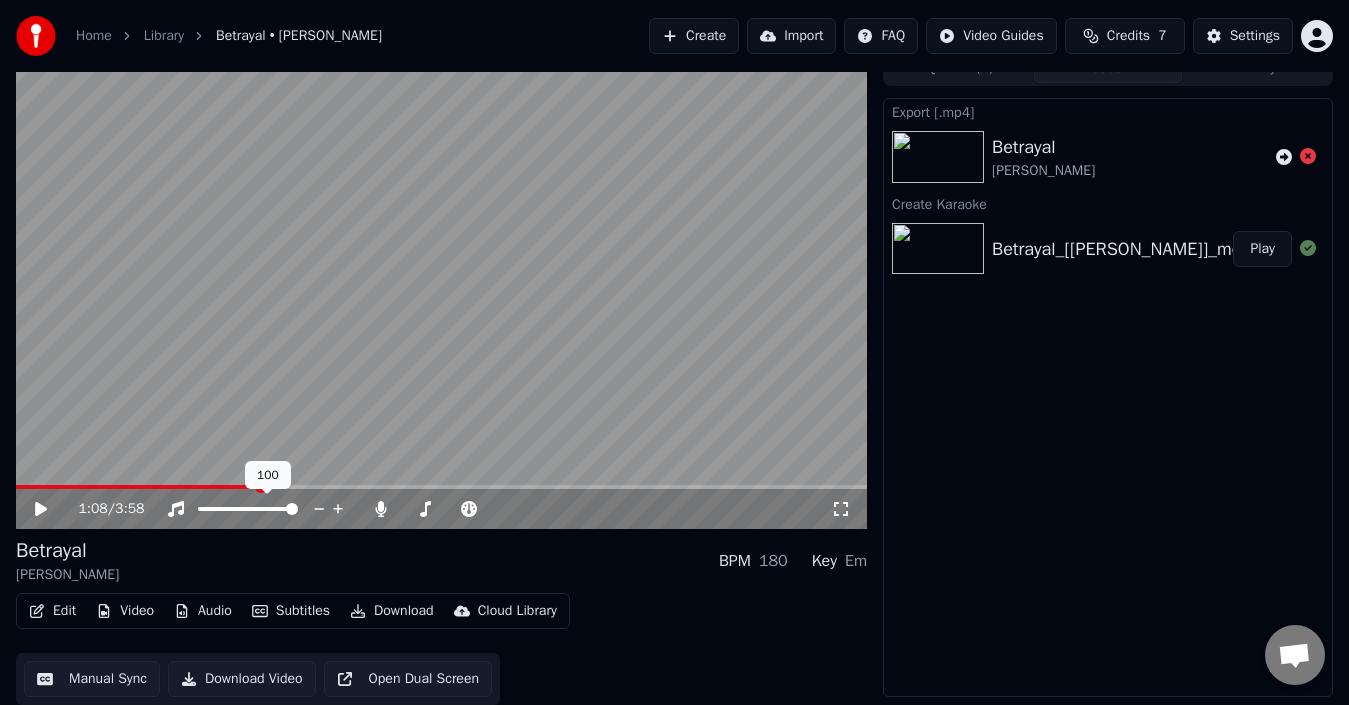 click at bounding box center [248, 509] 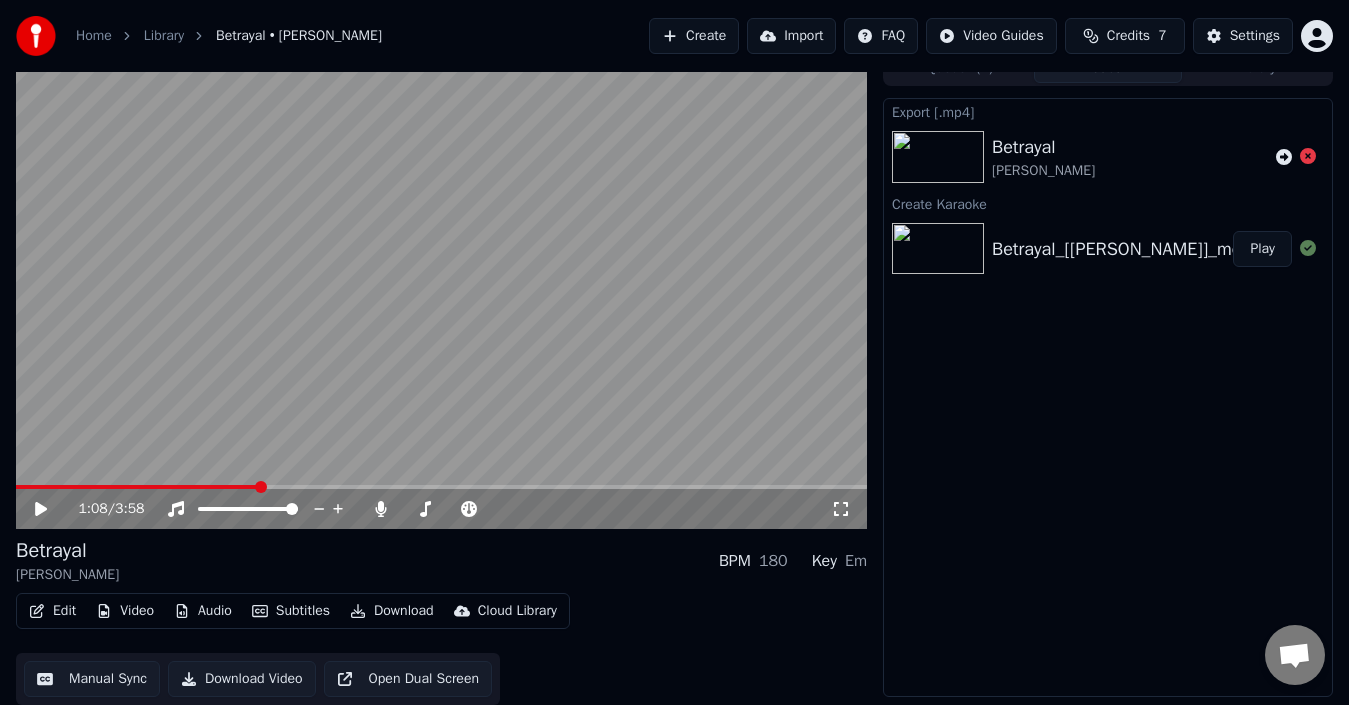 click 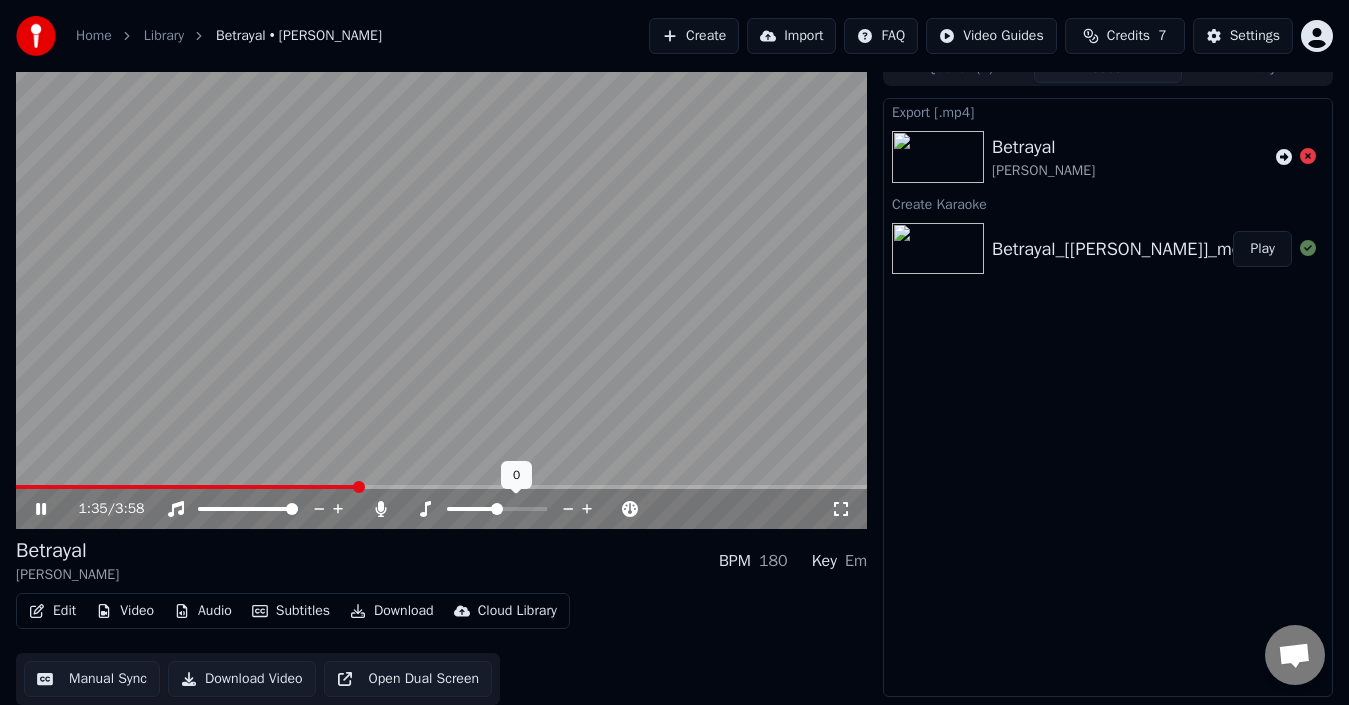 click at bounding box center (497, 509) 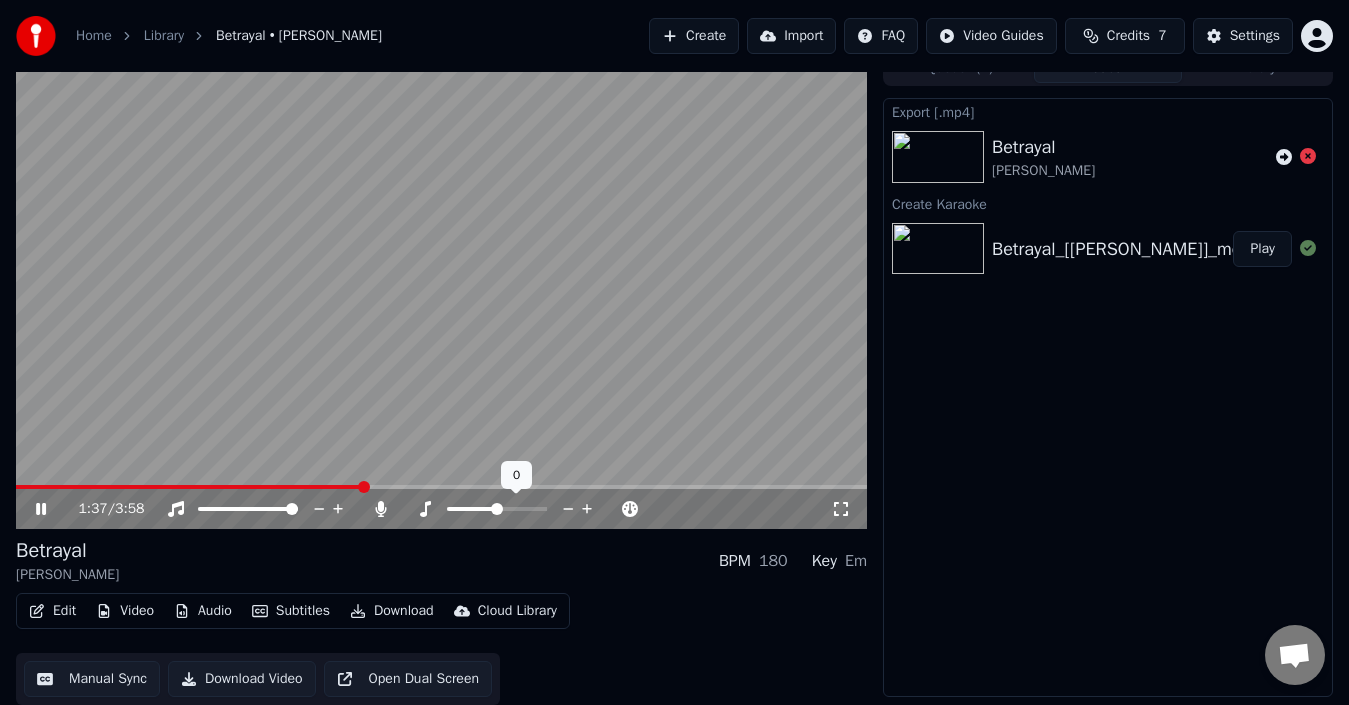 click 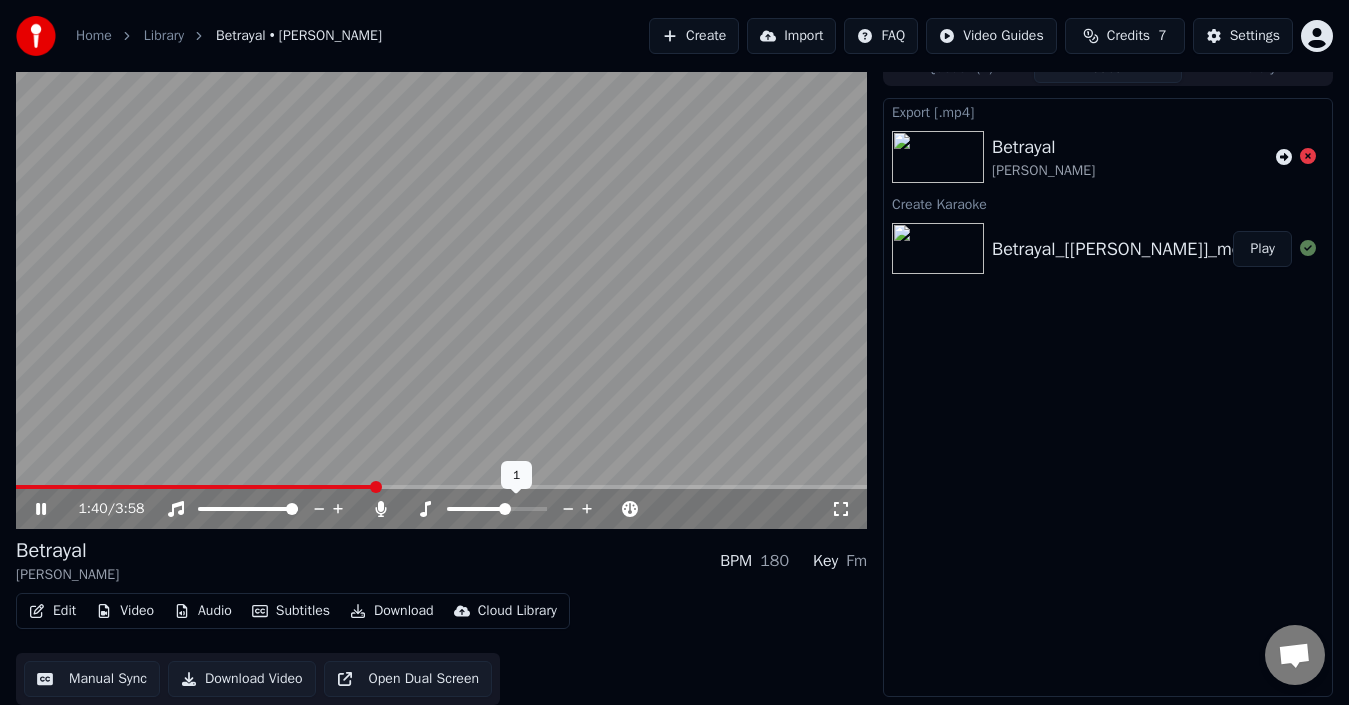 drag, startPoint x: 563, startPoint y: 511, endPoint x: 546, endPoint y: 514, distance: 17.262676 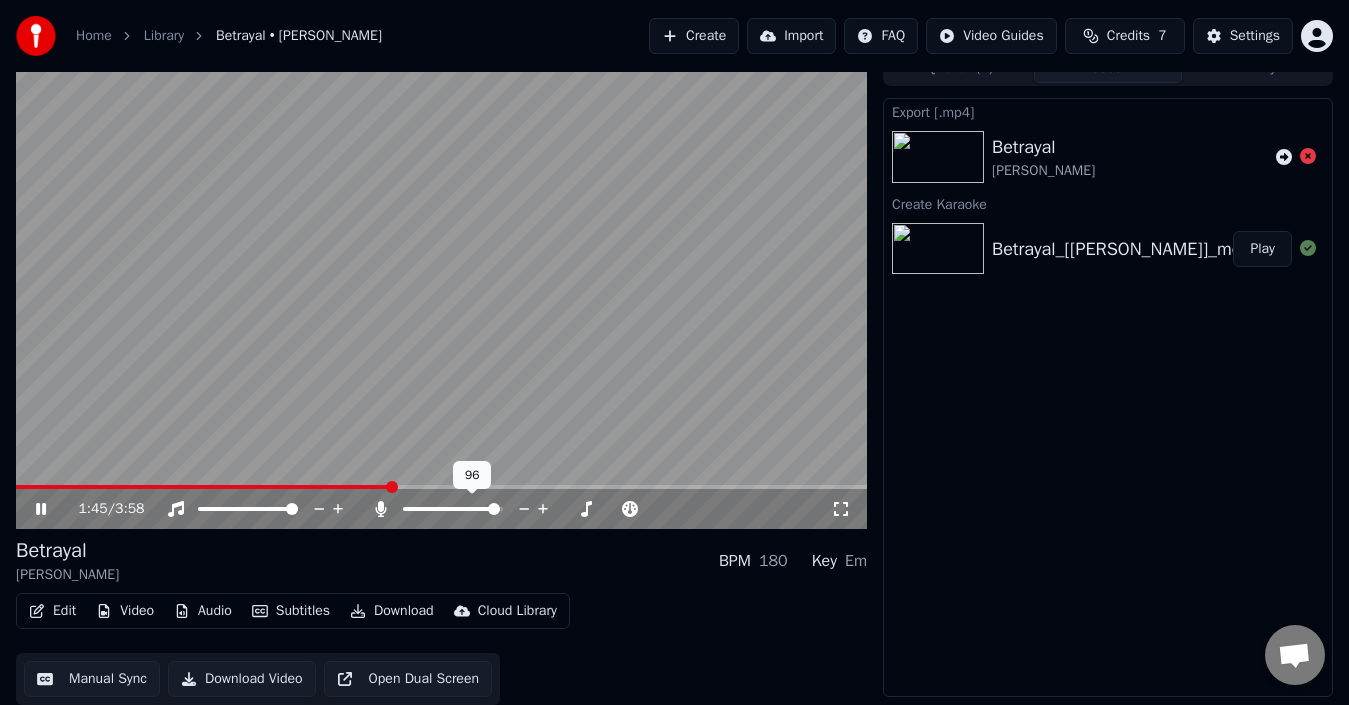 click at bounding box center (494, 509) 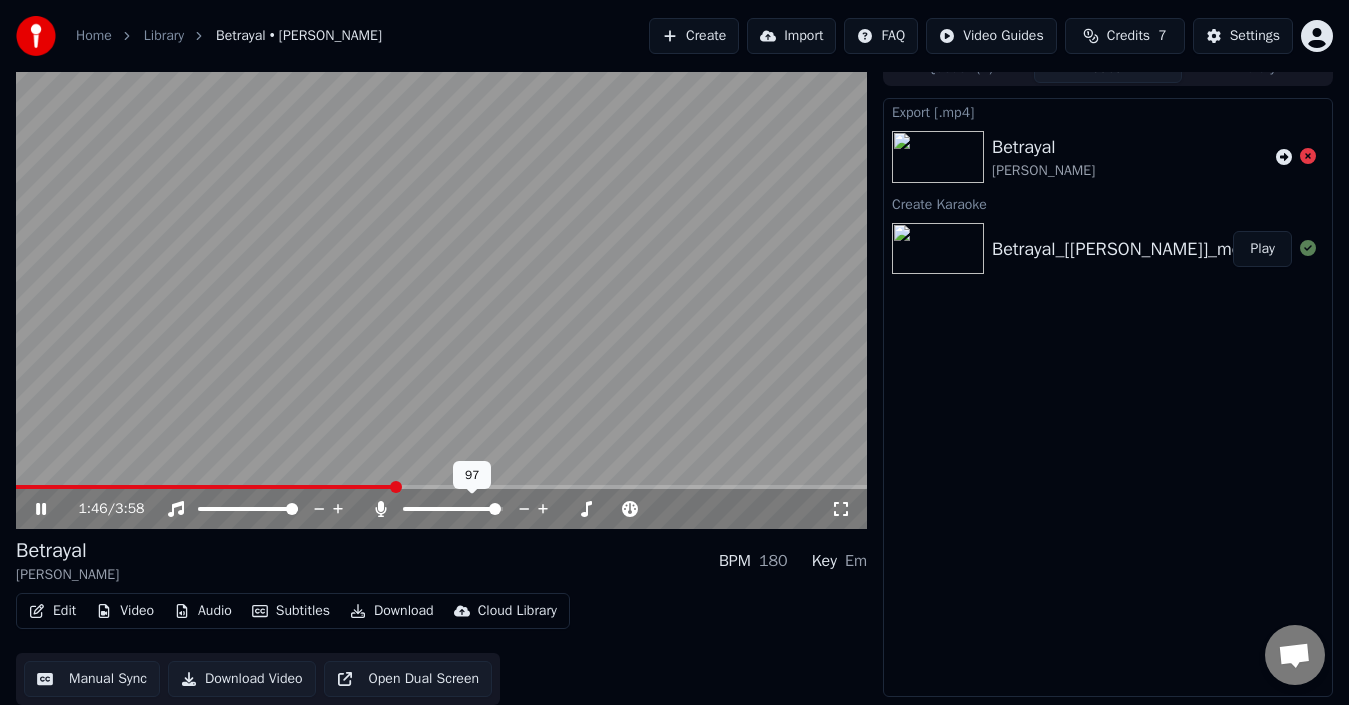 click at bounding box center [495, 509] 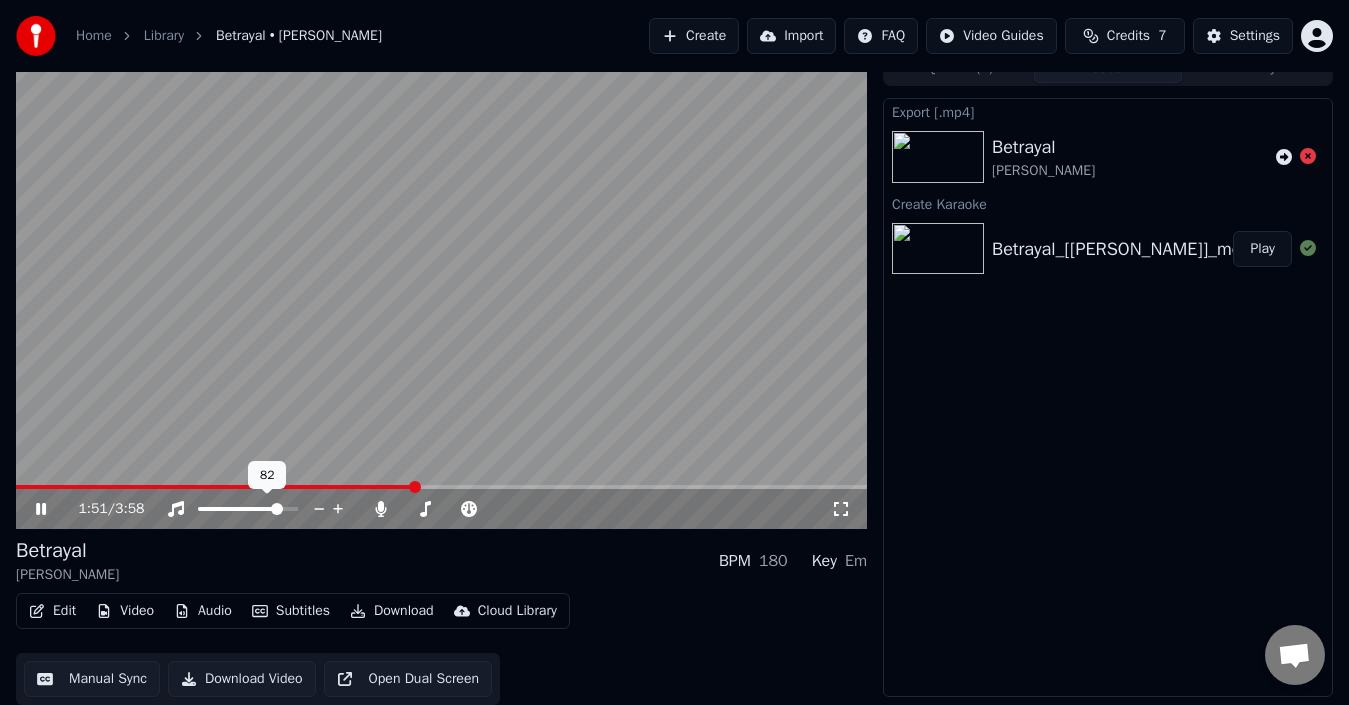 click at bounding box center [277, 509] 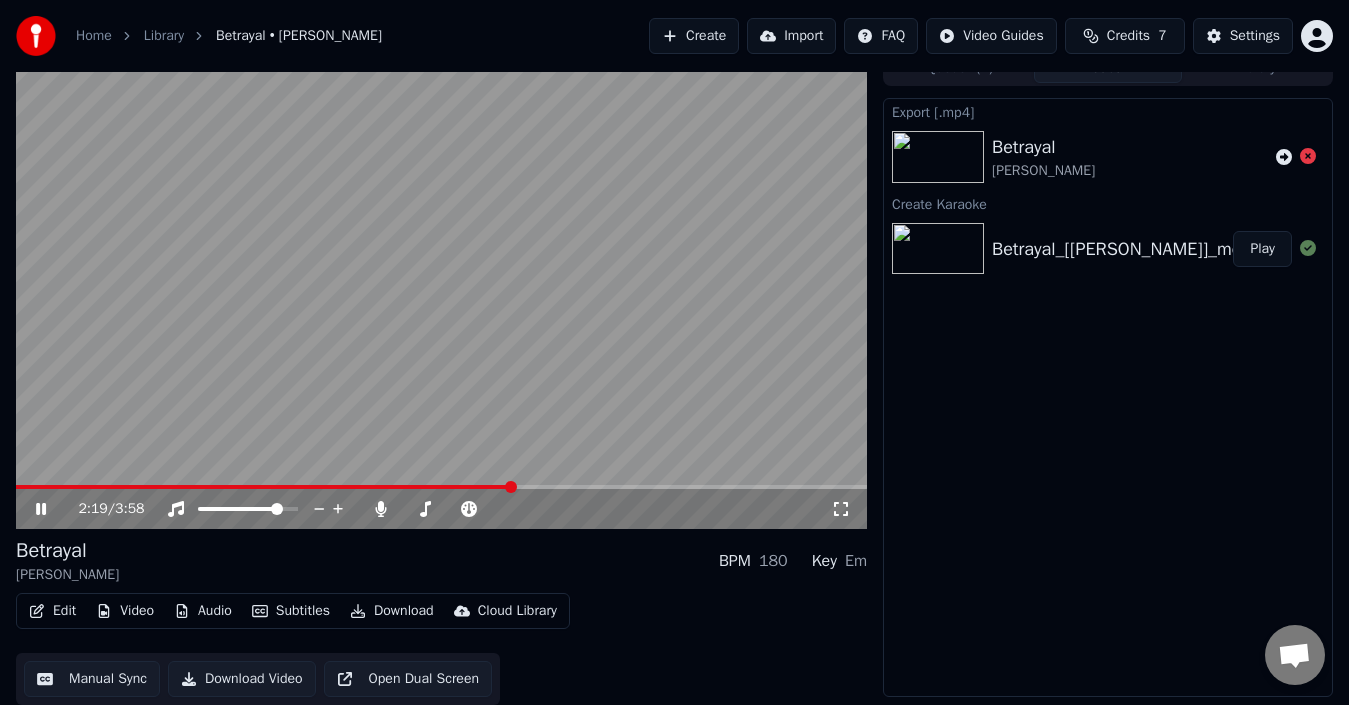 click at bounding box center [441, 487] 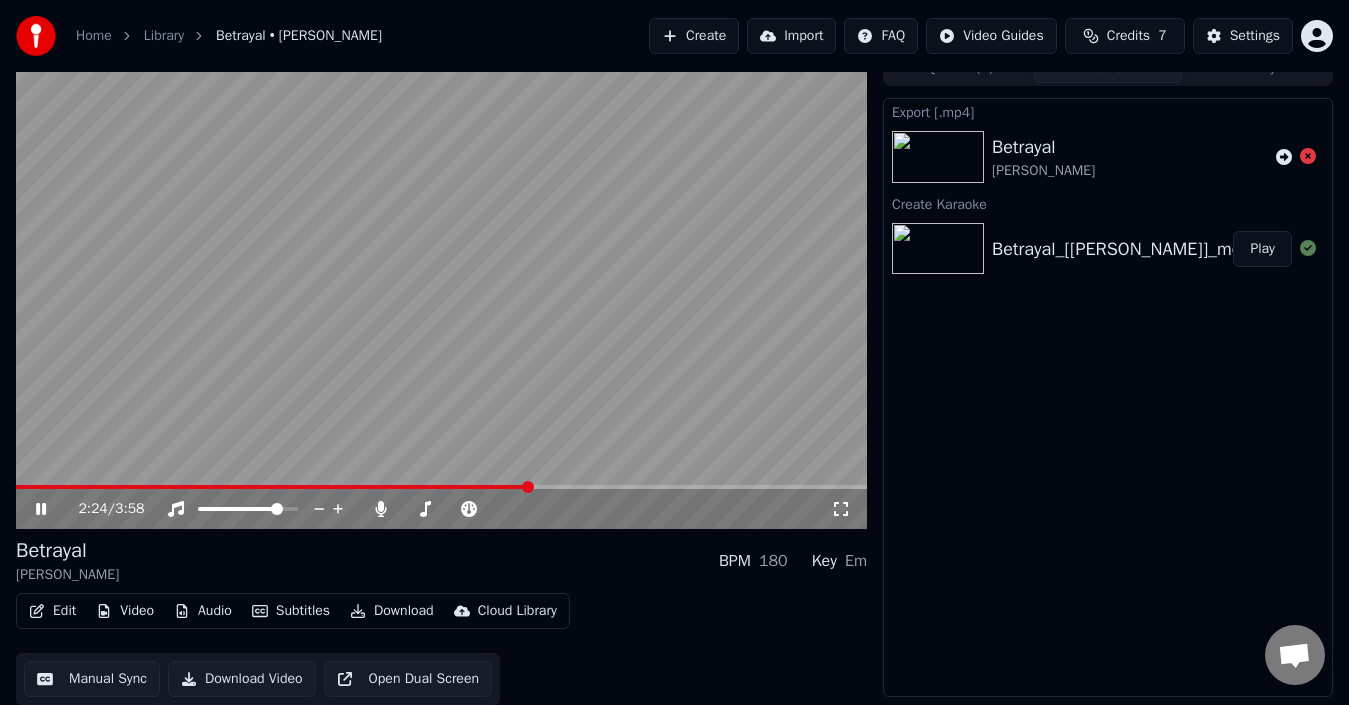 click at bounding box center [441, 487] 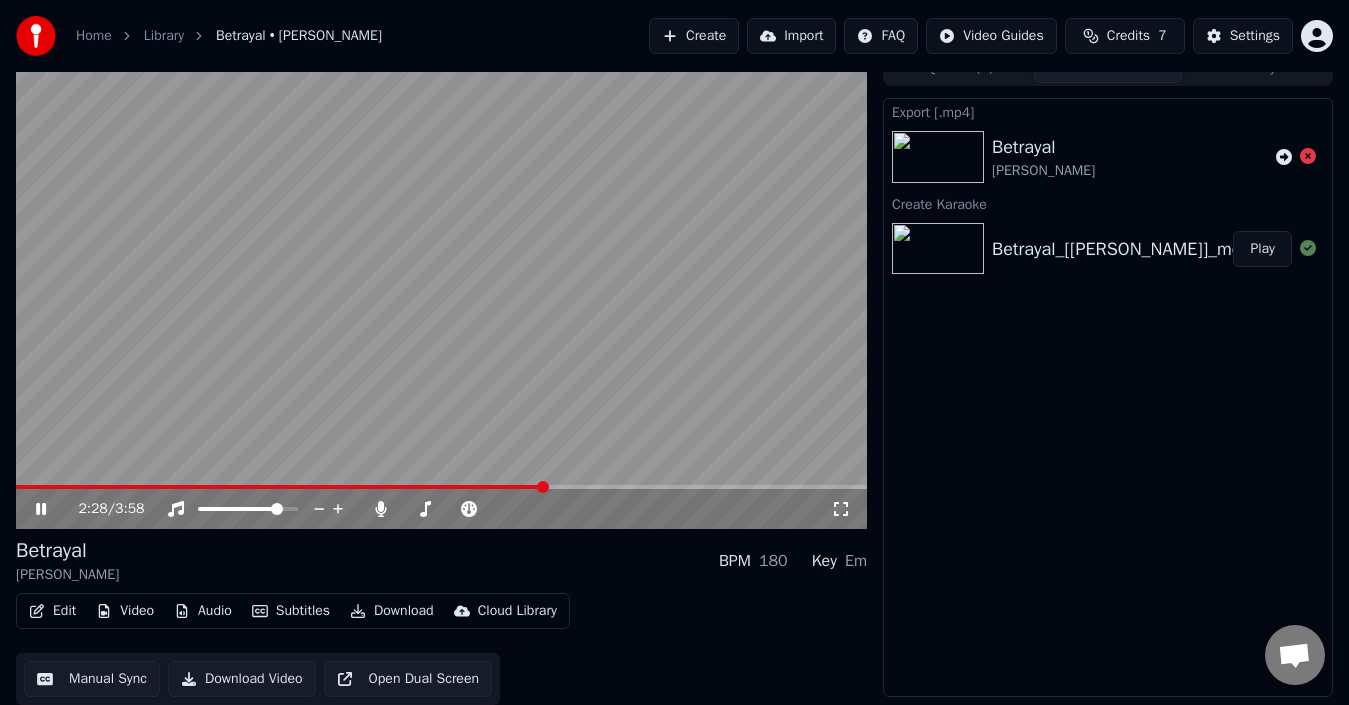 click at bounding box center [441, 487] 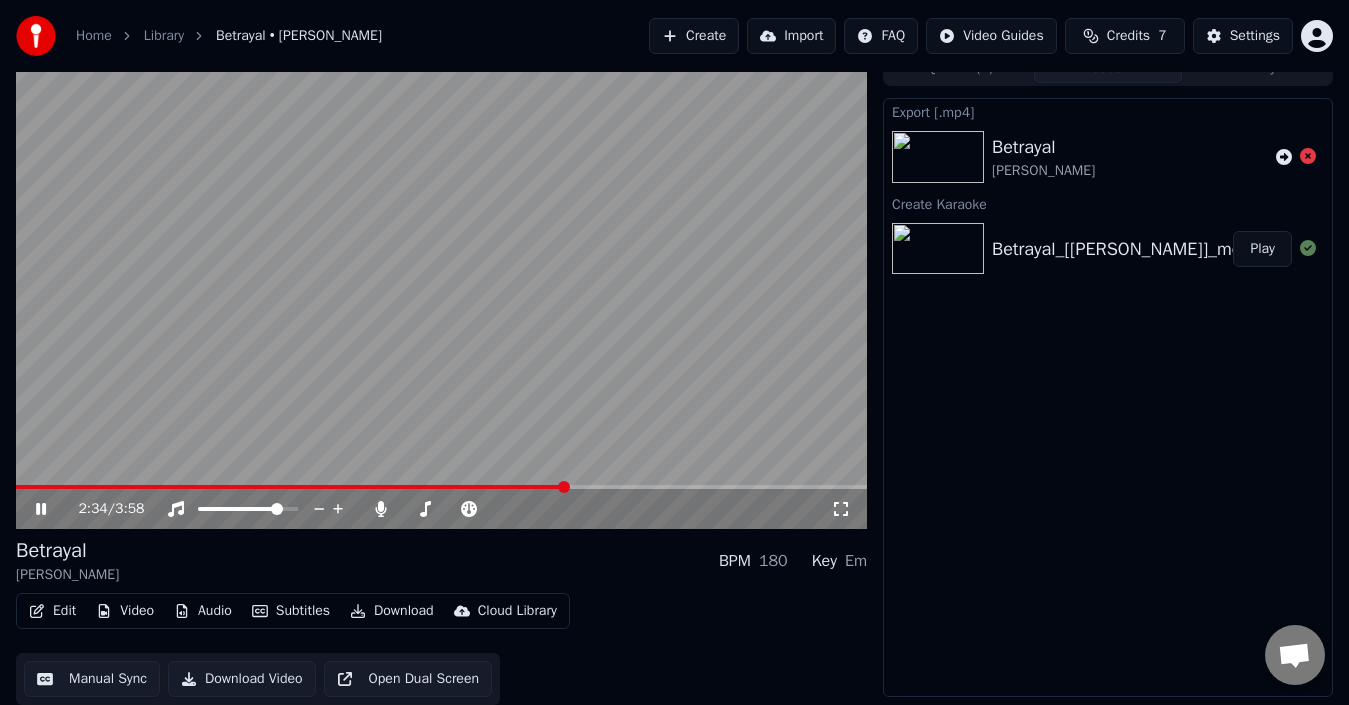 click at bounding box center [441, 487] 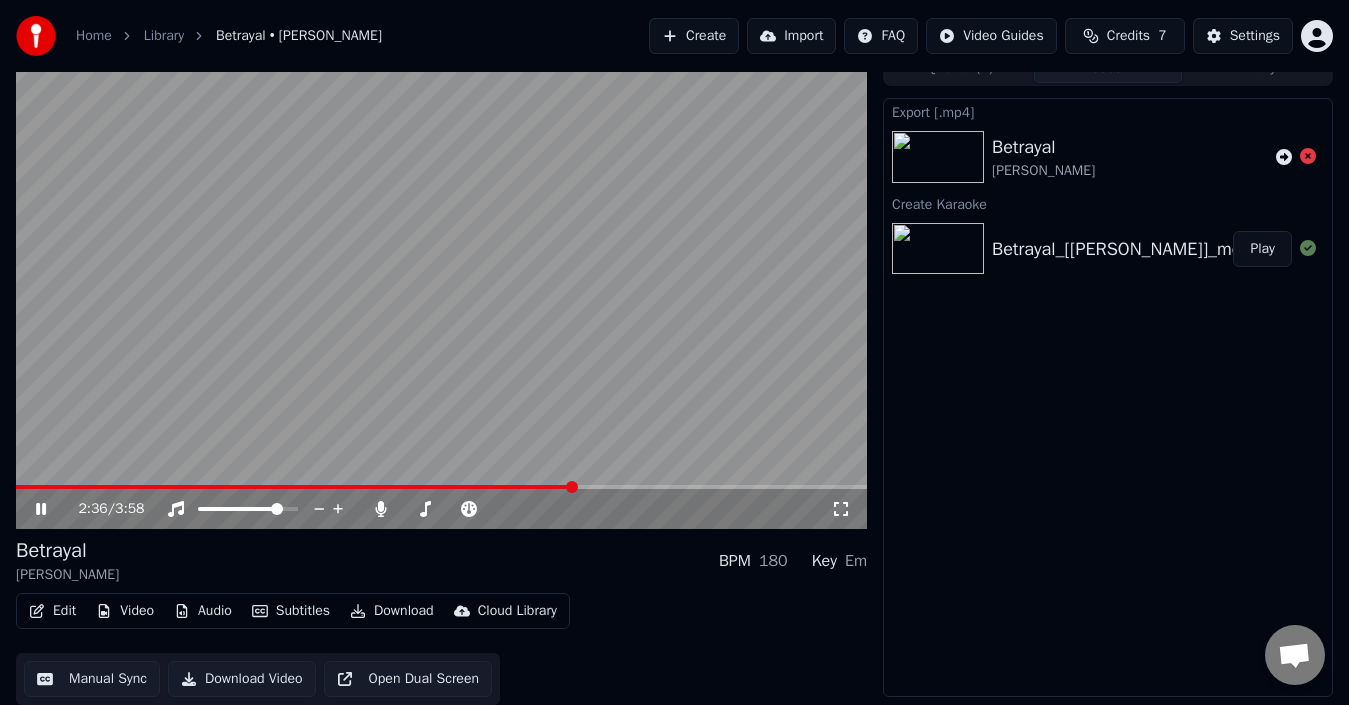 click at bounding box center (441, 289) 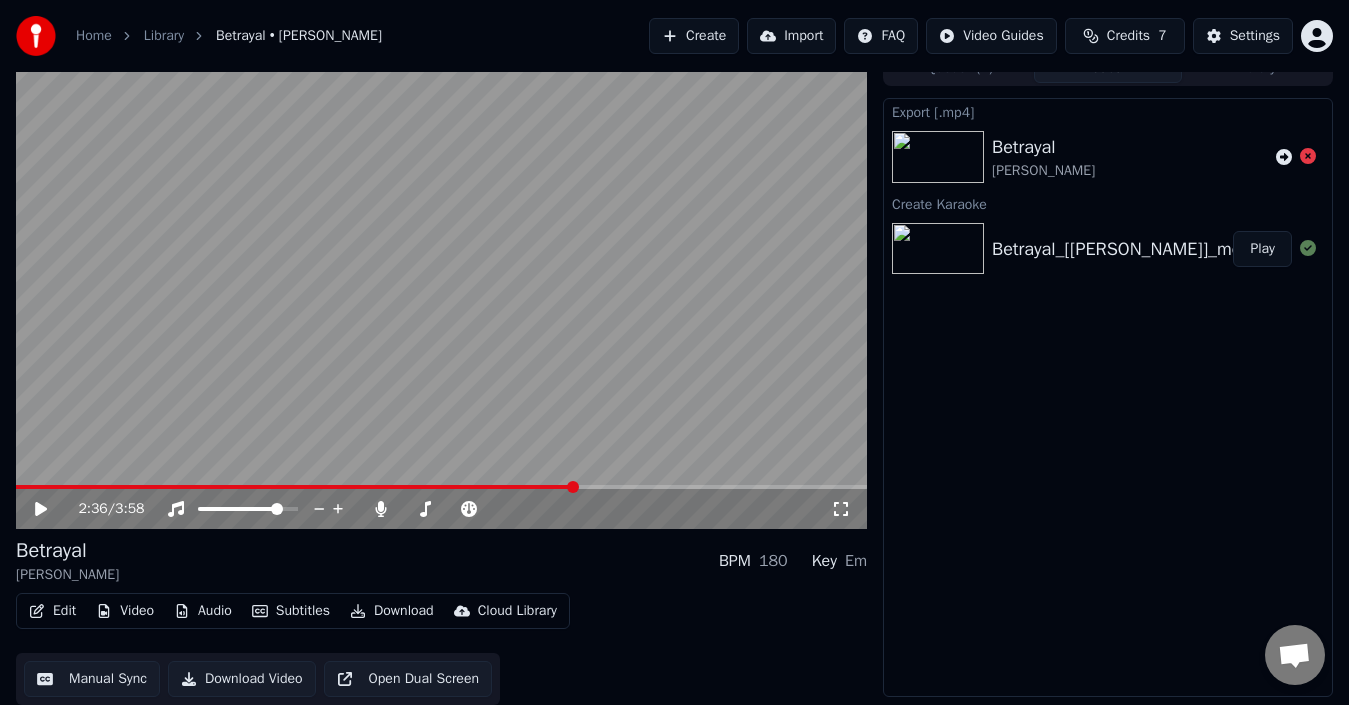 drag, startPoint x: 510, startPoint y: 481, endPoint x: 92, endPoint y: 509, distance: 418.93674 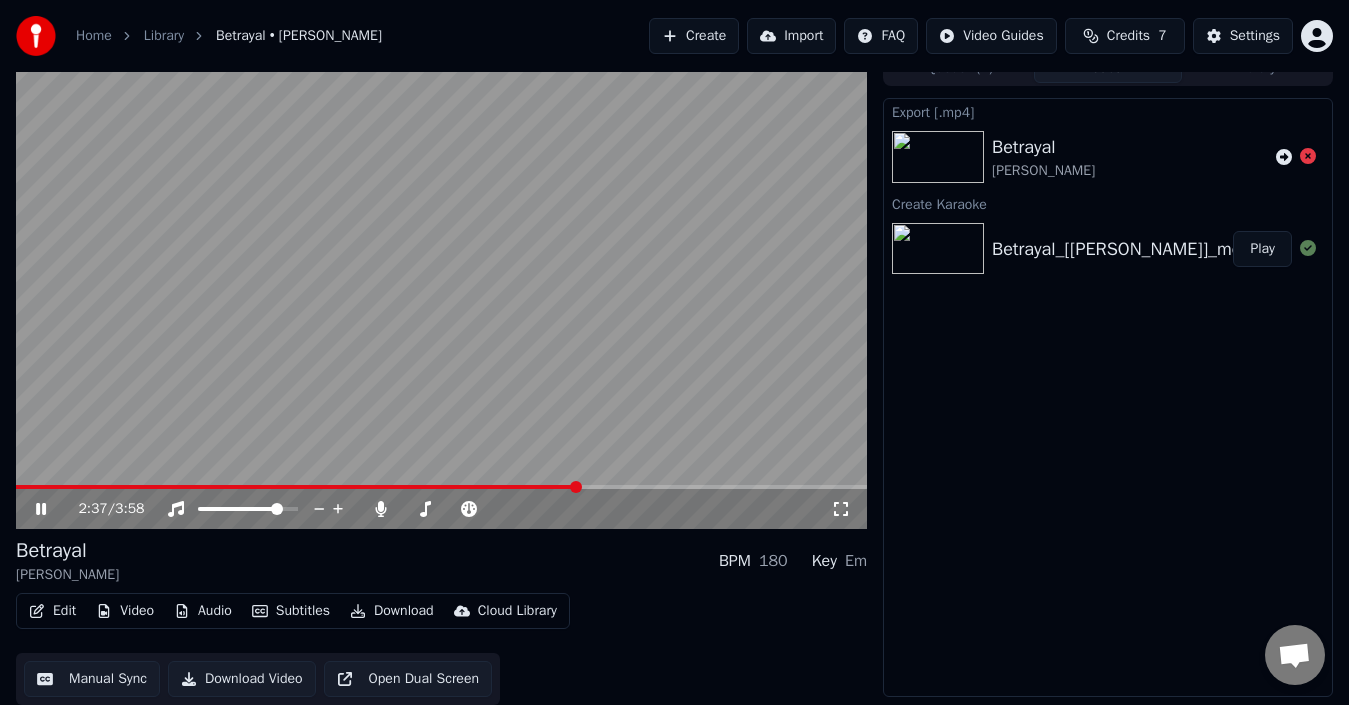 click on "2:37  /  3:58" at bounding box center (441, 509) 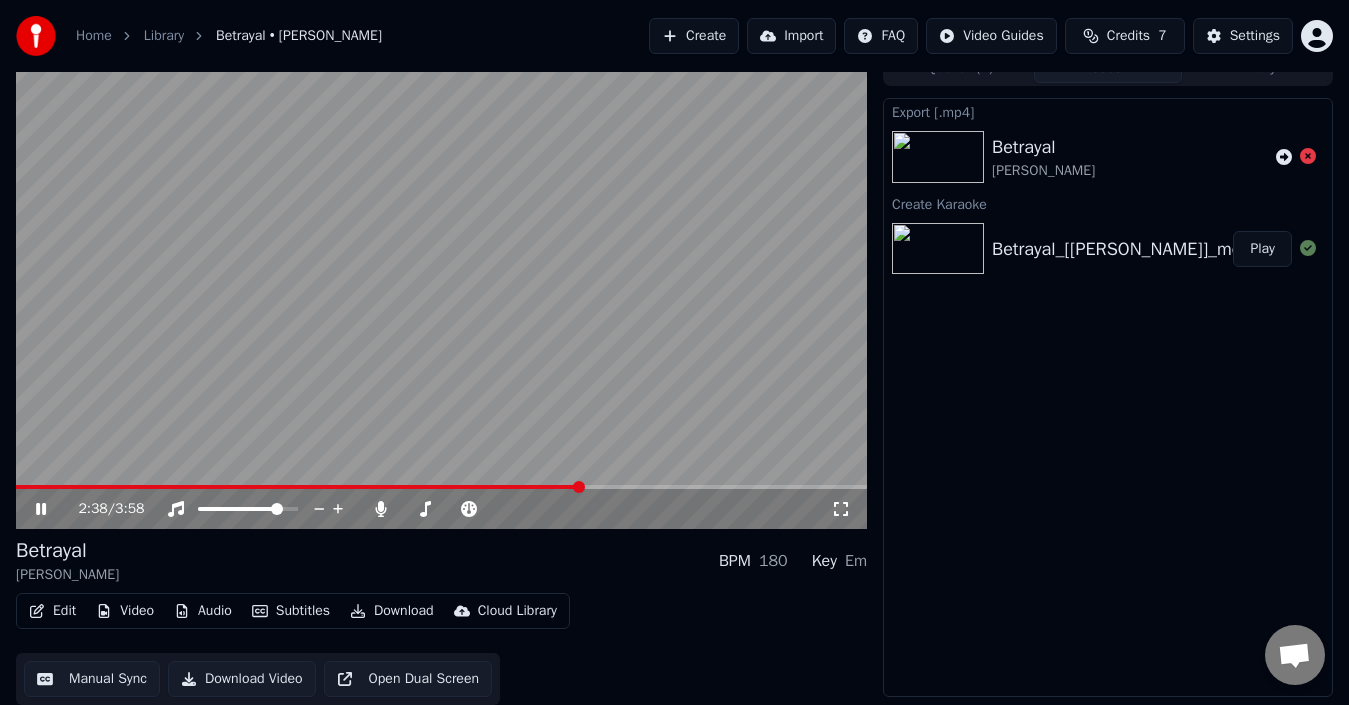 drag, startPoint x: 75, startPoint y: 490, endPoint x: 43, endPoint y: 488, distance: 32.06244 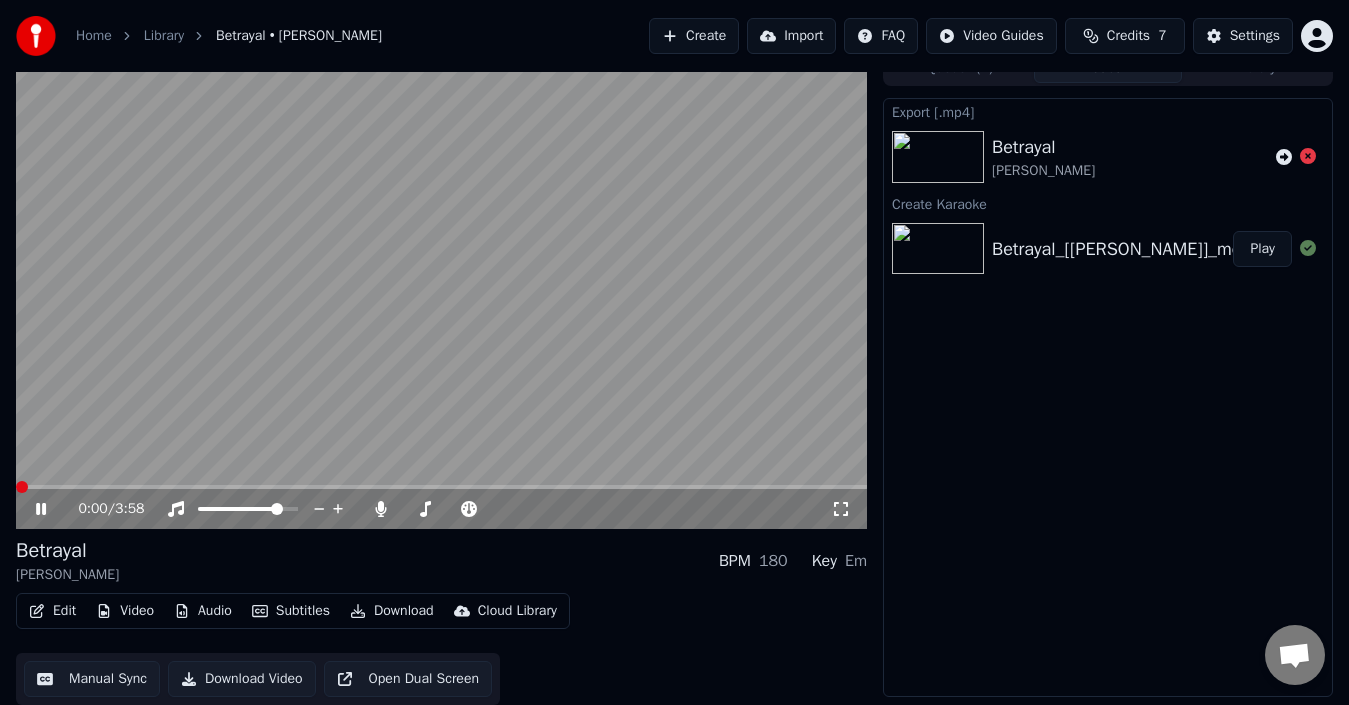 click at bounding box center [16, 487] 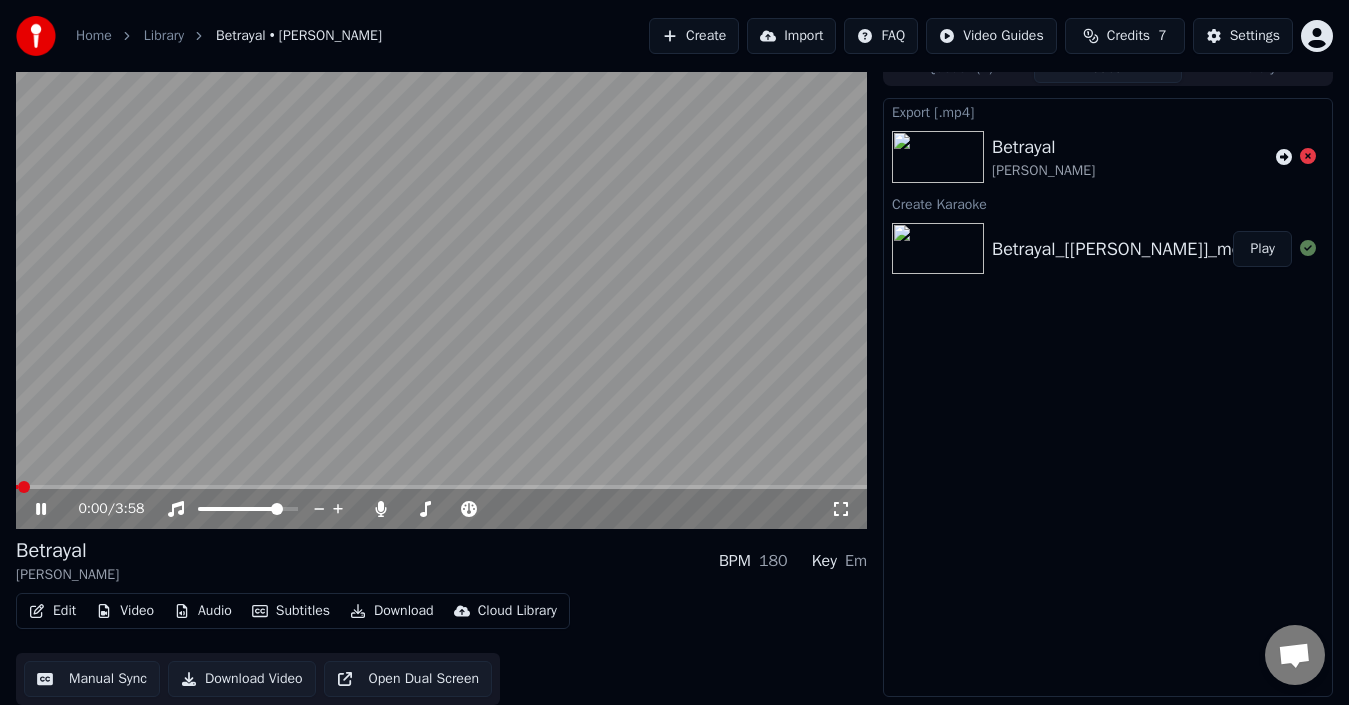 click 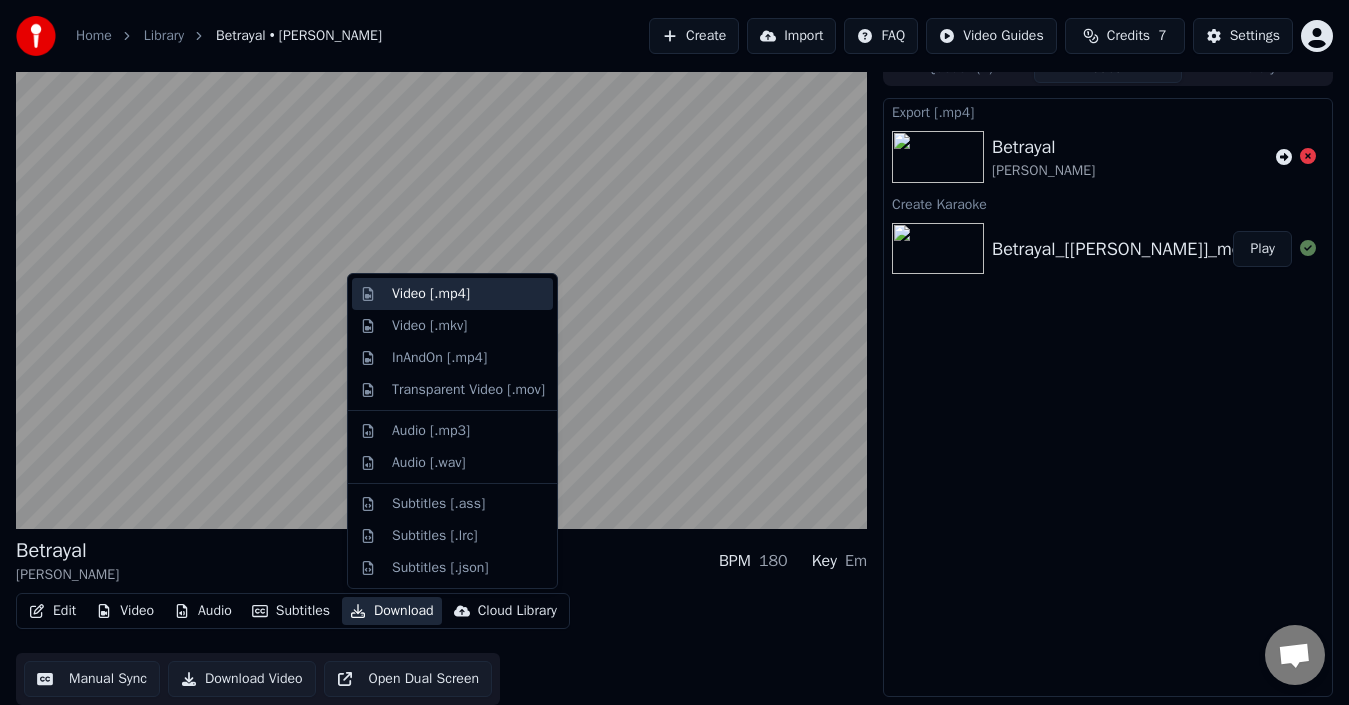 click on "Video [.mp4]" at bounding box center (431, 294) 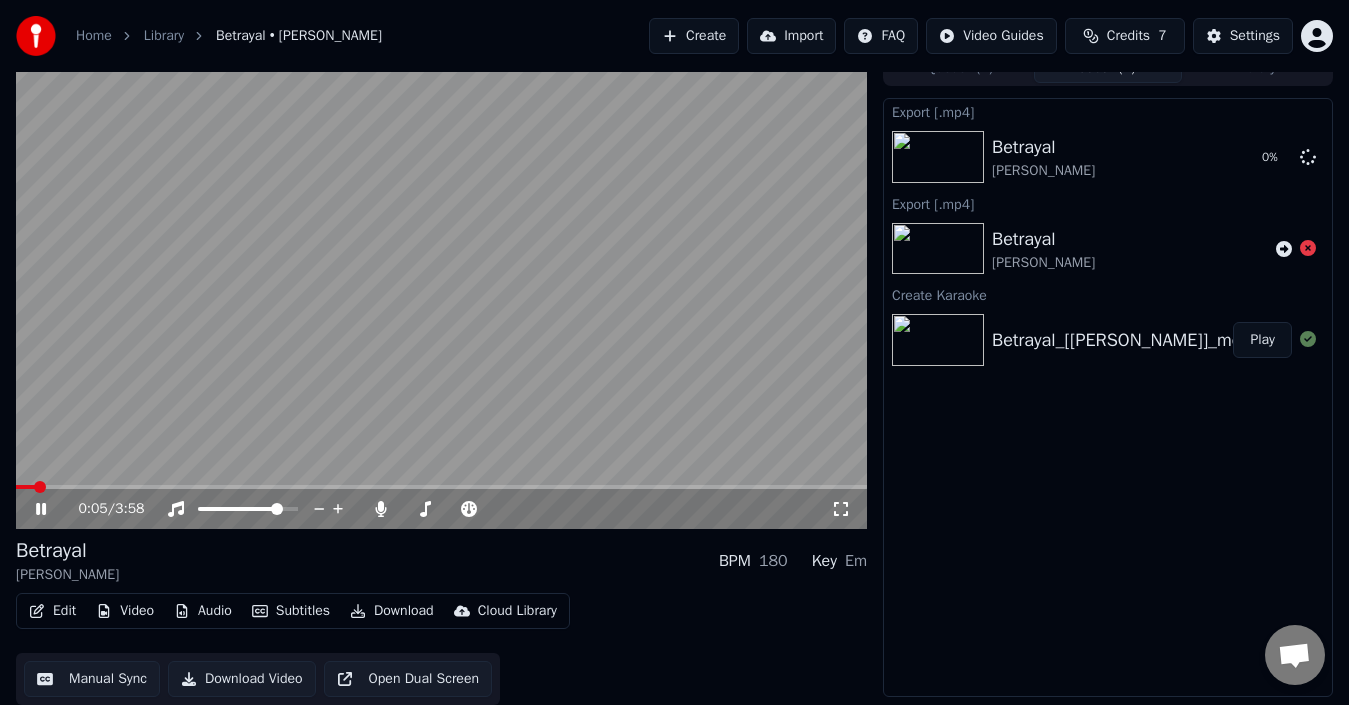 click at bounding box center (441, 289) 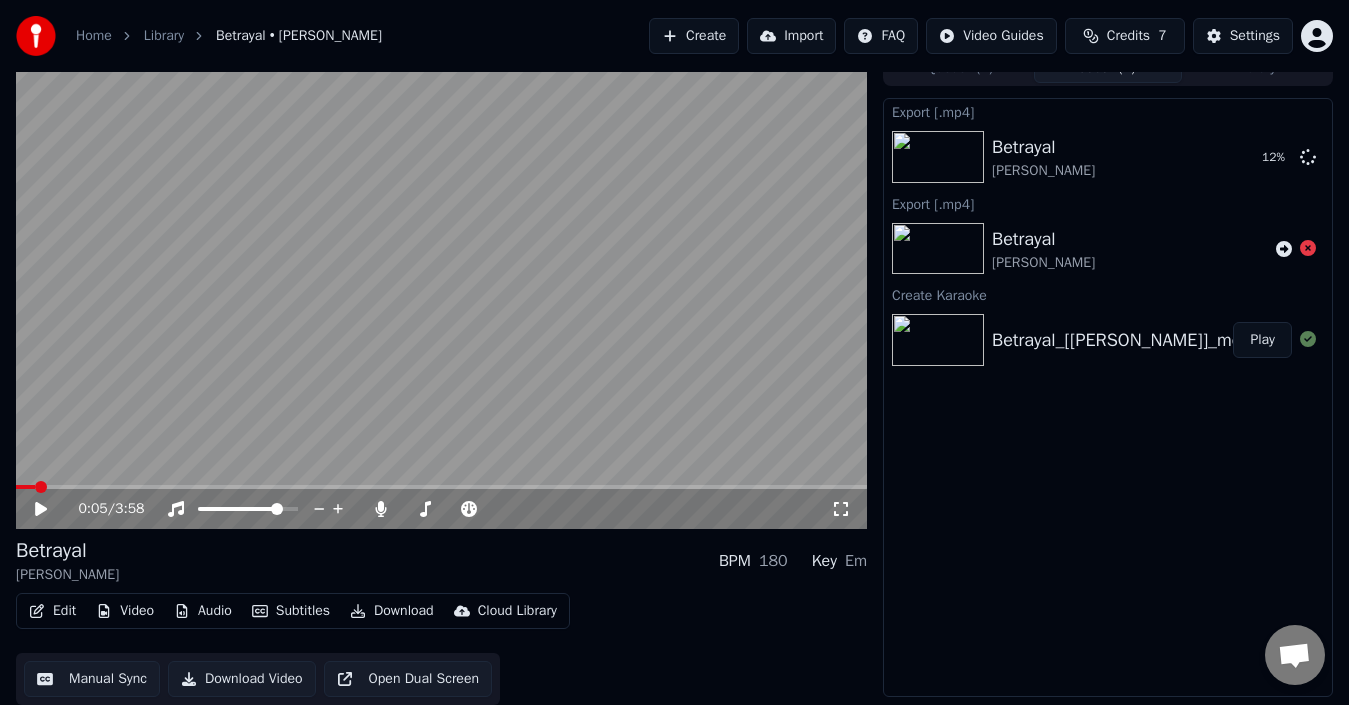 click at bounding box center (441, 289) 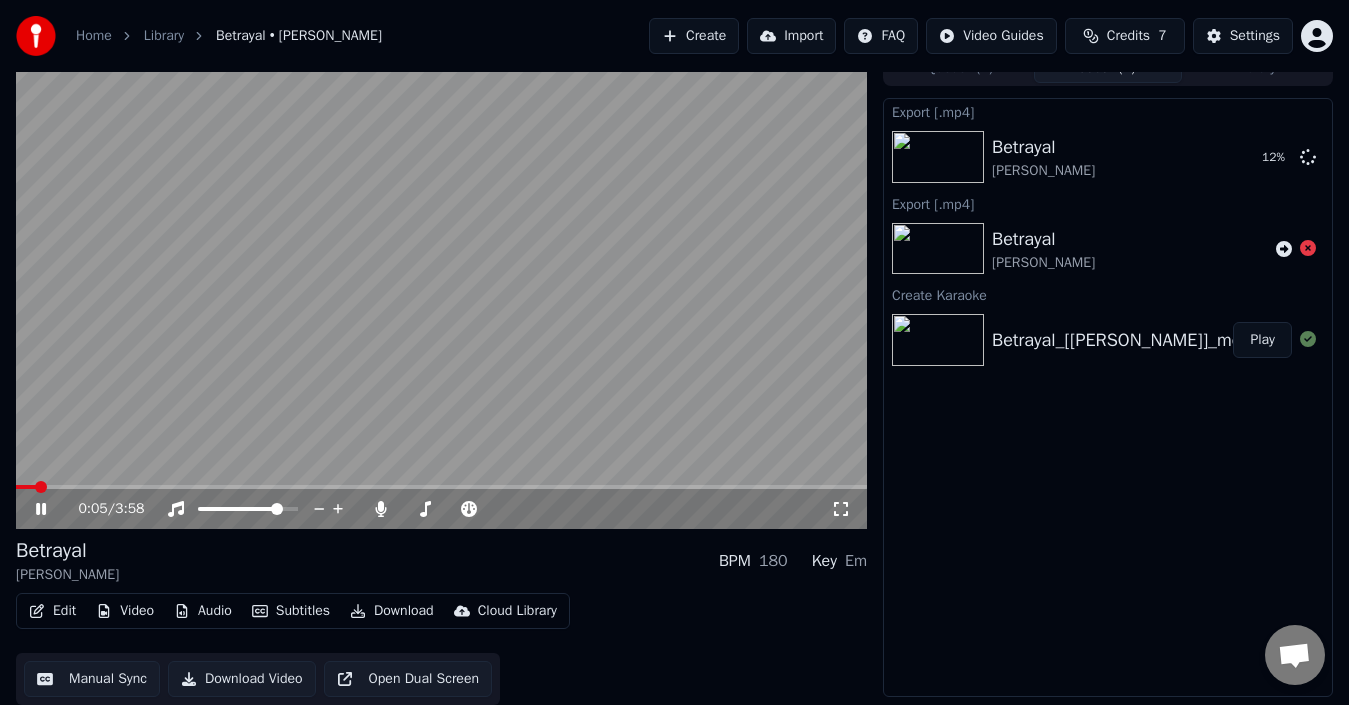 click at bounding box center (441, 289) 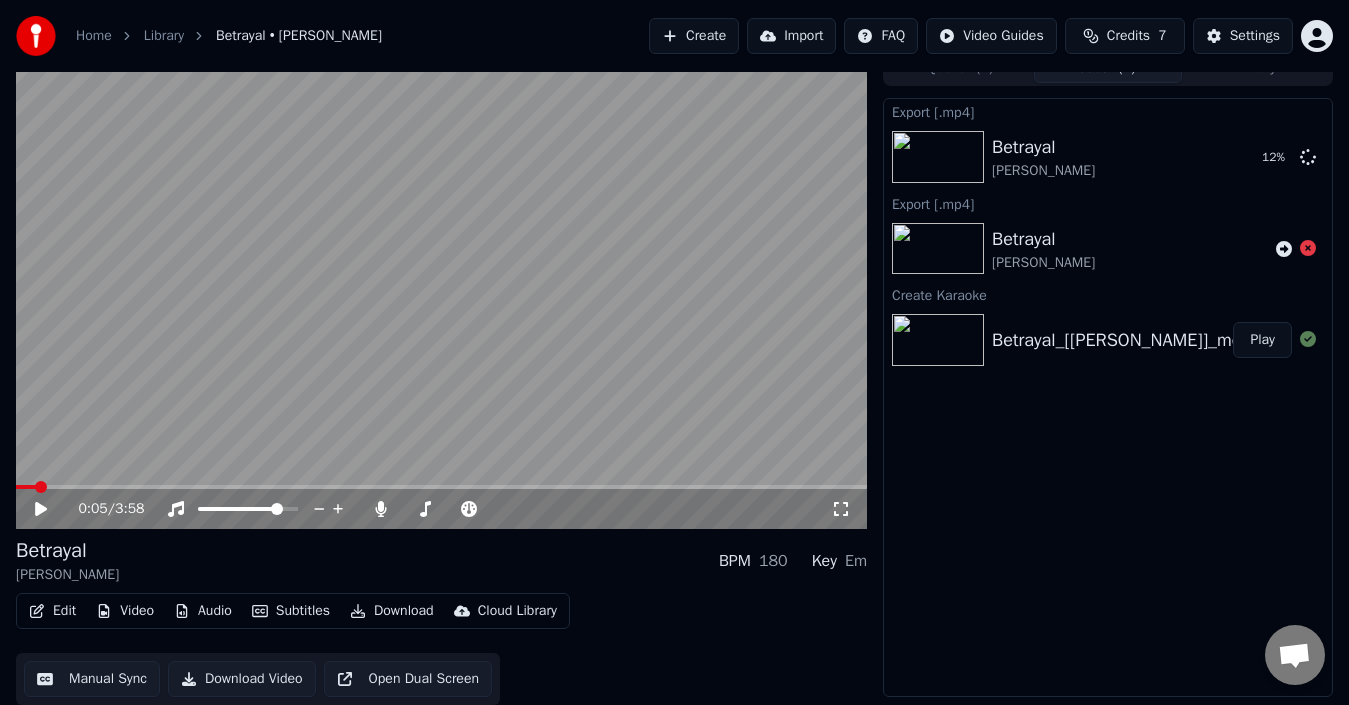 click at bounding box center [441, 289] 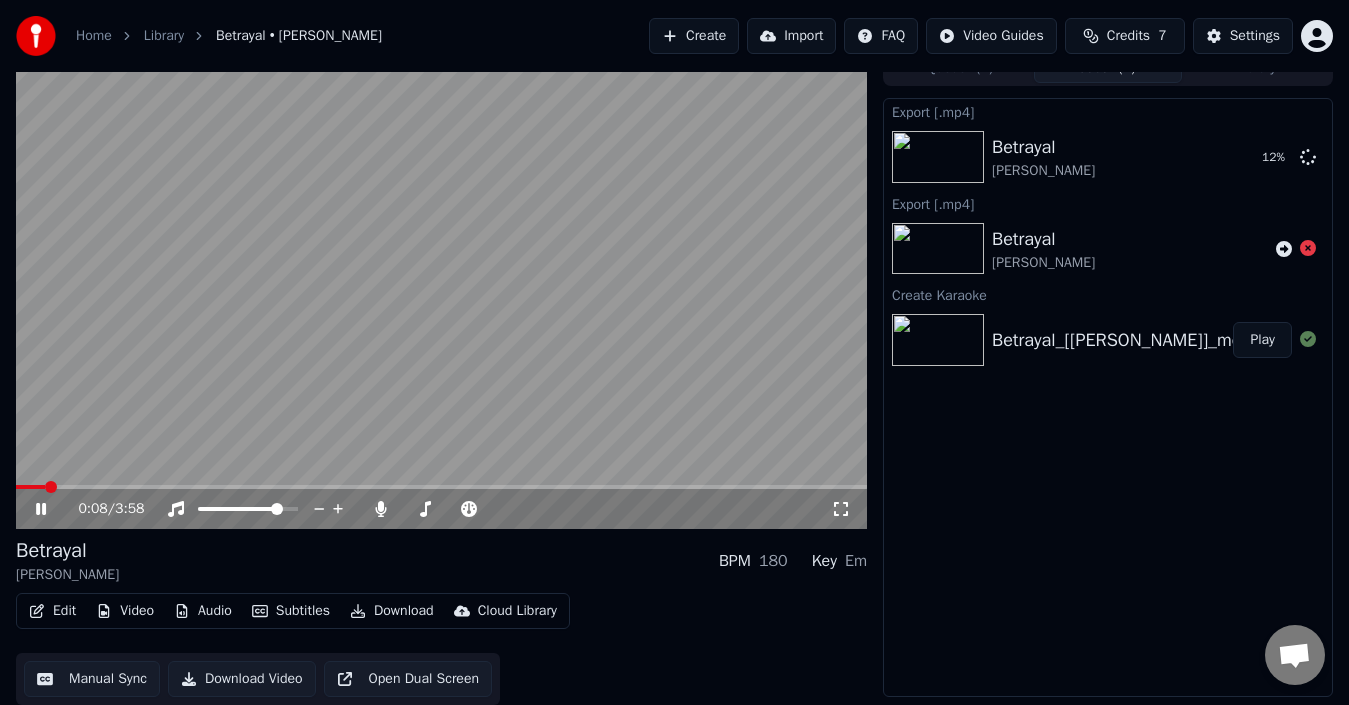 drag, startPoint x: 681, startPoint y: 495, endPoint x: 678, endPoint y: 485, distance: 10.440307 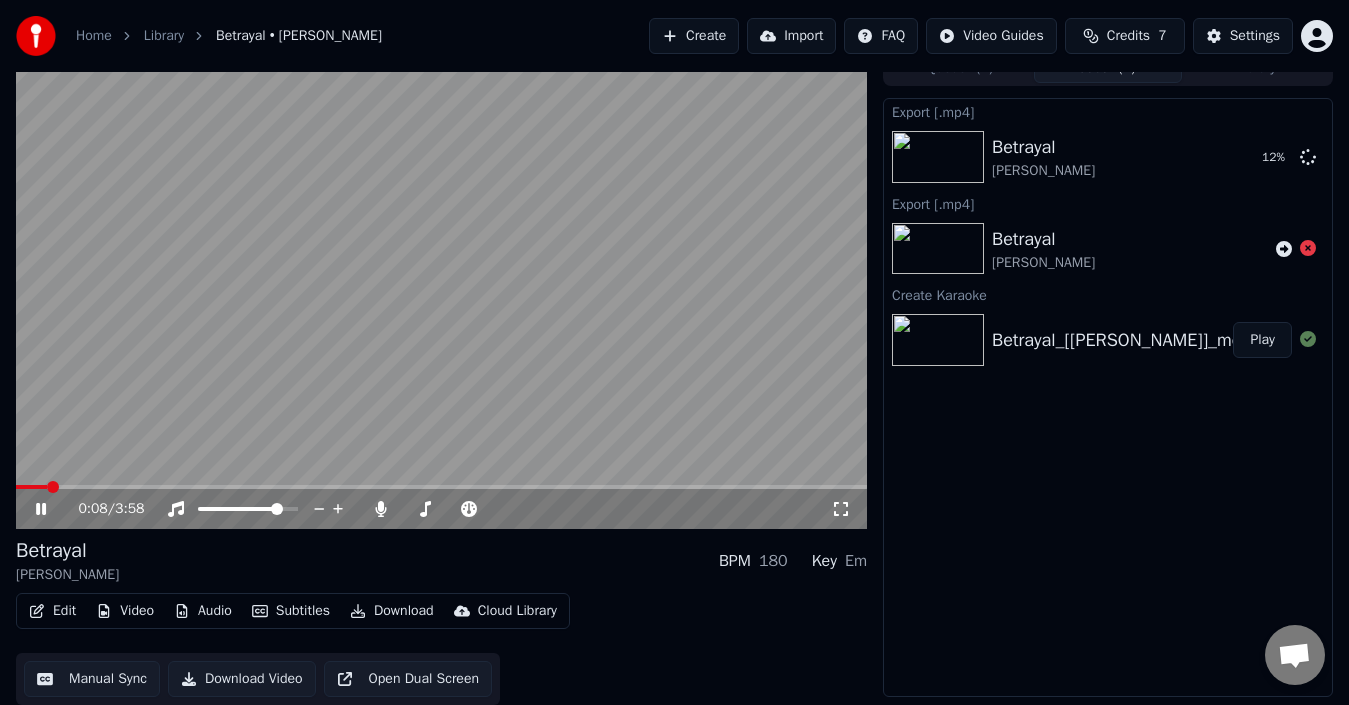 click at bounding box center [441, 289] 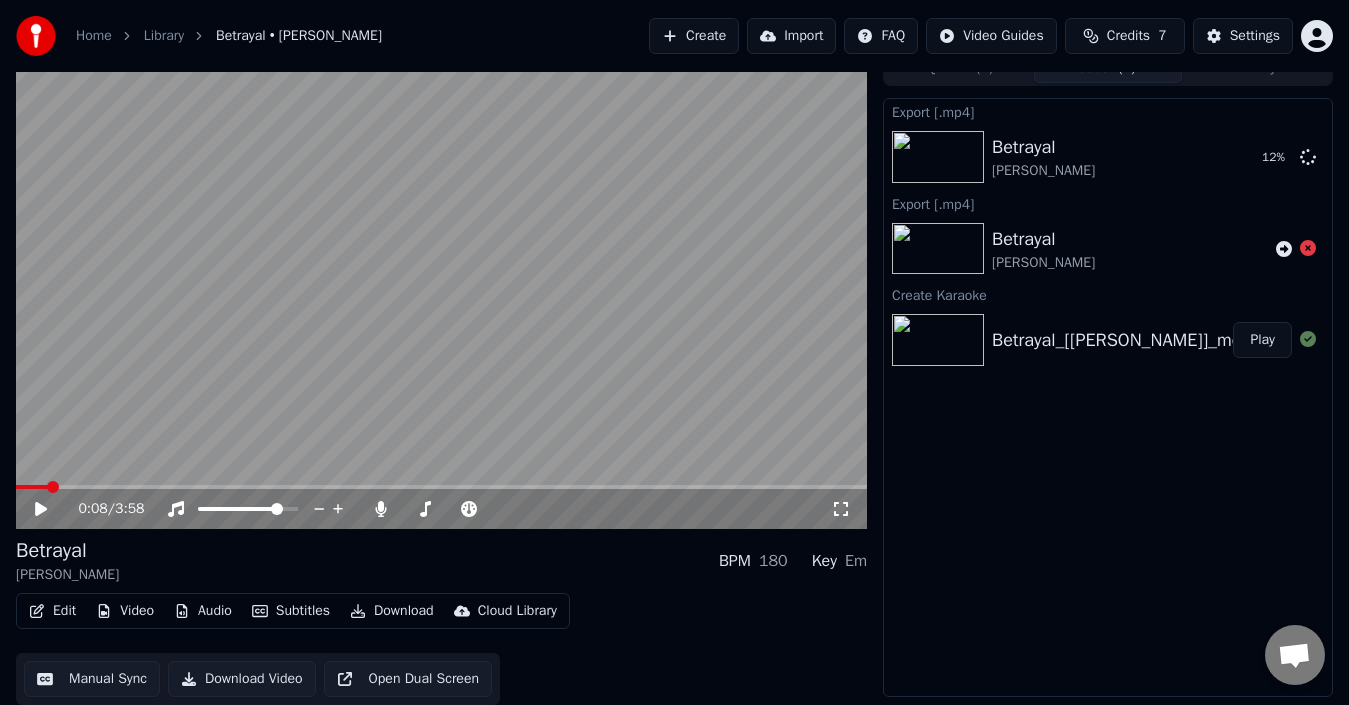 click at bounding box center [441, 487] 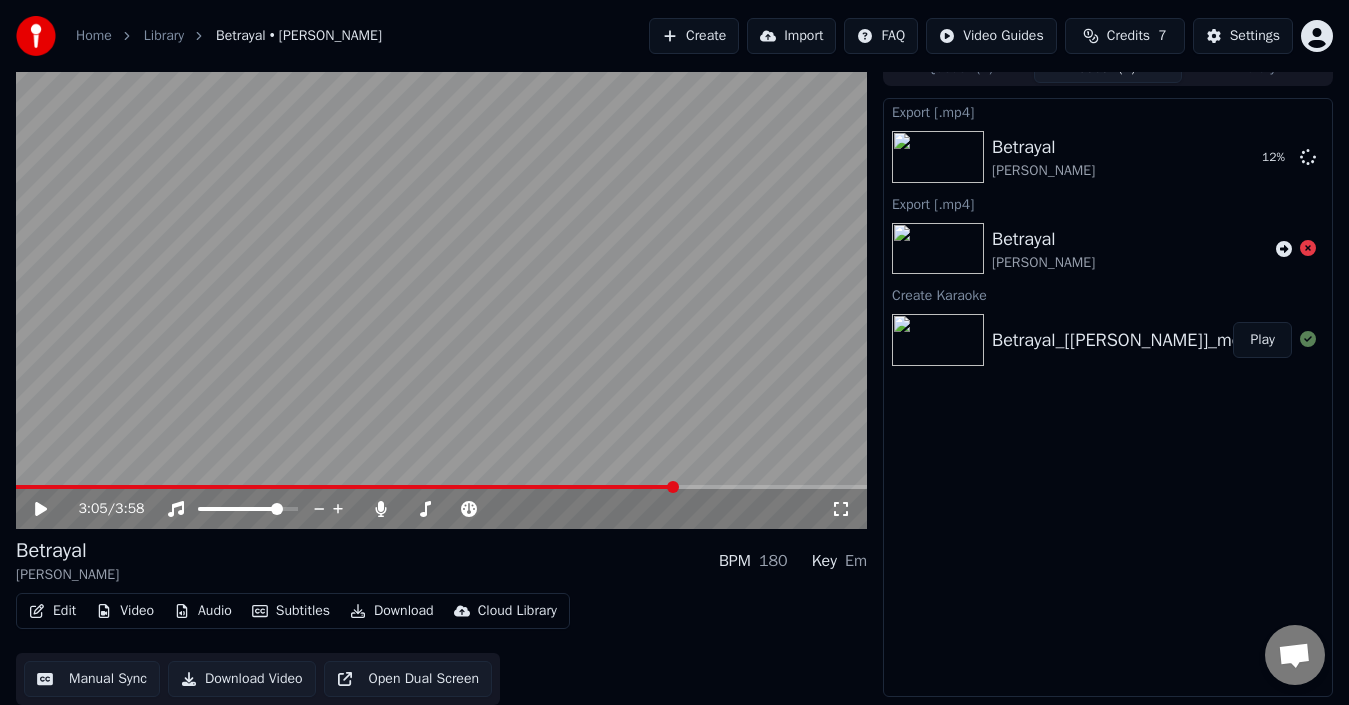click at bounding box center [441, 289] 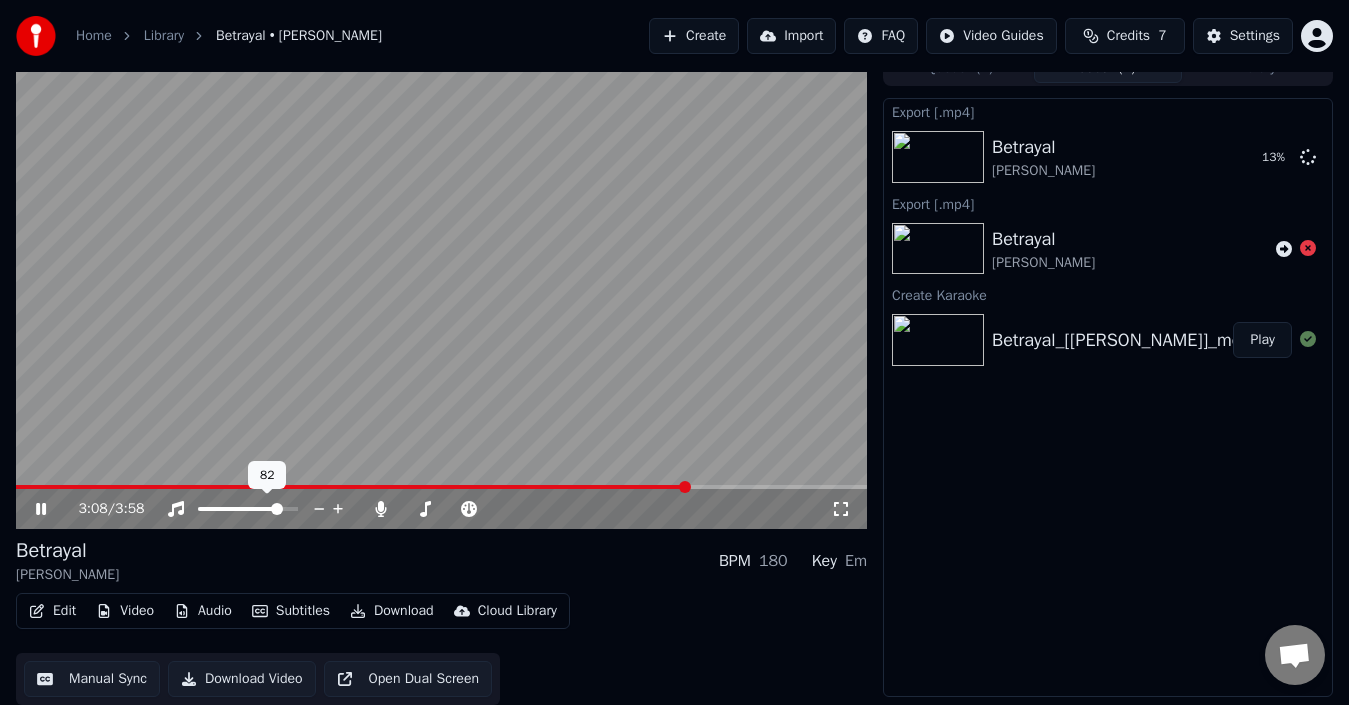 drag, startPoint x: 283, startPoint y: 498, endPoint x: 289, endPoint y: 507, distance: 10.816654 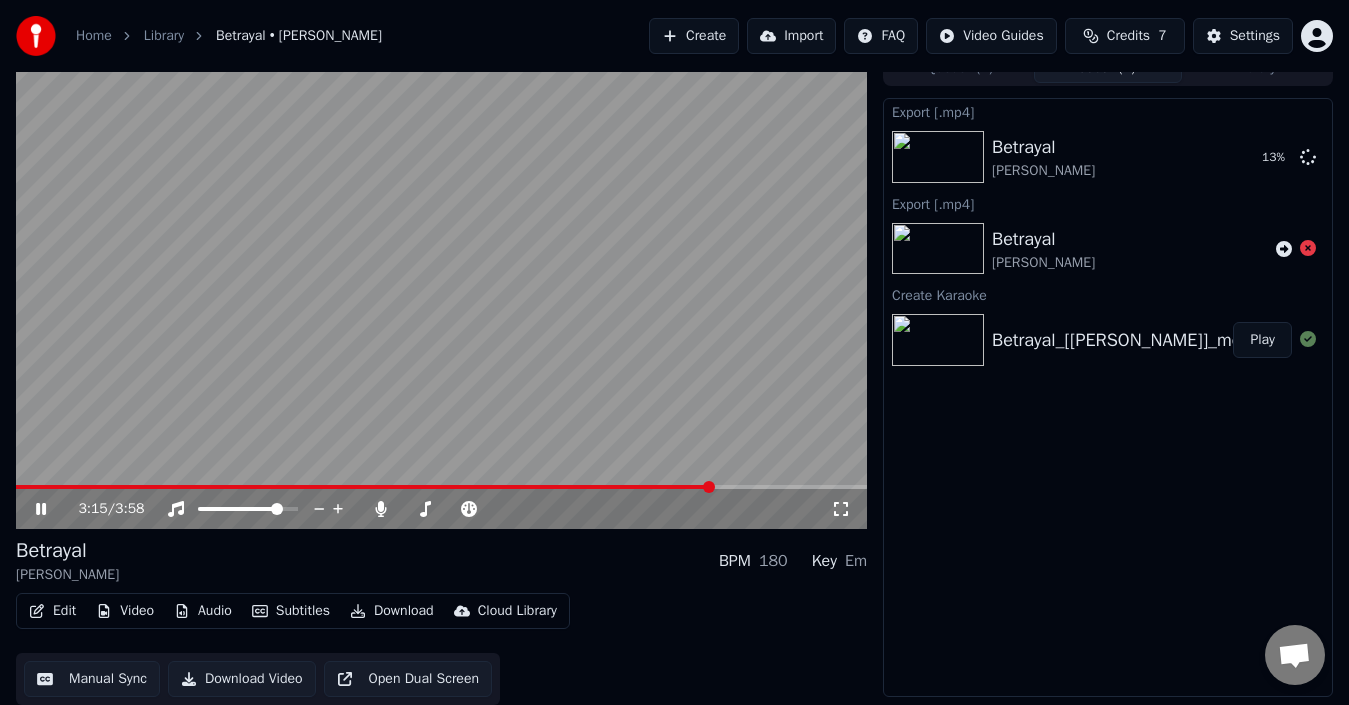drag, startPoint x: 632, startPoint y: 239, endPoint x: 734, endPoint y: 207, distance: 106.901825 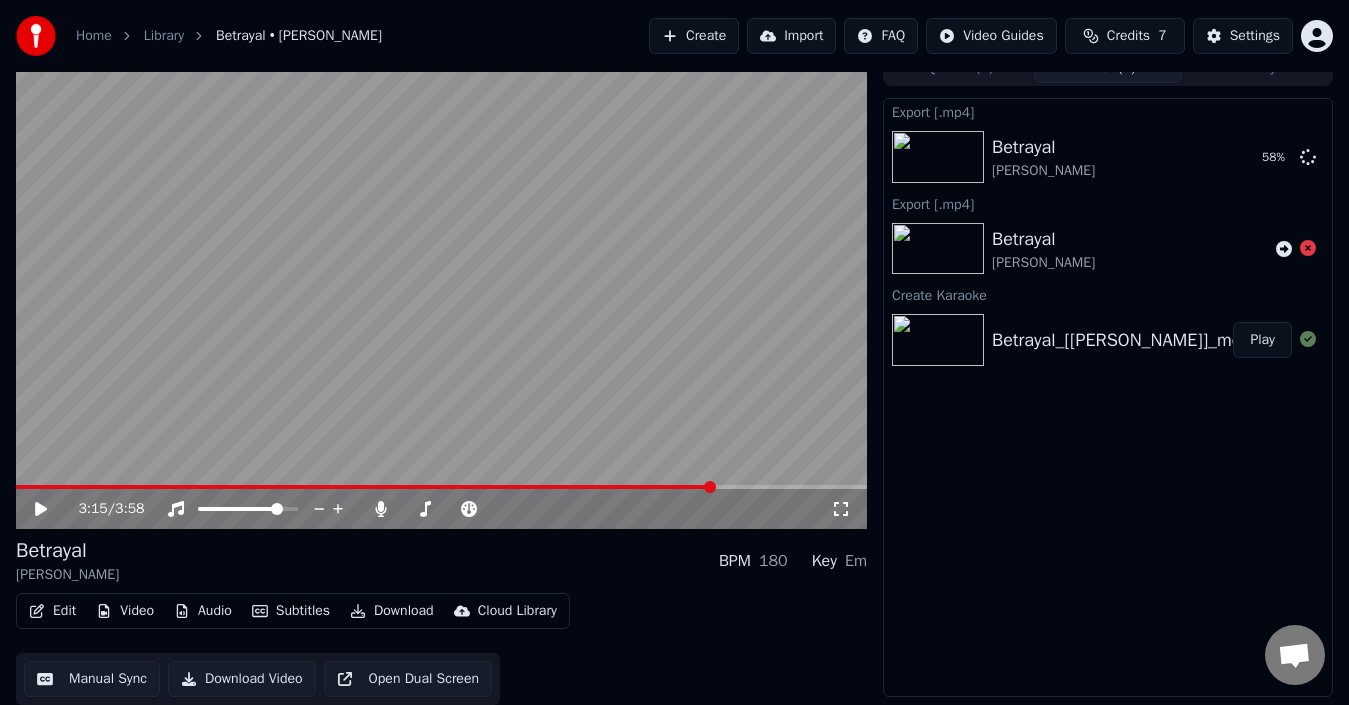 click on "3:15  /  3:58" at bounding box center [441, 509] 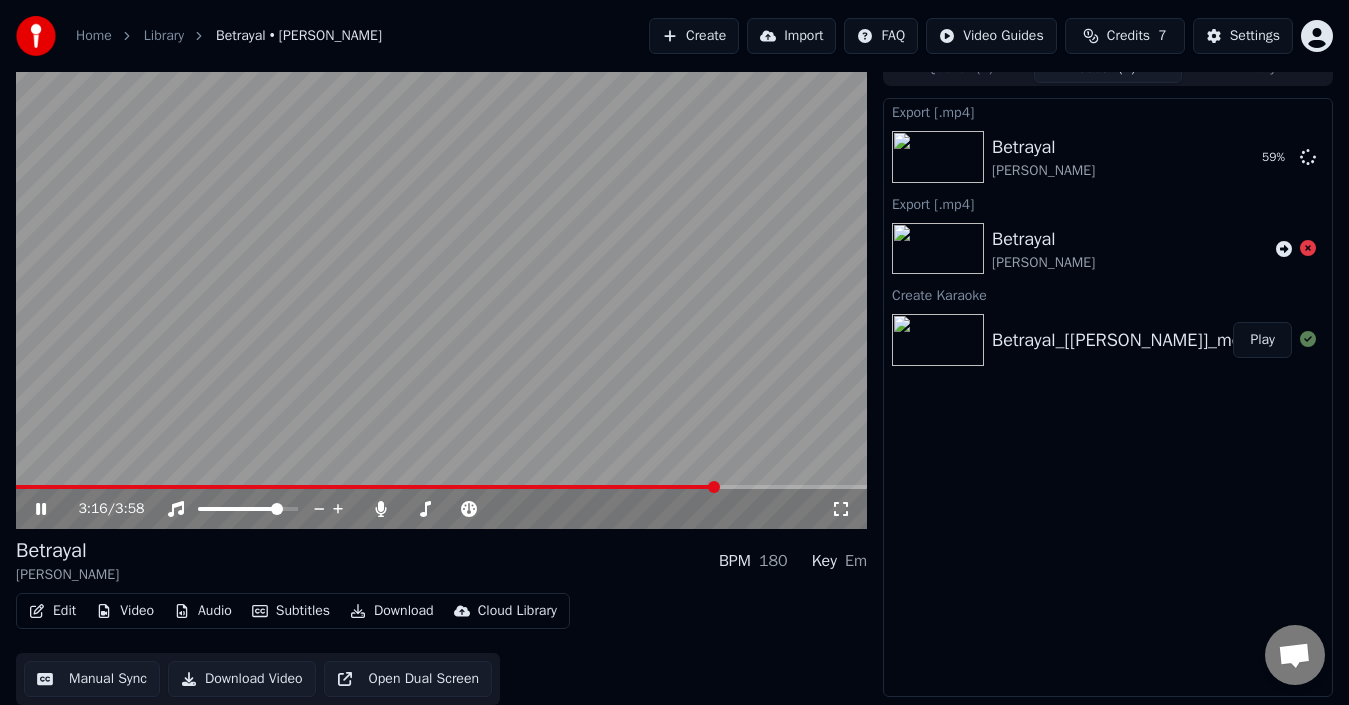 click at bounding box center (441, 289) 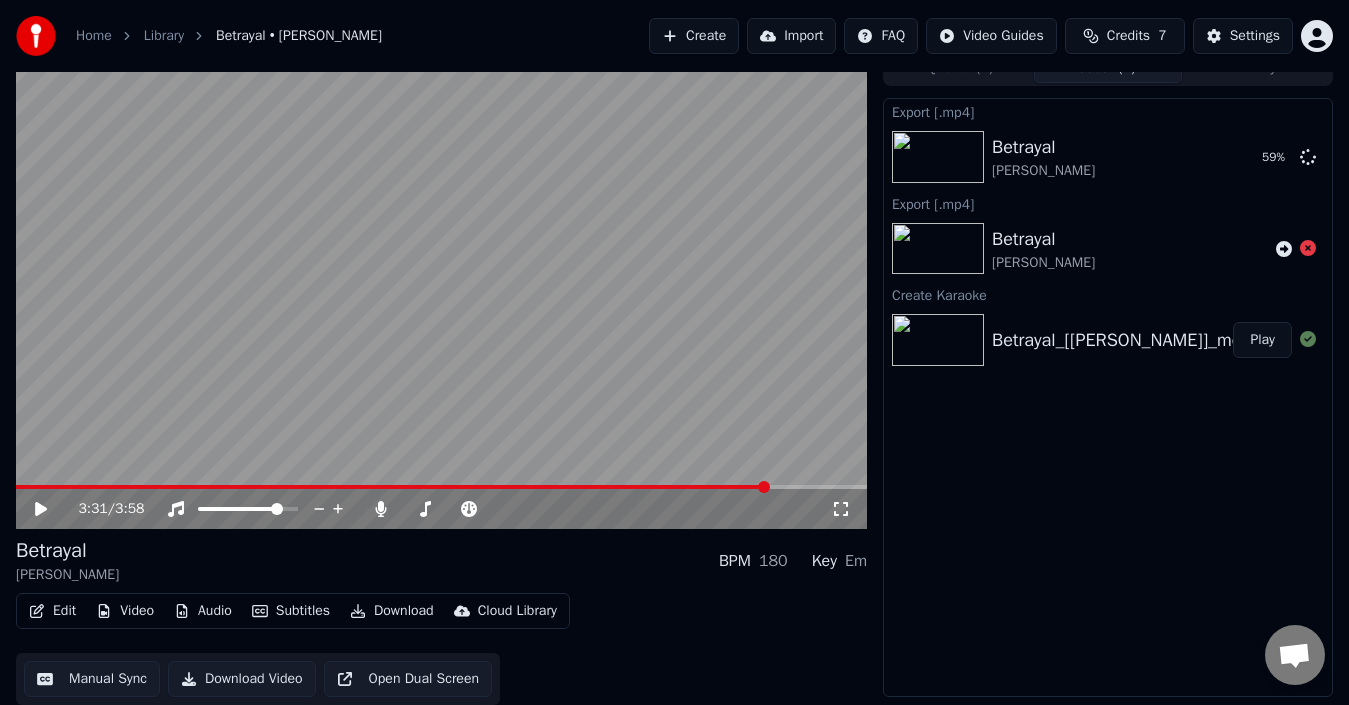 click at bounding box center (764, 487) 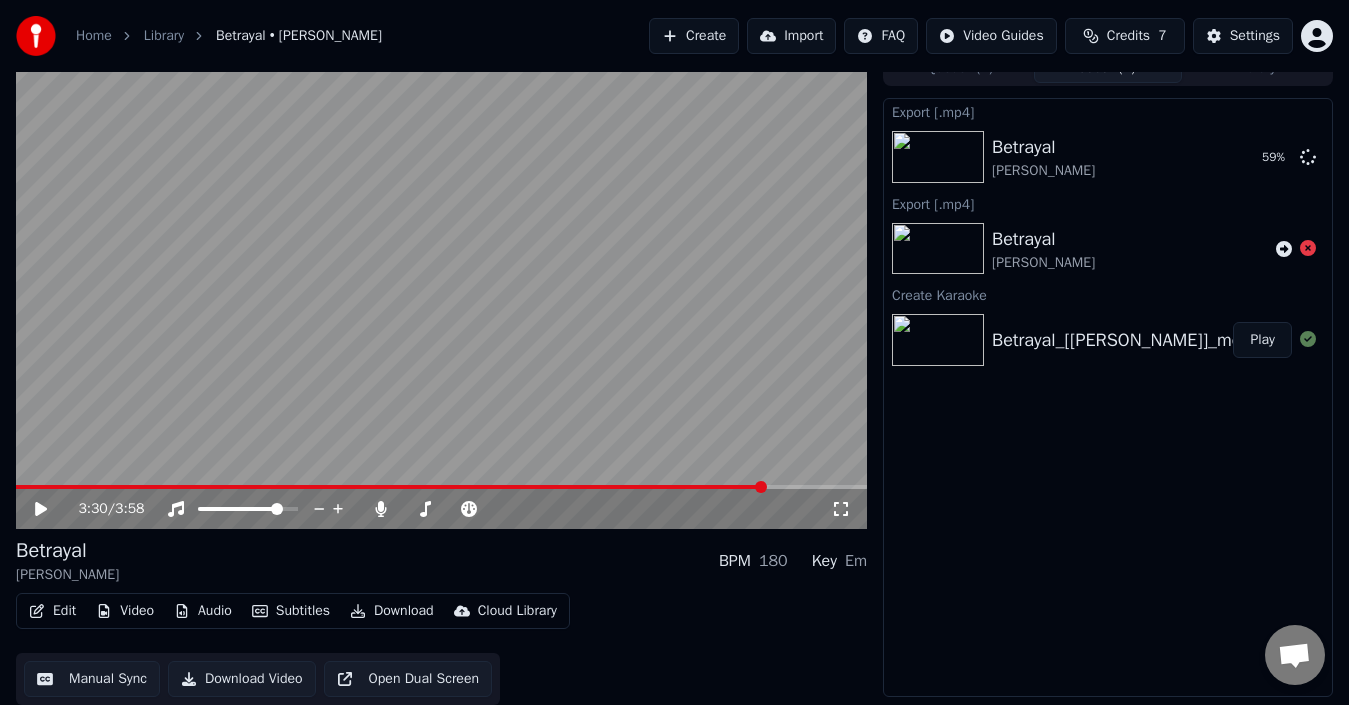 click 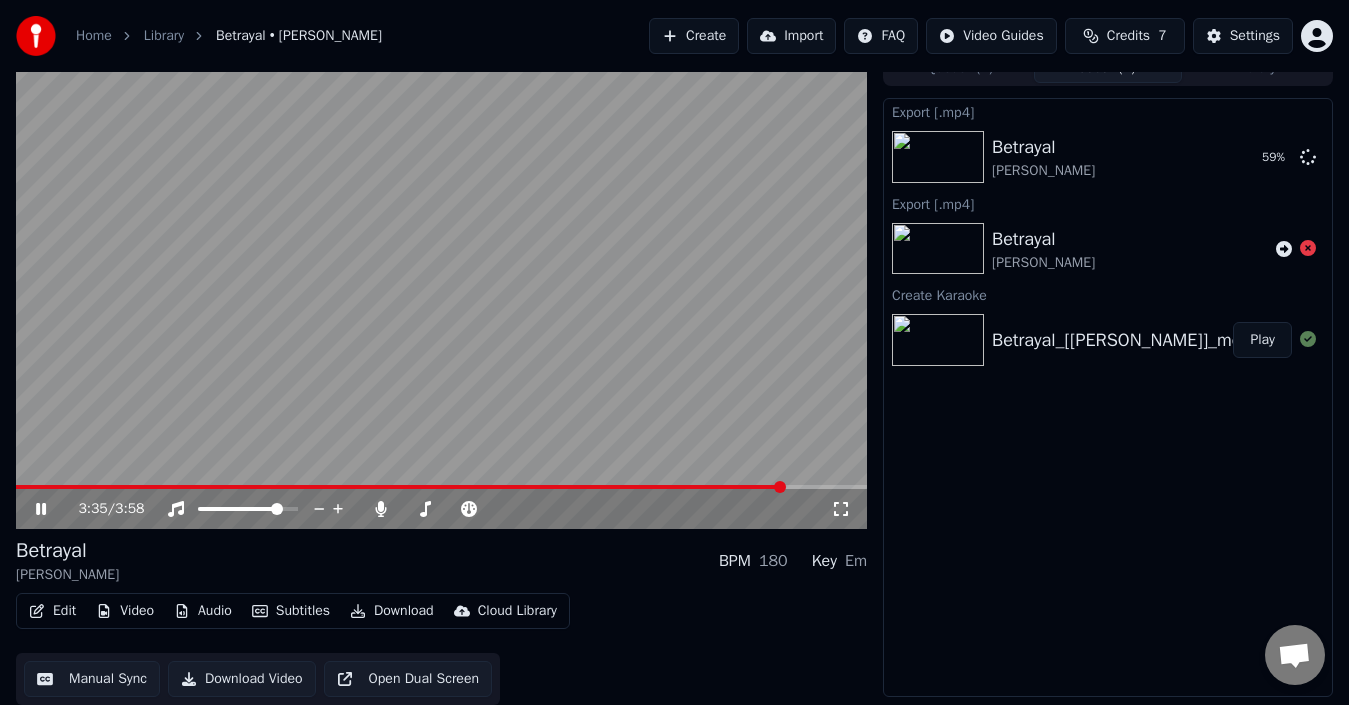 click at bounding box center [441, 487] 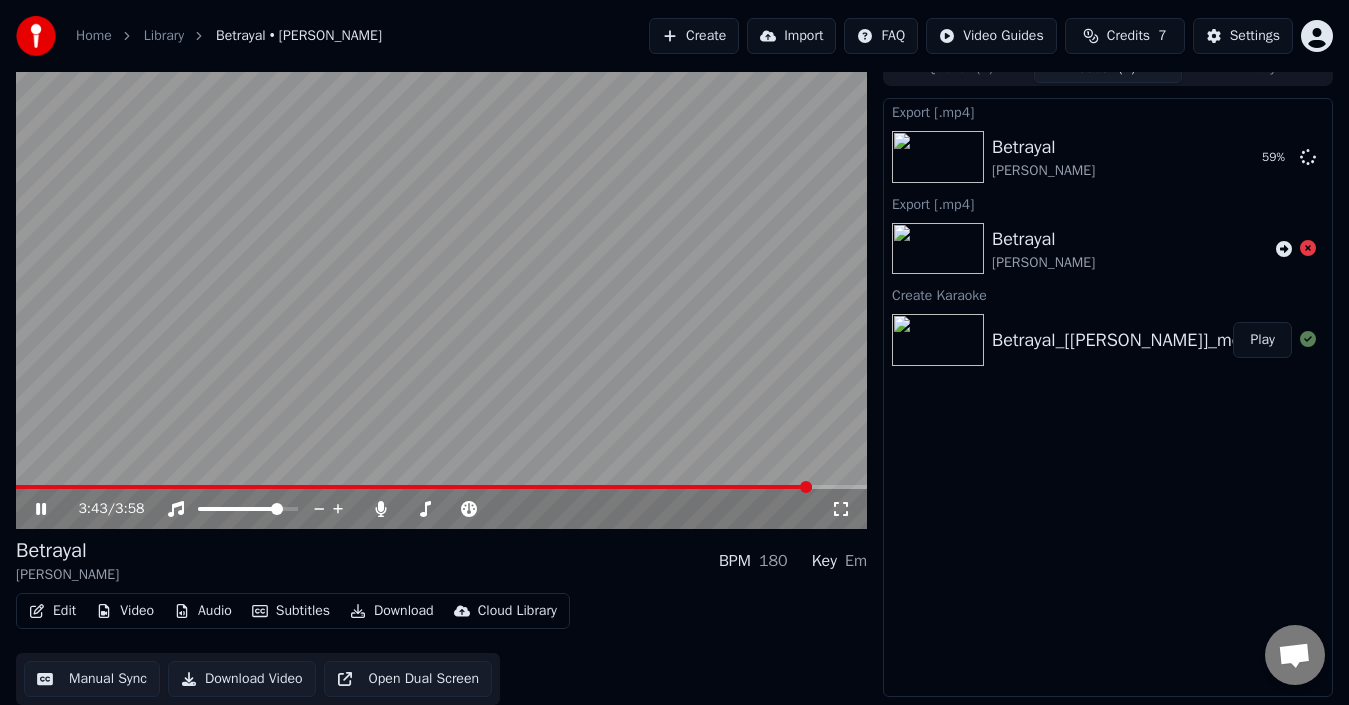click at bounding box center (441, 487) 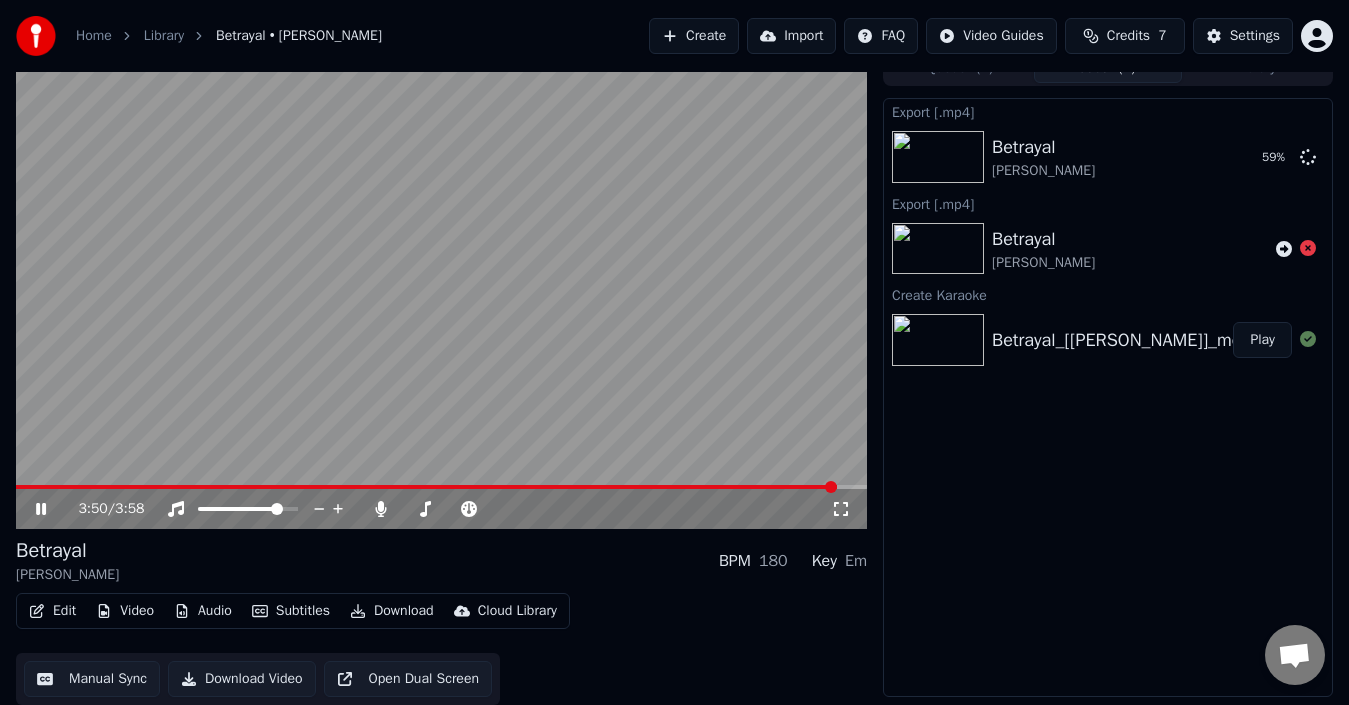 click at bounding box center (441, 487) 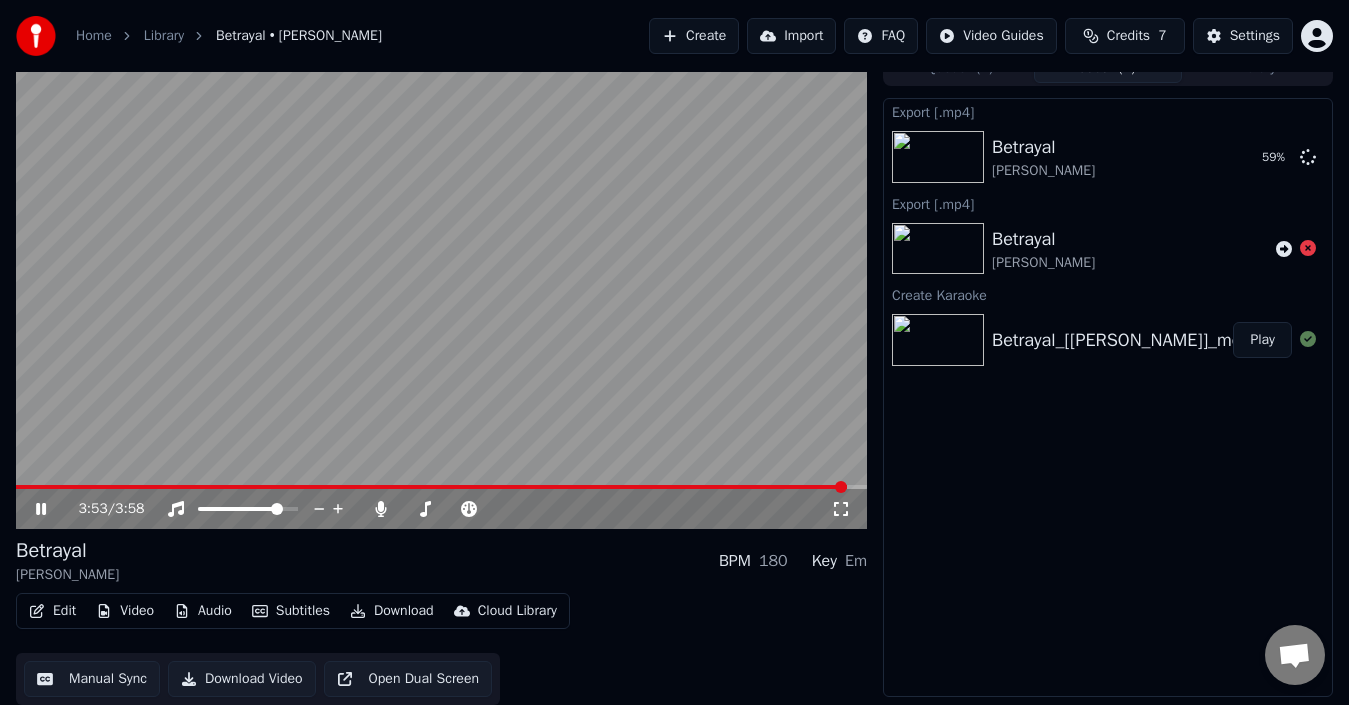 click at bounding box center [441, 487] 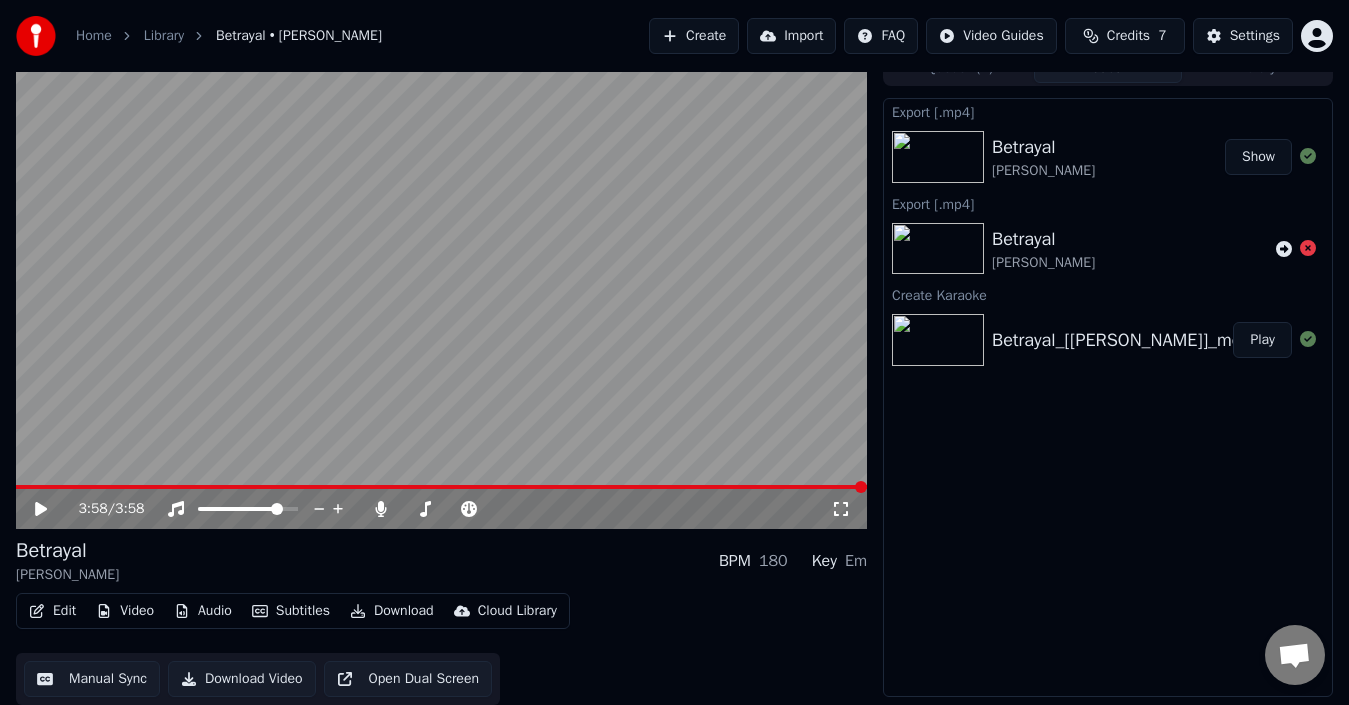 click on "Show" at bounding box center (1258, 157) 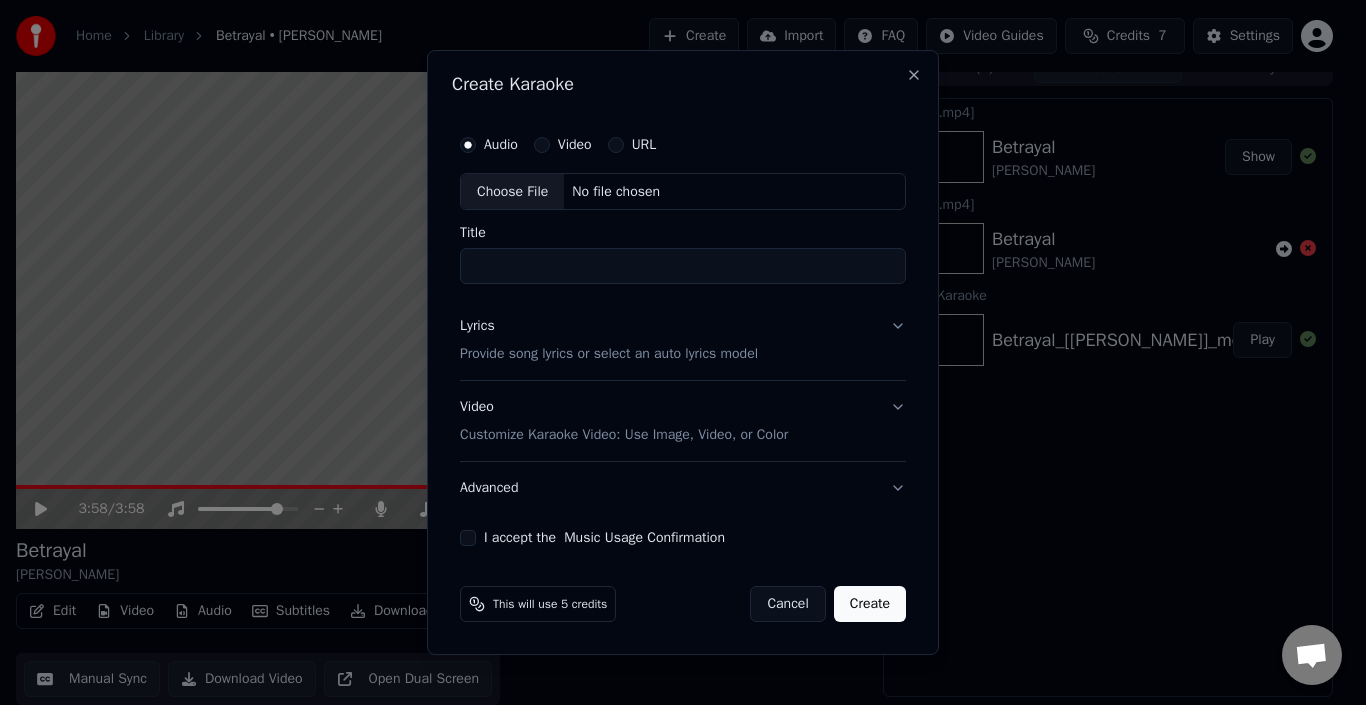 click on "Choose File" at bounding box center [512, 192] 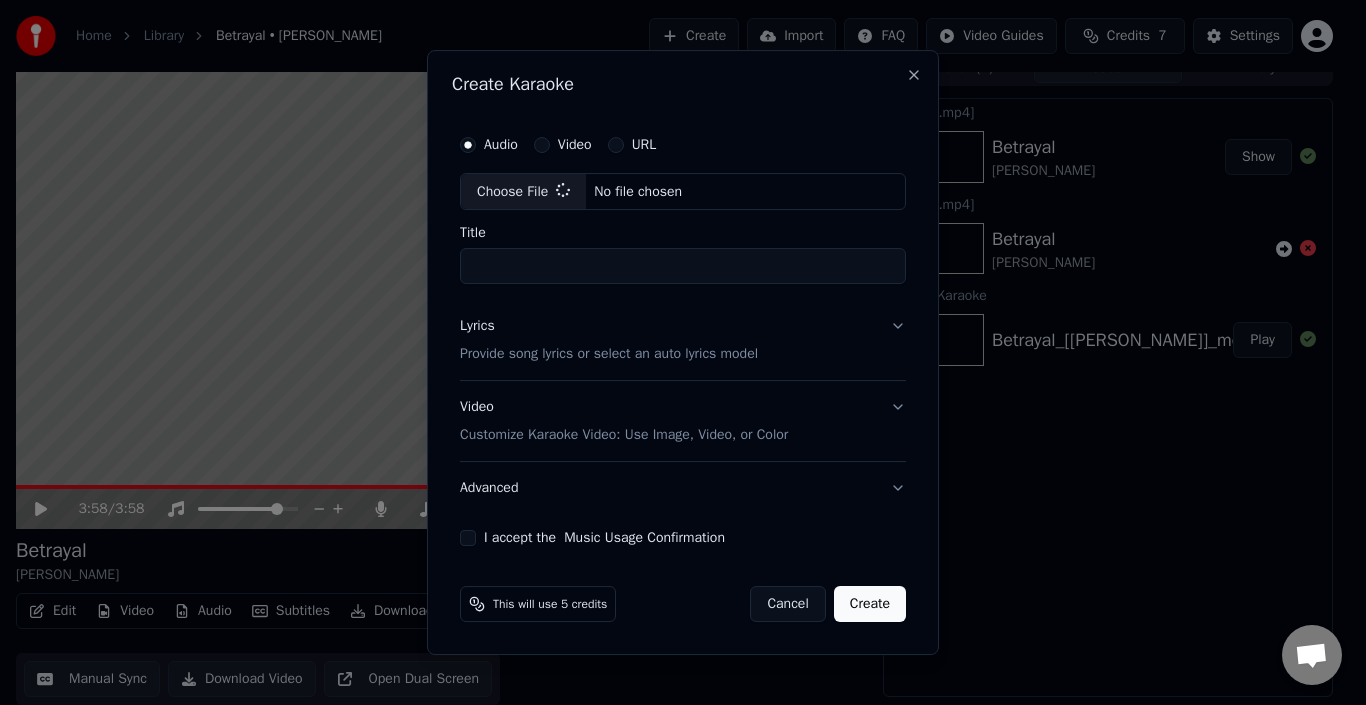 type on "********" 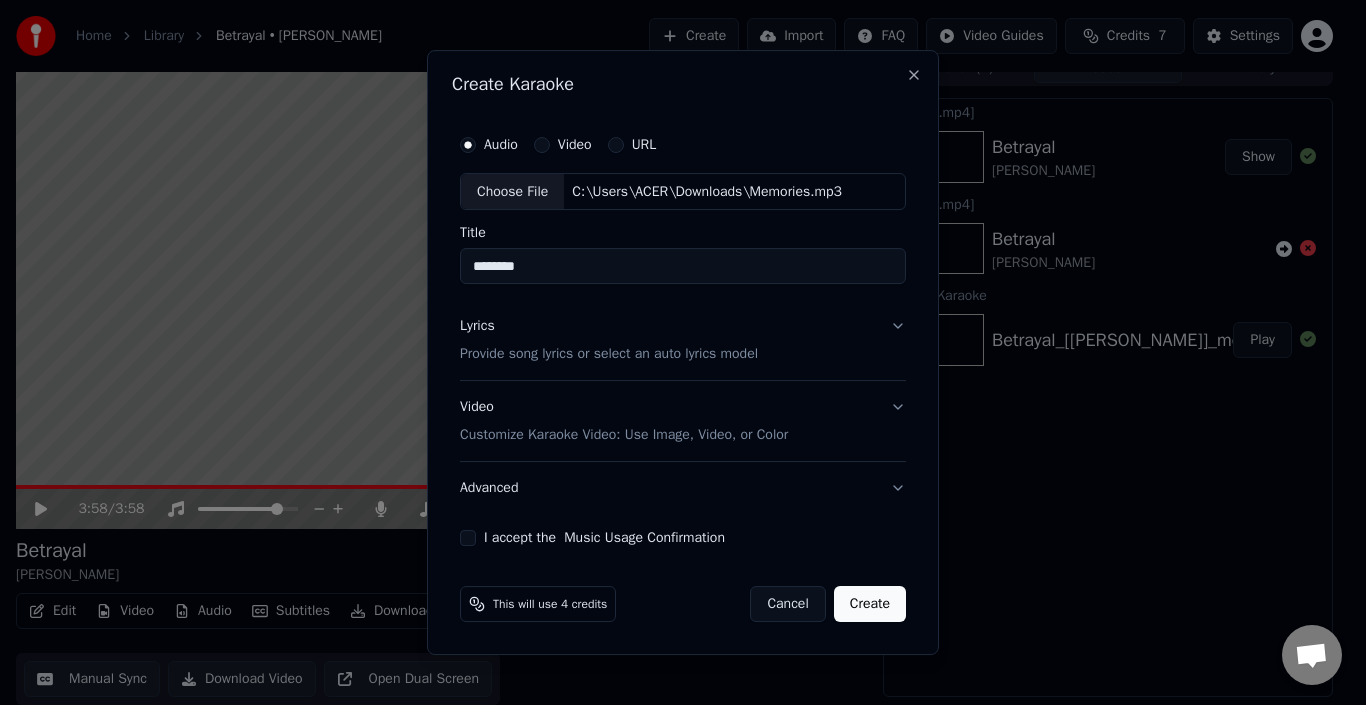click on "Lyrics Provide song lyrics or select an auto lyrics model" at bounding box center (683, 341) 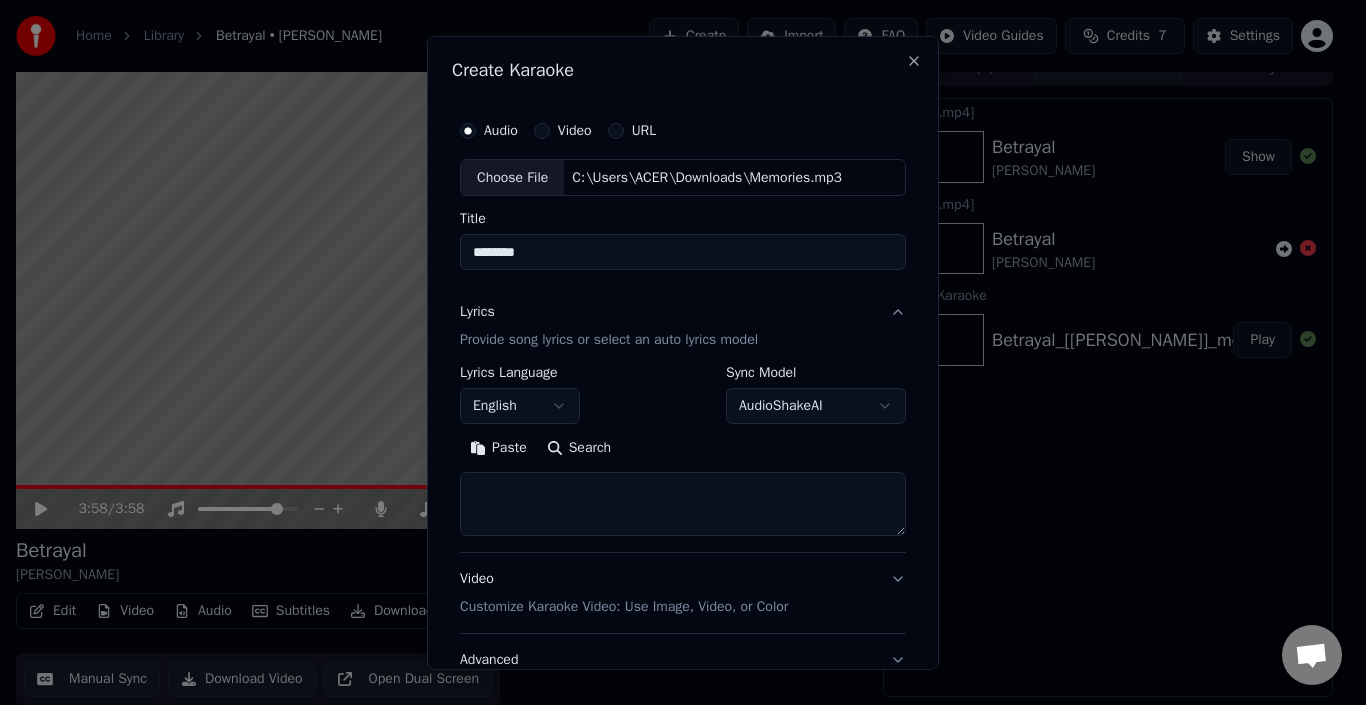 click on "Paste" at bounding box center (498, 448) 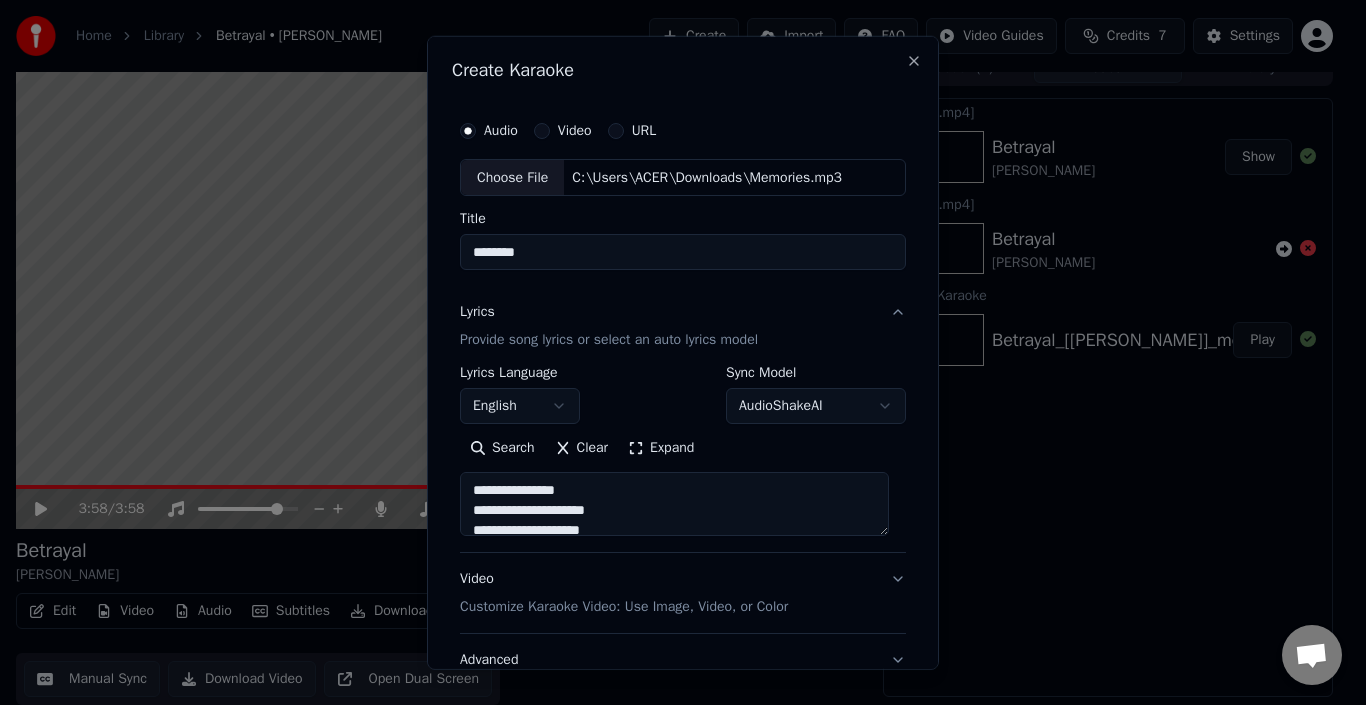 drag, startPoint x: 584, startPoint y: 492, endPoint x: 457, endPoint y: 489, distance: 127.03543 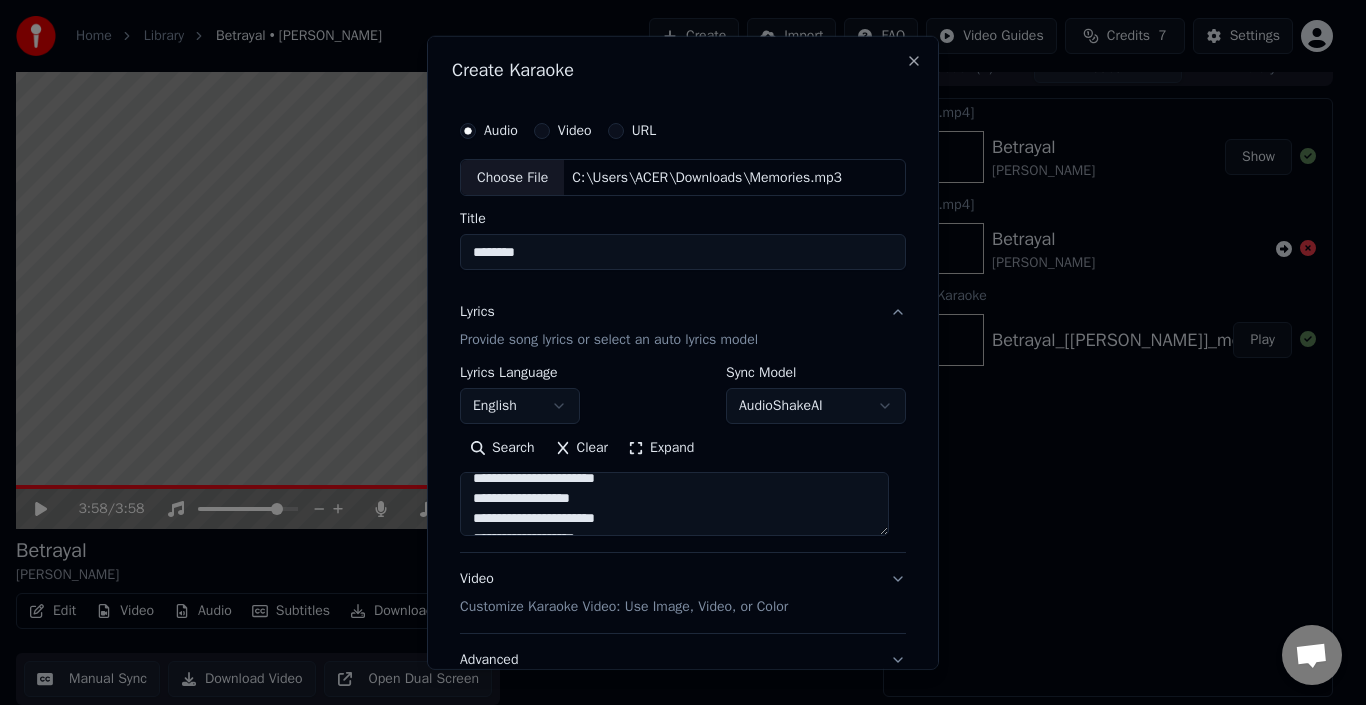 scroll, scrollTop: 138, scrollLeft: 0, axis: vertical 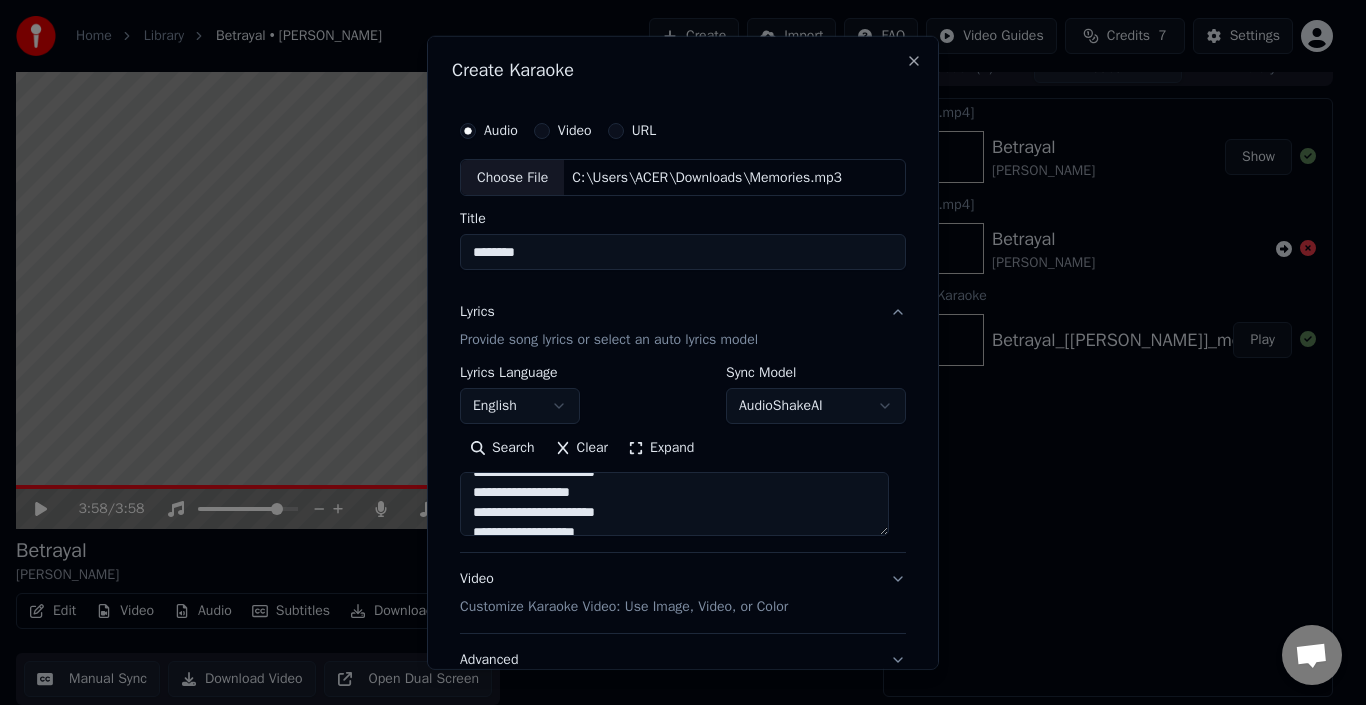 click at bounding box center [674, 504] 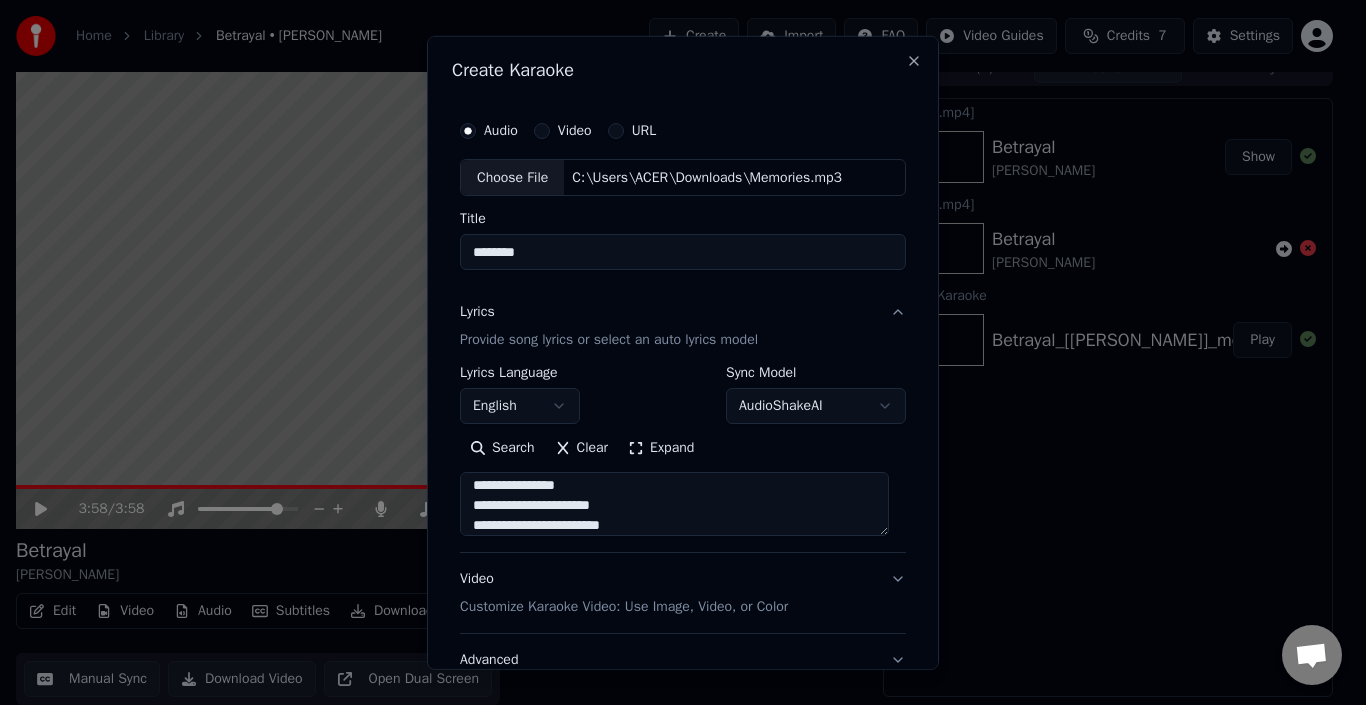 scroll, scrollTop: 426, scrollLeft: 0, axis: vertical 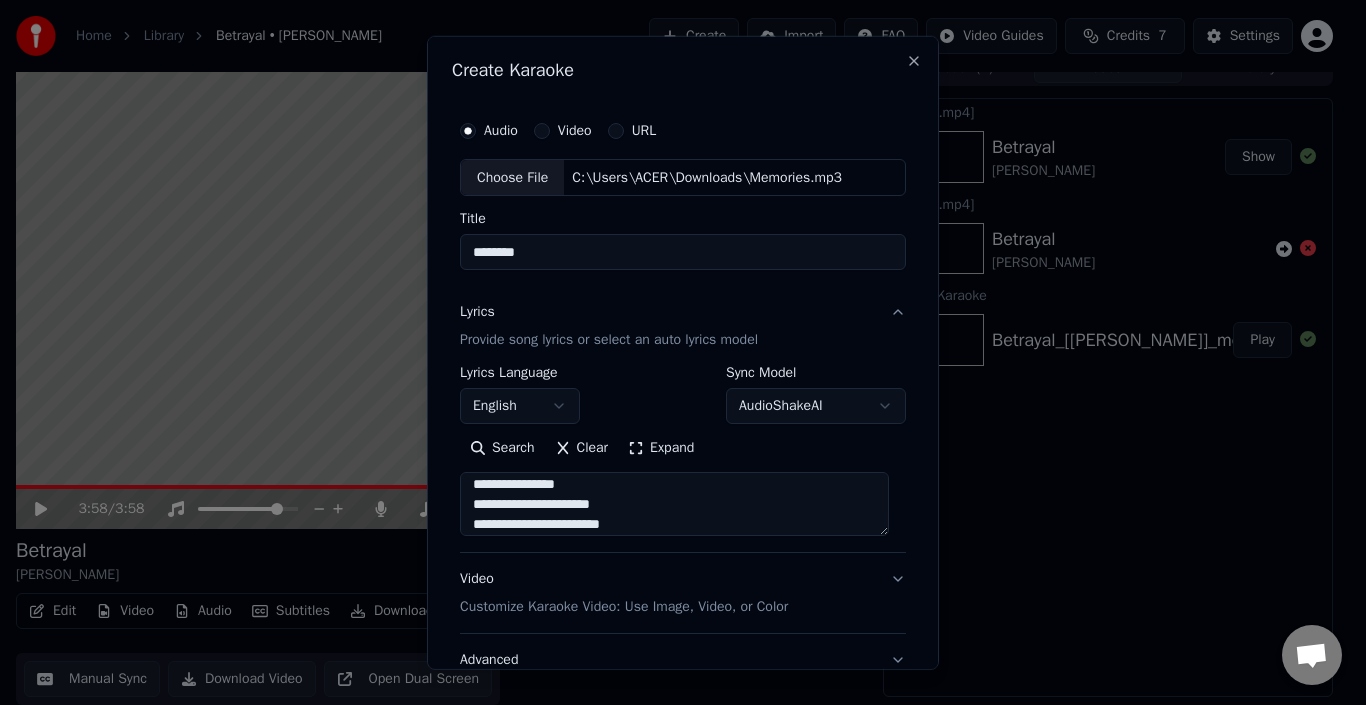 click at bounding box center [674, 504] 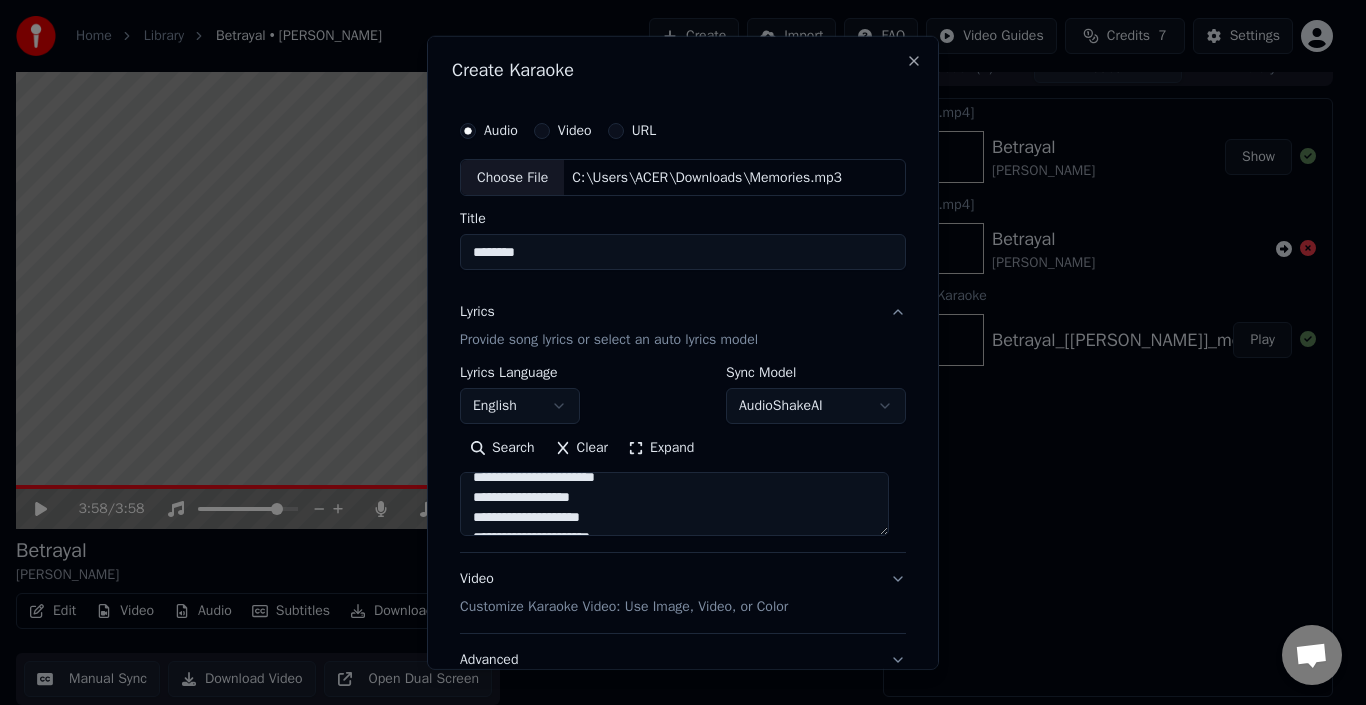 scroll, scrollTop: 574, scrollLeft: 0, axis: vertical 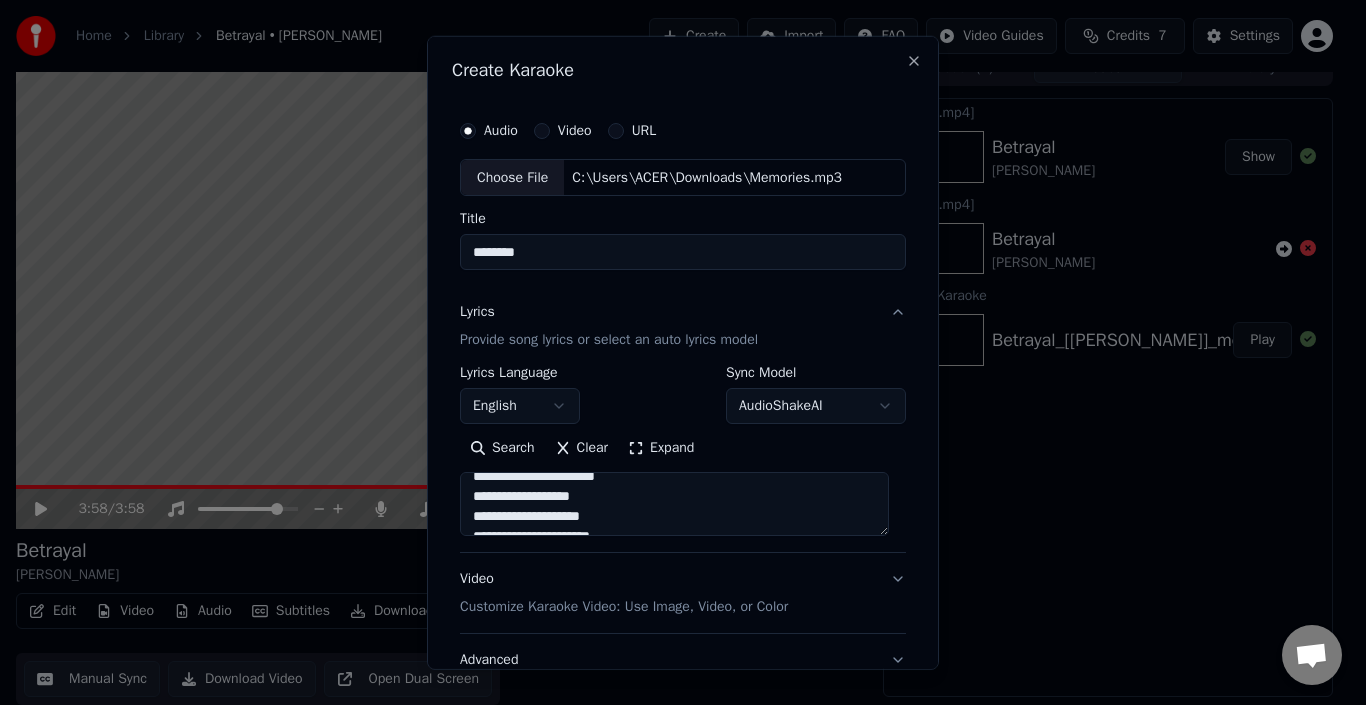 click at bounding box center (674, 504) 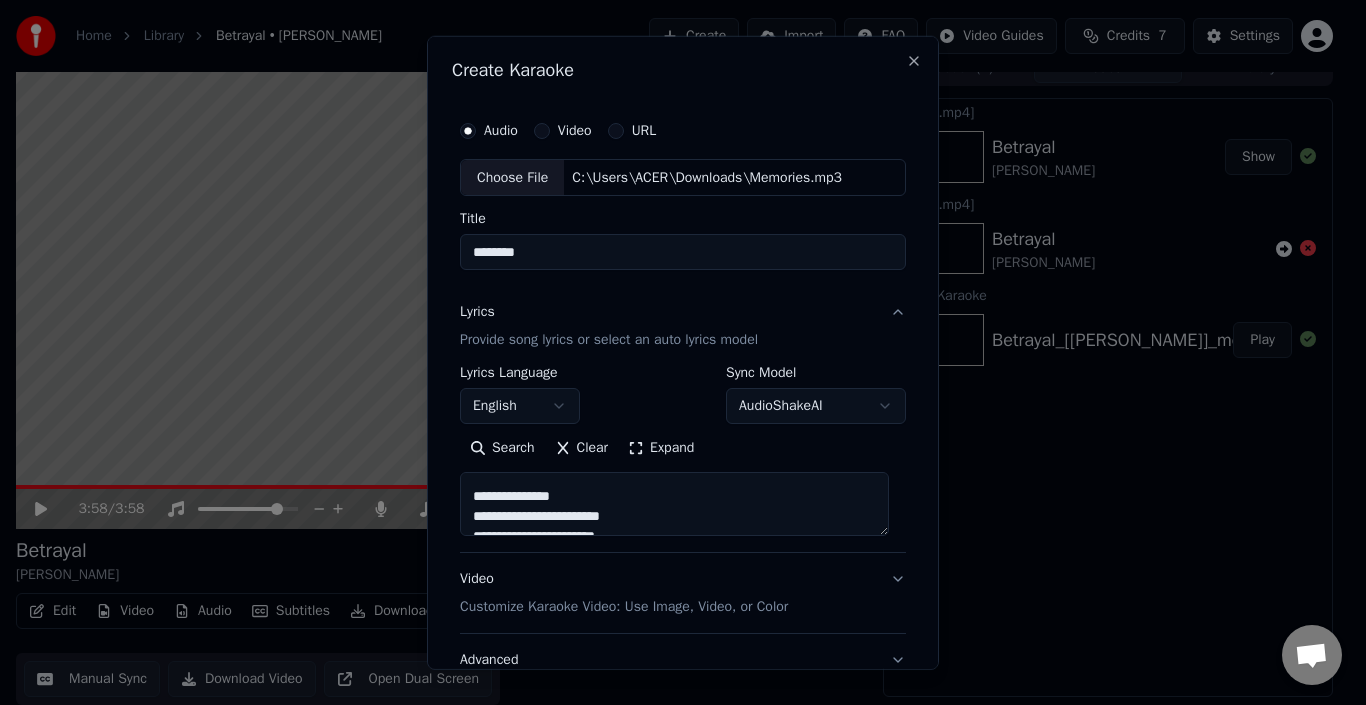 scroll, scrollTop: 655, scrollLeft: 0, axis: vertical 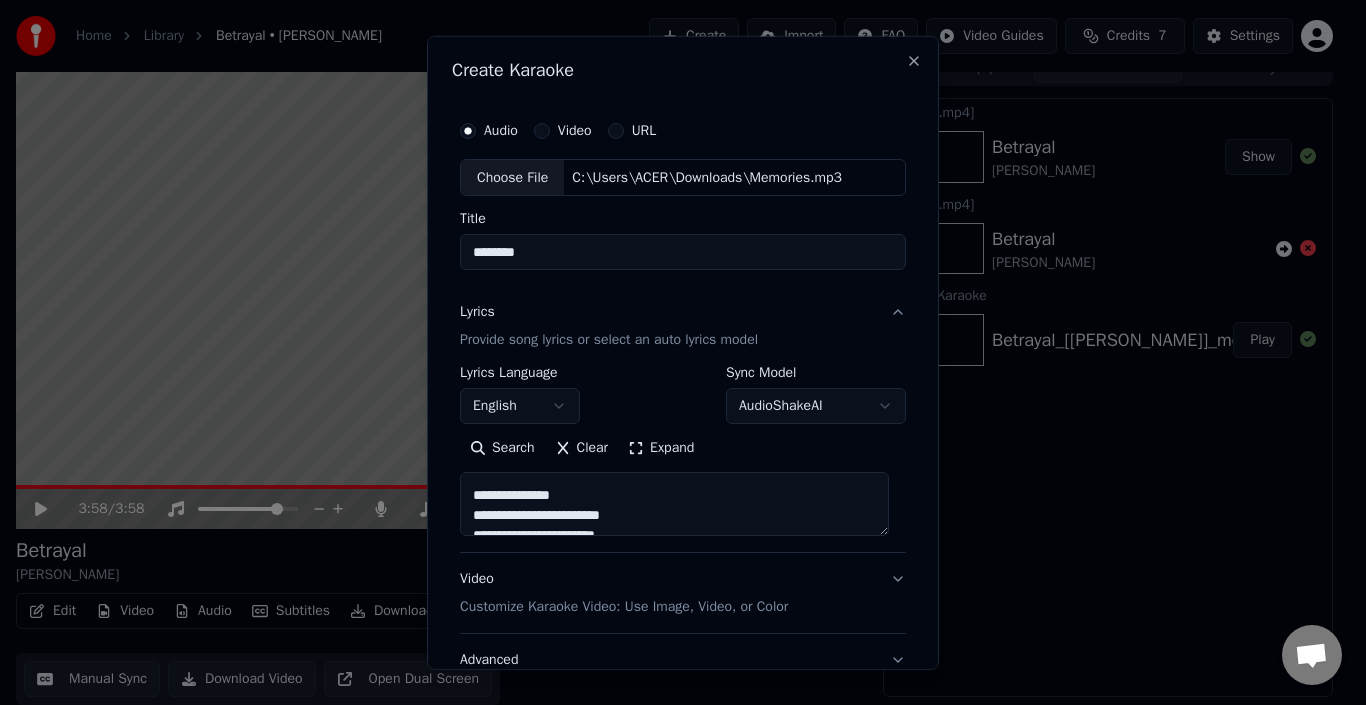 click at bounding box center (674, 504) 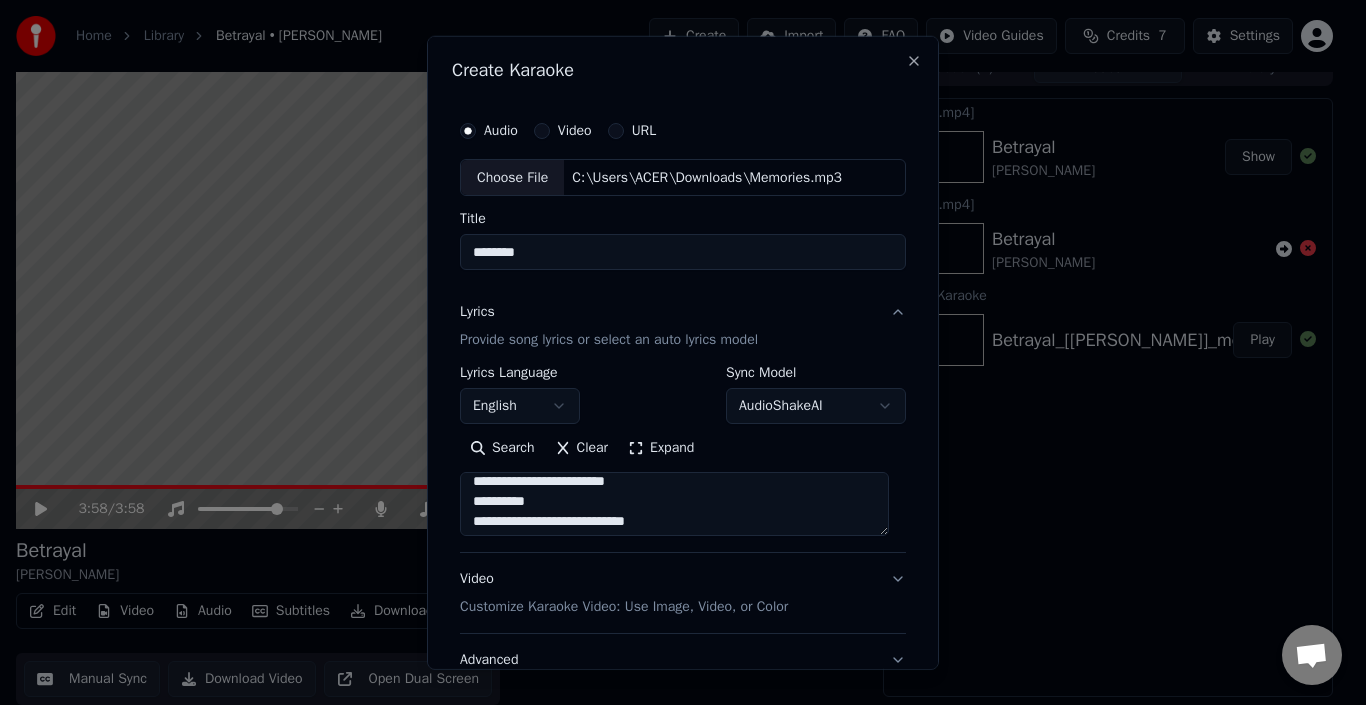 scroll, scrollTop: 1034, scrollLeft: 0, axis: vertical 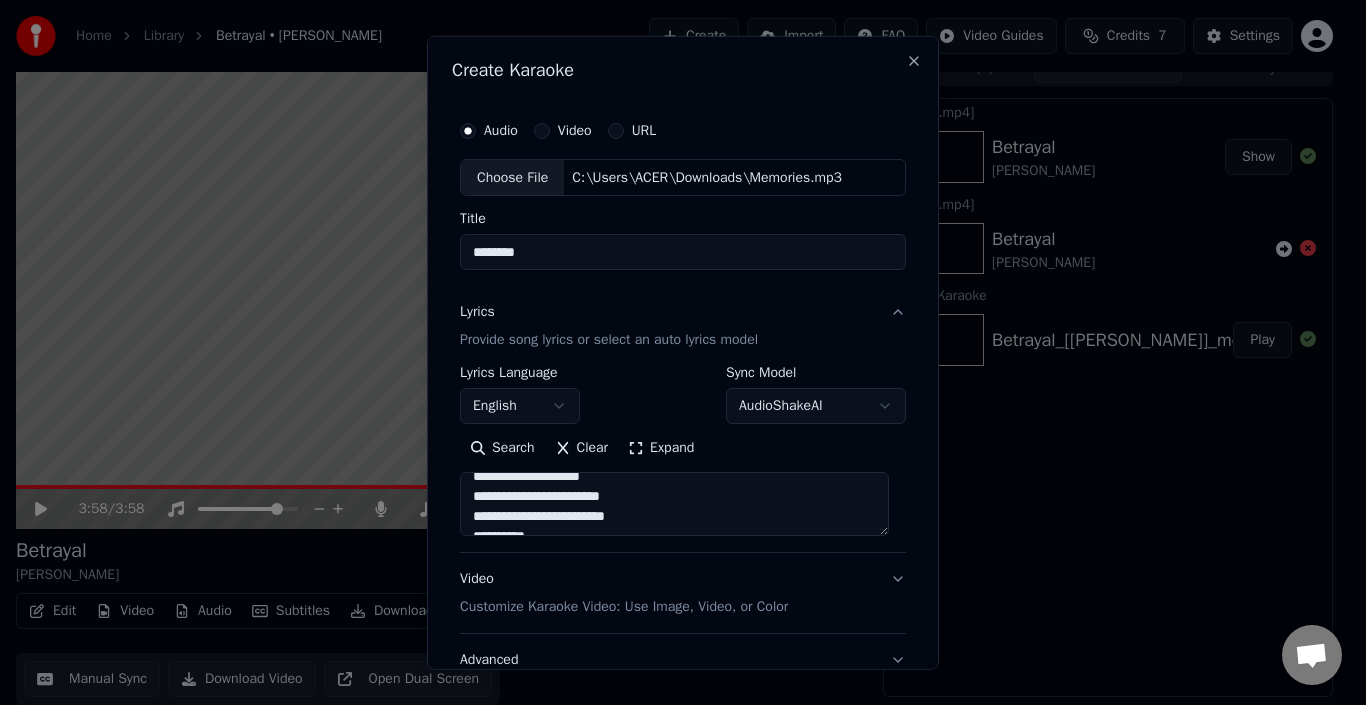 click at bounding box center [674, 504] 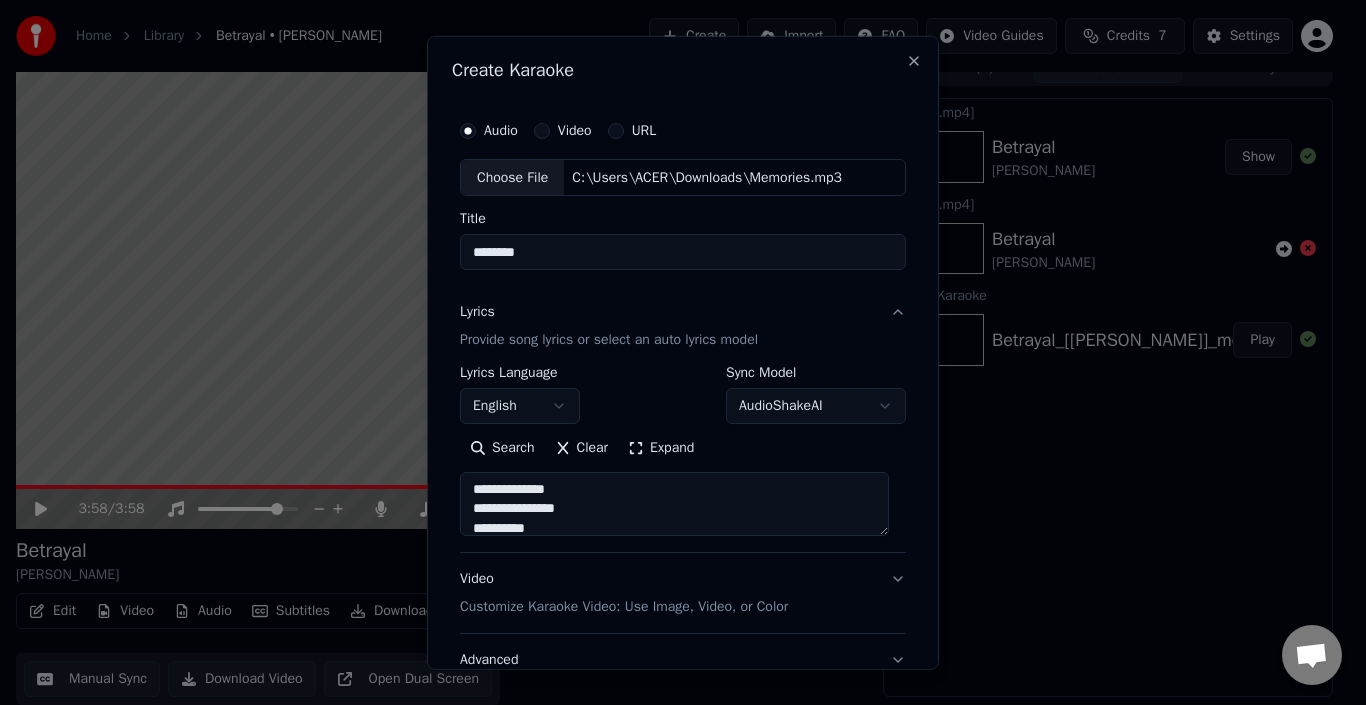 scroll, scrollTop: 1227, scrollLeft: 0, axis: vertical 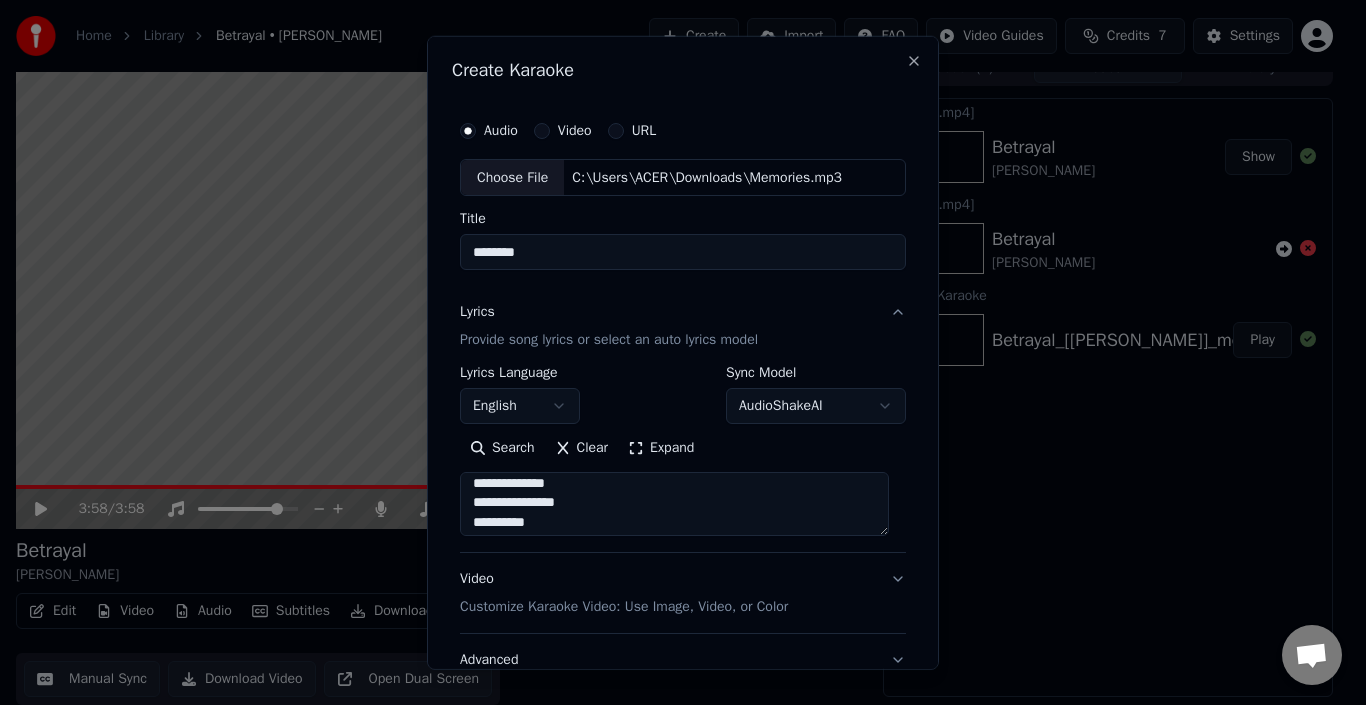 click at bounding box center [674, 504] 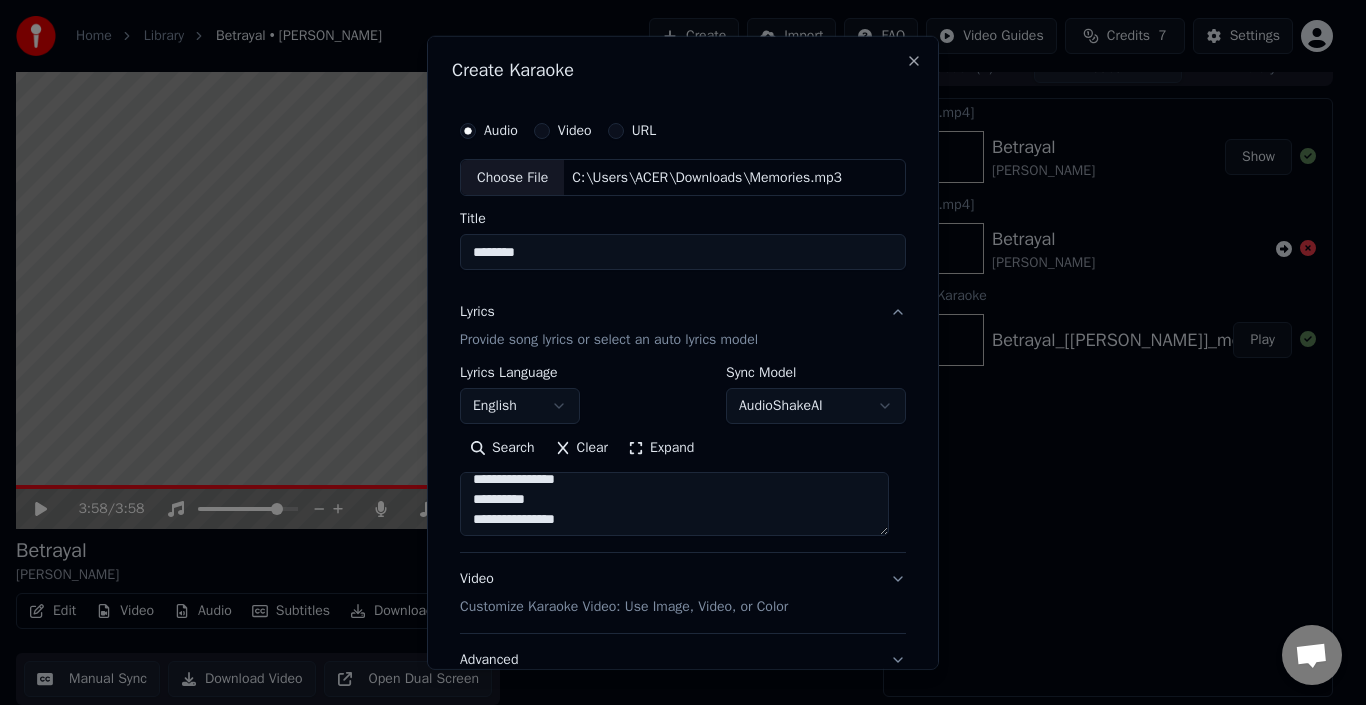 scroll, scrollTop: 1273, scrollLeft: 0, axis: vertical 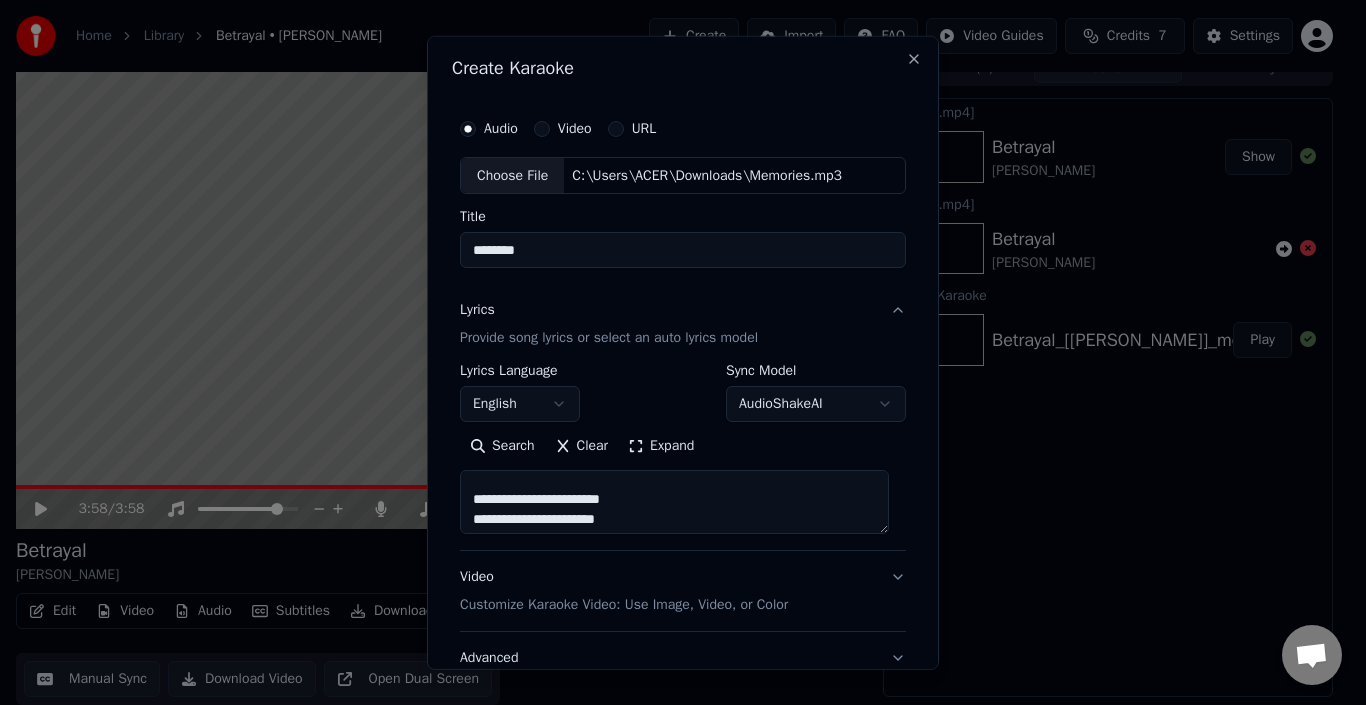 drag, startPoint x: 715, startPoint y: 484, endPoint x: 527, endPoint y: 505, distance: 189.16924 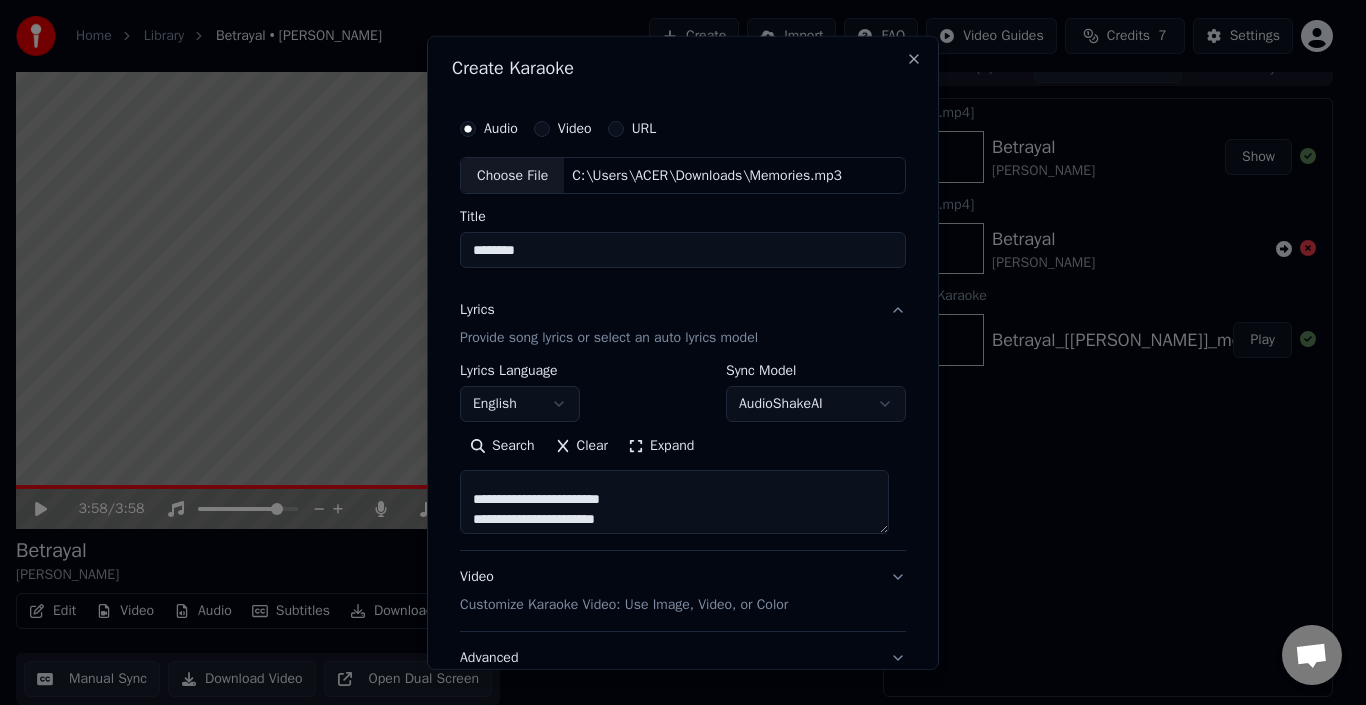 click at bounding box center (674, 502) 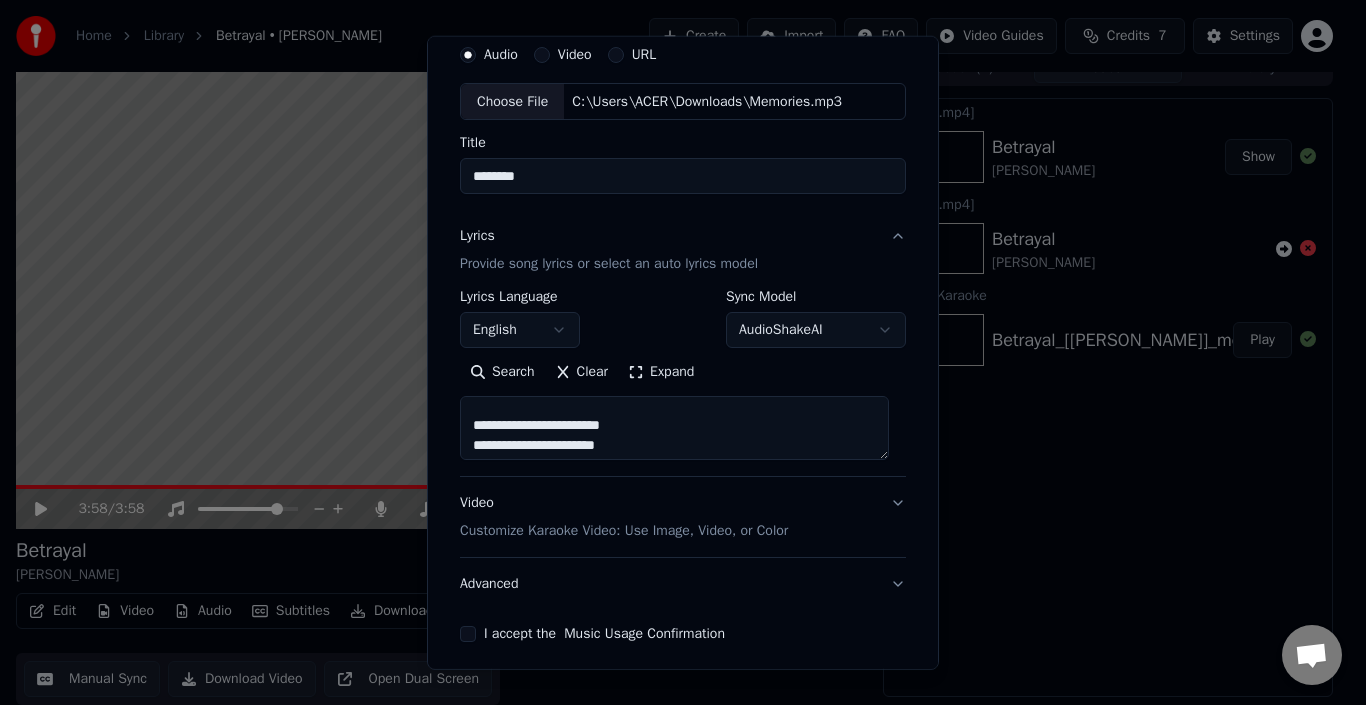 scroll, scrollTop: 82, scrollLeft: 0, axis: vertical 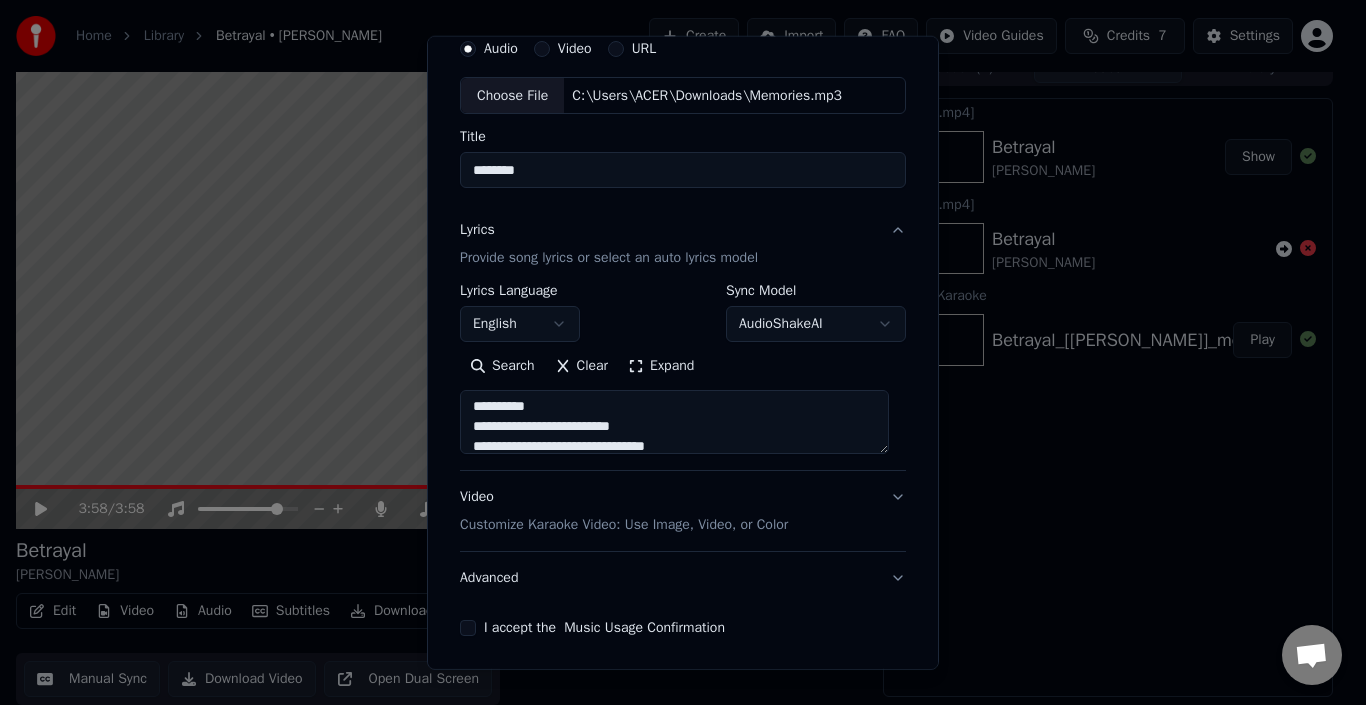 click on "Expand" at bounding box center (661, 366) 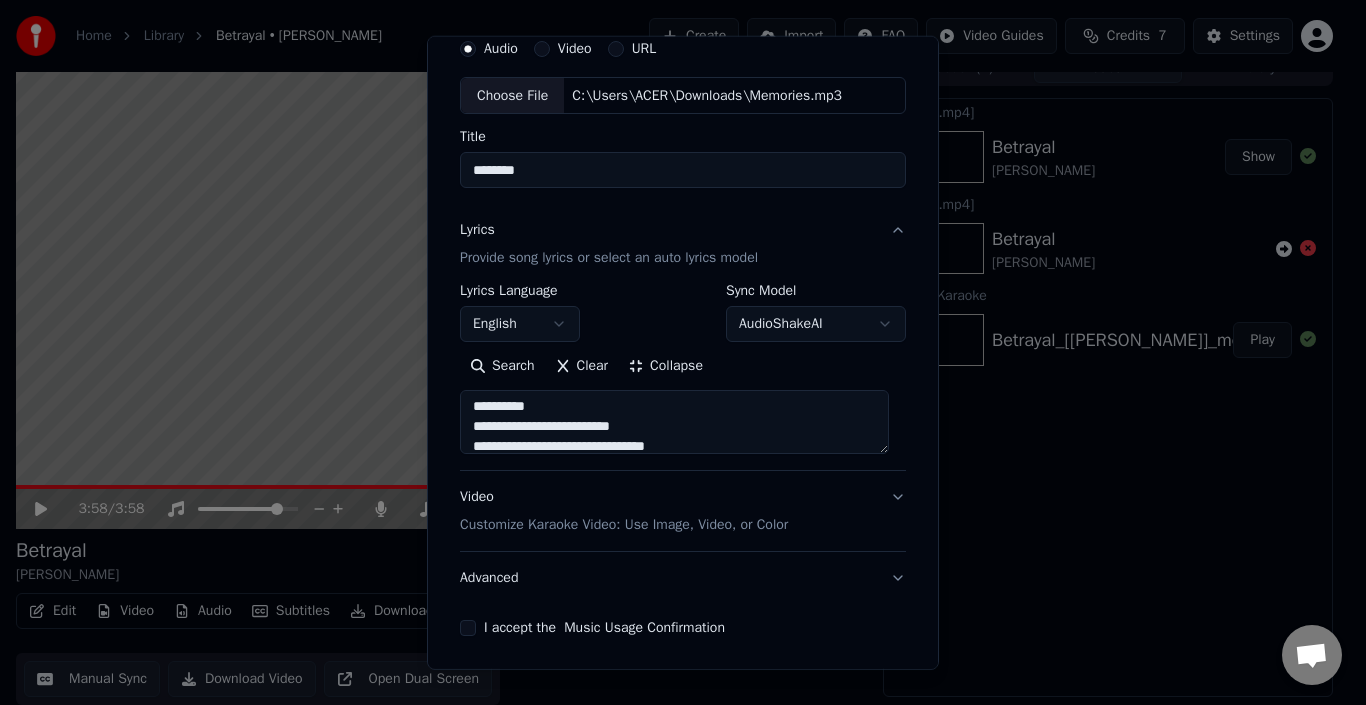scroll, scrollTop: 2, scrollLeft: 0, axis: vertical 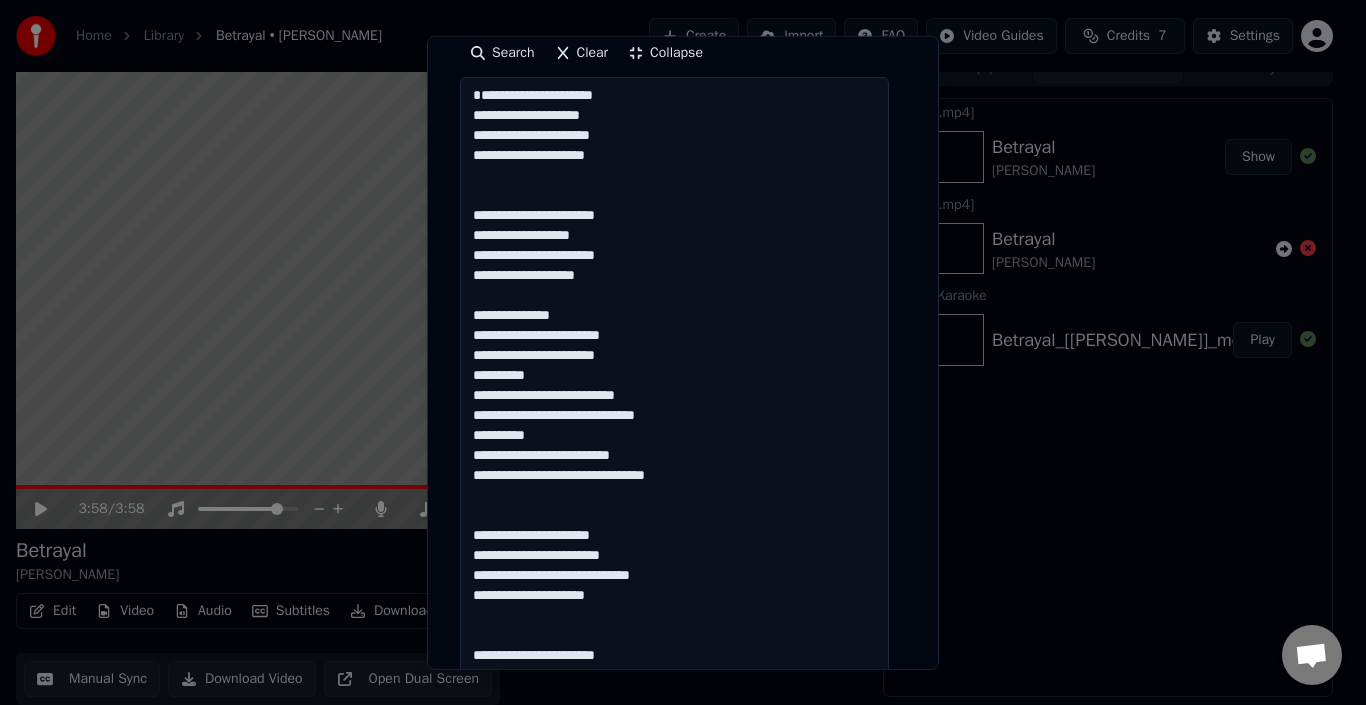 click at bounding box center (674, 744) 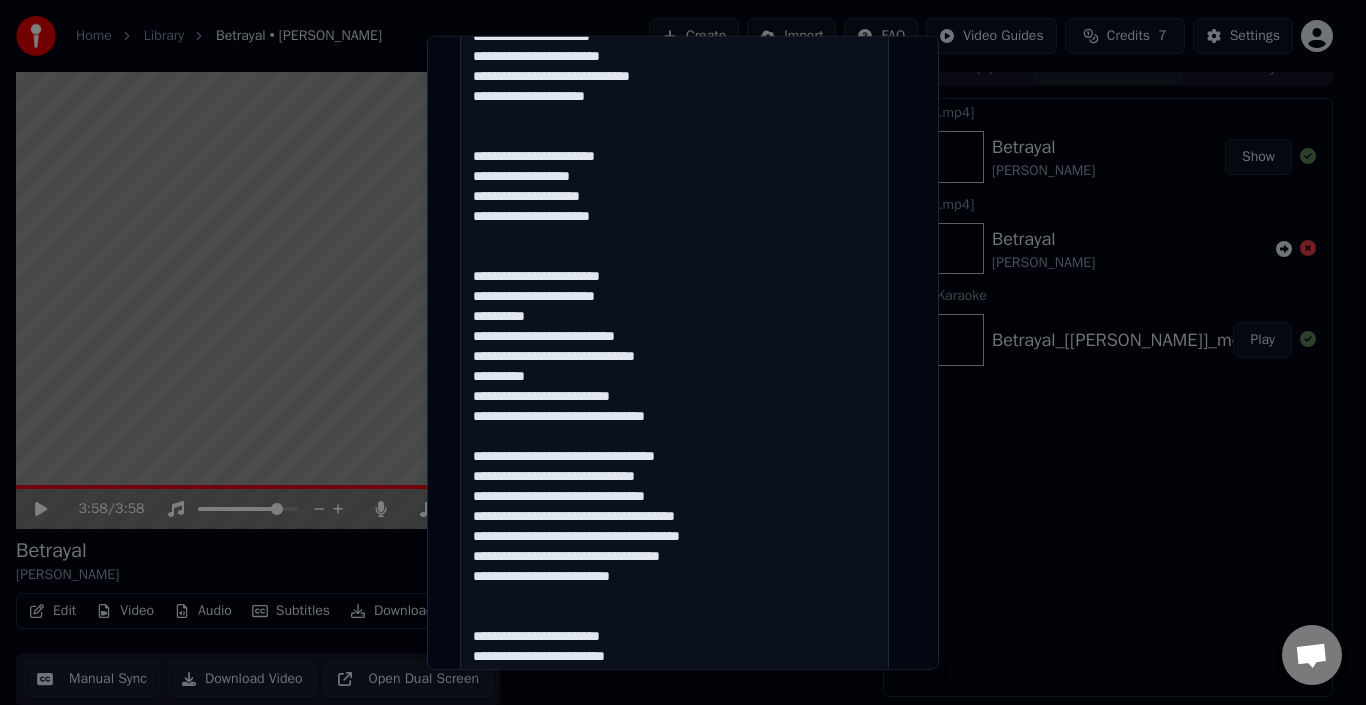 scroll, scrollTop: 893, scrollLeft: 0, axis: vertical 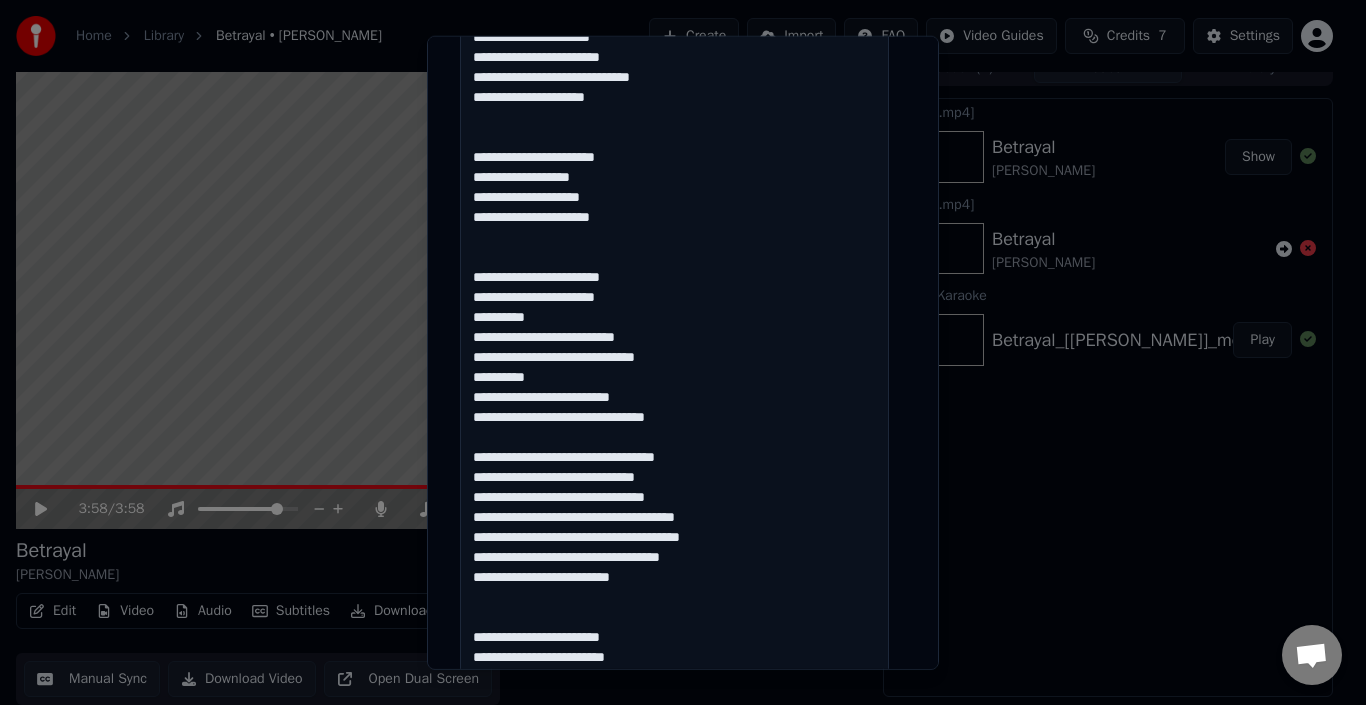 drag, startPoint x: 718, startPoint y: 483, endPoint x: 467, endPoint y: 475, distance: 251.12746 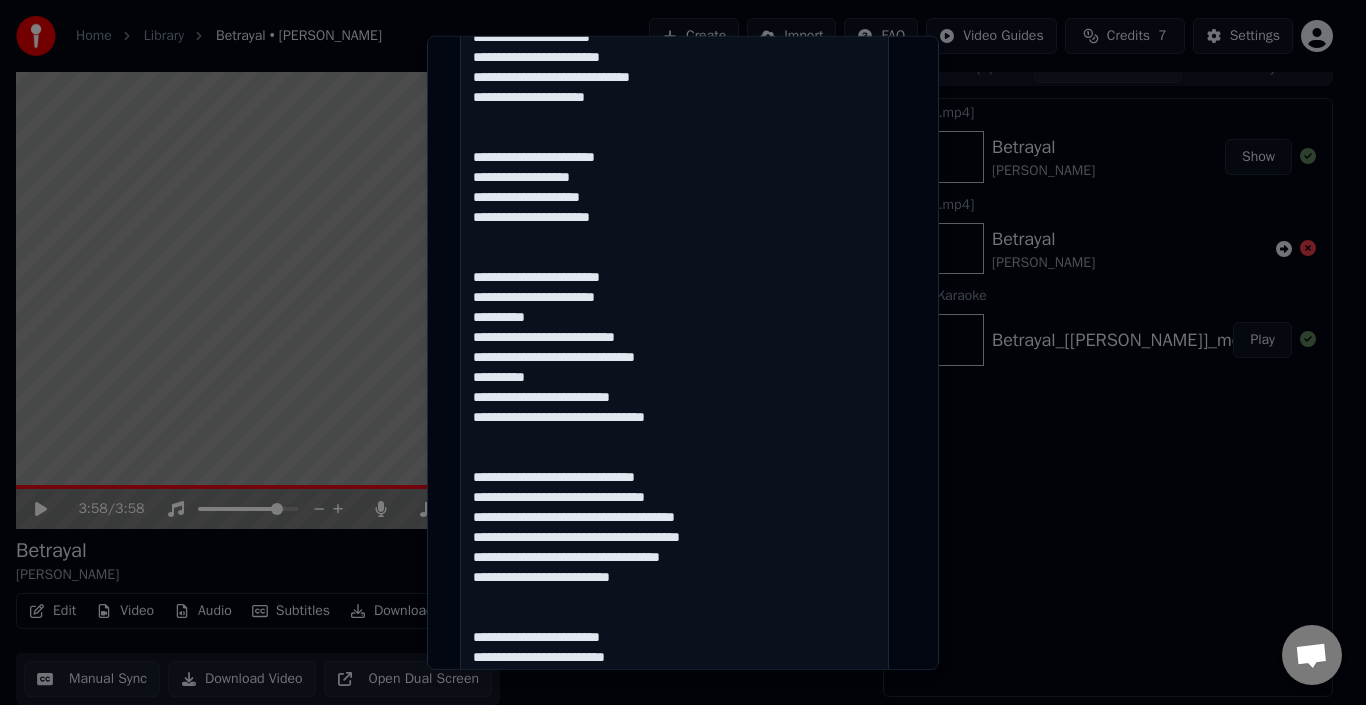 click at bounding box center (674, 246) 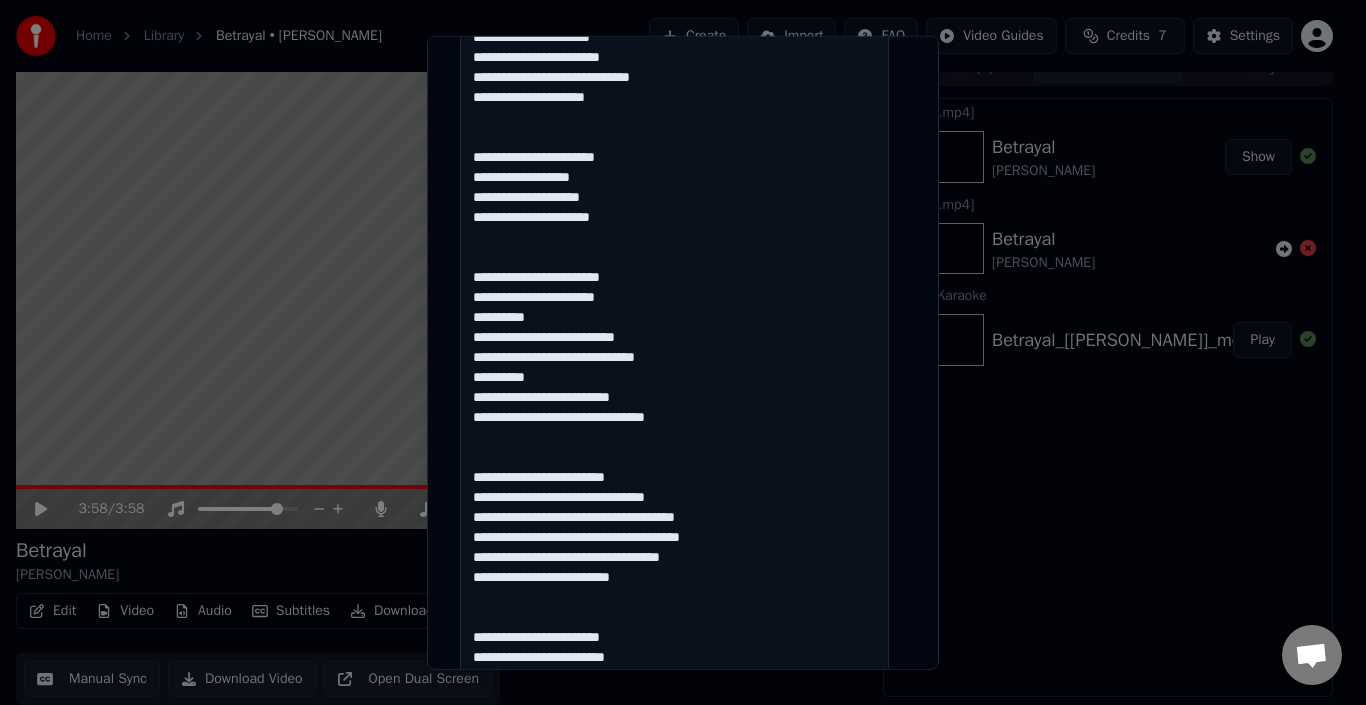 click at bounding box center (674, 246) 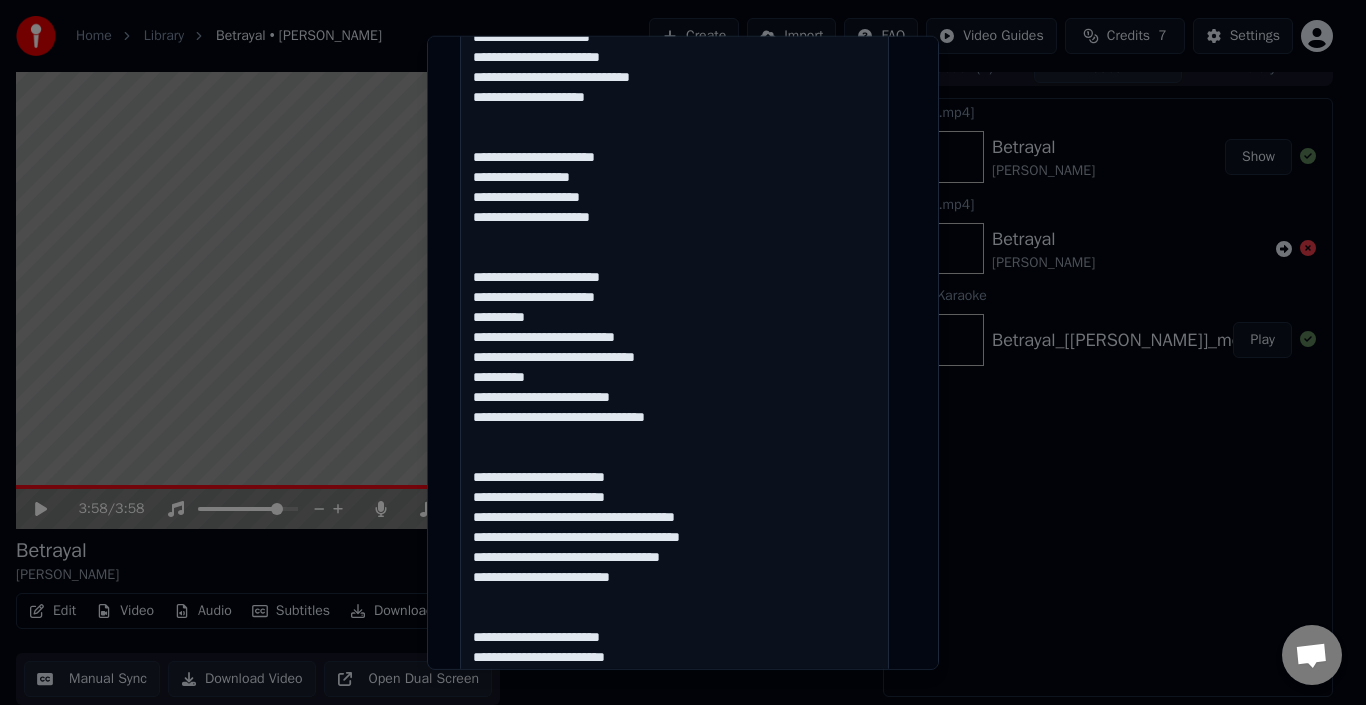 click at bounding box center [674, 246] 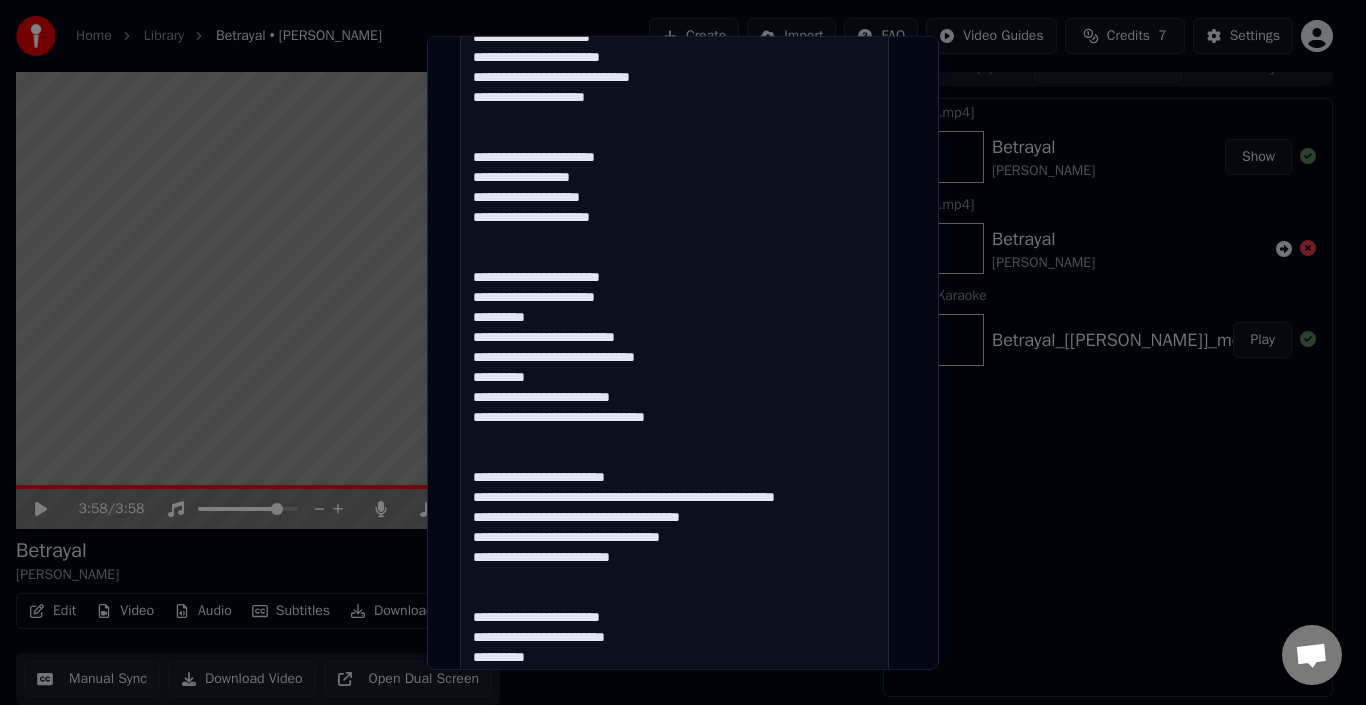 scroll, scrollTop: 0, scrollLeft: 0, axis: both 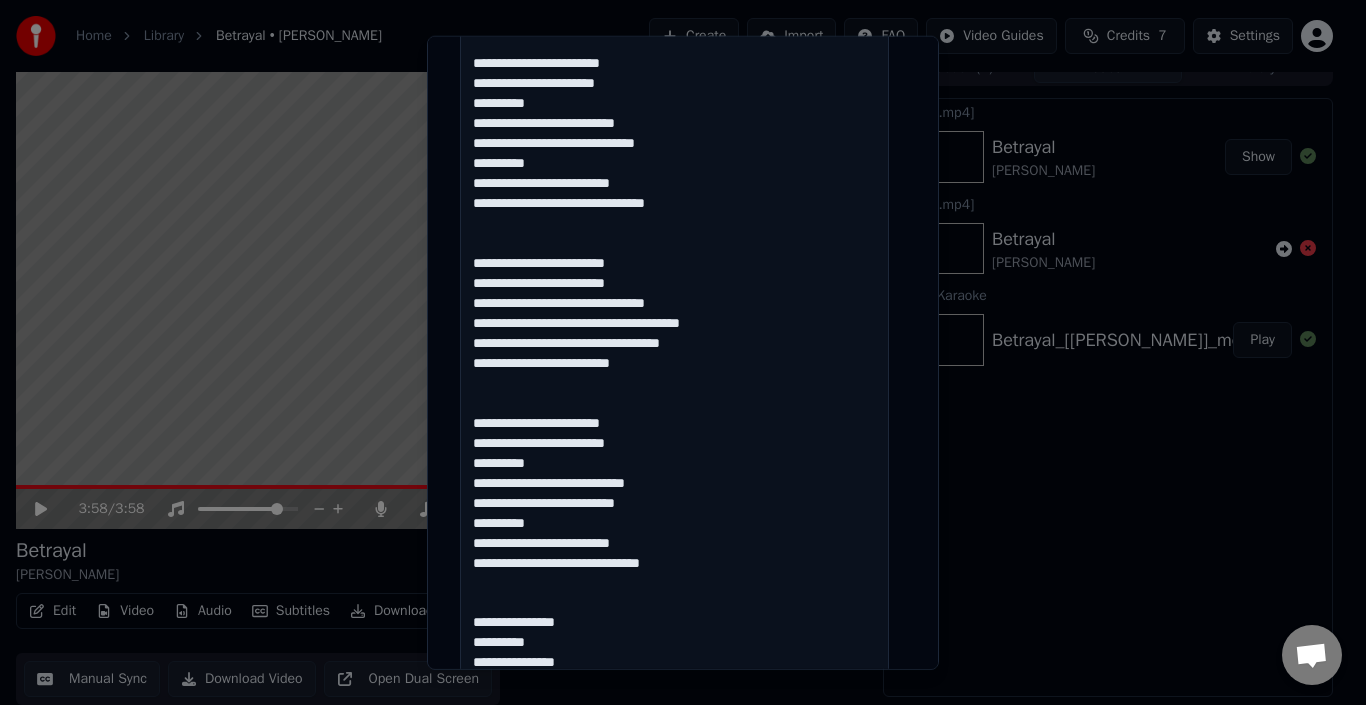 click at bounding box center [674, 32] 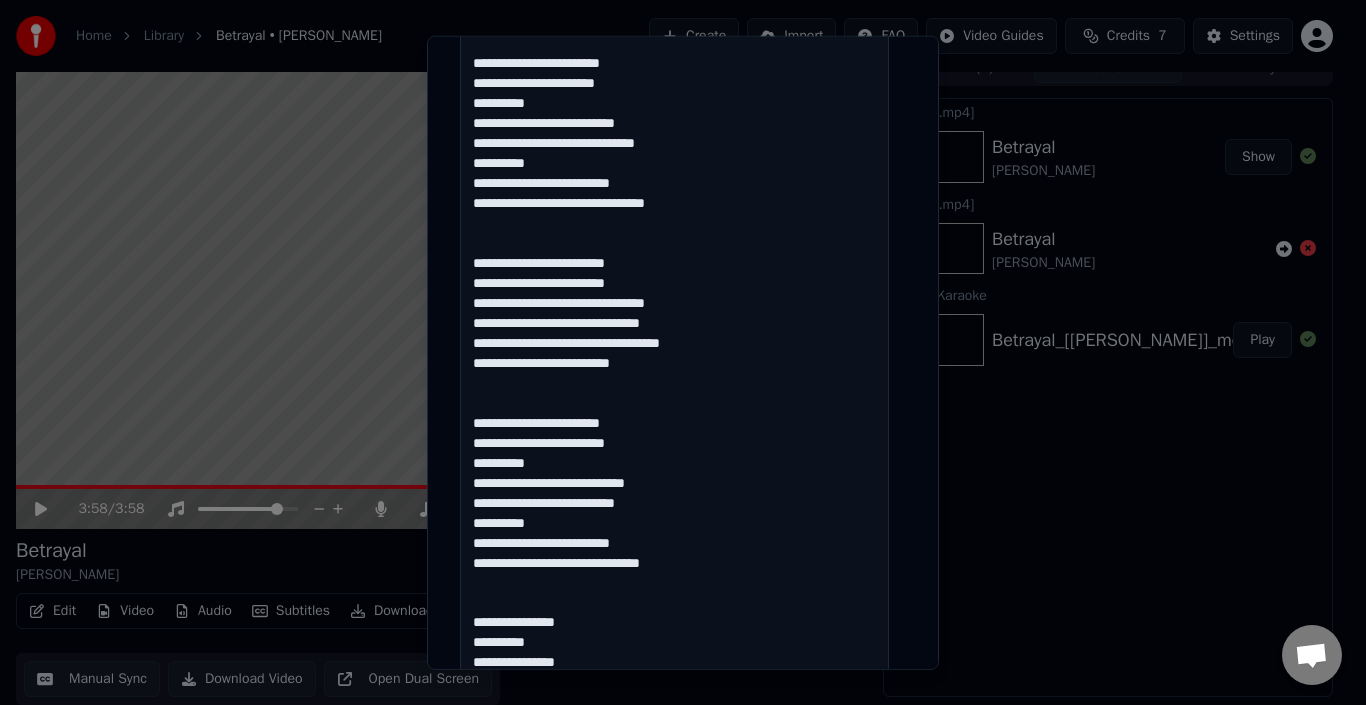 drag, startPoint x: 508, startPoint y: 359, endPoint x: 430, endPoint y: 373, distance: 79.24645 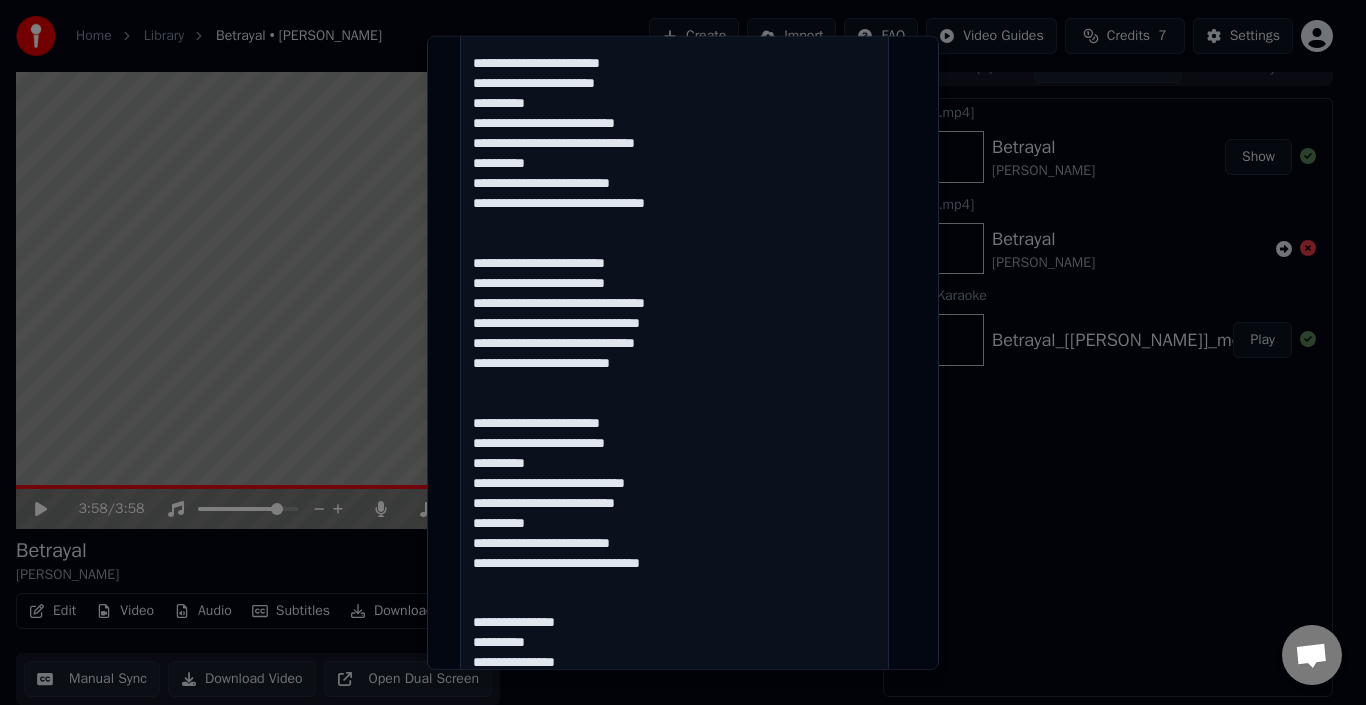 click at bounding box center (674, 32) 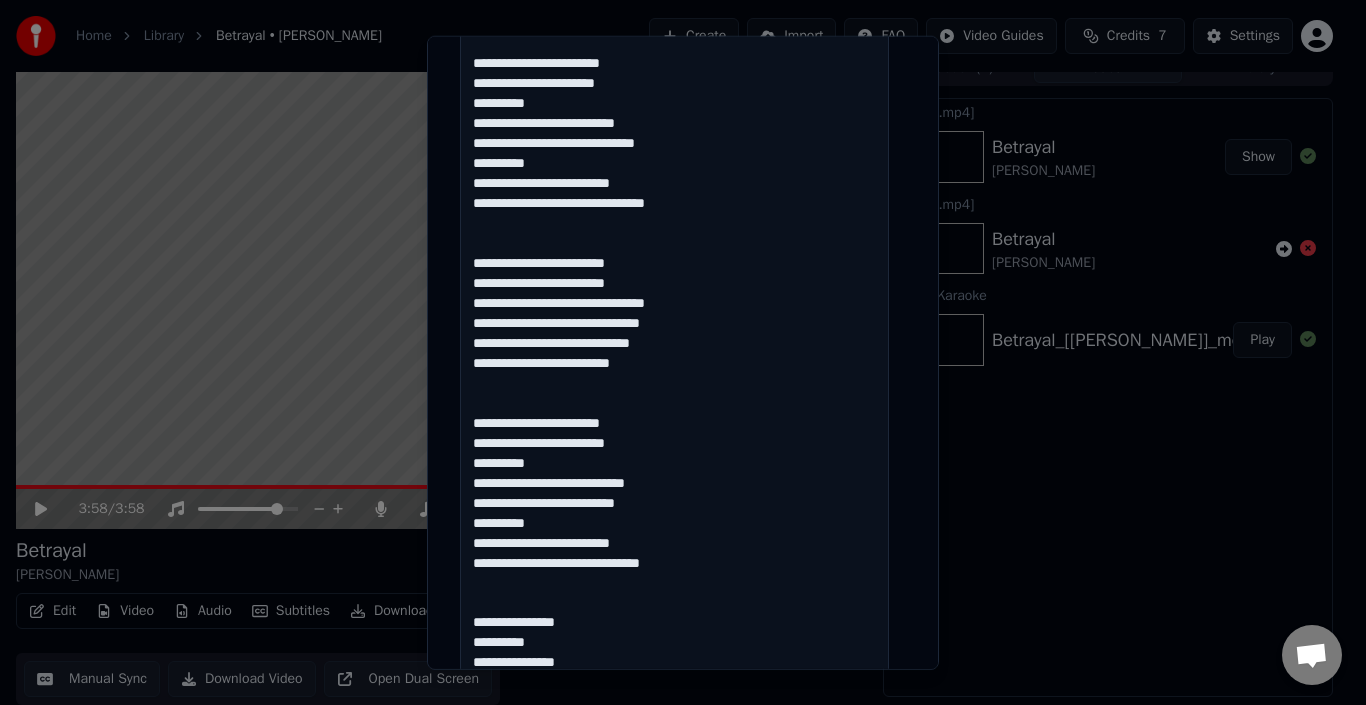 scroll, scrollTop: 2, scrollLeft: 0, axis: vertical 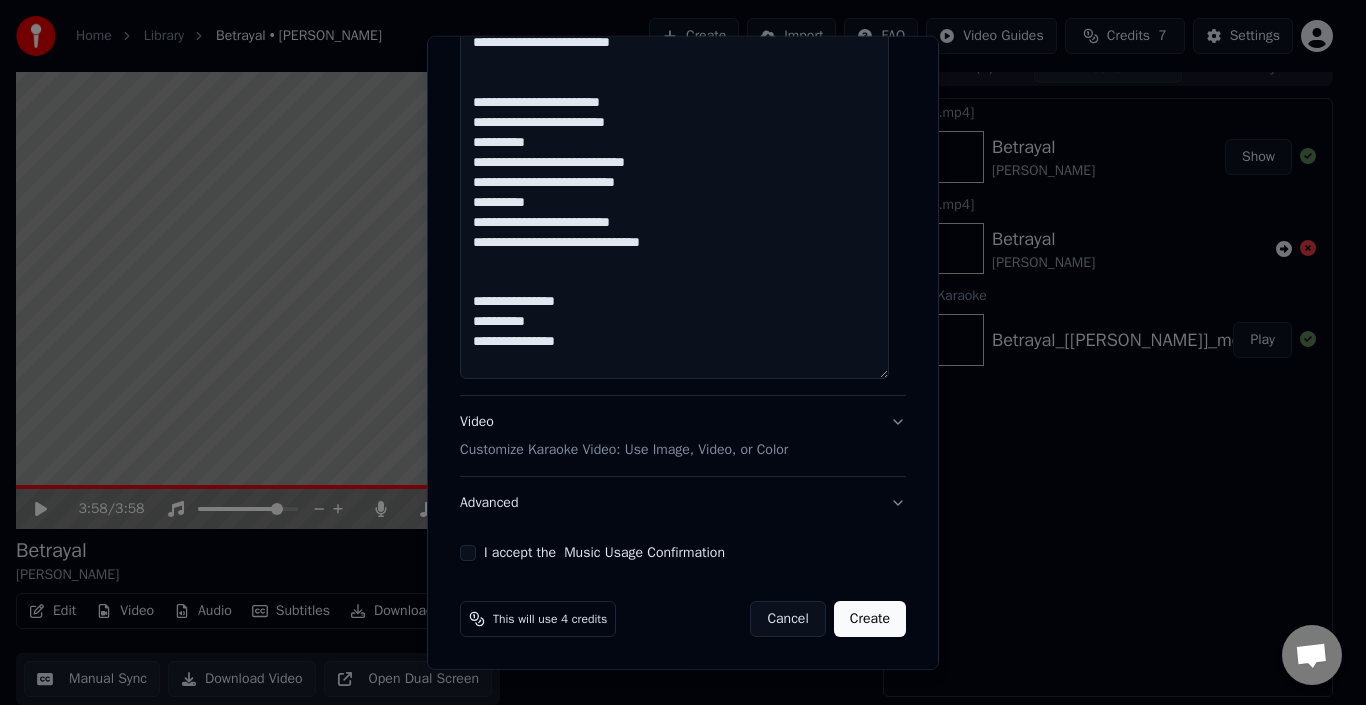 type on "**********" 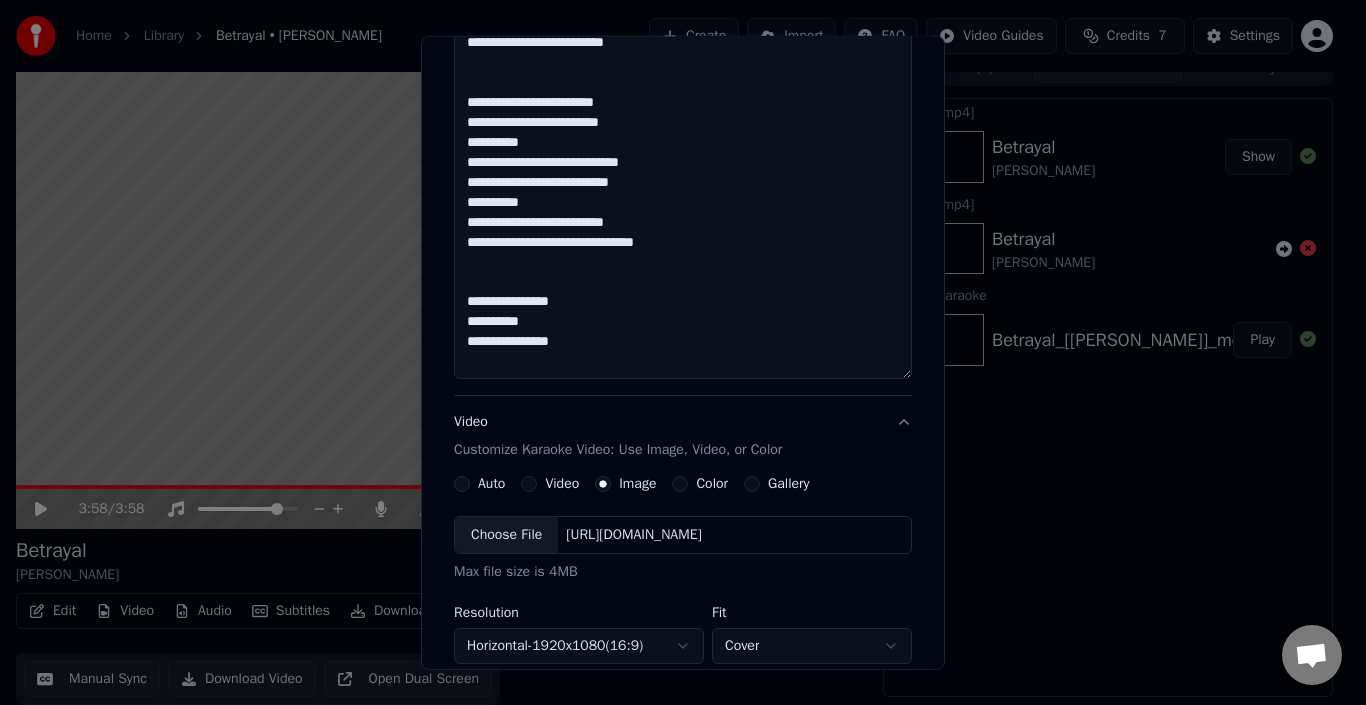 scroll, scrollTop: 365, scrollLeft: 0, axis: vertical 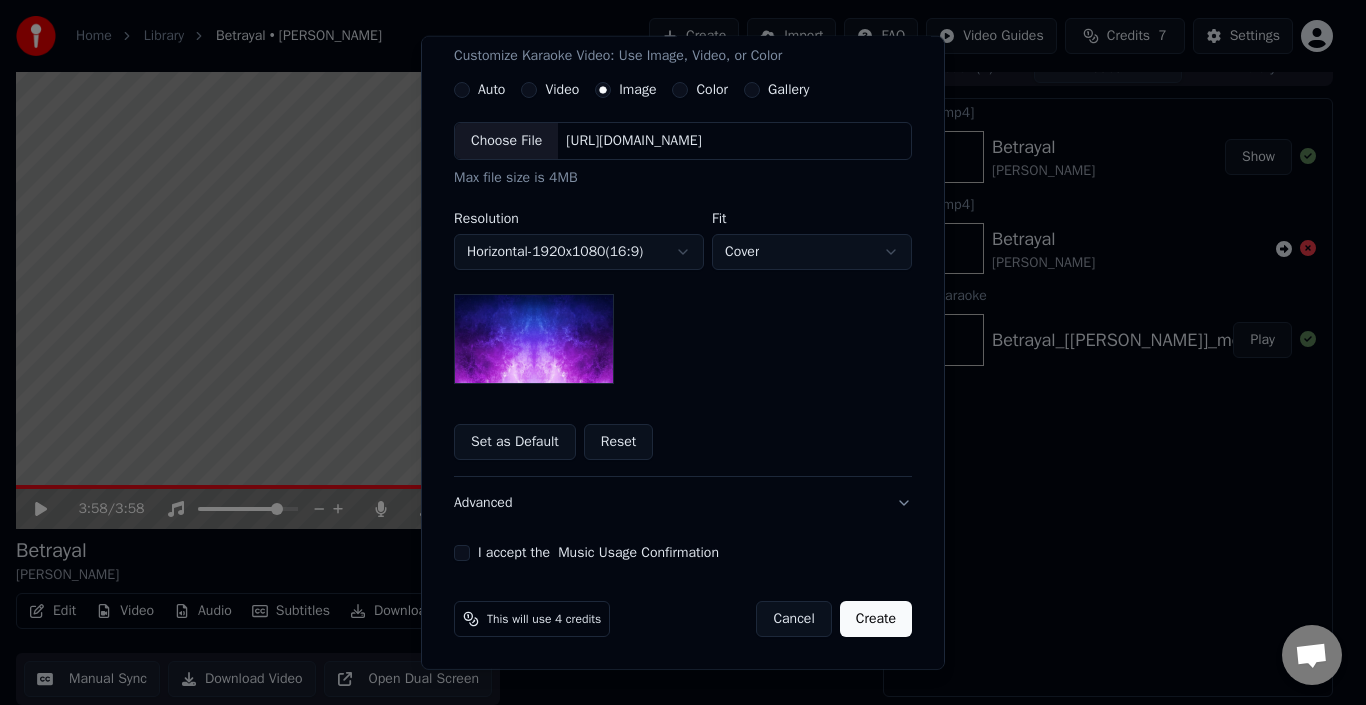 click on "Choose File" at bounding box center [506, 141] 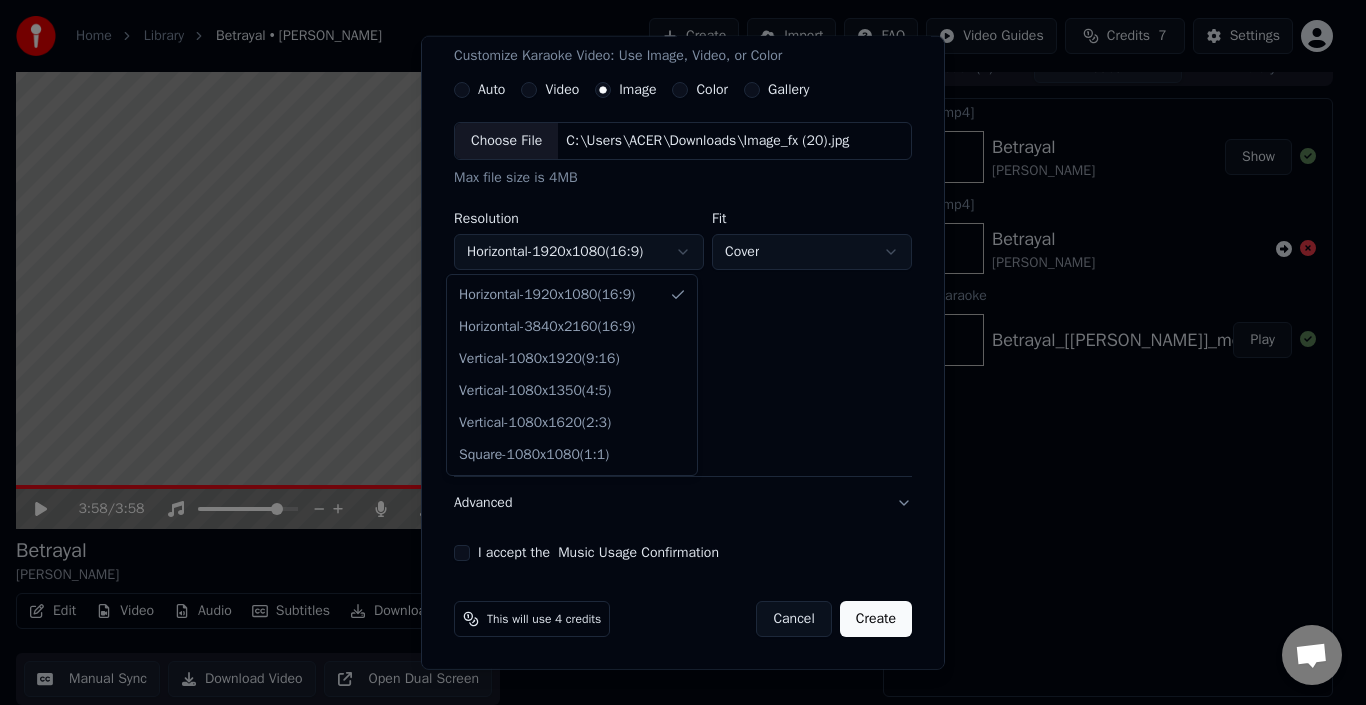 click on "Home Library Betrayal • [PERSON_NAME] Create Import FAQ Video Guides Credits 7 Settings 3:58  /  3:58 Betrayal [PERSON_NAME] BPM 180 Key Em Edit Video Audio Subtitles Download Cloud Library Manual Sync Download Video Open Dual Screen Queue ( 1 ) Jobs Library Export [.mp4] Betrayal [PERSON_NAME] Show Export [.mp4] Betrayal [PERSON_NAME] Create Karaoke Betrayal_[[PERSON_NAME]]_modified_by_lalalai Play Konuşma [PERSON_NAME] mı var? Bizimle sohbet et! Destek çevrimdışı Çevrimdışı. Bir süredir hareketsizdin. Sohbete yeniden bağlanmak için bir mesaj gönderin. Youka Desktop Merhaba! Sana nasıl yardımcı olabilirim?  Dosya gönder Emoji ekle Dosya gönder Sesli mesaj kaydetme We run on Crisp Create Karaoke Audio Video URL Choose File C:\Users\ACER\Downloads\Memories.mp3 Title ******** Lyrics Provide song lyrics or select an auto lyrics model Video Customize Karaoke Video: Use Image, Video, or Color Auto Video Image Color Gallery Choose File C:\Users\ACER\Downloads\Image_fx (20).jpg Max file size is 4MB Resolution Horizontal  -" at bounding box center [674, 330] 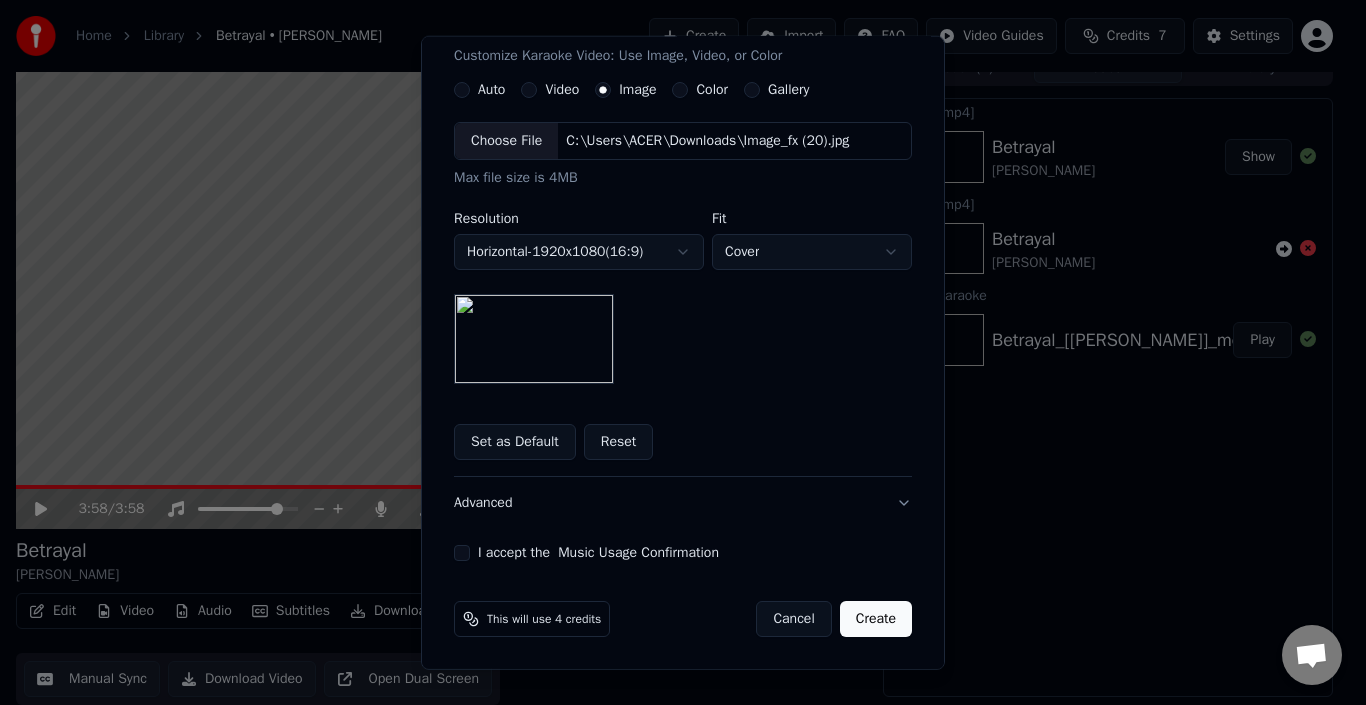 click on "Home Library Betrayal • [PERSON_NAME] Create Import FAQ Video Guides Credits 7 Settings 3:58  /  3:58 Betrayal [PERSON_NAME] BPM 180 Key Em Edit Video Audio Subtitles Download Cloud Library Manual Sync Download Video Open Dual Screen Queue ( 1 ) Jobs Library Export [.mp4] Betrayal [PERSON_NAME] Show Export [.mp4] Betrayal [PERSON_NAME] Create Karaoke Betrayal_[[PERSON_NAME]]_modified_by_lalalai Play Konuşma [PERSON_NAME] mı var? Bizimle sohbet et! Destek çevrimdışı Çevrimdışı. Bir süredir hareketsizdin. Sohbete yeniden bağlanmak için bir mesaj gönderin. Youka Desktop Merhaba! Sana nasıl yardımcı olabilirim?  Dosya gönder Emoji ekle Dosya gönder Sesli mesaj kaydetme We run on Crisp Create Karaoke Audio Video URL Choose File C:\Users\ACER\Downloads\Memories.mp3 Title ******** Lyrics Provide song lyrics or select an auto lyrics model Video Customize Karaoke Video: Use Image, Video, or Color Auto Video Image Color Gallery Choose File C:\Users\ACER\Downloads\Image_fx (20).jpg Max file size is 4MB Resolution Horizontal  -" at bounding box center (674, 330) 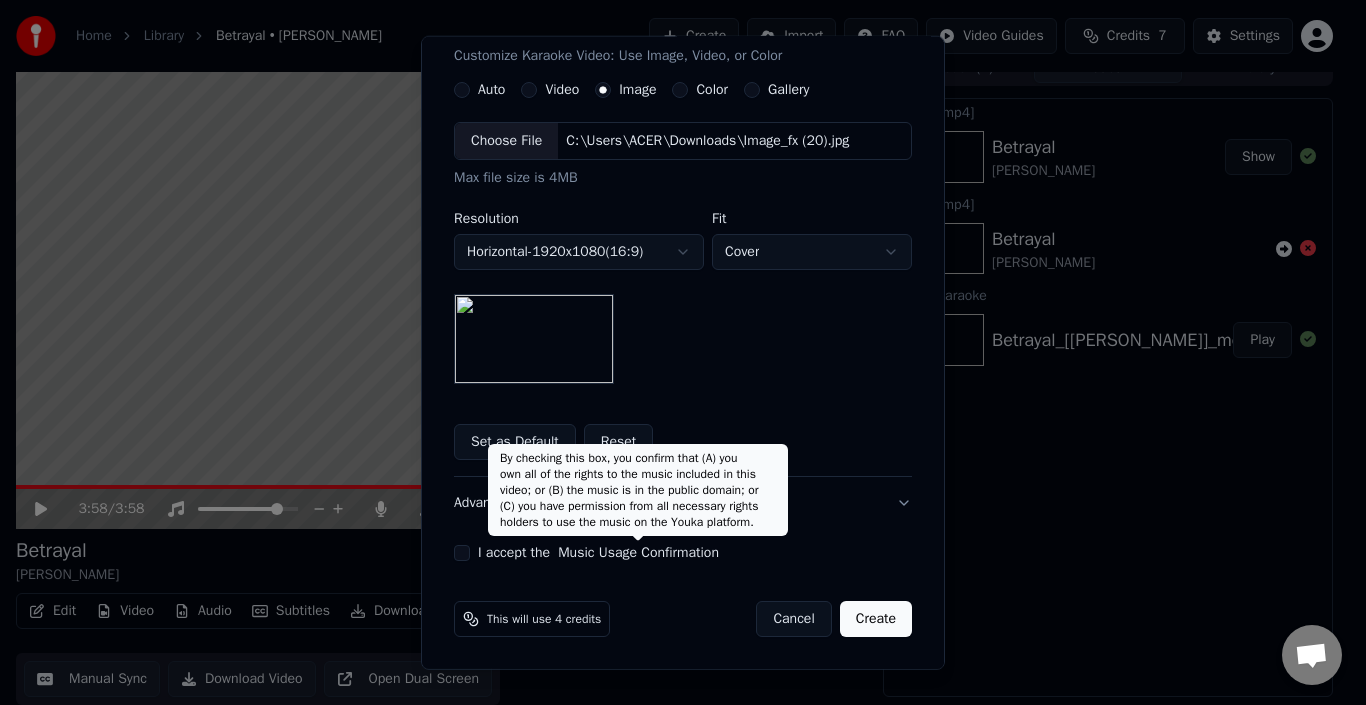 click on "Music Usage Confirmation" at bounding box center (638, 553) 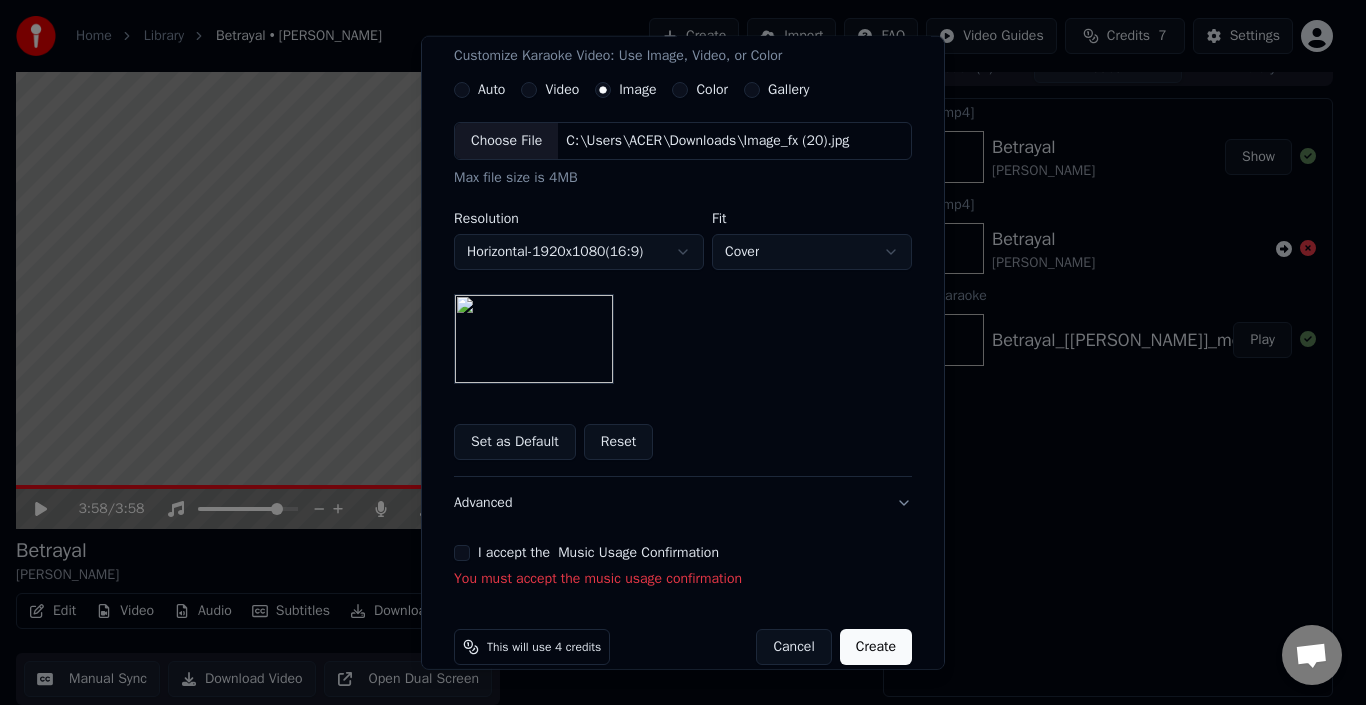 click on "I accept the   Music Usage Confirmation" at bounding box center [462, 553] 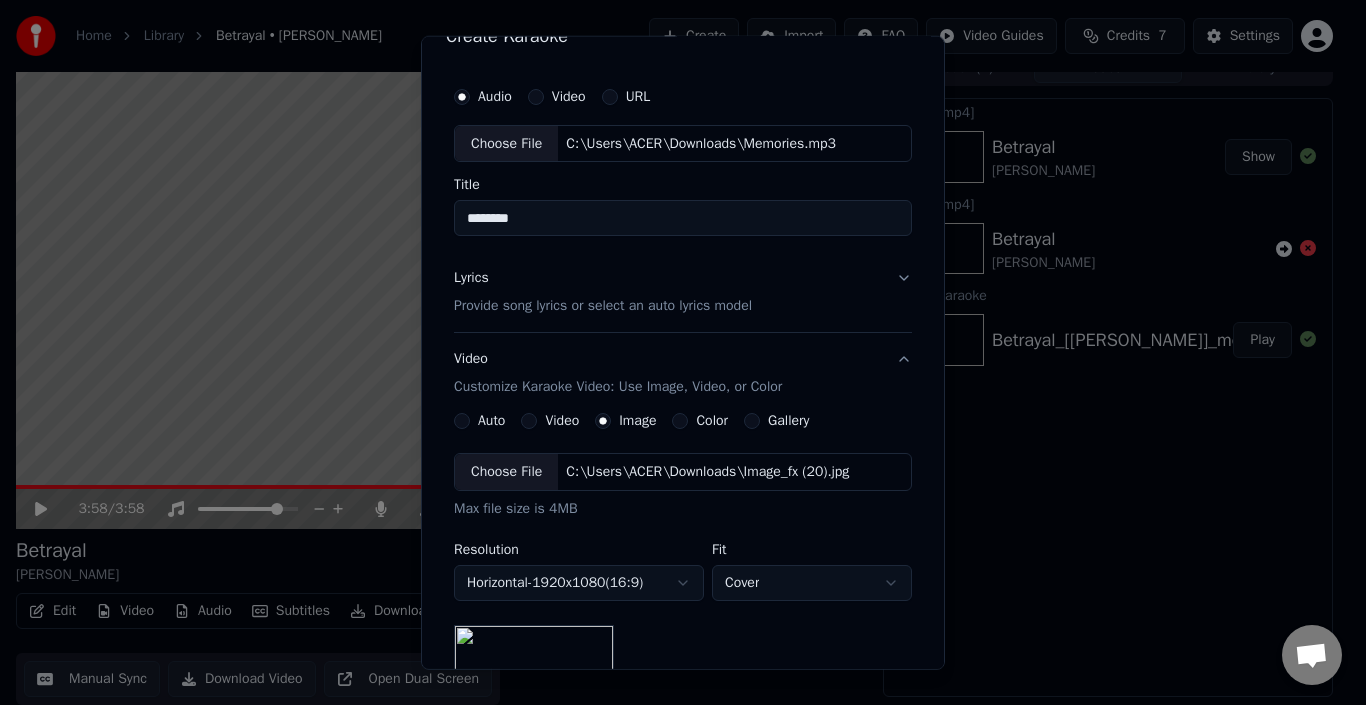 scroll, scrollTop: 33, scrollLeft: 0, axis: vertical 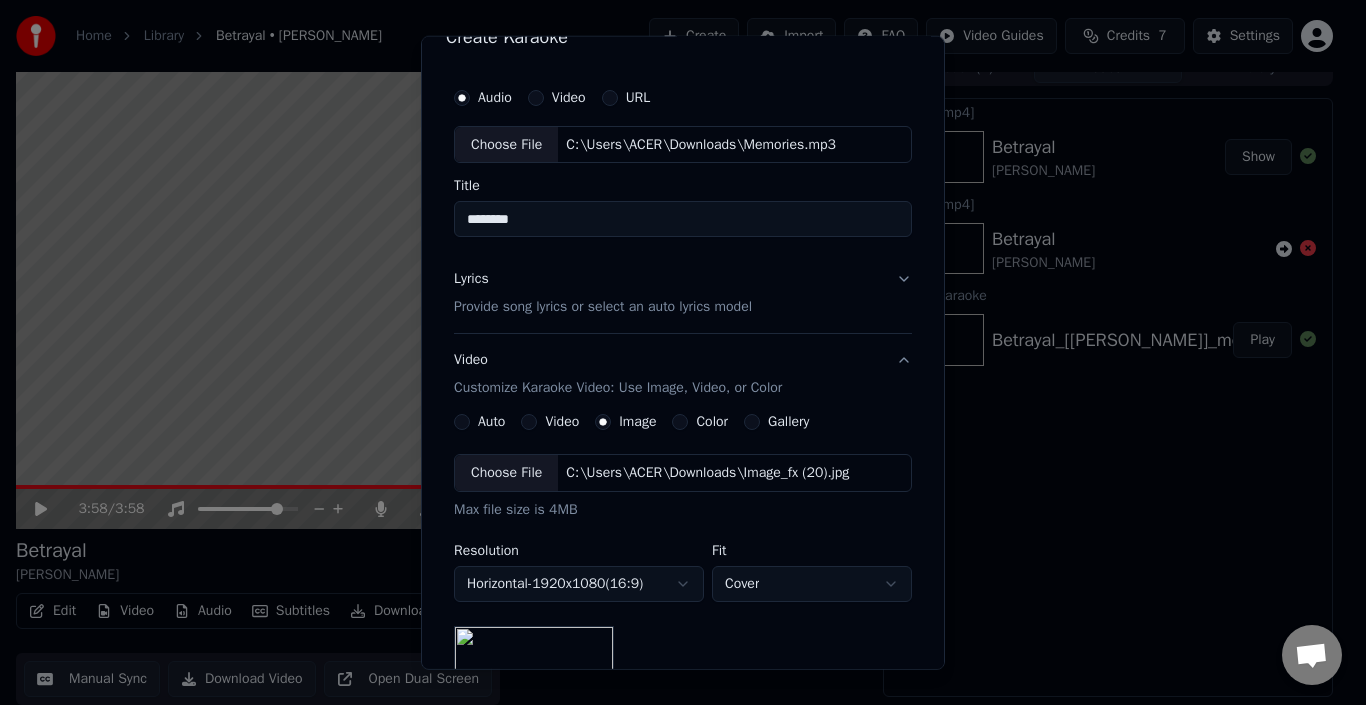 click on "Lyrics Provide song lyrics or select an auto lyrics model" at bounding box center [683, 293] 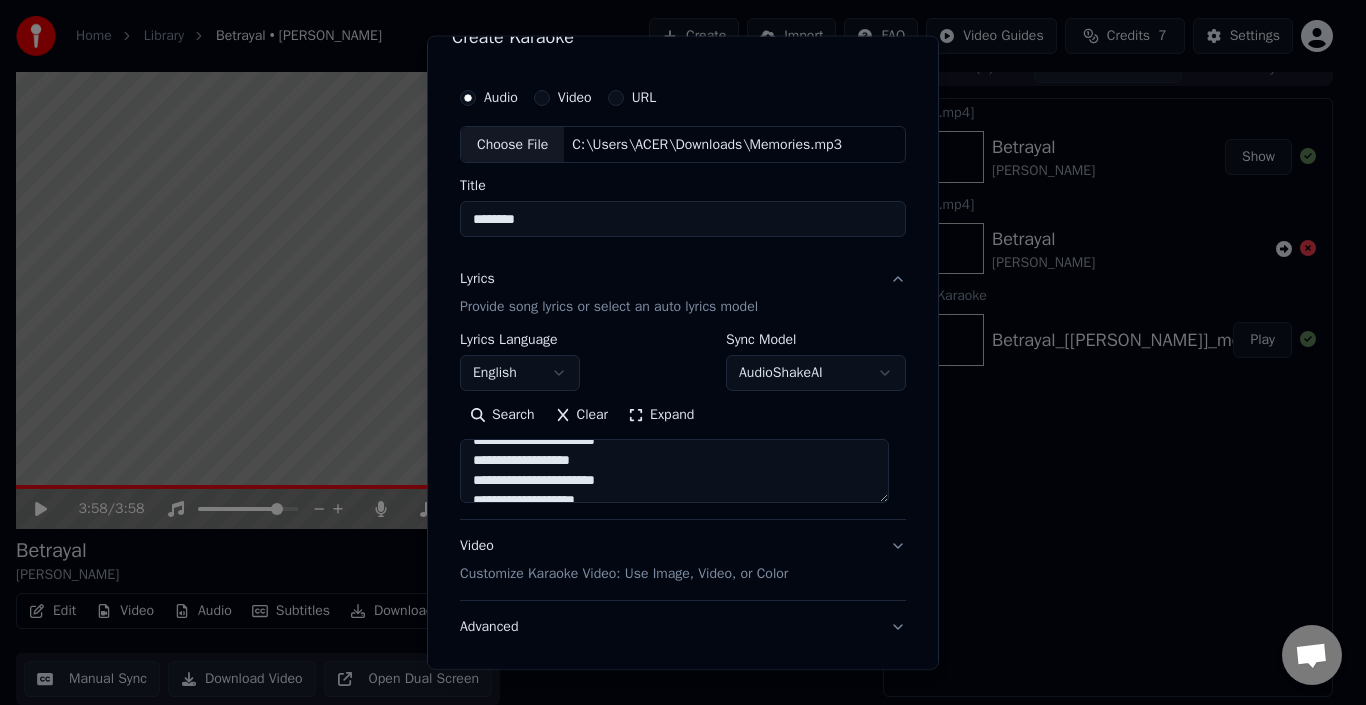 scroll, scrollTop: 145, scrollLeft: 0, axis: vertical 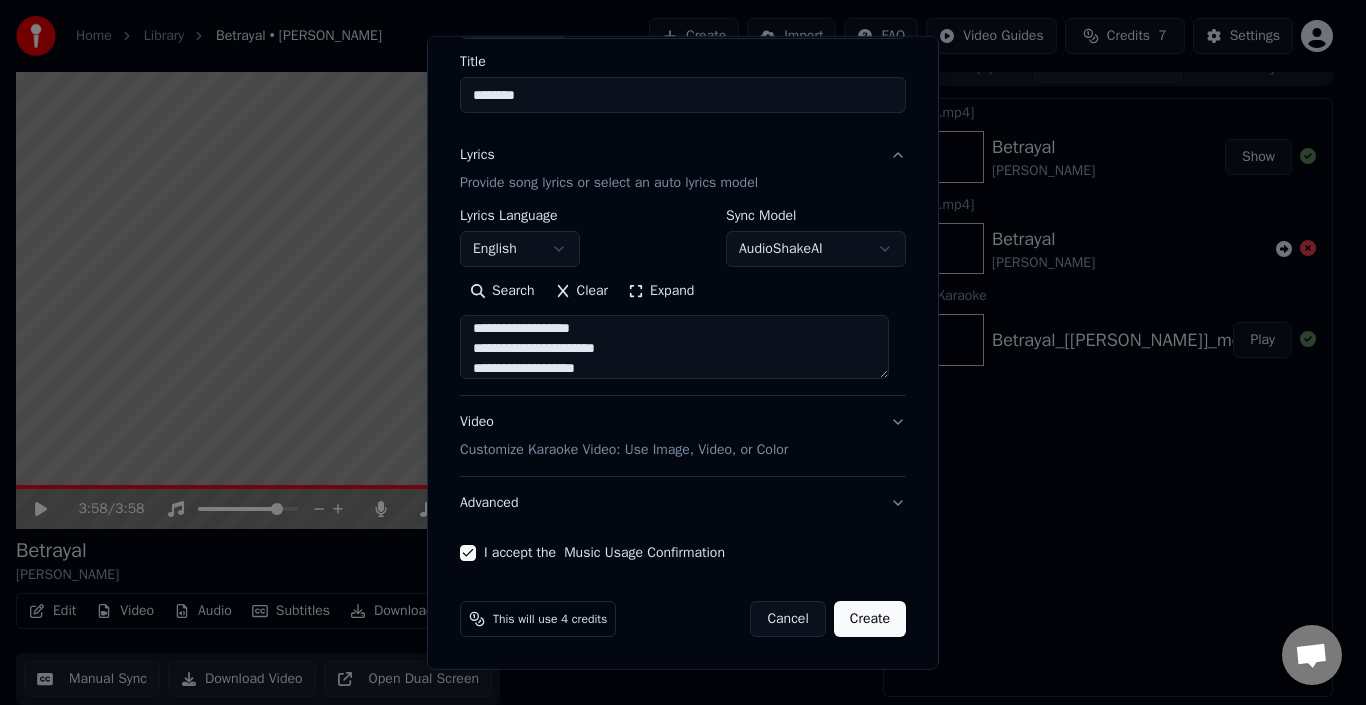 click on "Create" at bounding box center (870, 619) 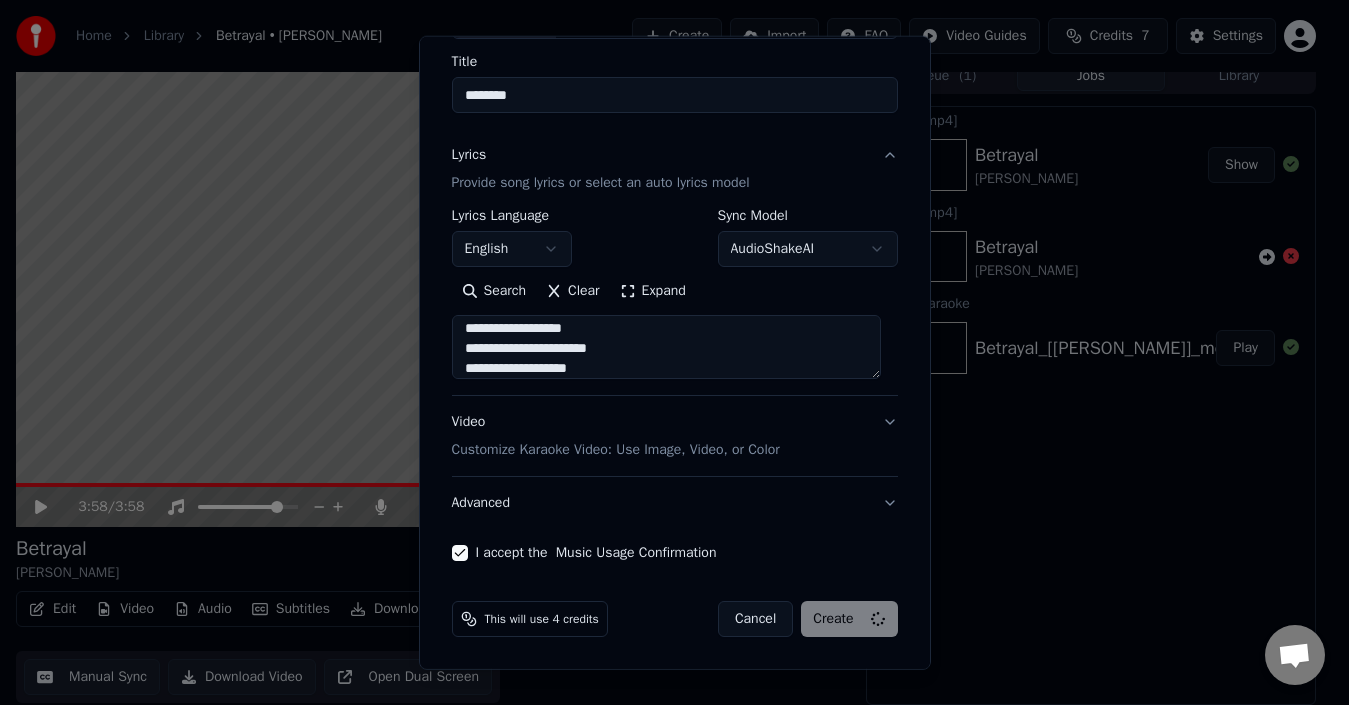 type 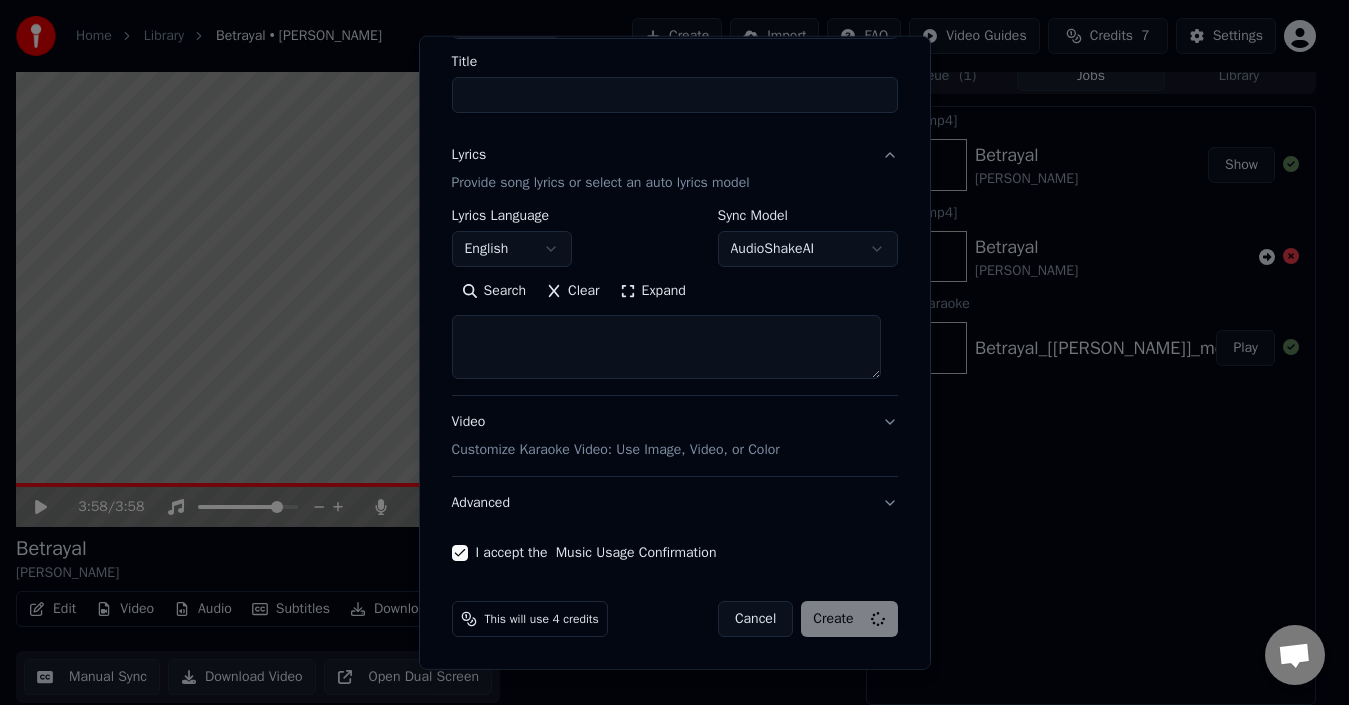 select 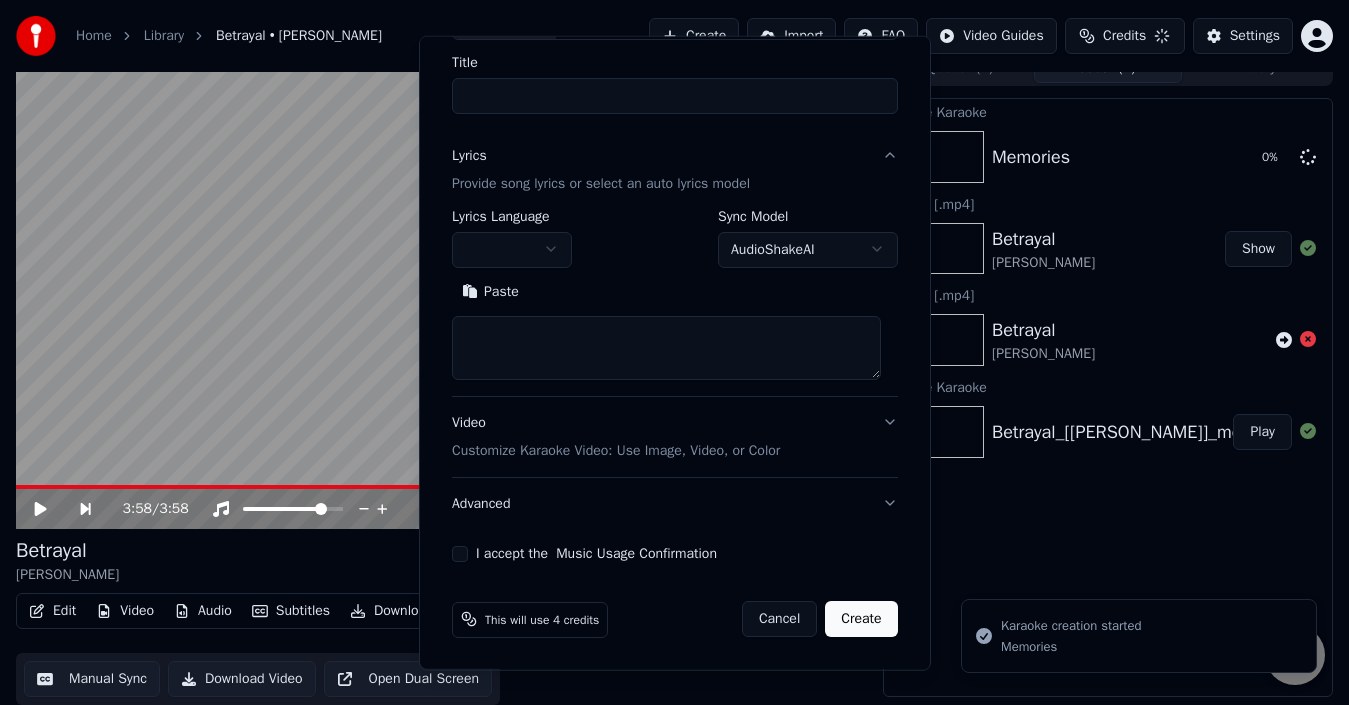 scroll, scrollTop: 0, scrollLeft: 0, axis: both 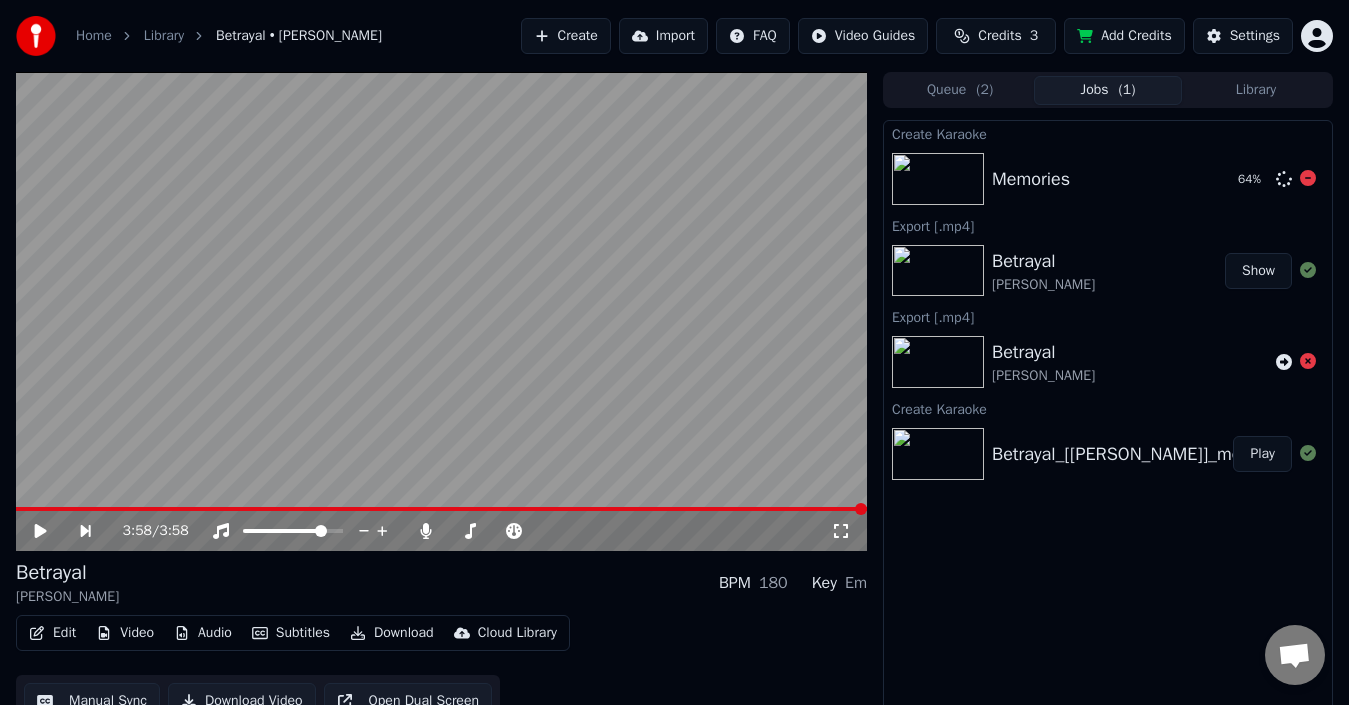 click at bounding box center (938, 179) 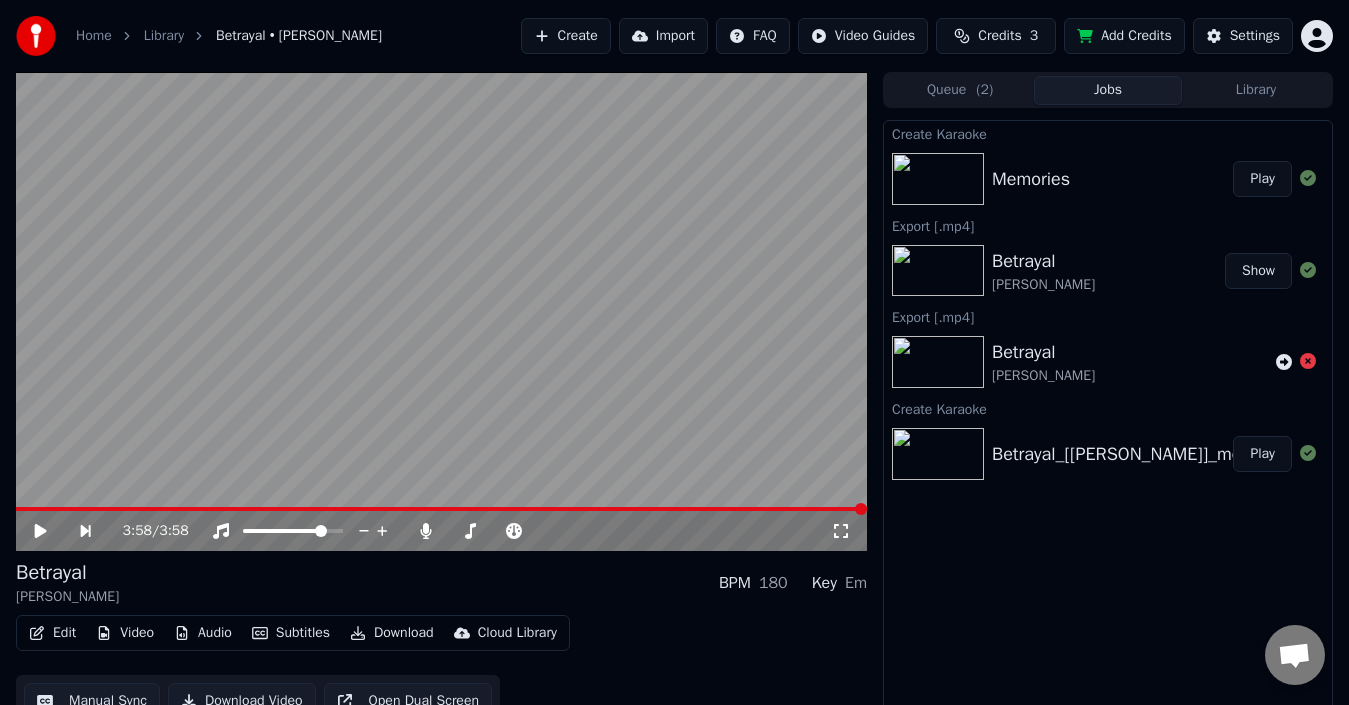 click on "Memories Play" at bounding box center [1108, 179] 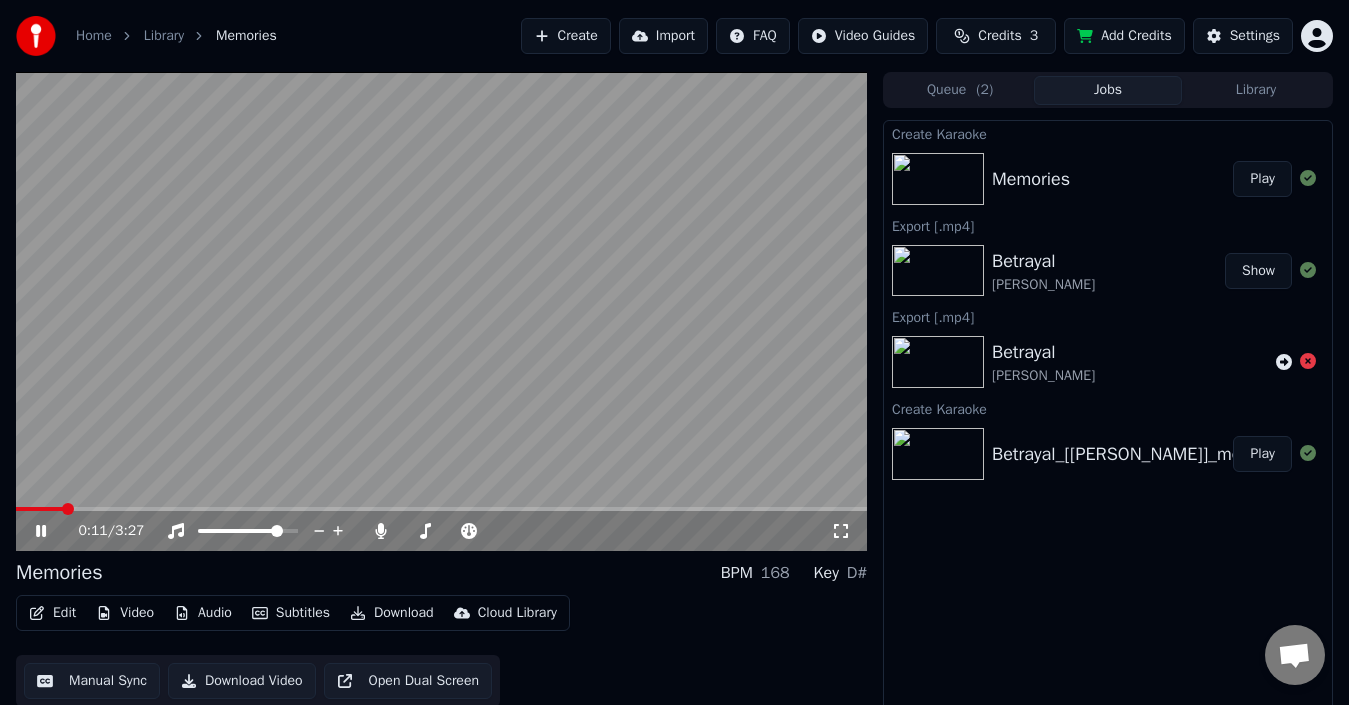 click at bounding box center (441, 311) 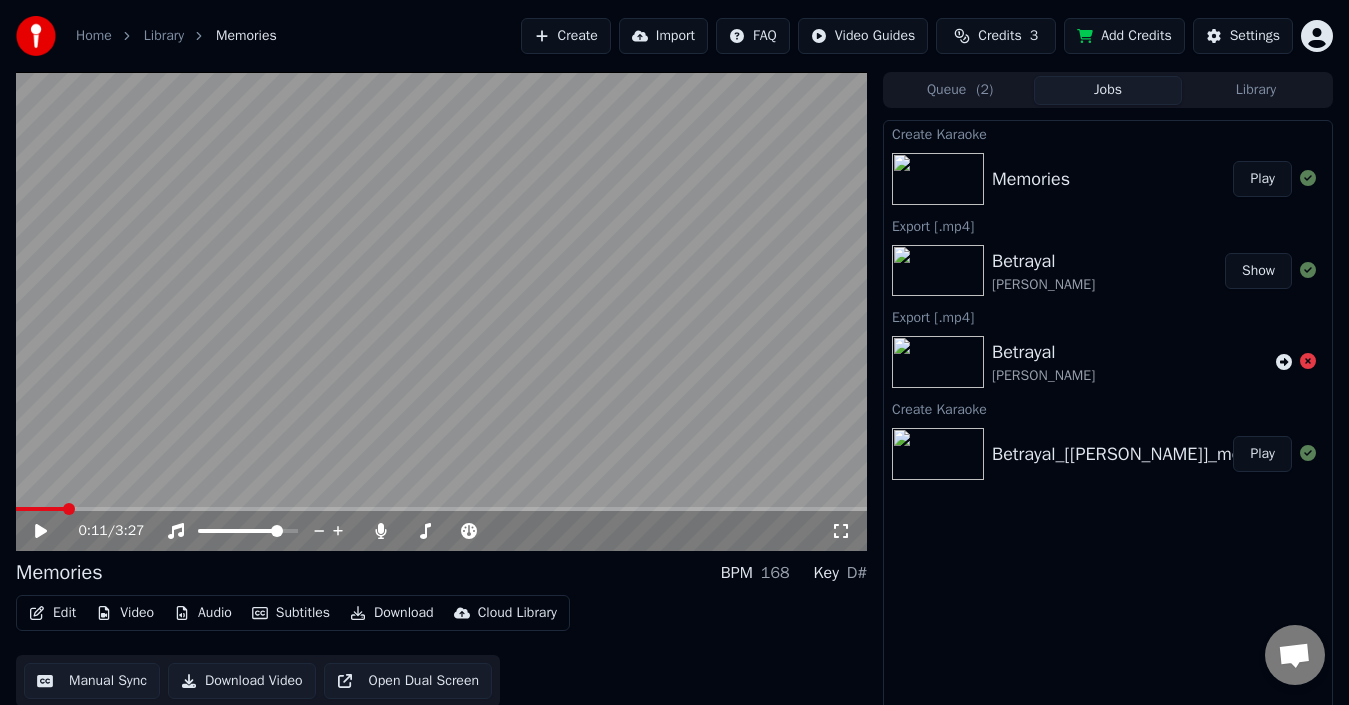 scroll, scrollTop: 14, scrollLeft: 0, axis: vertical 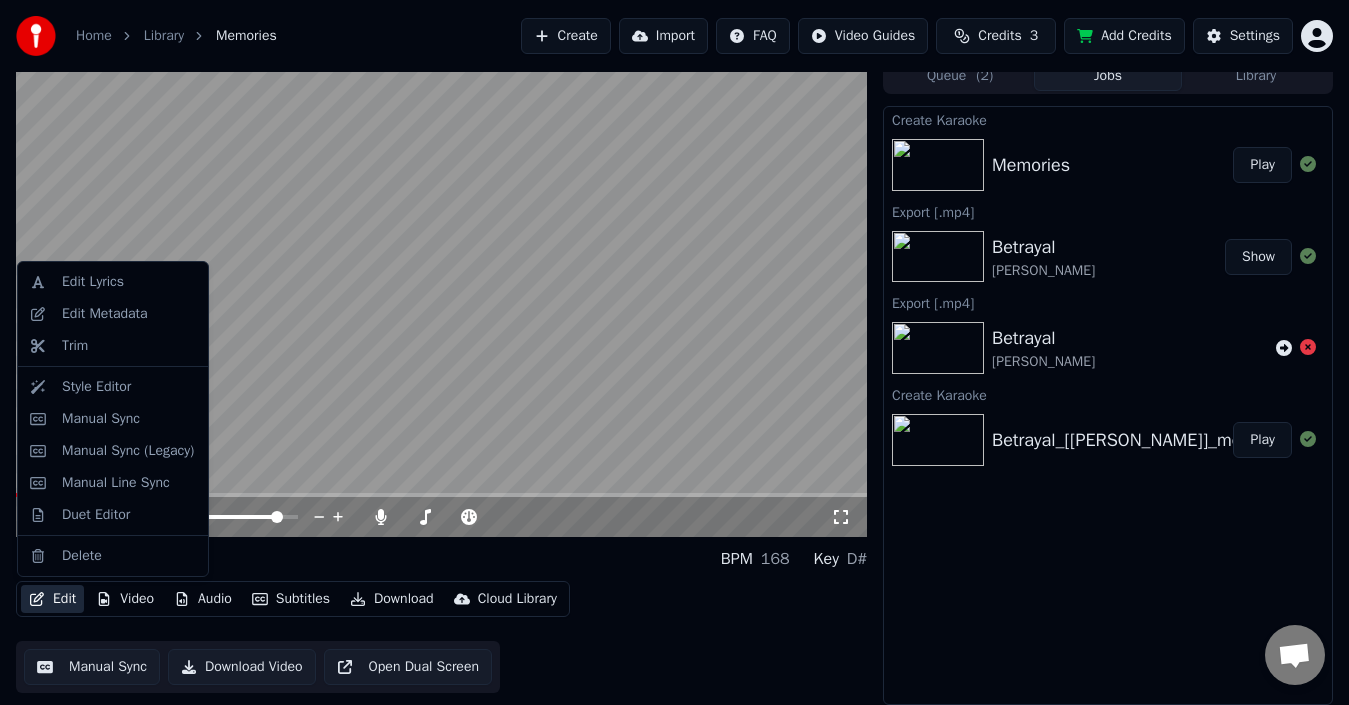 click on "Edit" at bounding box center (52, 599) 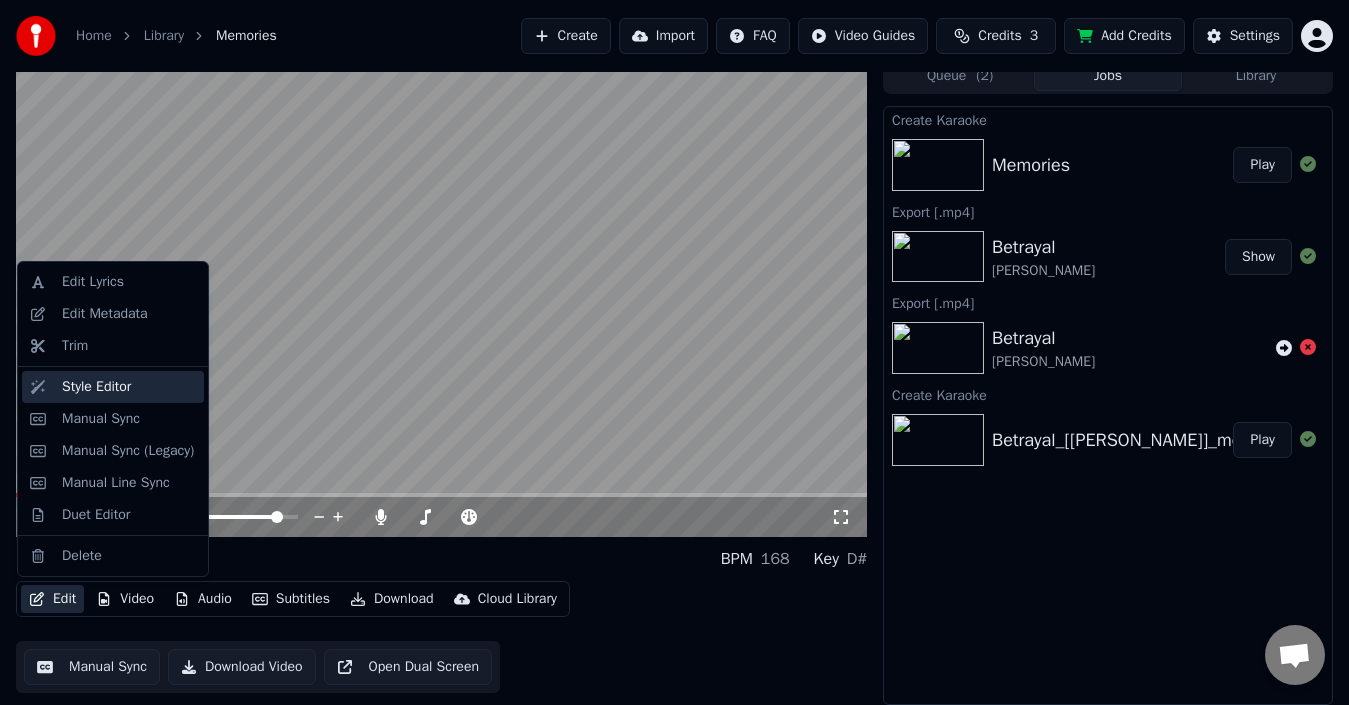 click on "Style Editor" at bounding box center [96, 387] 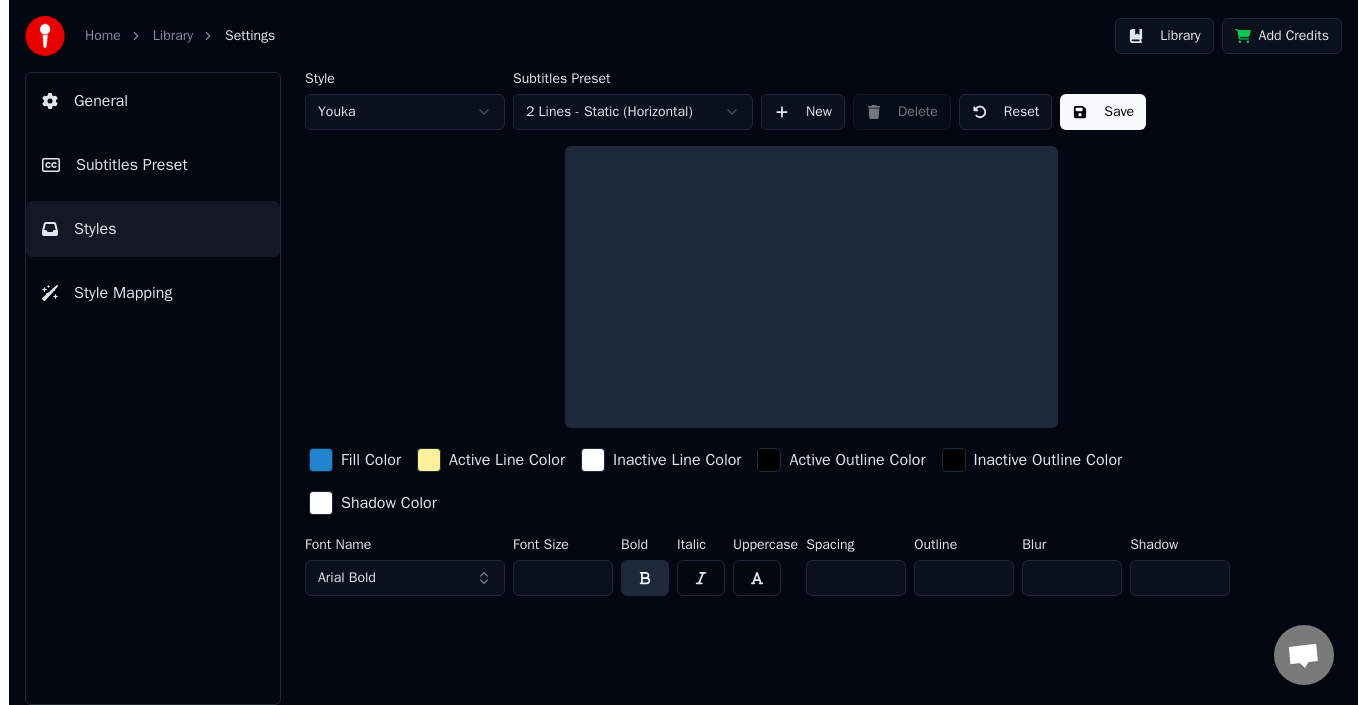 scroll, scrollTop: 0, scrollLeft: 0, axis: both 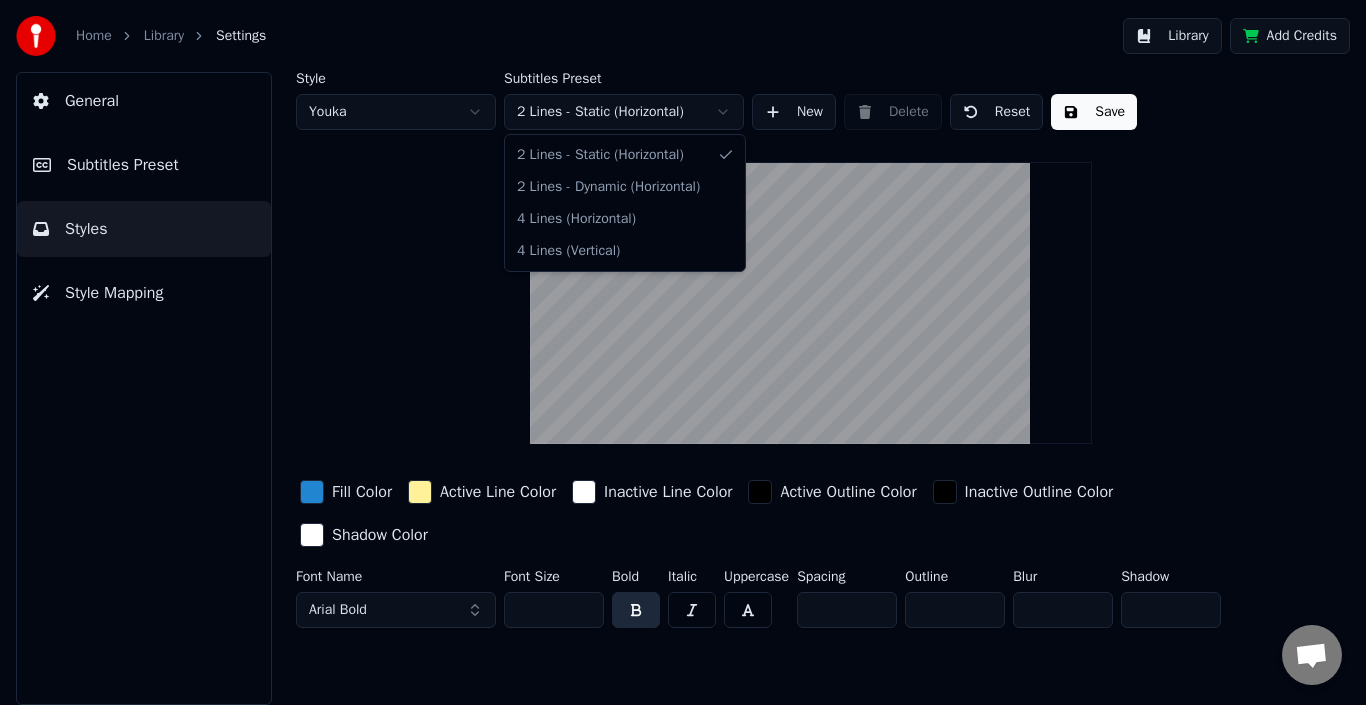 click on "Home Library Settings Library Add Credits General Subtitles Preset Styles Style Mapping Style Youka Subtitles Preset 2 Lines - Static (Horizontal) New Delete Reset Save Fill Color Active Line Color Inactive Line Color Active Outline Color Inactive Outline Color Shadow Color Font Name Arial Bold Font Size ** Bold Italic Uppercase Spacing * Outline * Blur * Shadow * Konuşma [PERSON_NAME] Sorularınız mı var? Bizimle sohbet et! Destek çevrimdışı Çevrimdışı. Bir süredir hareketsizdin. Sohbete yeniden bağlanmak için bir mesaj gönderin. Youka Desktop Merhaba! Sana nasıl yardımcı olabilirim?  Dosya gönder Emoji ekle Dosya gönder Sesli mesaj kaydetme We run on Crisp 2 Lines - Static (Horizontal) 2 Lines - Dynamic (Horizontal) 4 Lines (Horizontal) 4 Lines (Vertical)" at bounding box center (683, 352) 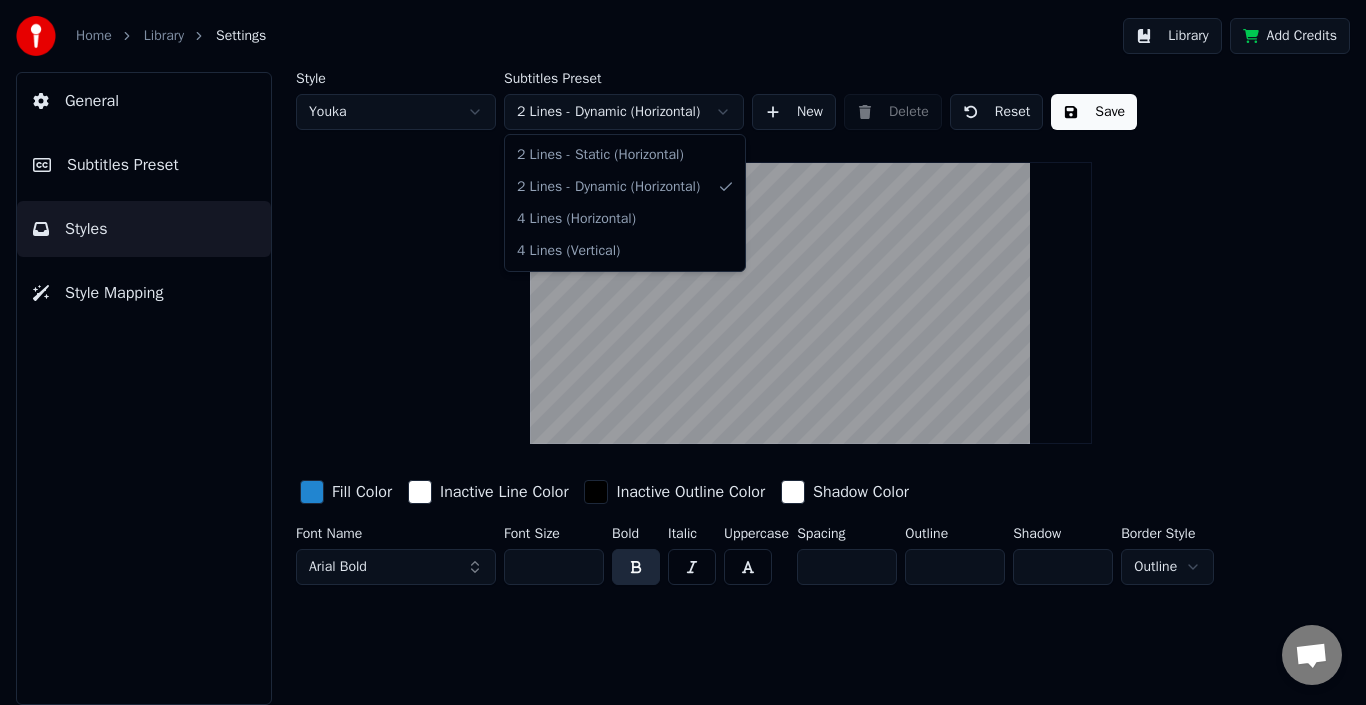 click on "Home Library Settings Library Add Credits General Subtitles Preset Styles Style Mapping Style Youka Subtitles Preset 2 Lines - Dynamic (Horizontal) New Delete Reset Save Fill Color Inactive Line Color Inactive Outline Color Shadow Color Font Name Arial Bold Font Size ** Bold Italic Uppercase Spacing * Outline * Shadow * Border Style Outline Konuşma [PERSON_NAME] Sorularınız mı var? Bizimle sohbet et! Destek çevrimdışı Çevrimdışı. Bir süredir hareketsizdin. Sohbete yeniden bağlanmak için bir mesaj gönderin. Youka Desktop Merhaba! Sana nasıl yardımcı olabilirim?  Dosya gönder Emoji ekle Dosya gönder Sesli mesaj kaydetme We run on Crisp 2 Lines - Static (Horizontal) 2 Lines - Dynamic (Horizontal) 4 Lines (Horizontal) 4 Lines (Vertical)" at bounding box center [683, 352] 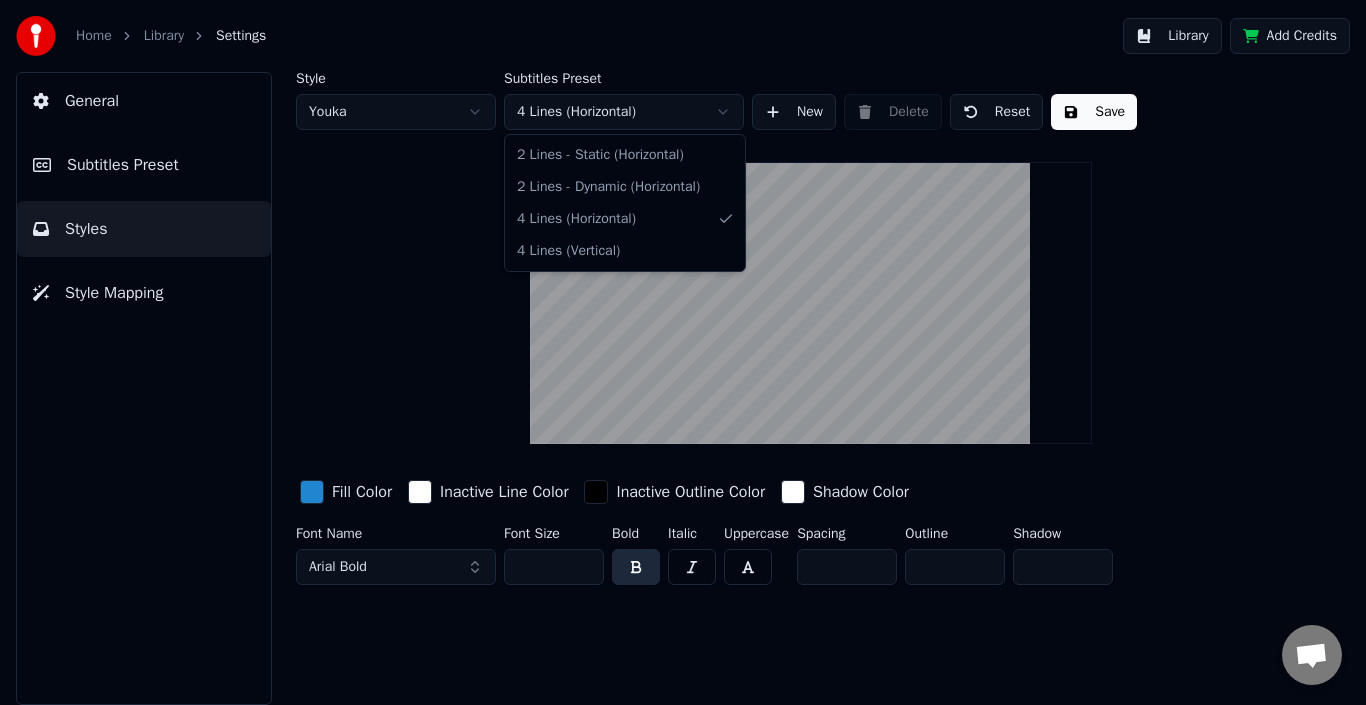 click on "Home Library Settings Library Add Credits General Subtitles Preset Styles Style Mapping Style Youka Subtitles Preset 4 Lines (Horizontal) New Delete Reset Save Fill Color Inactive Line Color Inactive Outline Color Shadow Color Font Name Arial Bold Font Size ** Bold Italic Uppercase Spacing * Outline * Shadow * Konuşma [PERSON_NAME] Sorularınız mı var? Bizimle sohbet et! Destek çevrimdışı Çevrimdışı. Bir süredir hareketsizdin. Sohbete yeniden bağlanmak için bir mesaj gönderin. Youka Desktop Merhaba! Sana nasıl yardımcı olabilirim?  Dosya gönder Emoji ekle Dosya gönder Sesli mesaj kaydetme We run on Crisp 2 Lines - Static (Horizontal) 2 Lines - Dynamic (Horizontal) 4 Lines (Horizontal) 4 Lines (Vertical)" at bounding box center (683, 352) 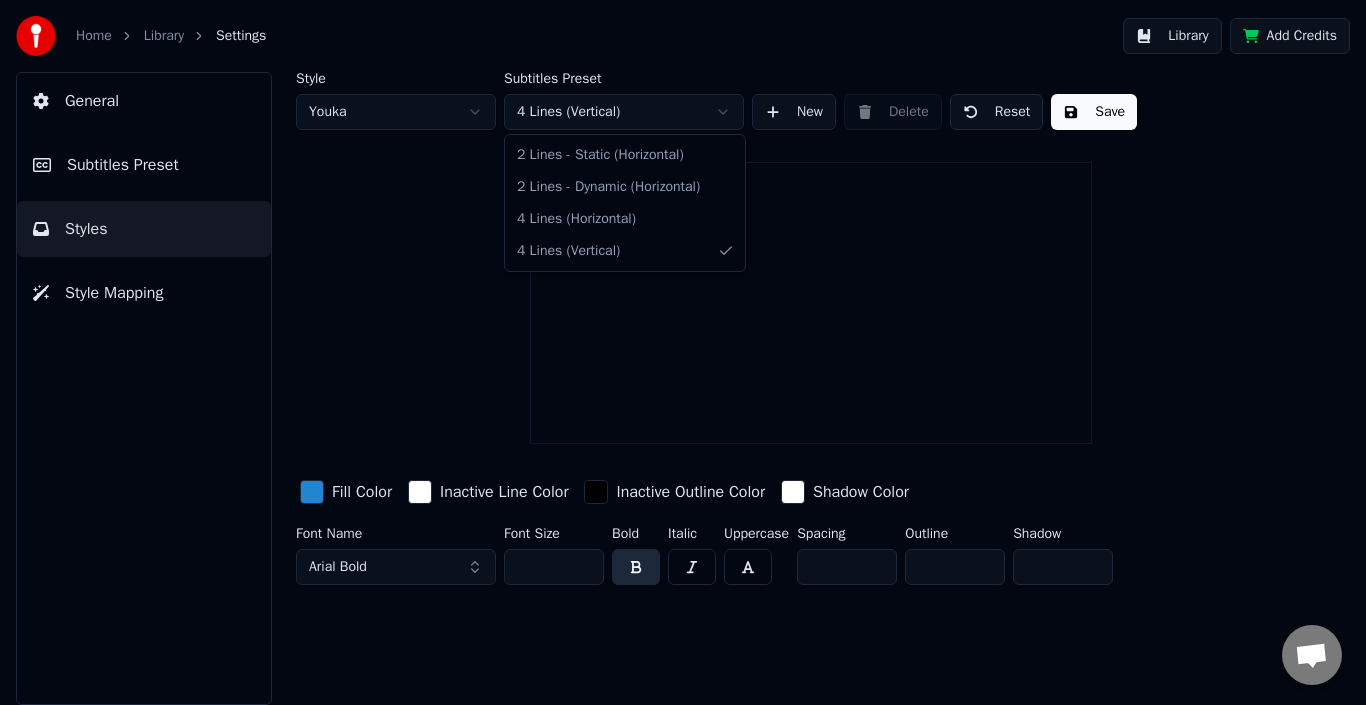 click on "Home Library Settings Library Add Credits General Subtitles Preset Styles Style Mapping Style Youka Subtitles Preset 4 Lines (Vertical) New Delete Reset Save Fill Color Inactive Line Color Inactive Outline Color Shadow Color Font Name Arial Bold Font Size ** Bold Italic Uppercase Spacing * Outline * Shadow * Konuşma [PERSON_NAME] Sorularınız mı var? Bizimle sohbet et! Destek çevrimdışı Çevrimdışı. Bir süredir hareketsizdin. Sohbete yeniden bağlanmak için bir mesaj gönderin. Youka Desktop Merhaba! Sana nasıl yardımcı olabilirim?  Dosya gönder Emoji ekle Dosya gönder Sesli mesaj kaydetme We run on Crisp 2 Lines - Static (Horizontal) 2 Lines - Dynamic (Horizontal) 4 Lines (Horizontal) 4 Lines (Vertical)" at bounding box center (683, 352) 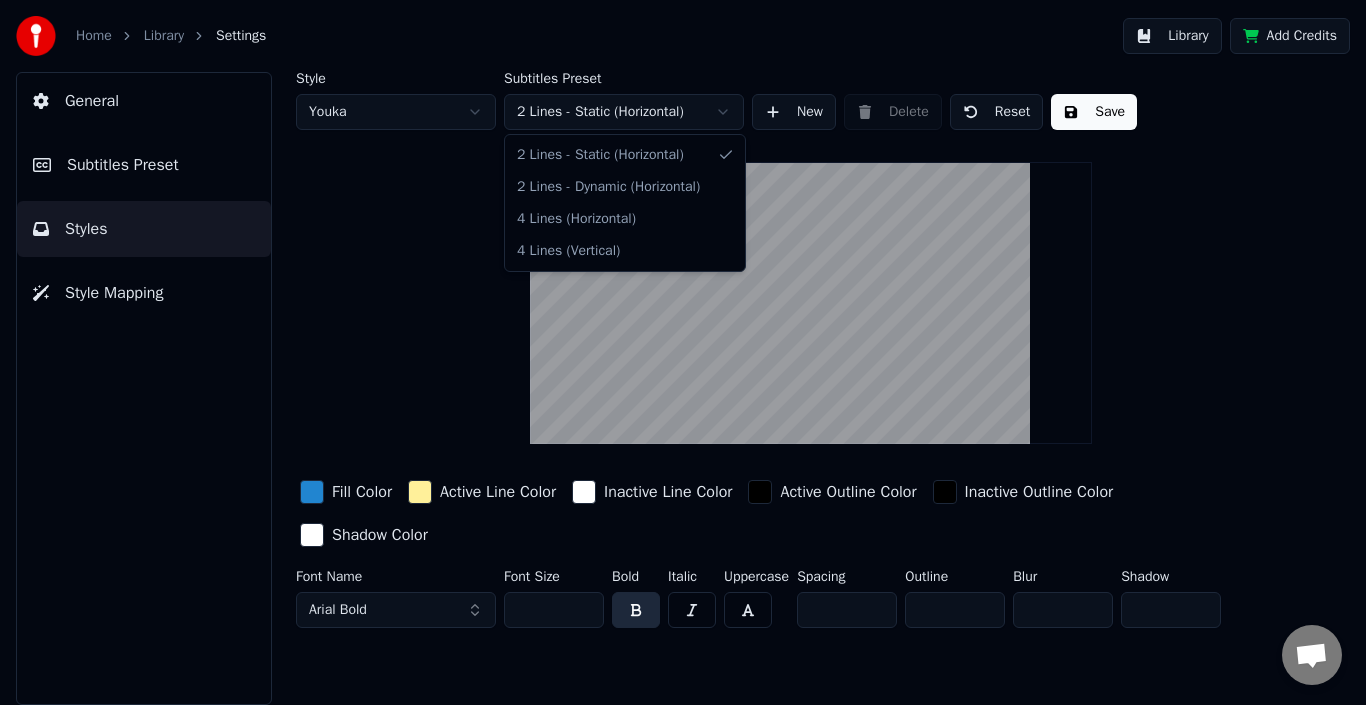 click on "Home Library Settings Library Add Credits General Subtitles Preset Styles Style Mapping Style Youka Subtitles Preset 2 Lines - Static (Horizontal) New Delete Reset Save Fill Color Active Line Color Inactive Line Color Active Outline Color Inactive Outline Color Shadow Color Font Name Arial Bold Font Size ** Bold Italic Uppercase Spacing * Outline * Blur * Shadow * Konuşma [PERSON_NAME] Sorularınız mı var? Bizimle sohbet et! Destek çevrimdışı Çevrimdışı. Bir süredir hareketsizdin. Sohbete yeniden bağlanmak için bir mesaj gönderin. Youka Desktop Merhaba! Sana nasıl yardımcı olabilirim?  Dosya gönder Emoji ekle Dosya gönder Sesli mesaj kaydetme We run on Crisp 2 Lines - Static (Horizontal) 2 Lines - Dynamic (Horizontal) 4 Lines (Horizontal) 4 Lines (Vertical)" at bounding box center [683, 352] 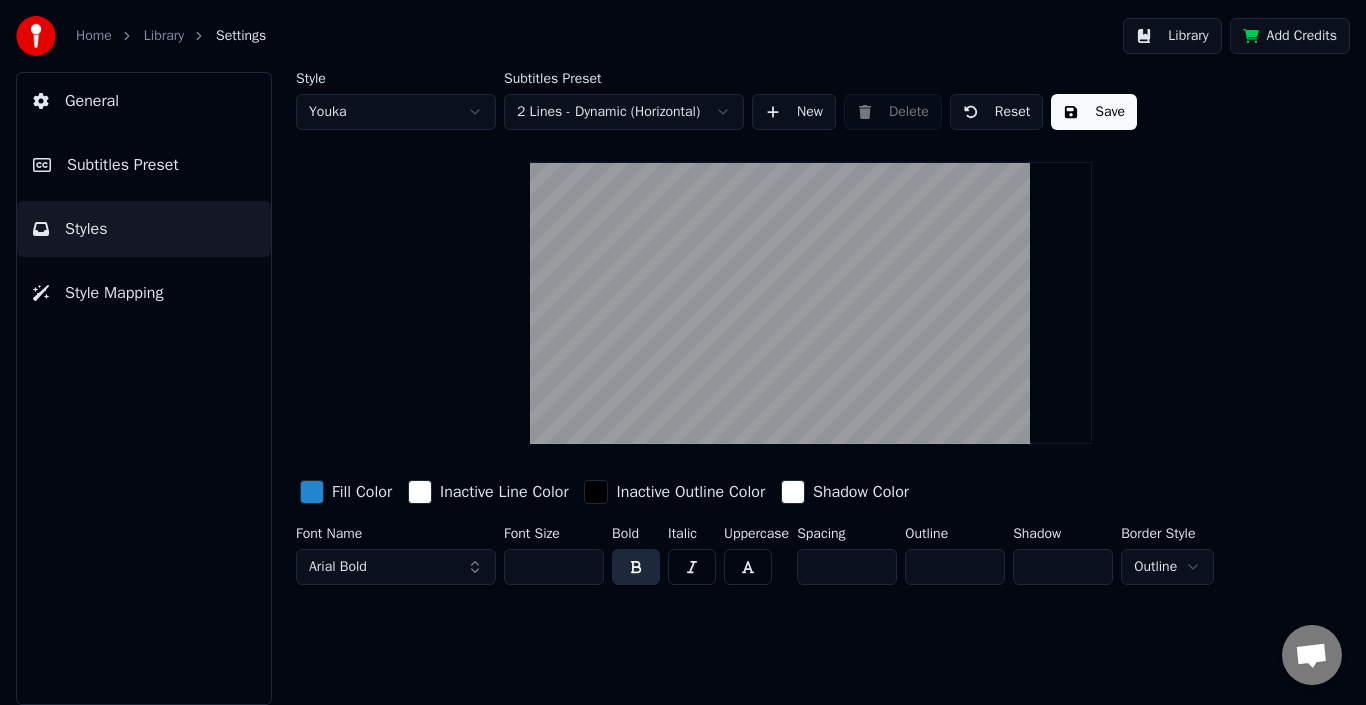 click at bounding box center (811, 303) 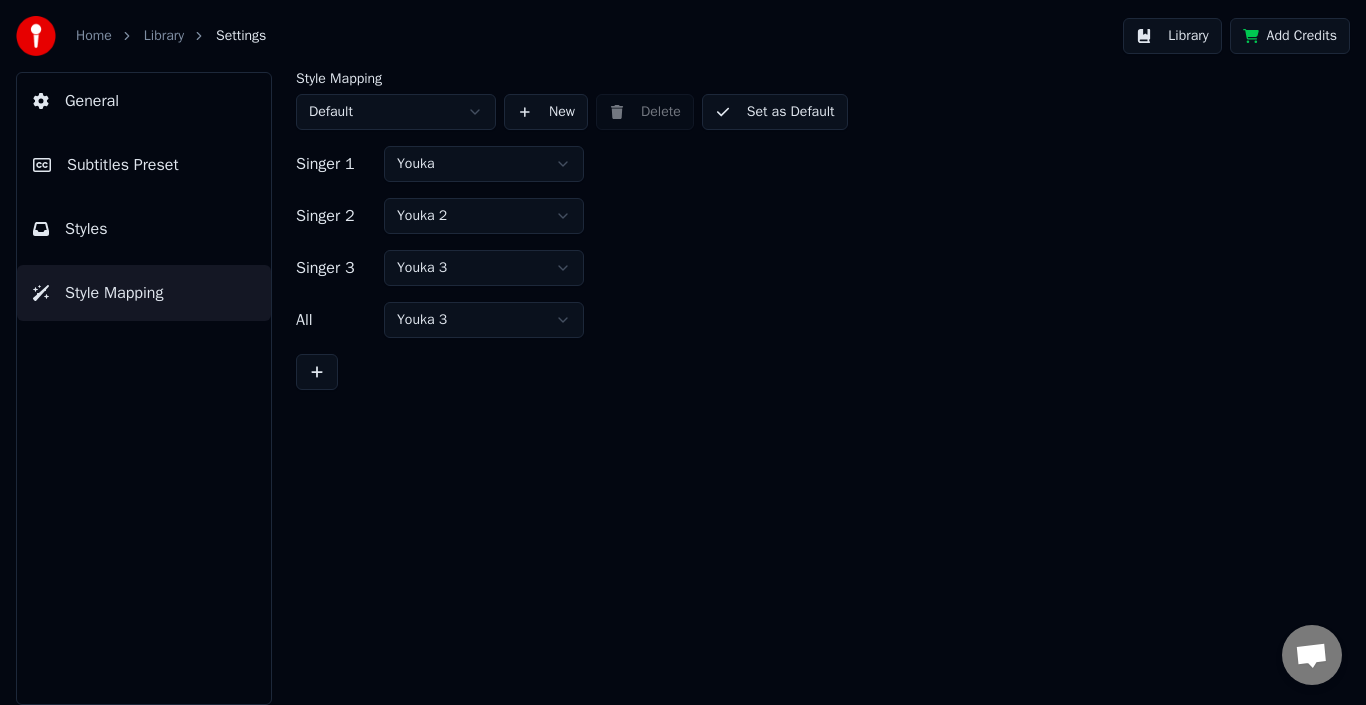 click on "Styles" at bounding box center (144, 229) 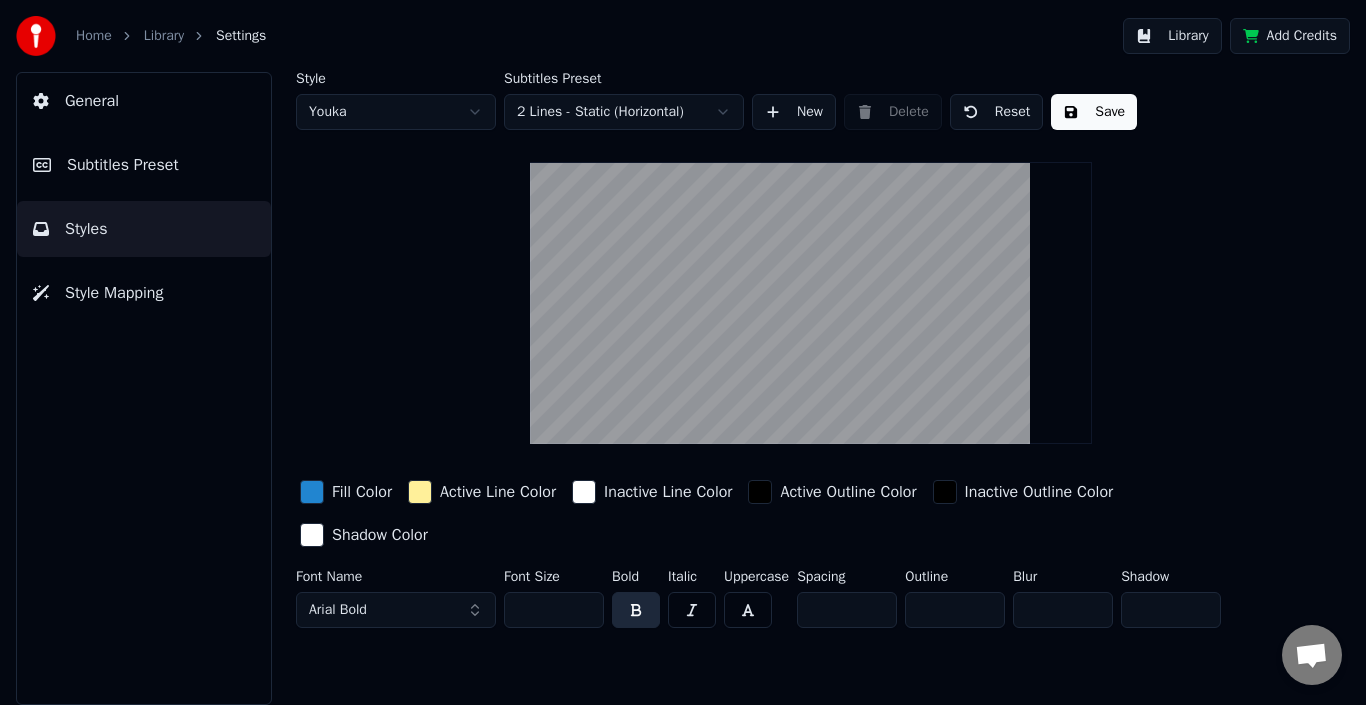 click on "Subtitles Preset" at bounding box center (144, 165) 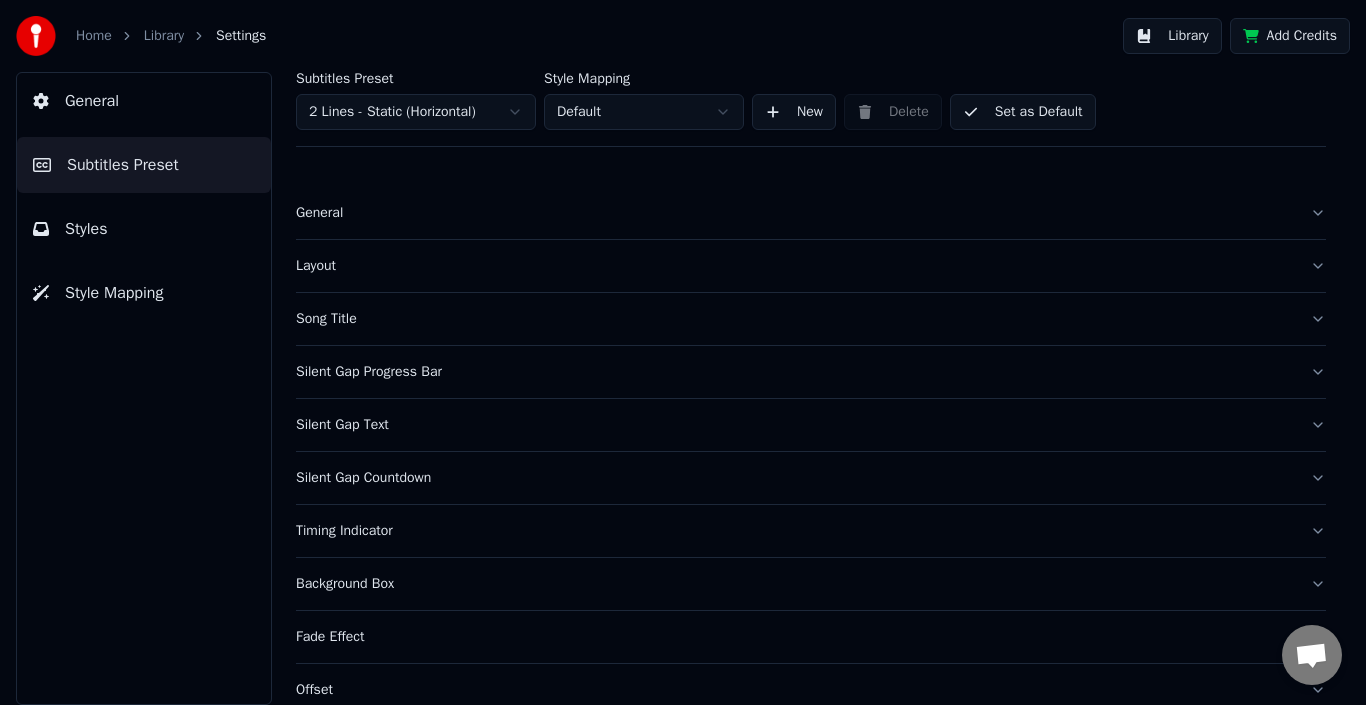 click on "General" at bounding box center [811, 213] 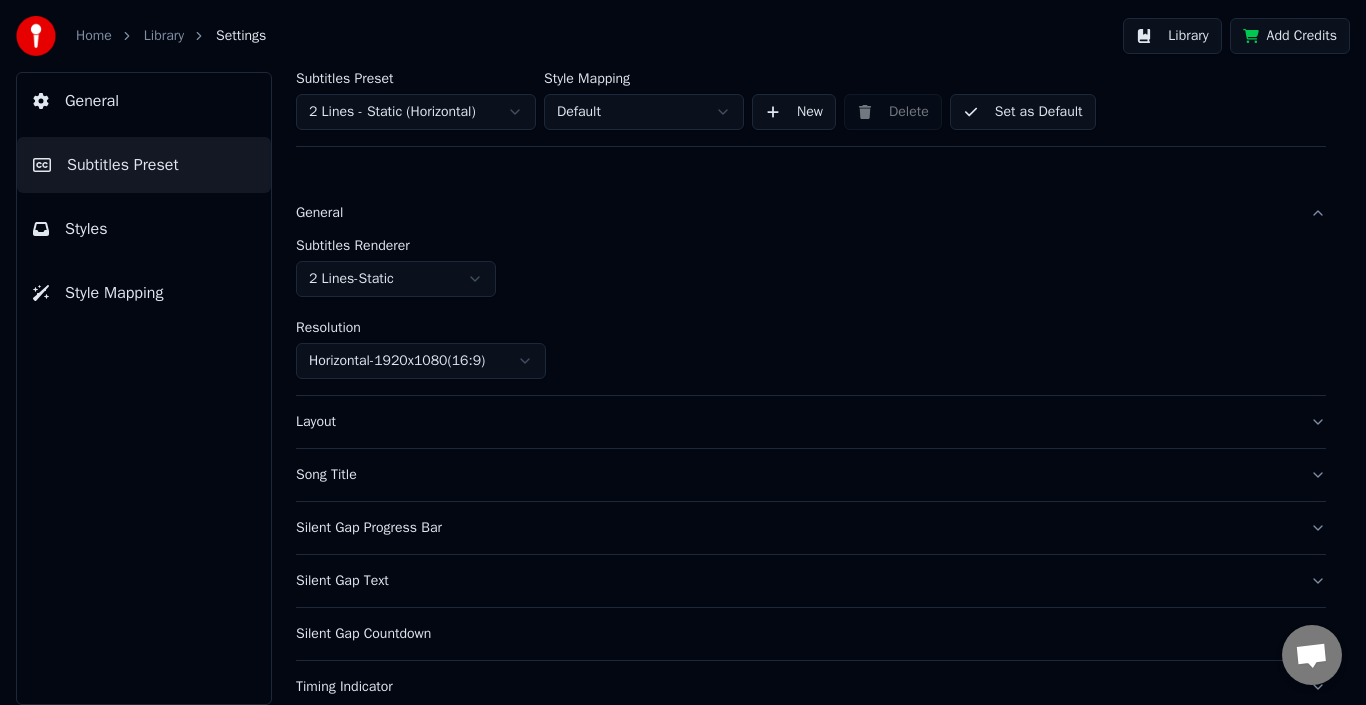click on "Home Library Settings Library Add Credits General Subtitles Preset Styles Style Mapping Subtitles Preset 2 Lines - Static (Horizontal) Style Mapping Default New Delete Set as Default General Subtitles Renderer 2 Lines  -  Static Resolution Horizontal  -  1920 x 1080  ( 16 : 9 ) Layout Song Title Silent Gap Progress Bar Silent Gap Text Silent Gap Countdown Timing Indicator Background Box Fade Effect Offset Max Characters Per Line Auto Line Break Advanced Settings Konuşma [PERSON_NAME] Sorularınız mı var? Bizimle sohbet et! Destek çevrimdışı Çevrimdışı. Bir süredir hareketsizdin. Sohbete yeniden bağlanmak için bir mesaj gönderin. Youka Desktop Merhaba! Sana nasıl yardımcı olabilirim?  Dosya gönder Emoji ekle Dosya gönder Sesli mesaj kaydetme We run on Crisp" at bounding box center (683, 352) 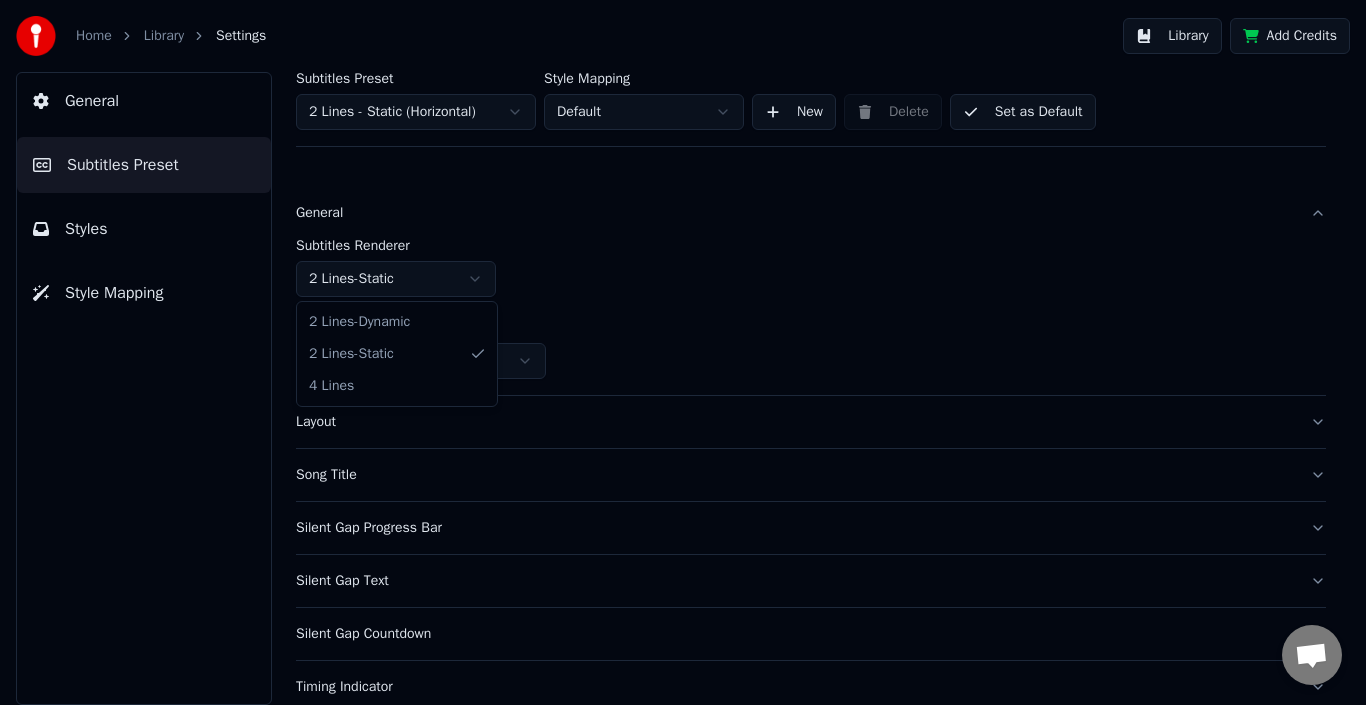 click on "Home Library Settings Library Add Credits General Subtitles Preset Styles Style Mapping Subtitles Preset 2 Lines - Static (Horizontal) Style Mapping Default New Delete Set as Default General Subtitles Renderer 2 Lines  -  Static Resolution Horizontal  -  3840 x 2160  ( 16 : 9 ) Layout Song Title Silent Gap Progress Bar Silent Gap Text Silent Gap Countdown Timing Indicator Background Box Fade Effect Offset Max Characters Per Line Auto Line Break Advanced Settings Konuşma [PERSON_NAME] mı var? Bizimle sohbet et! Destek çevrimdışı Çevrimdışı. Bir süredir hareketsizdin. Sohbete yeniden bağlanmak için bir mesaj gönderin. Youka Desktop Merhaba! Sana nasıl yardımcı olabilirim?  Dosya gönder Emoji ekle Dosya gönder Sesli mesaj kaydetme We run on Crisp 2 Lines  -  Dynamic 2 Lines  -  Static 4 Lines" at bounding box center (683, 352) 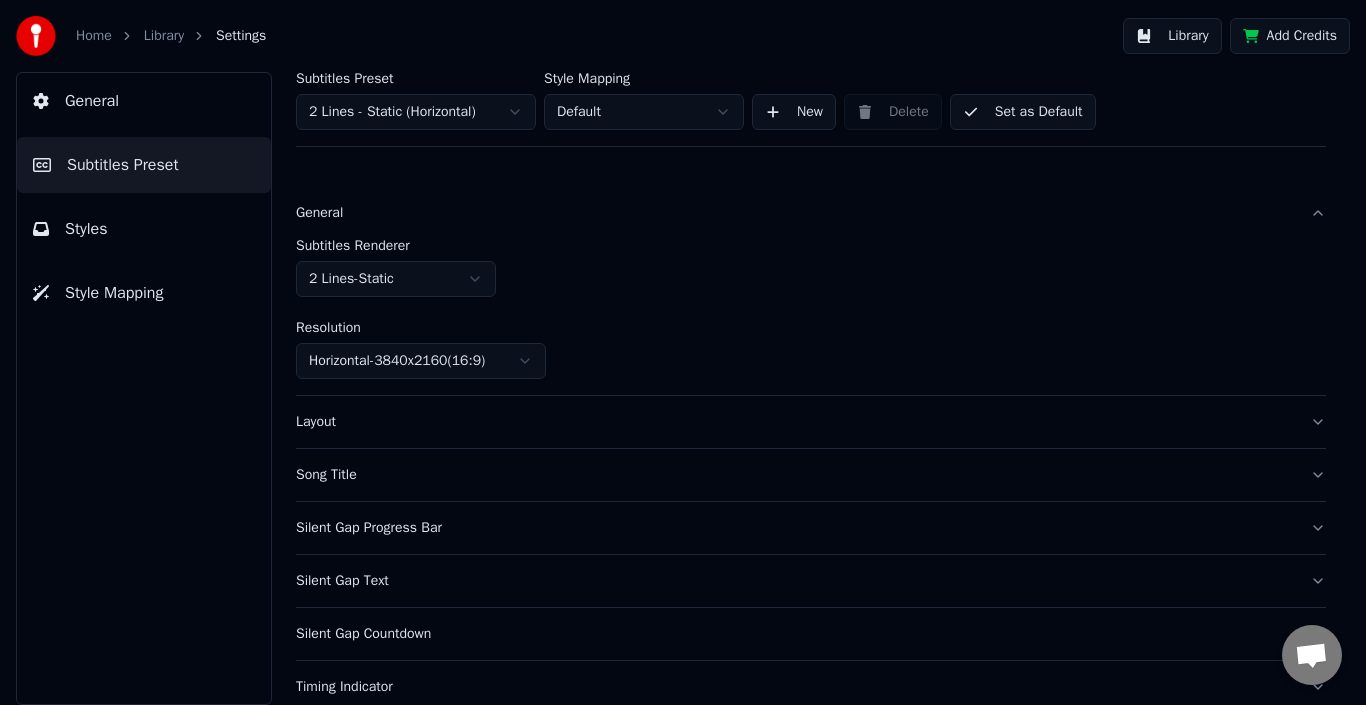 click on "Layout" at bounding box center (795, 422) 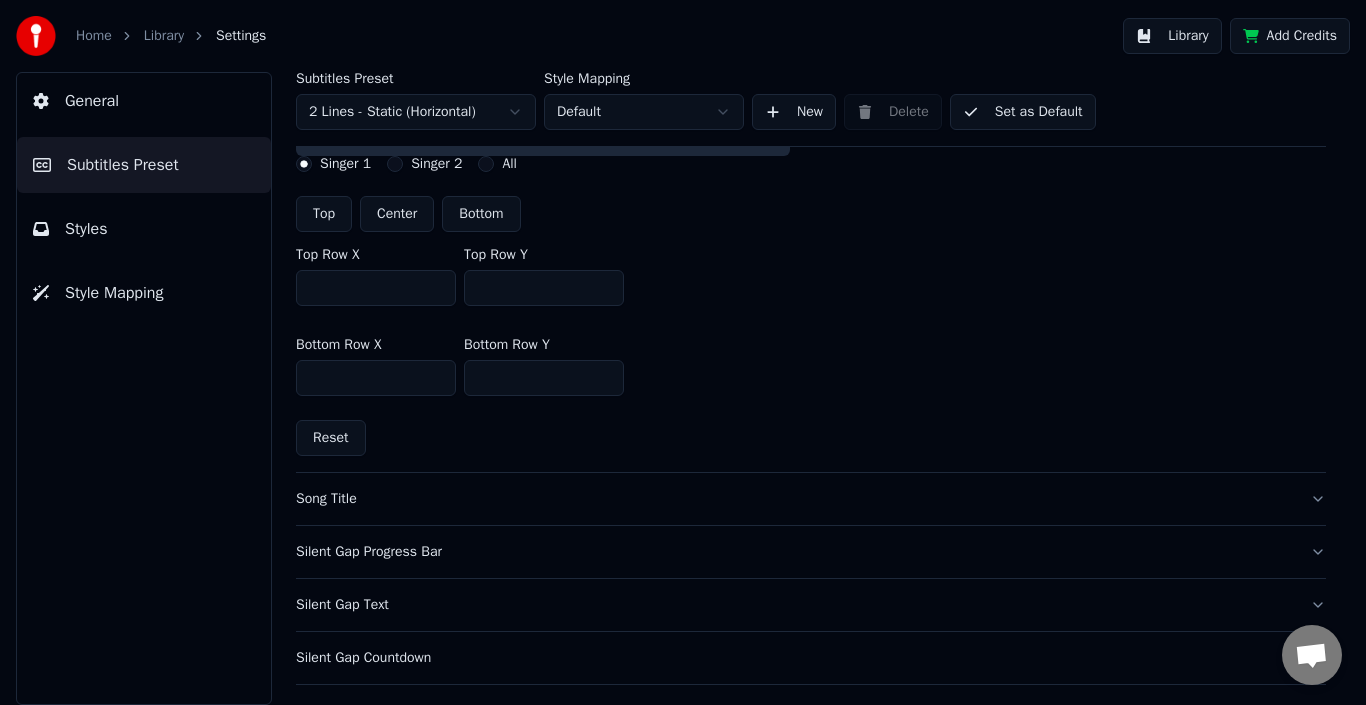 scroll, scrollTop: 448, scrollLeft: 0, axis: vertical 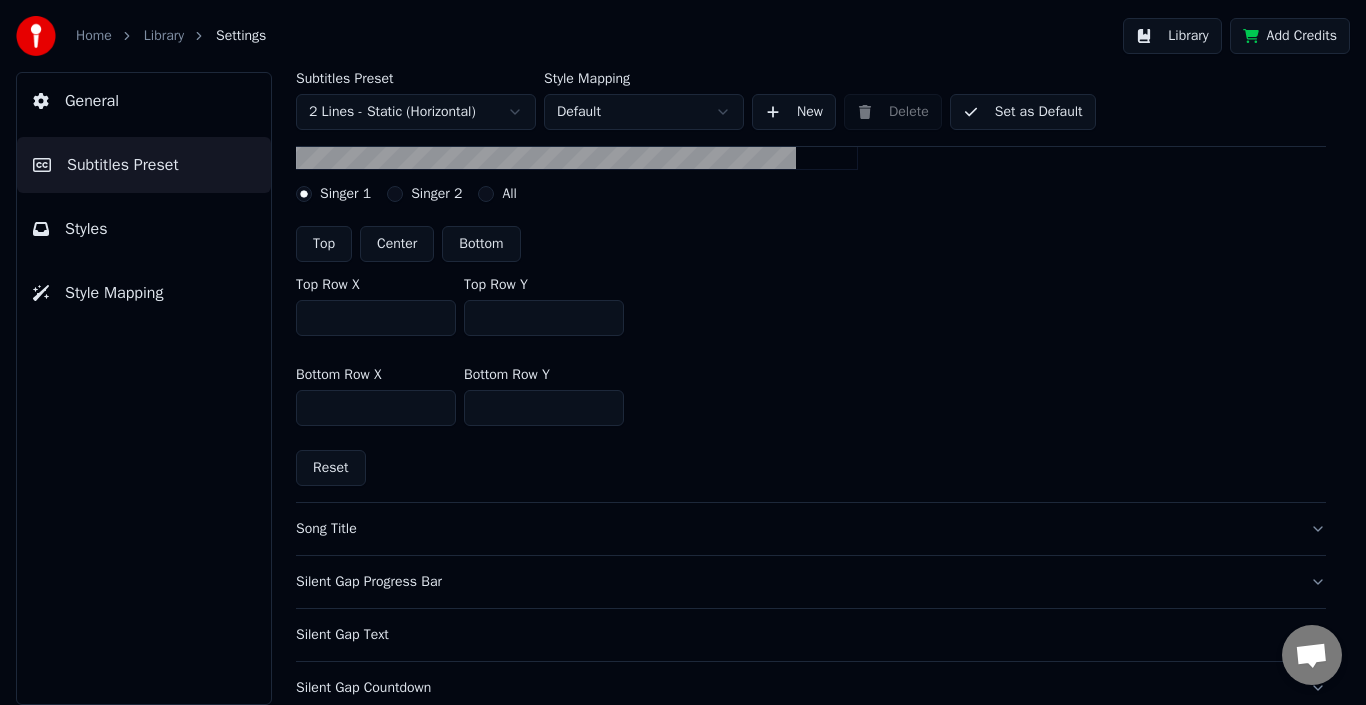 click on "Song Title" at bounding box center (811, 529) 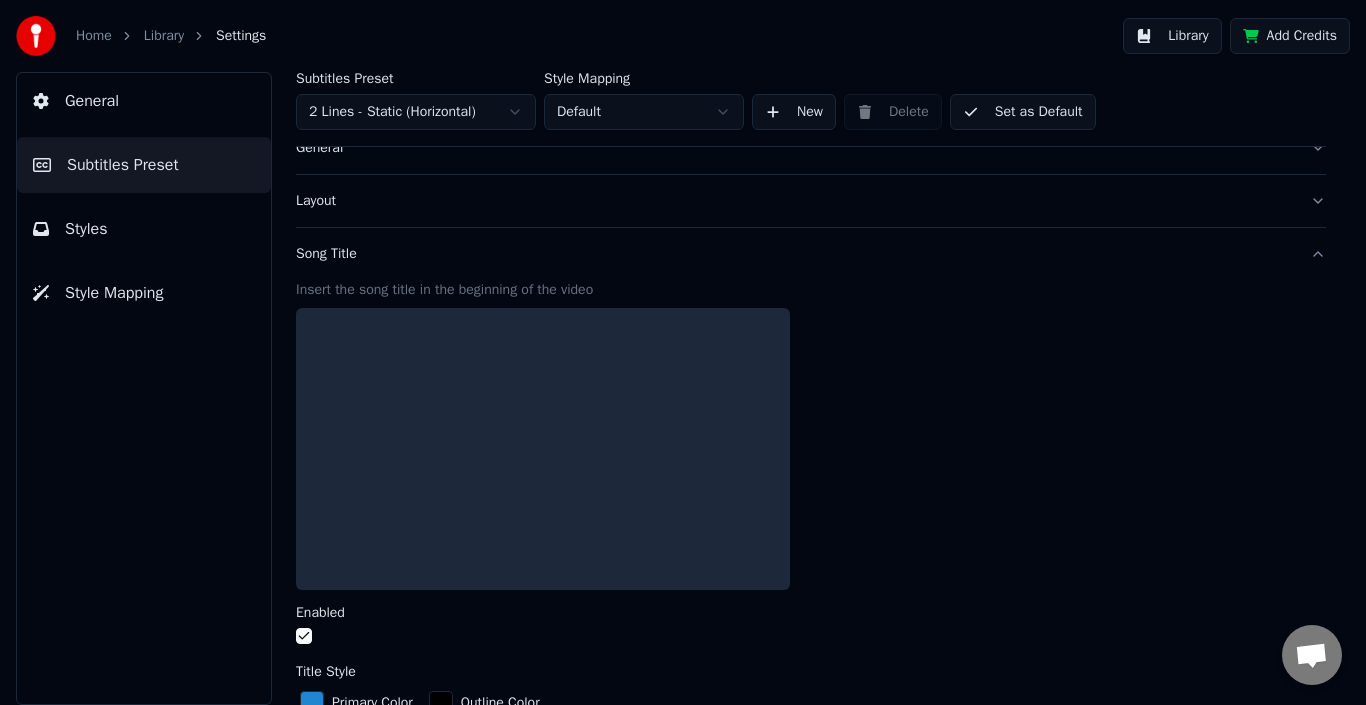 scroll, scrollTop: 0, scrollLeft: 0, axis: both 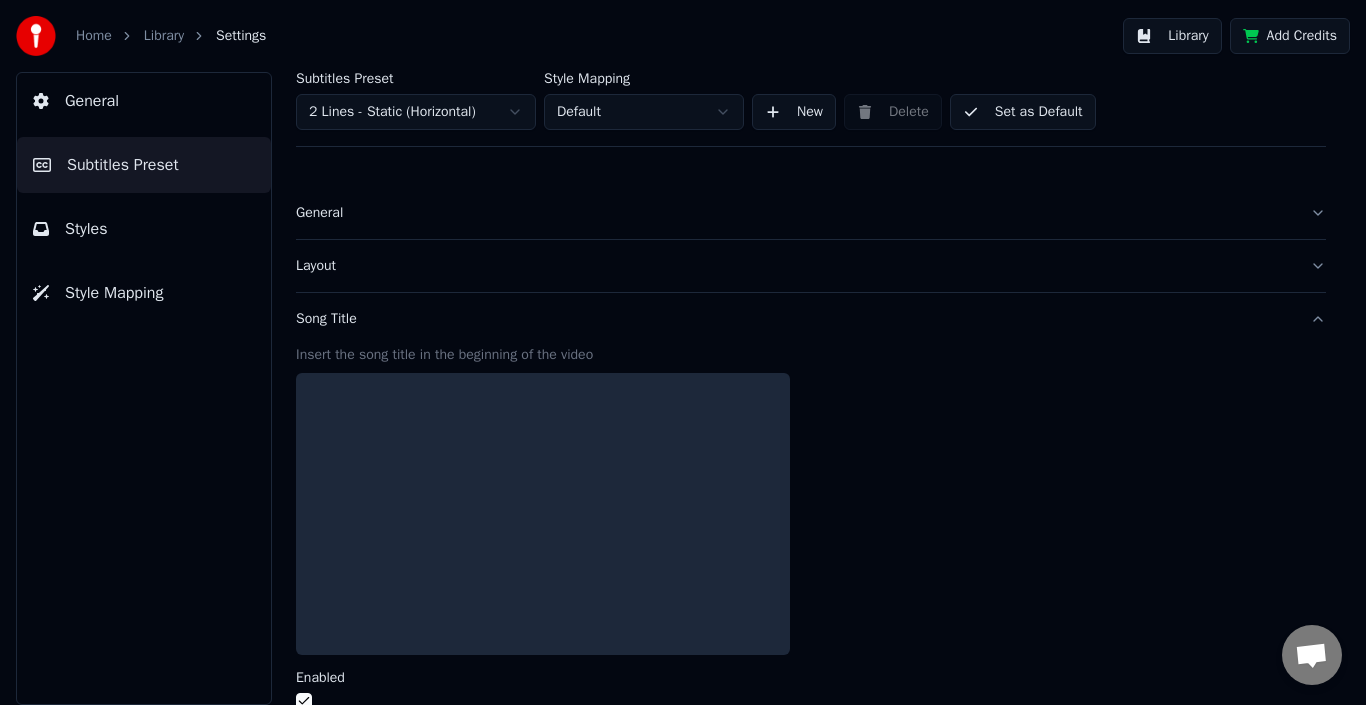 click on "Layout" at bounding box center [795, 266] 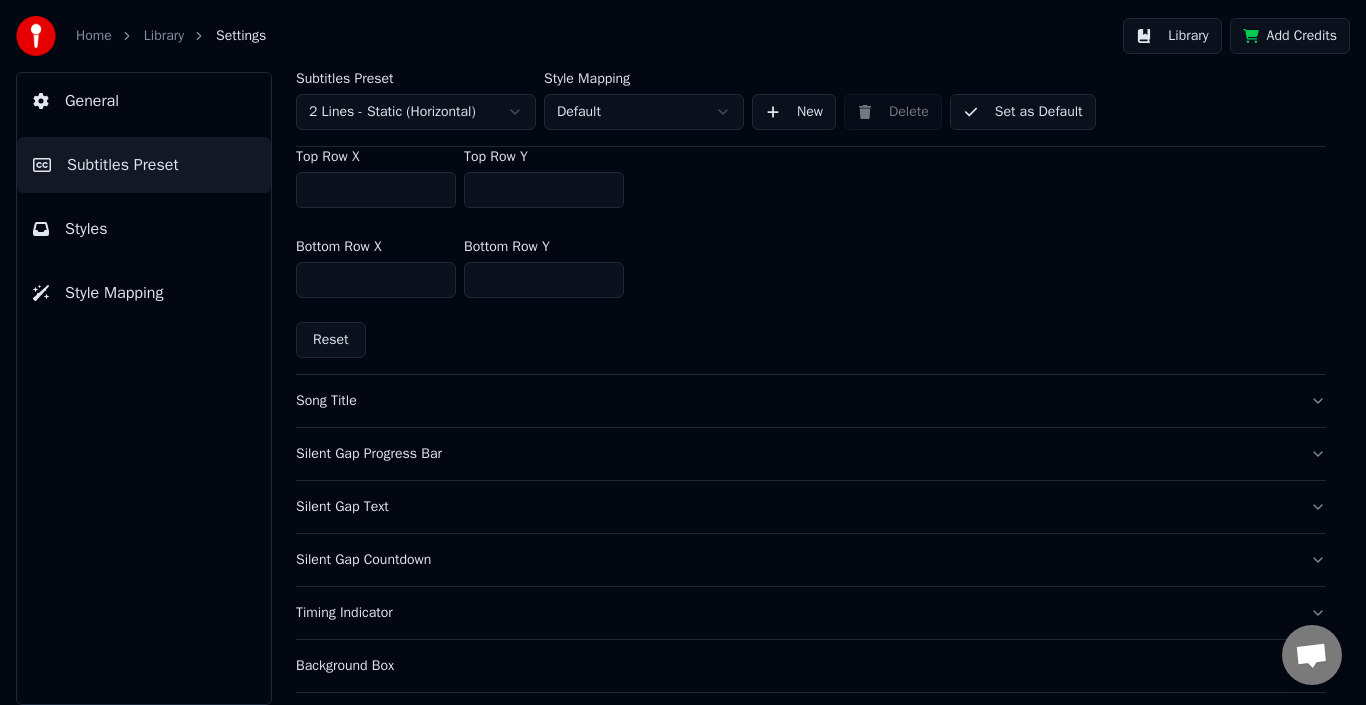 scroll, scrollTop: 578, scrollLeft: 0, axis: vertical 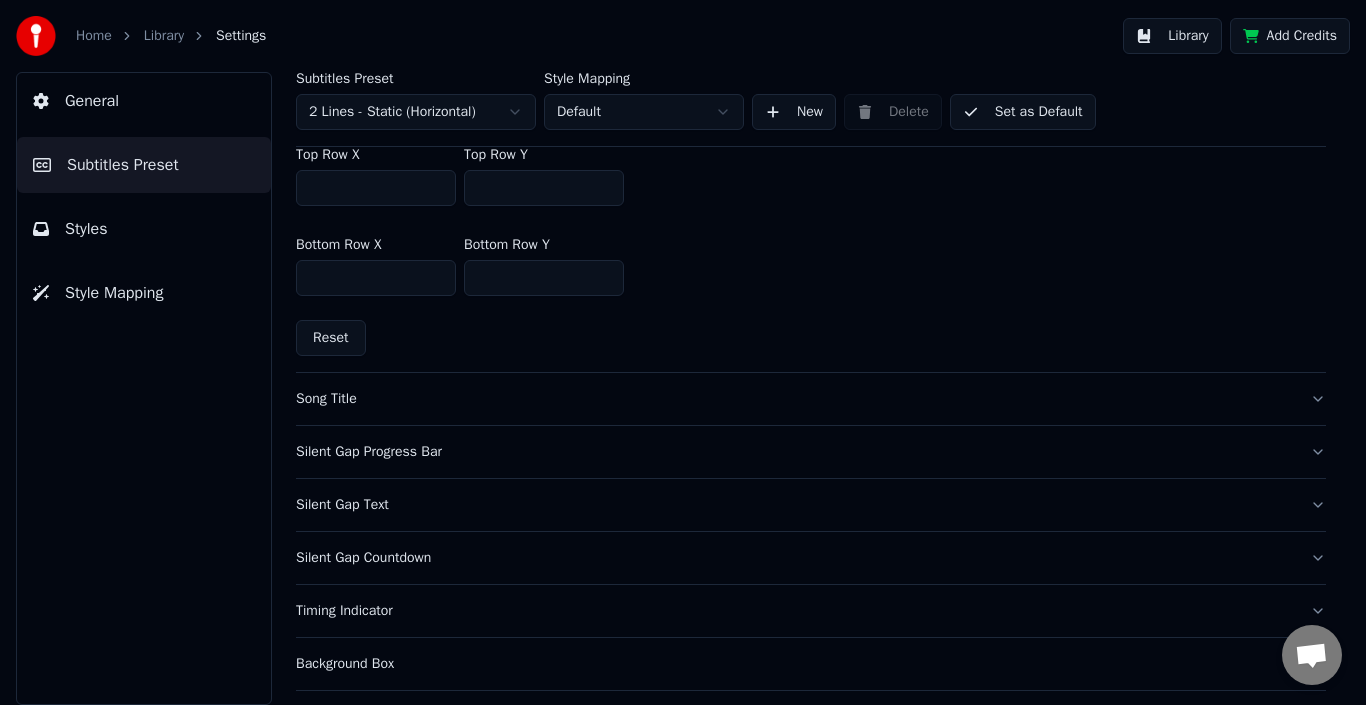 click on "Song Title" at bounding box center [795, 399] 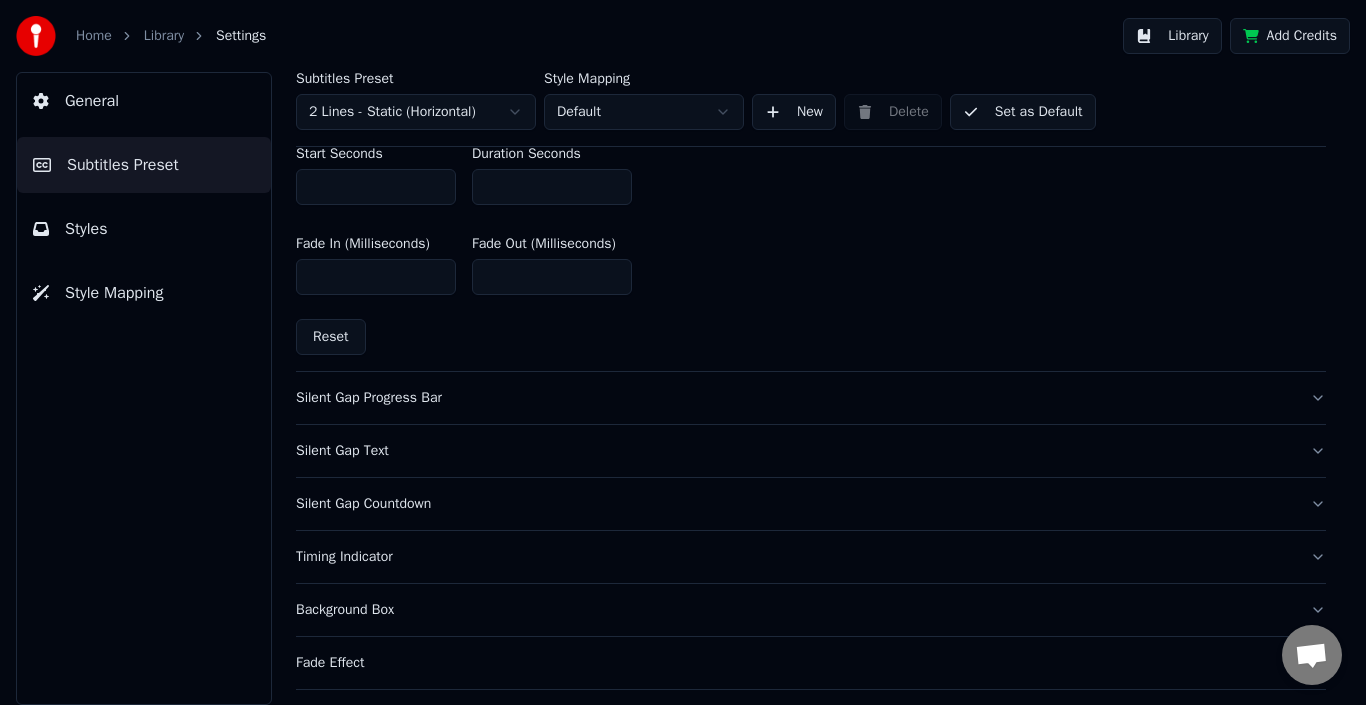 scroll, scrollTop: 1073, scrollLeft: 0, axis: vertical 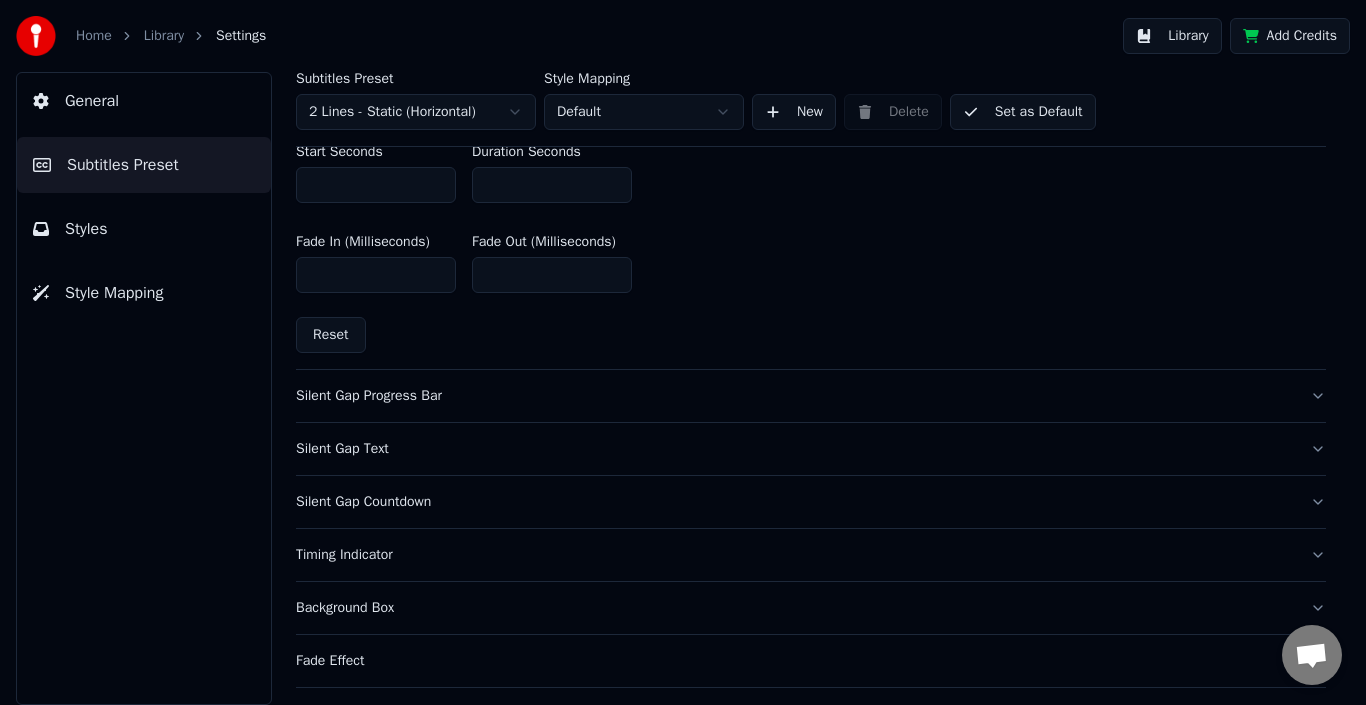 click on "Silent Gap Progress Bar" at bounding box center [811, 396] 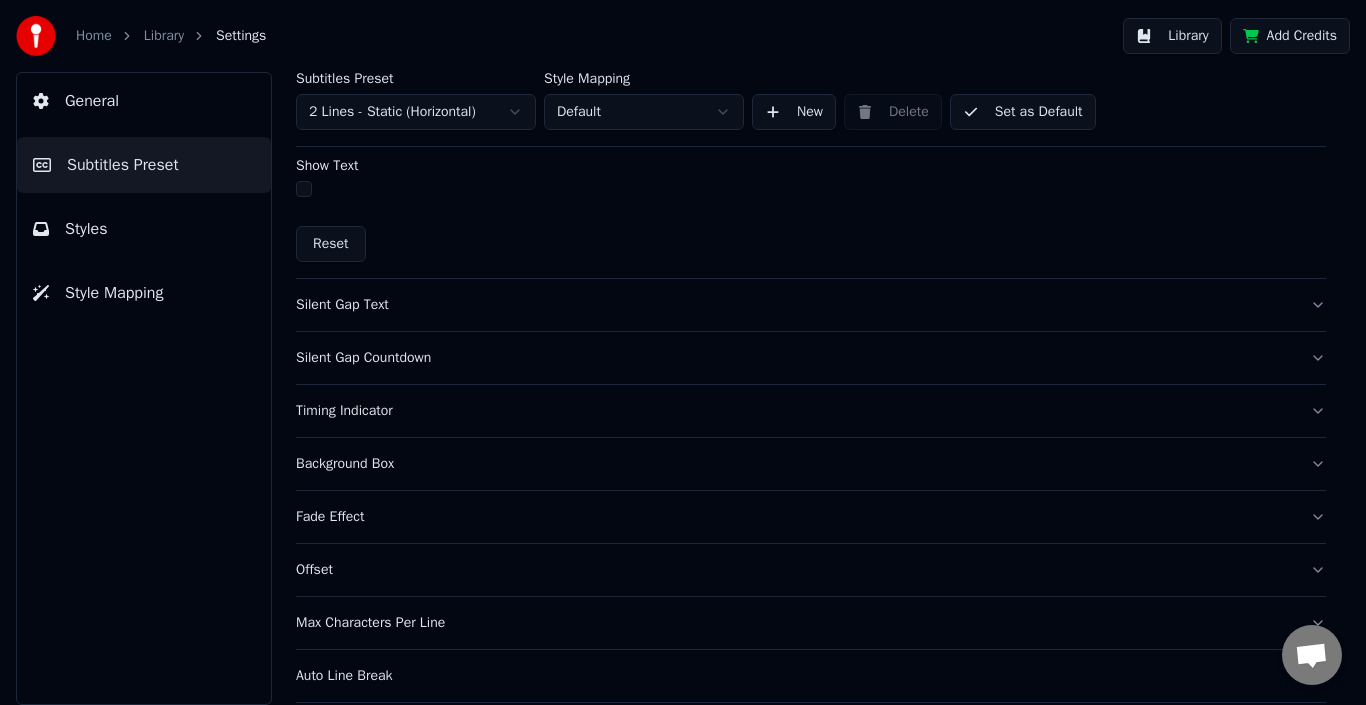 scroll, scrollTop: 1334, scrollLeft: 0, axis: vertical 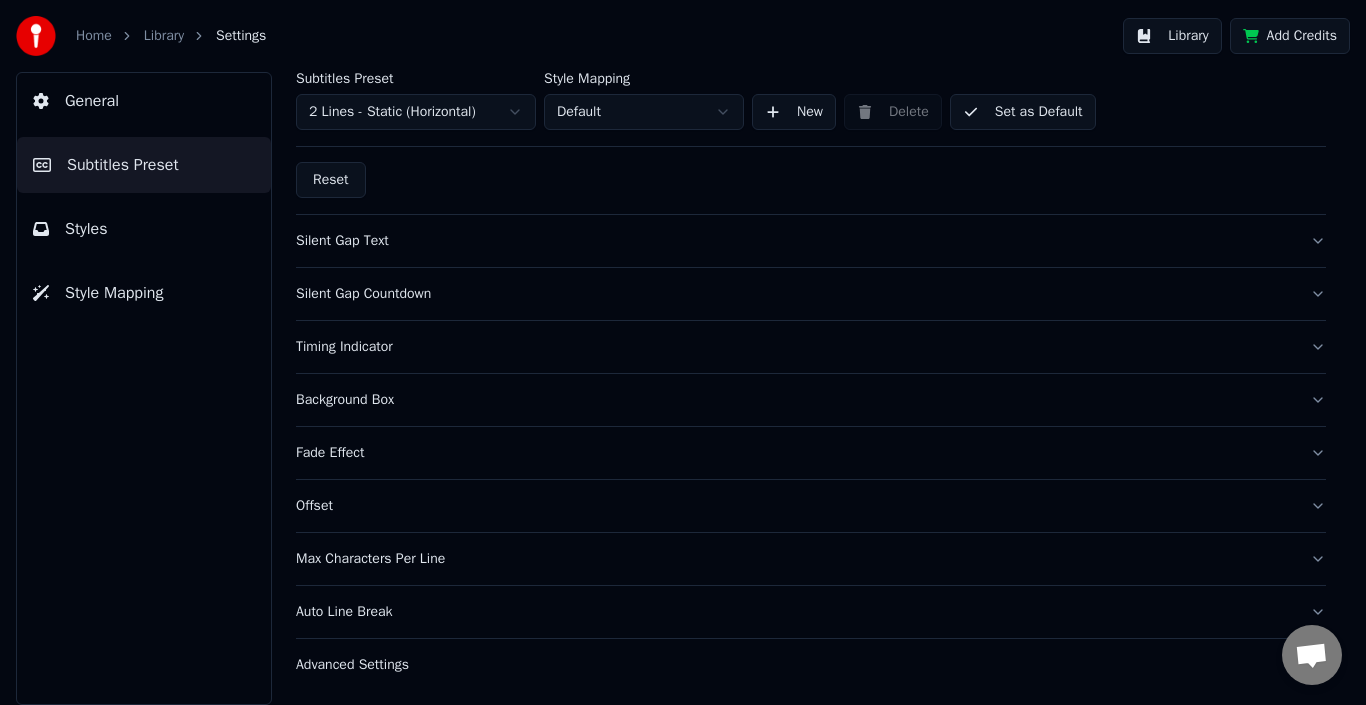 click on "Fade Effect" at bounding box center [795, 453] 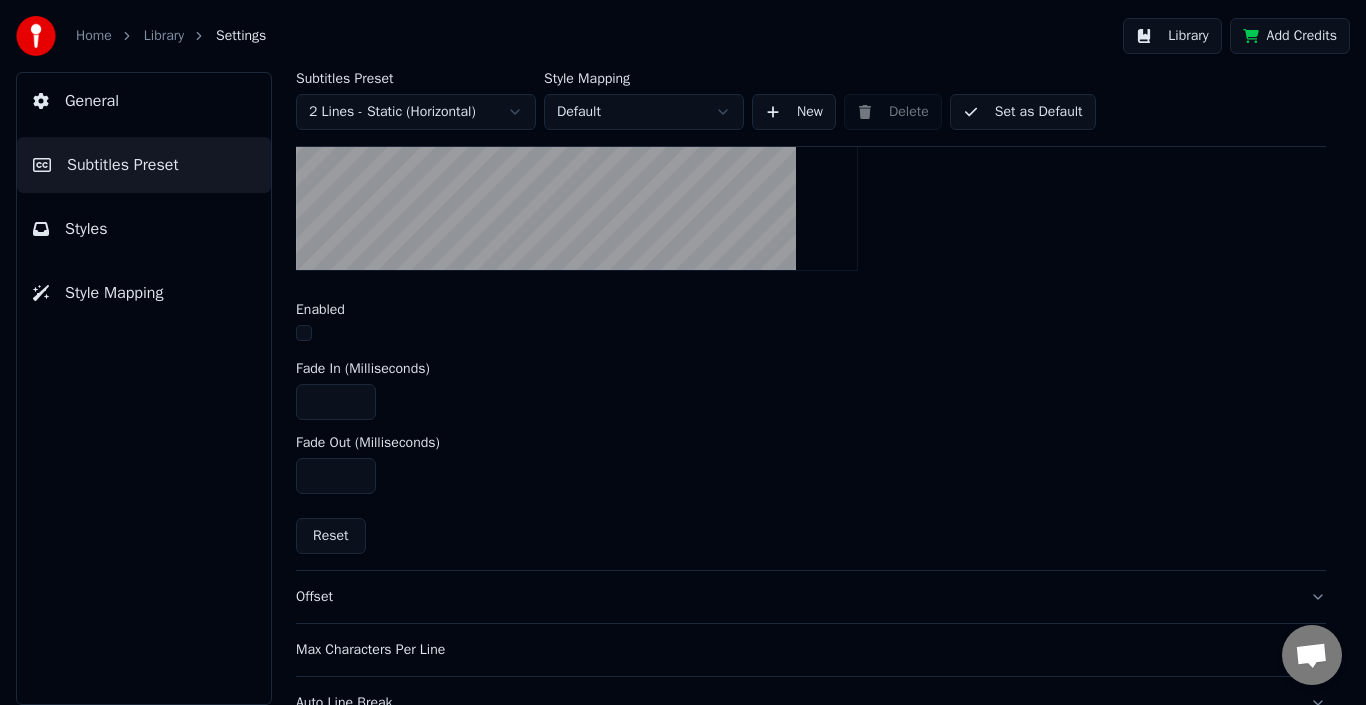 scroll, scrollTop: 725, scrollLeft: 0, axis: vertical 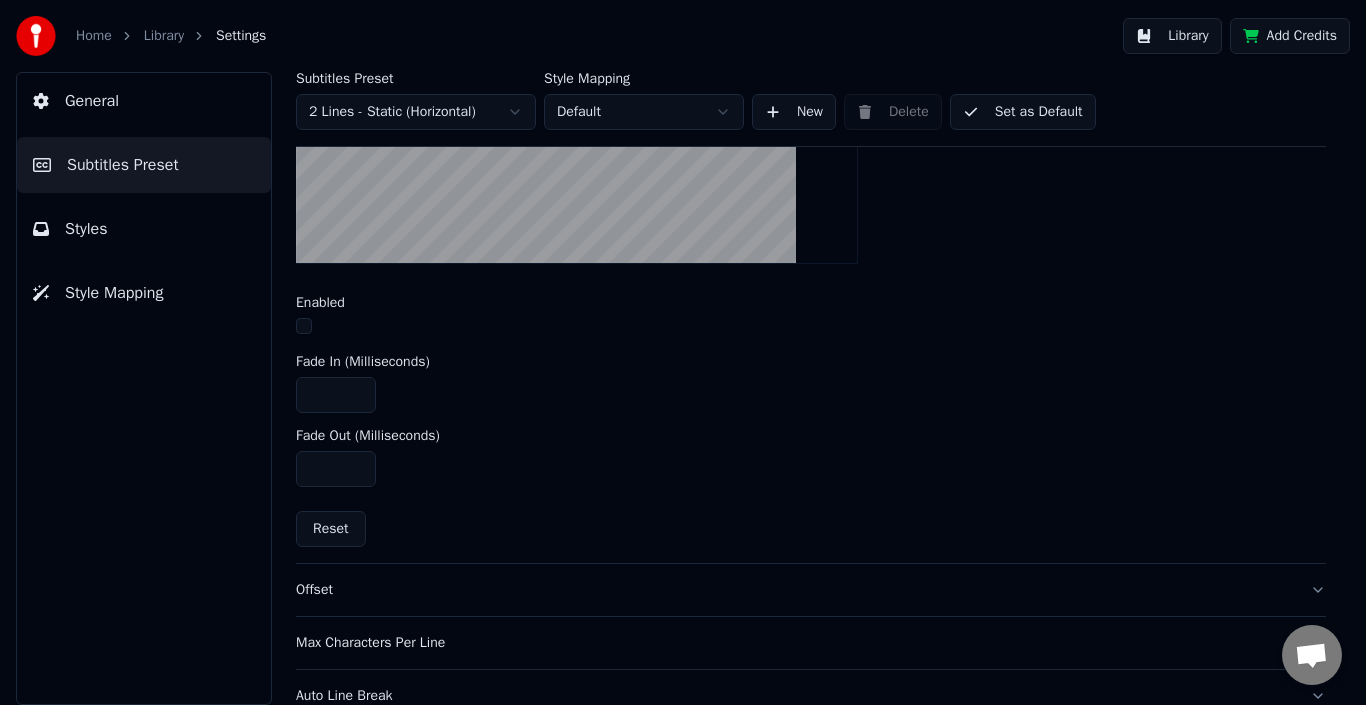 click at bounding box center [304, 326] 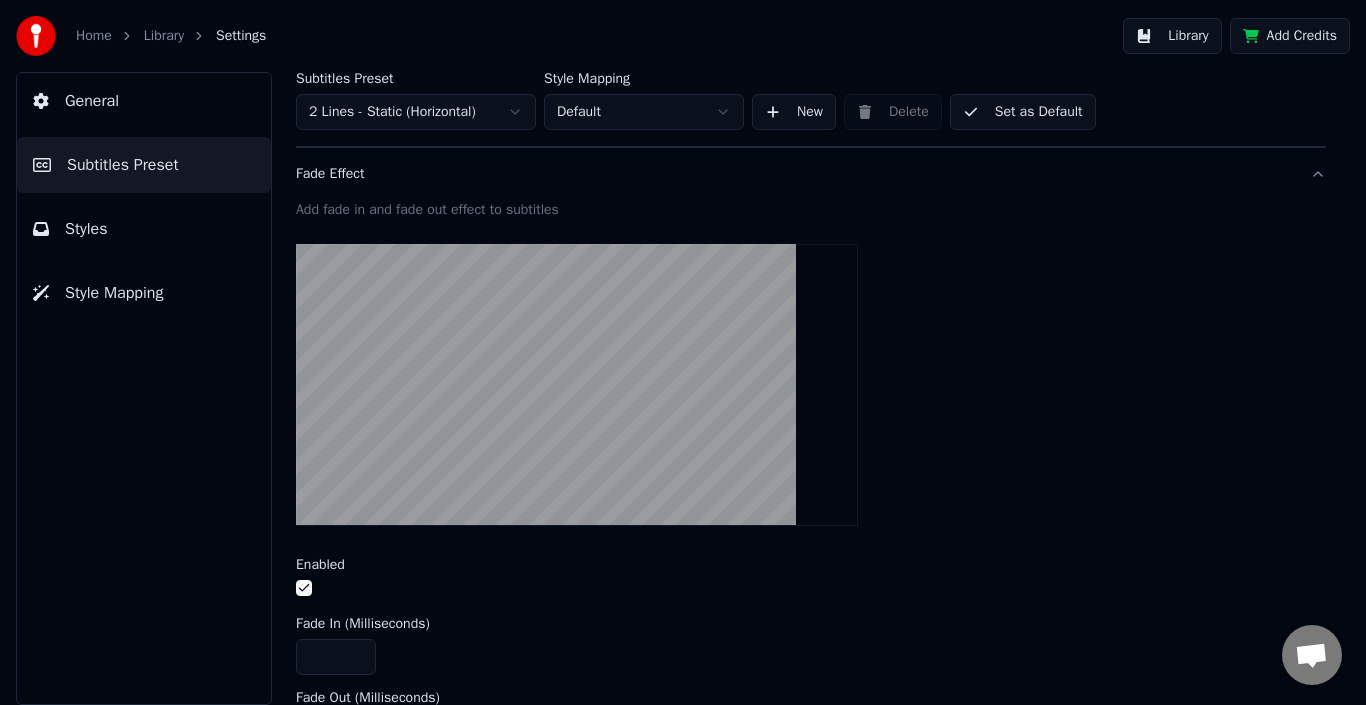 scroll, scrollTop: 460, scrollLeft: 0, axis: vertical 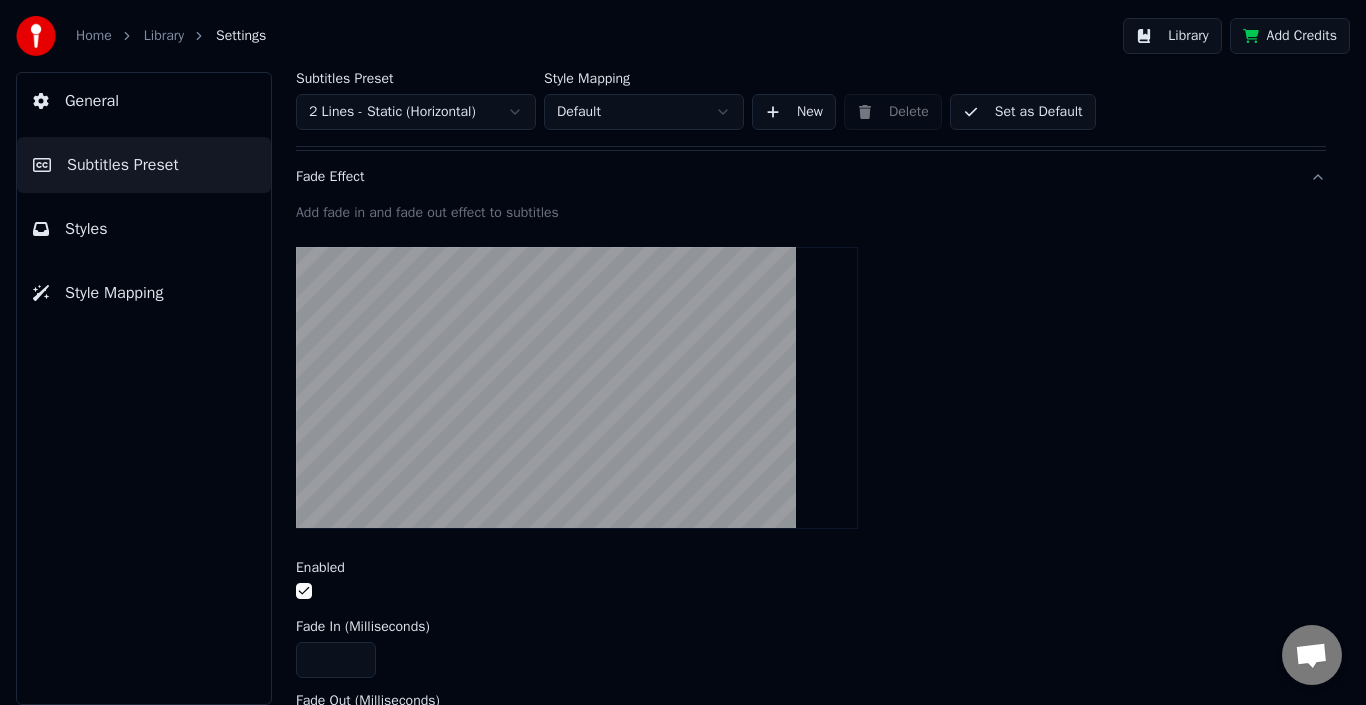 click at bounding box center (304, 591) 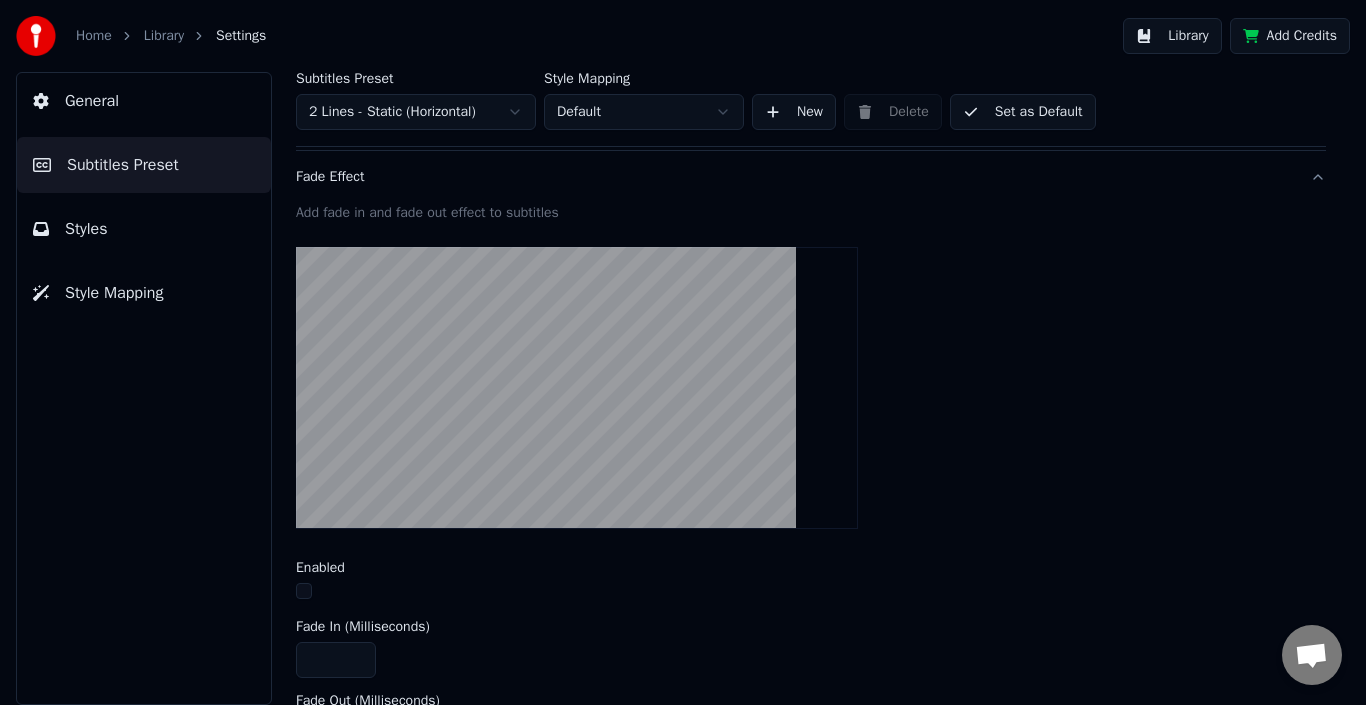 click on "Styles" at bounding box center [144, 229] 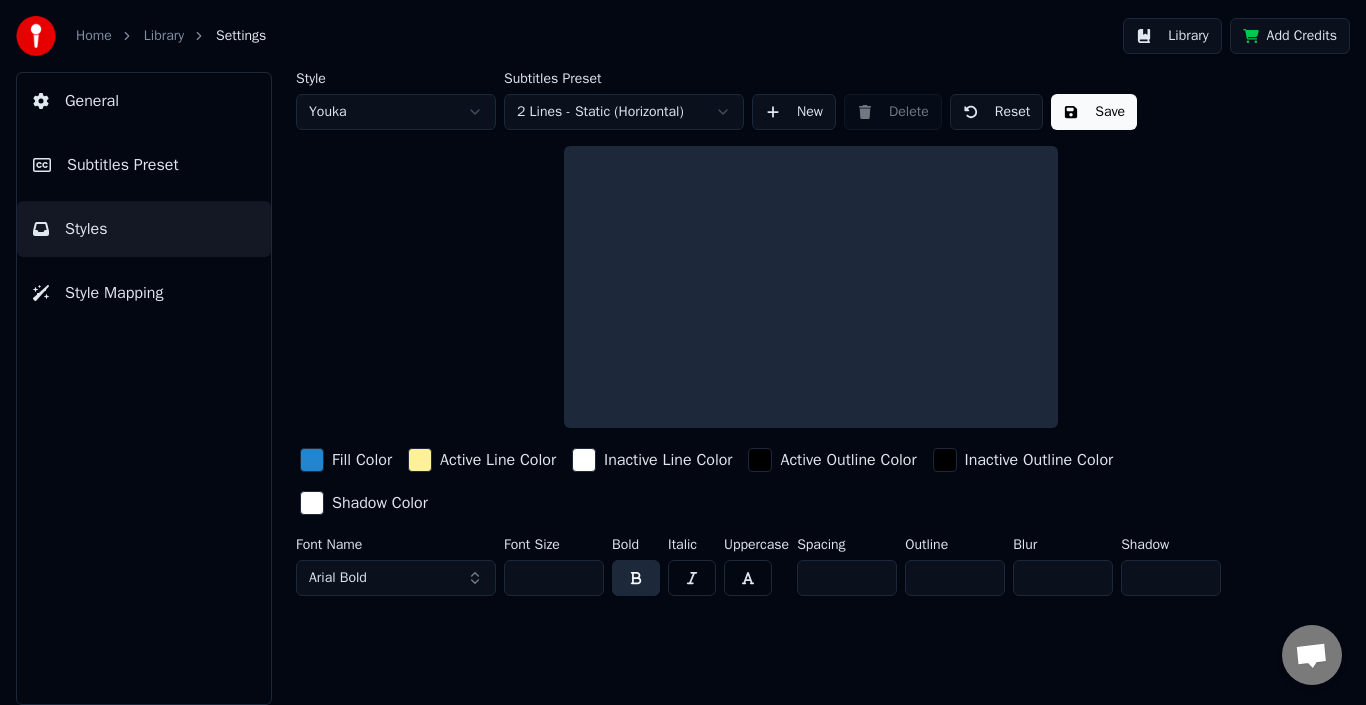 scroll, scrollTop: 0, scrollLeft: 0, axis: both 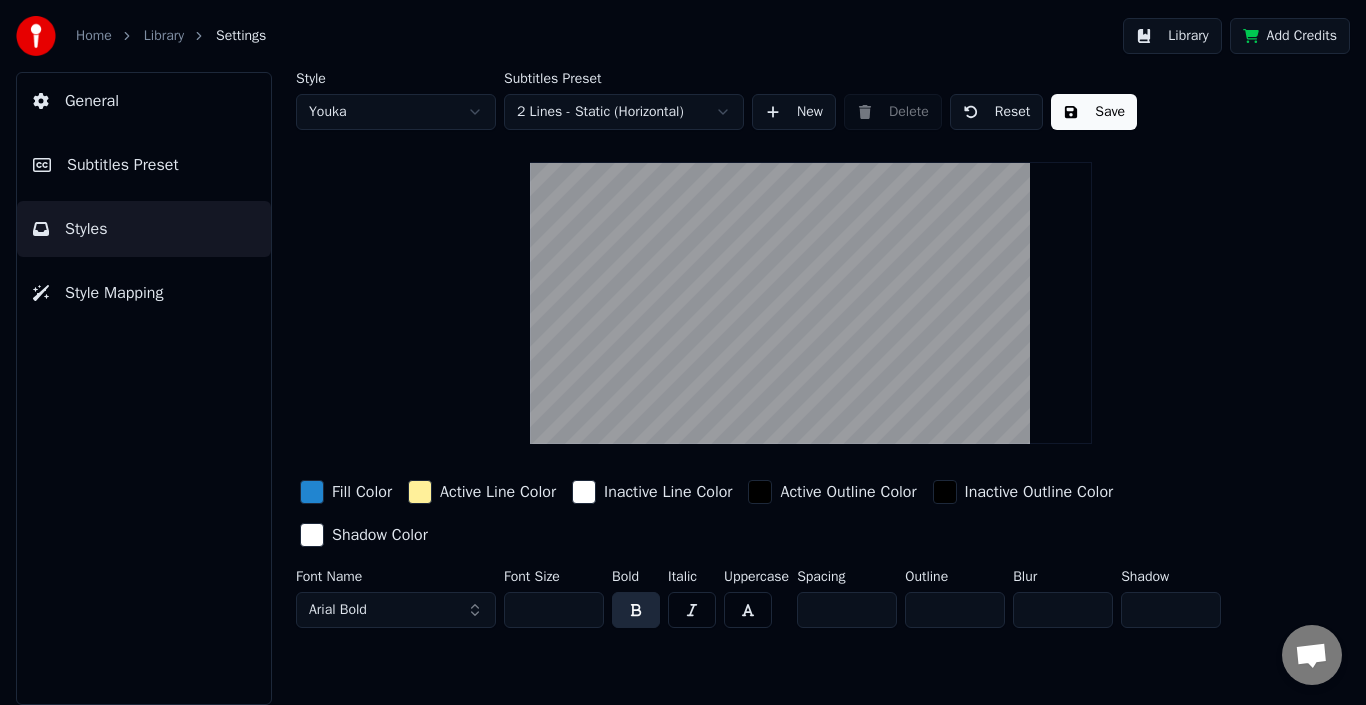 click on "Home Library Settings Library Add Credits General Subtitles Preset Styles Style Mapping Style Youka Subtitles Preset 2 Lines - Static (Horizontal) New Delete Reset Save Fill Color Active Line Color Inactive Line Color Active Outline Color Inactive Outline Color Shadow Color Font Name Arial Bold Font Size ** Bold Italic Uppercase Spacing * Outline * Blur * Shadow * Konuşma [PERSON_NAME] Sorularınız mı var? Bizimle sohbet et! Destek çevrimdışı Çevrimdışı. Bir süredir hareketsizdin. Sohbete yeniden bağlanmak için bir mesaj gönderin. Youka Desktop Merhaba! Sana nasıl yardımcı olabilirim?  Dosya gönder Emoji ekle Dosya gönder Sesli mesaj kaydetme We run on Crisp" at bounding box center (683, 352) 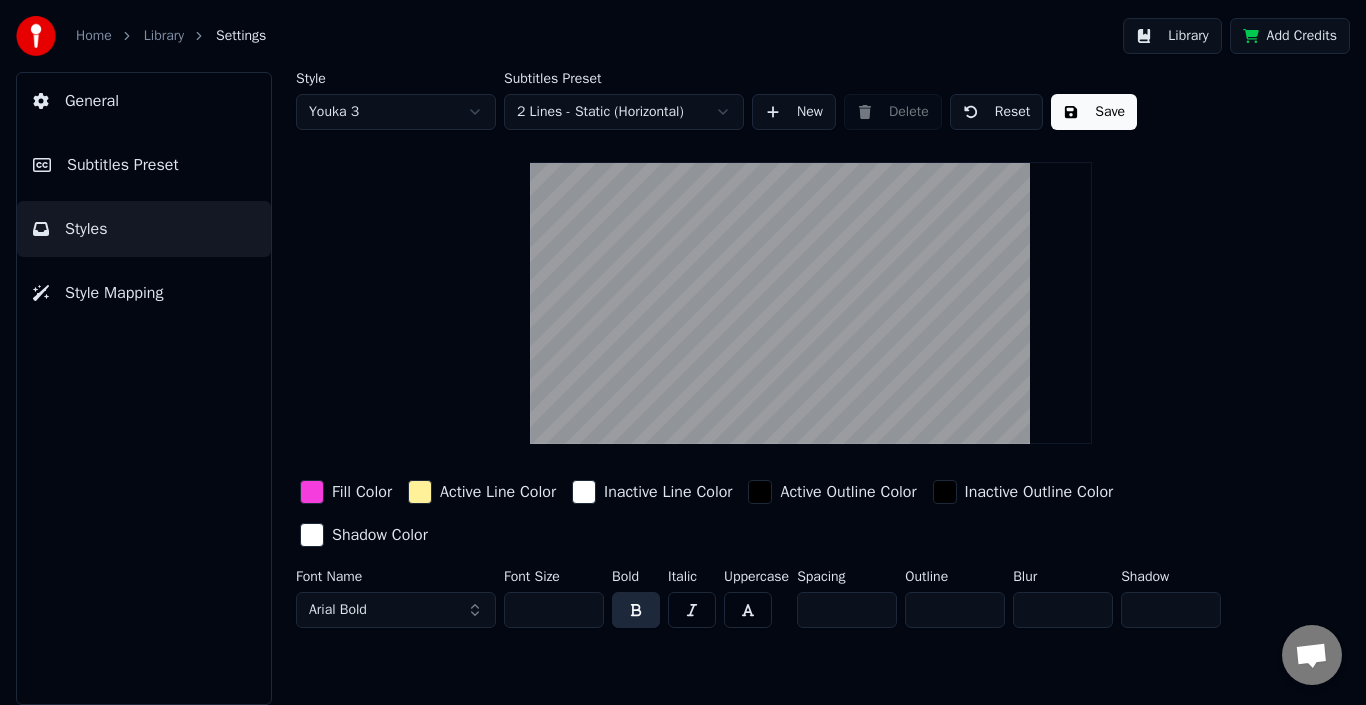 click on "Home Library Settings Library Add Credits General Subtitles Preset Styles Style Mapping Style Youka 3 Subtitles Preset 2 Lines - Static (Horizontal) New Delete Reset Save Fill Color Active Line Color Inactive Line Color Active Outline Color Inactive Outline Color Shadow Color Font Name Arial Bold Font Size ** Bold Italic Uppercase Spacing * Outline * Blur * Shadow * Konuşma [PERSON_NAME] Sorularınız mı var? Bizimle sohbet et! Destek çevrimdışı Çevrimdışı. Bir süredir hareketsizdin. Sohbete yeniden bağlanmak için bir mesaj gönderin. Youka Desktop Merhaba! Sana nasıl yardımcı olabilirim?  Dosya gönder Emoji ekle Dosya gönder Sesli mesaj kaydetme We run on Crisp" at bounding box center (683, 352) 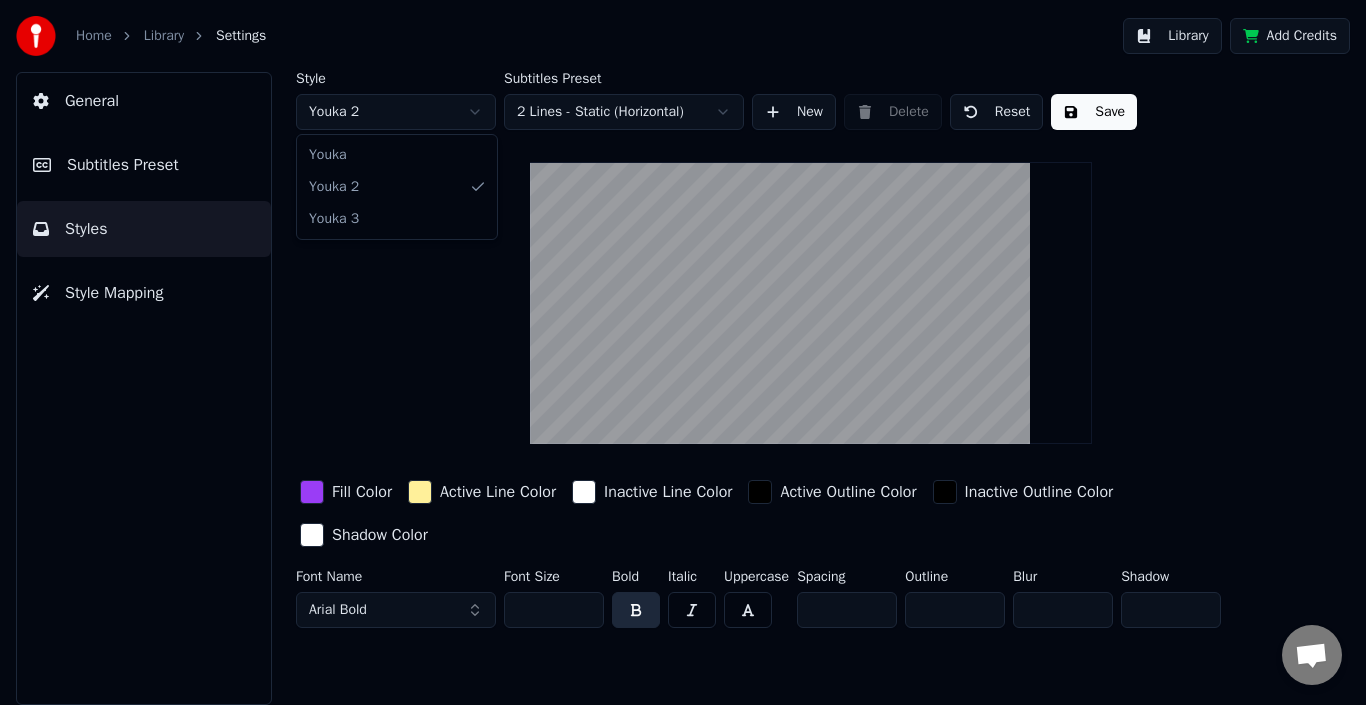 click on "Home Library Settings Library Add Credits General Subtitles Preset Styles Style Mapping Style Youka 2 Subtitles Preset 2 Lines - Static (Horizontal) New Delete Reset Save Fill Color Active Line Color Inactive Line Color Active Outline Color Inactive Outline Color Shadow Color Font Name Arial Bold Font Size ** Bold Italic Uppercase Spacing * Outline * Blur * Shadow * Konuşma [PERSON_NAME] Sorularınız mı var? Bizimle sohbet et! Destek çevrimdışı Çevrimdışı. Bir süredir hareketsizdin. Sohbete yeniden bağlanmak için bir mesaj gönderin. Youka Desktop Merhaba! Sana nasıl yardımcı olabilirim?  Dosya gönder Emoji ekle Dosya gönder Sesli mesaj kaydetme We run on Crisp [PERSON_NAME] 2 Youka 3" at bounding box center (683, 352) 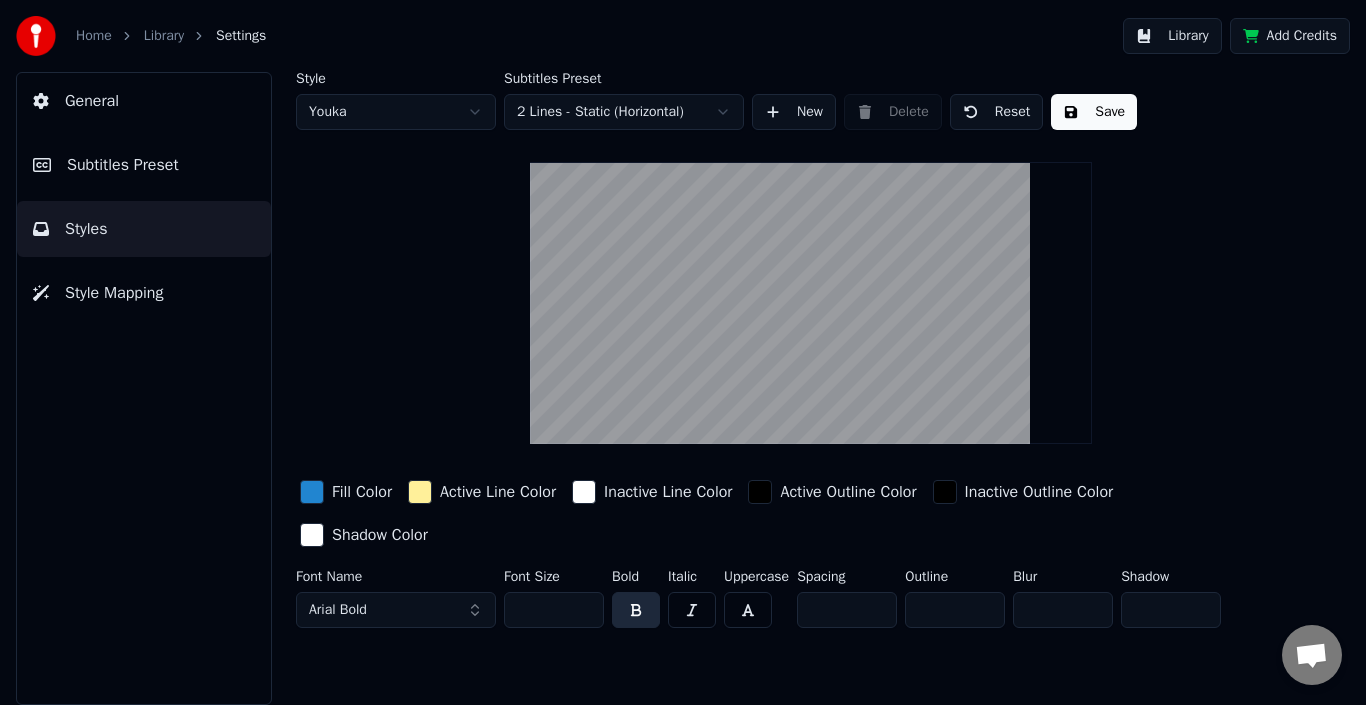 click on "Home Library Settings Library Add Credits General Subtitles Preset Styles Style Mapping Style Youka Subtitles Preset 2 Lines - Static (Horizontal) New Delete Reset Save Fill Color Active Line Color Inactive Line Color Active Outline Color Inactive Outline Color Shadow Color Font Name Arial Bold Font Size ** Bold Italic Uppercase Spacing * Outline * Blur * Shadow * Konuşma [PERSON_NAME] Sorularınız mı var? Bizimle sohbet et! Destek çevrimdışı Çevrimdışı. Bir süredir hareketsizdin. Sohbete yeniden bağlanmak için bir mesaj gönderin. Youka Desktop Merhaba! Sana nasıl yardımcı olabilirim?  Dosya gönder Emoji ekle Dosya gönder Sesli mesaj kaydetme We run on Crisp" at bounding box center [683, 352] 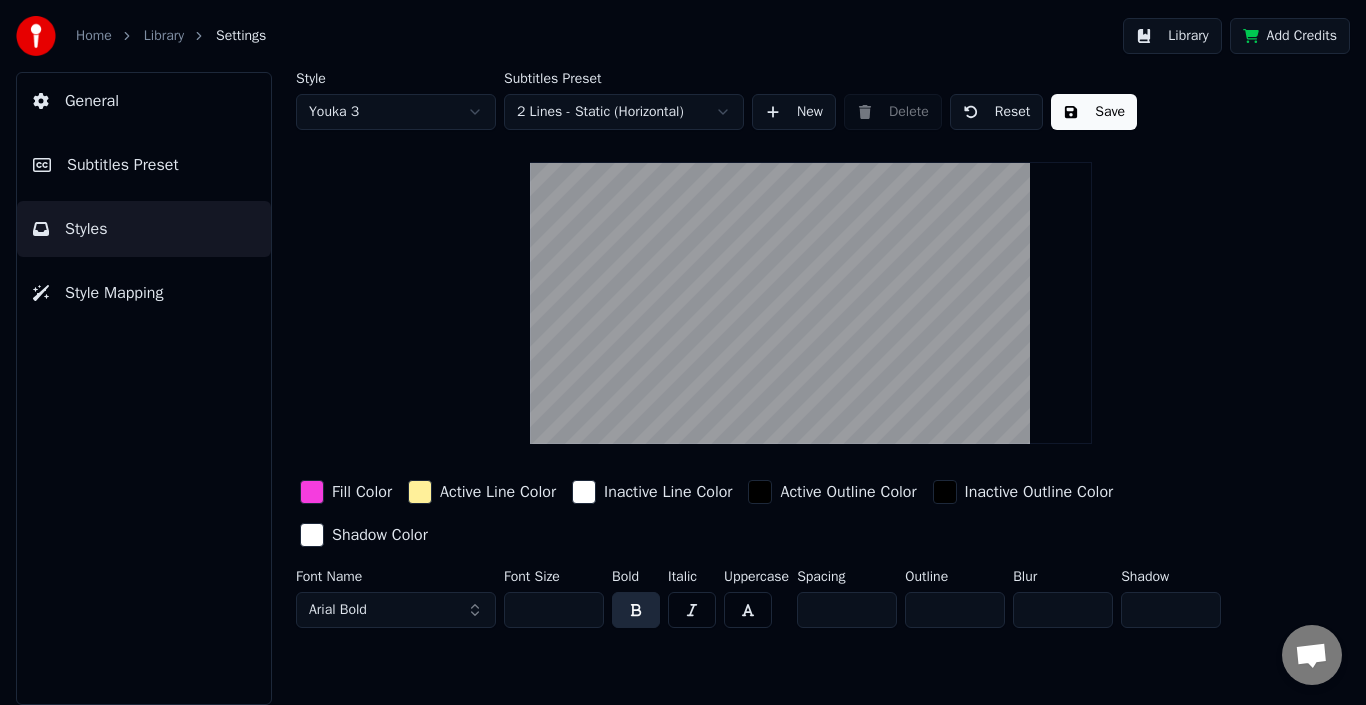 click on "Save" at bounding box center (1094, 112) 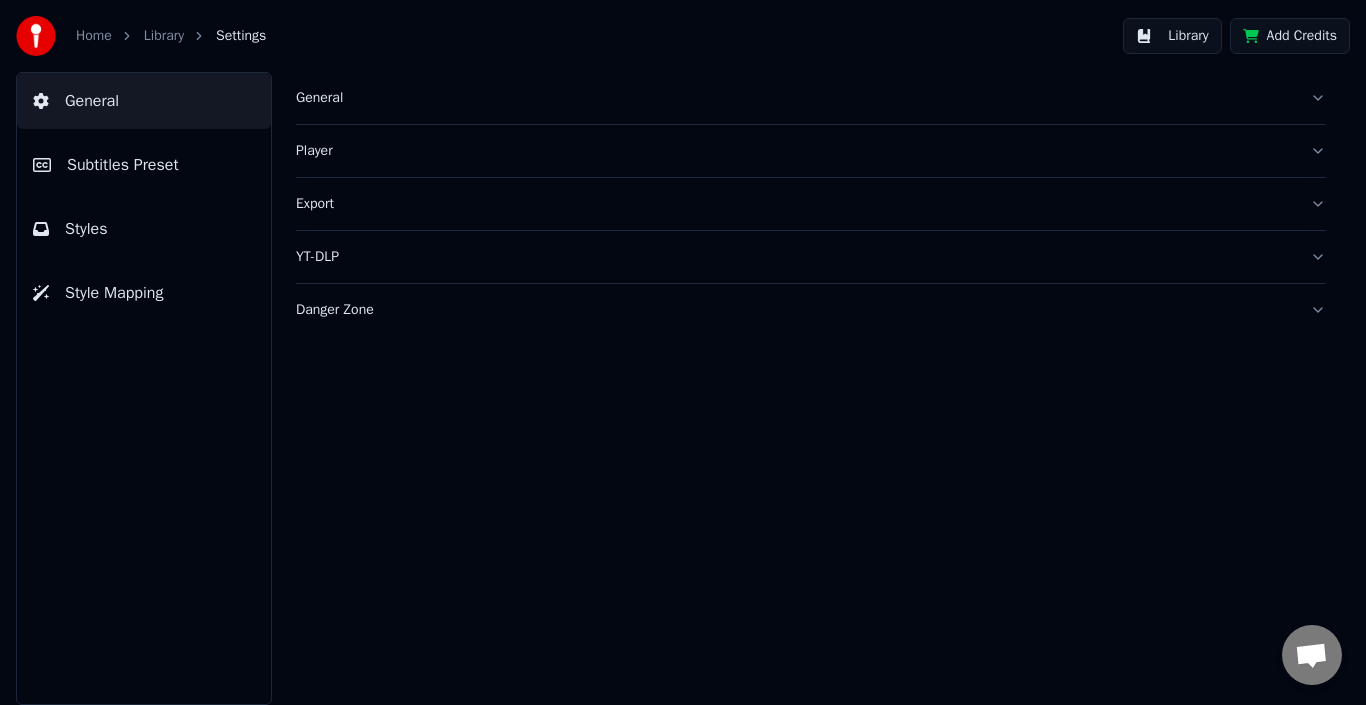 click on "Player" at bounding box center [795, 151] 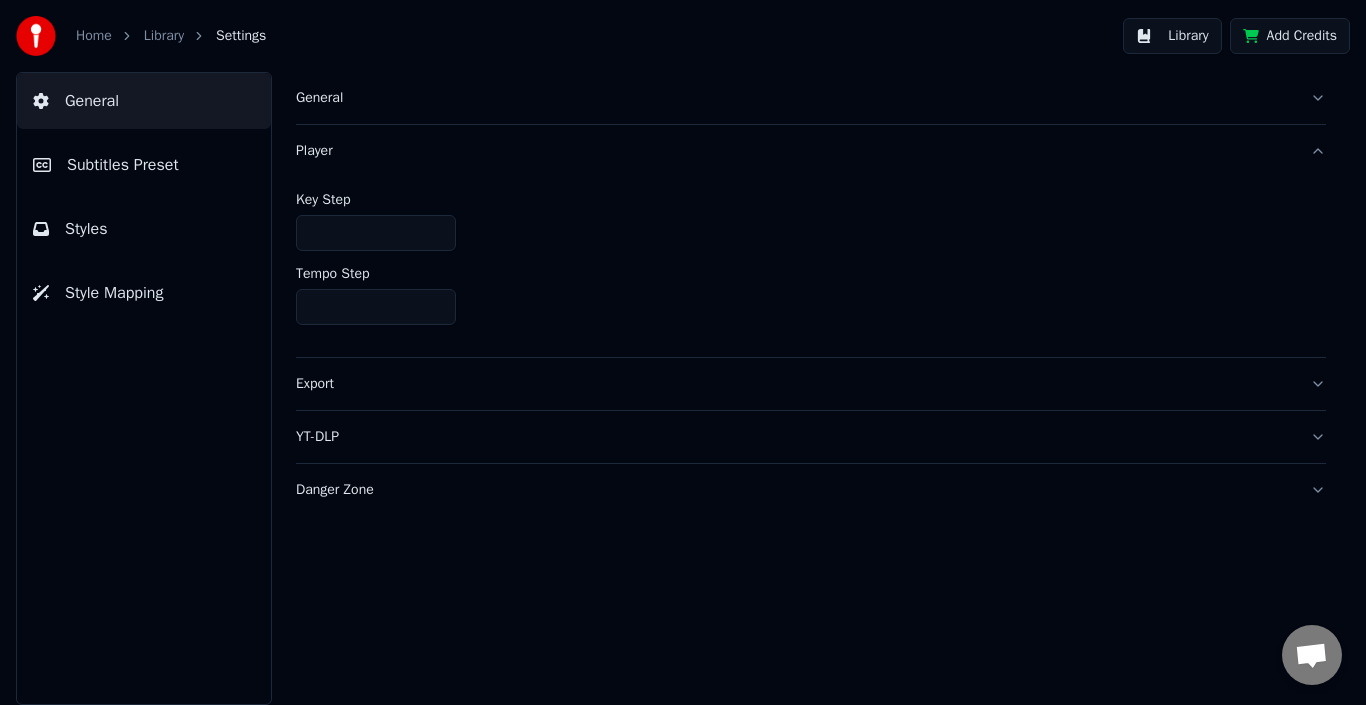 click on "Export" at bounding box center [811, 384] 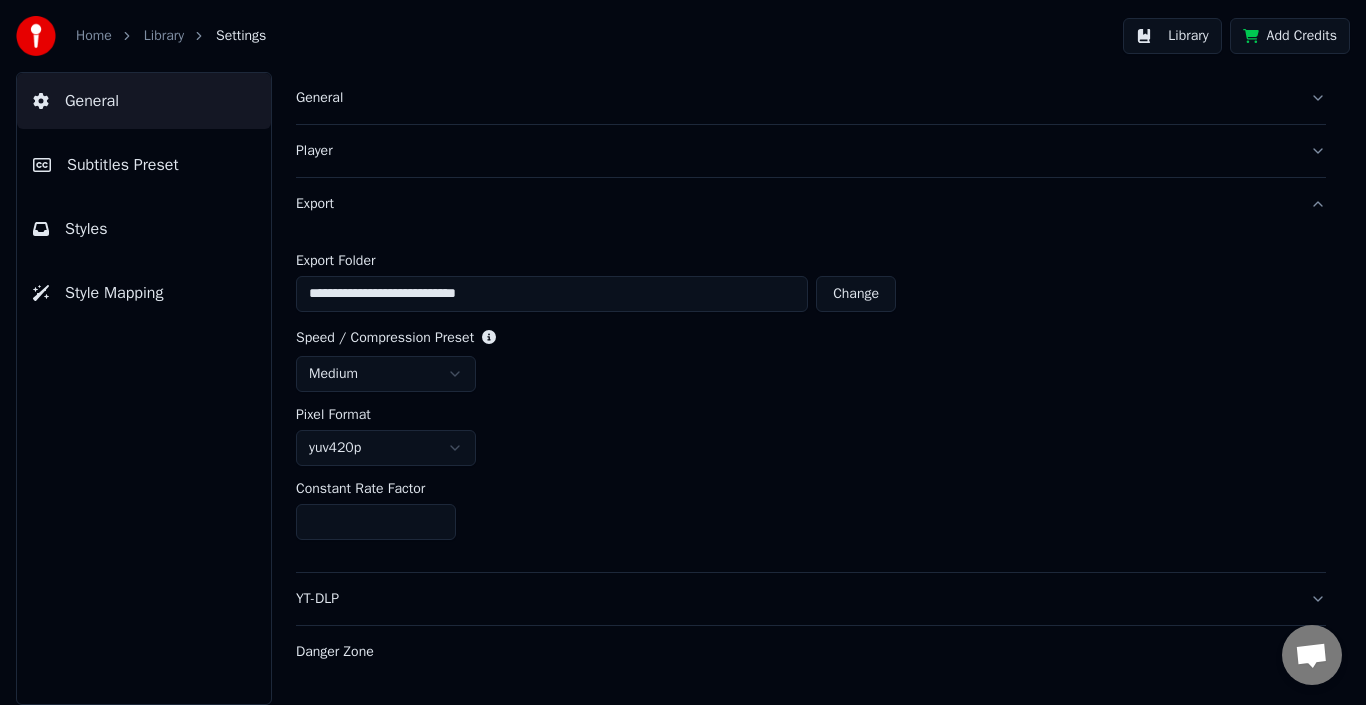 click on "General" at bounding box center (795, 98) 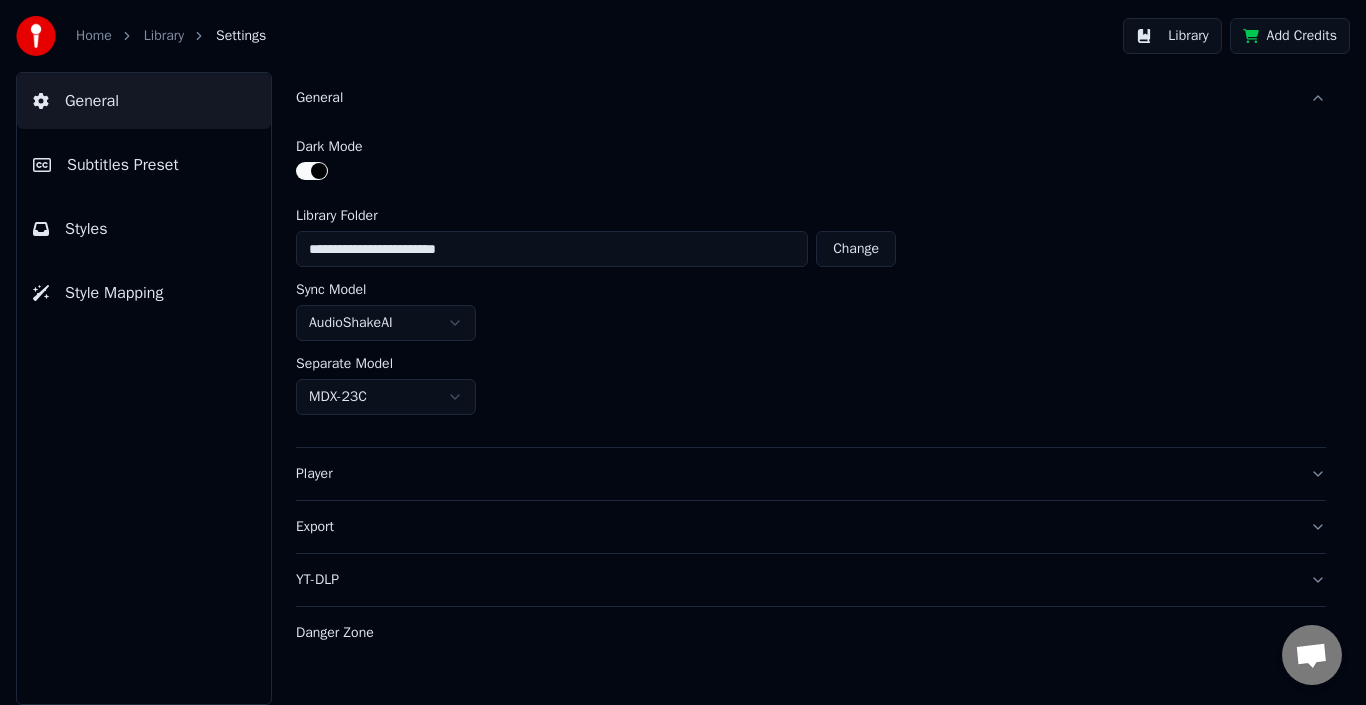 click on "Library" at bounding box center [164, 36] 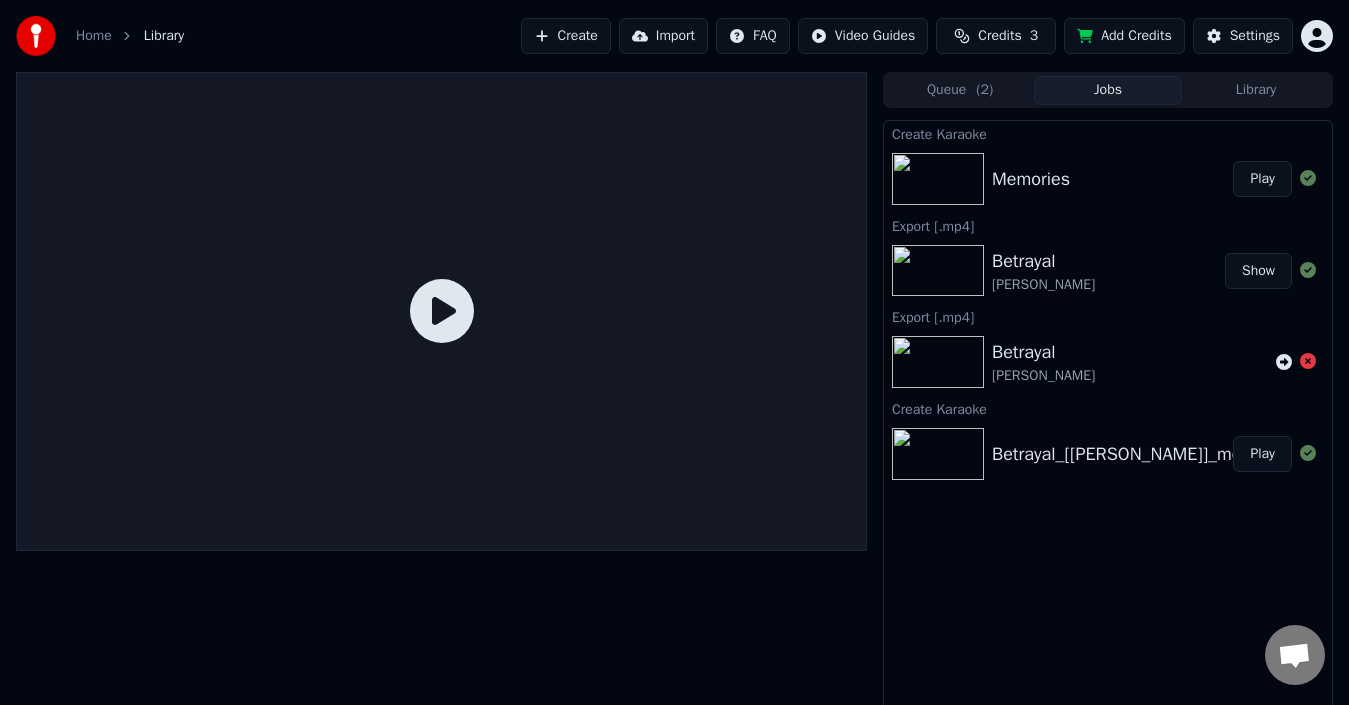 click at bounding box center [441, 311] 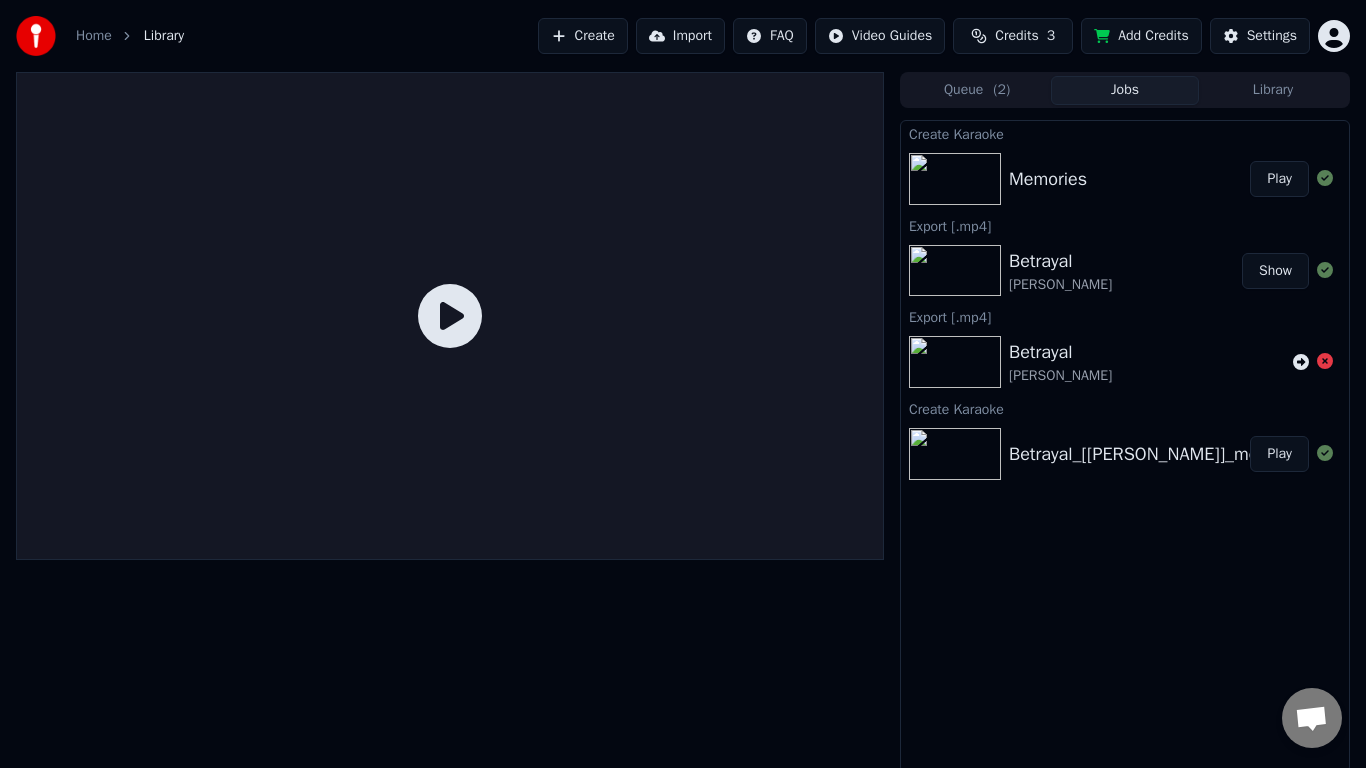 click 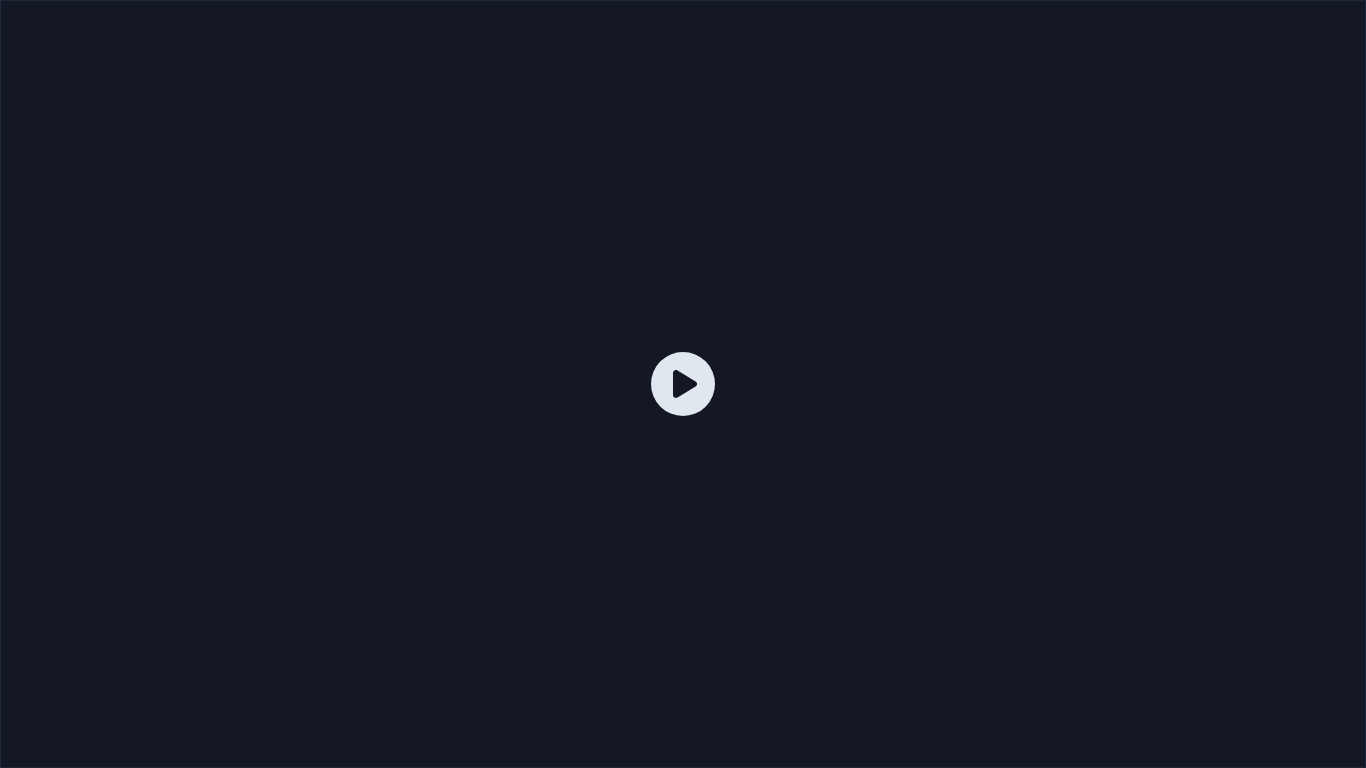 click 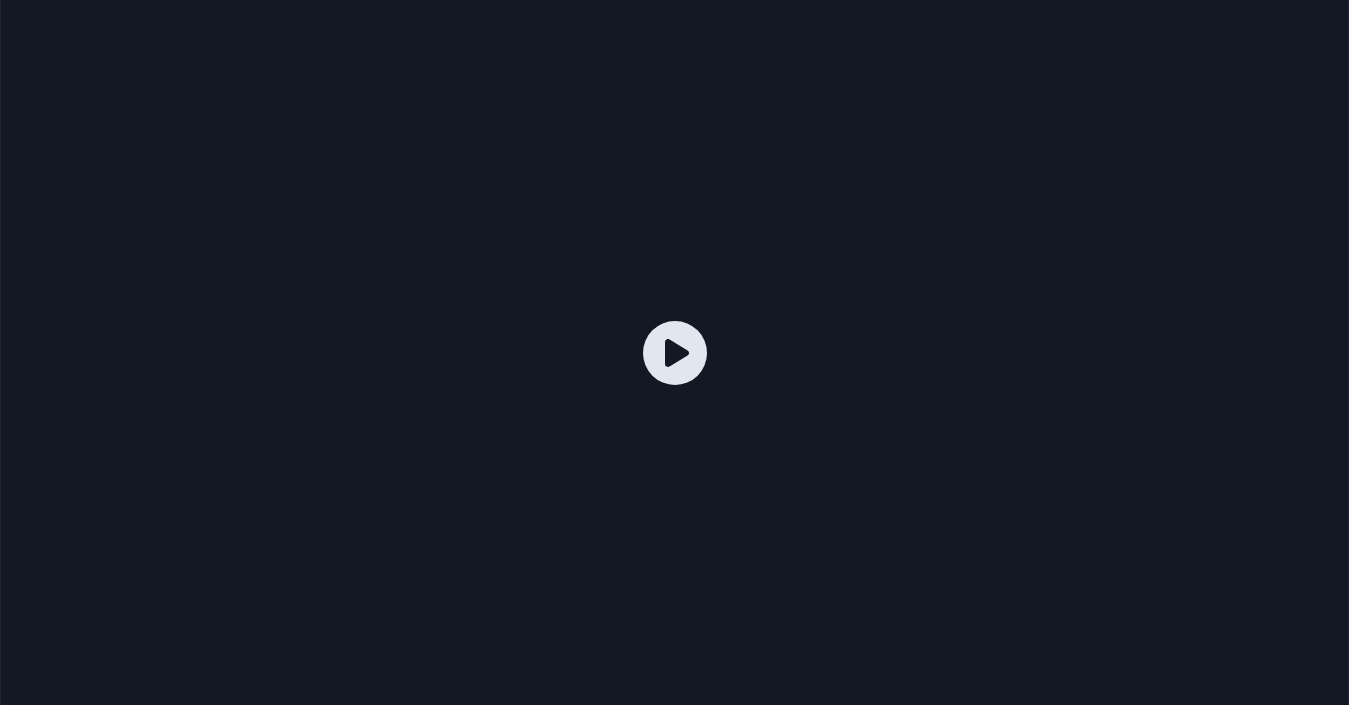 click at bounding box center (674, 352) 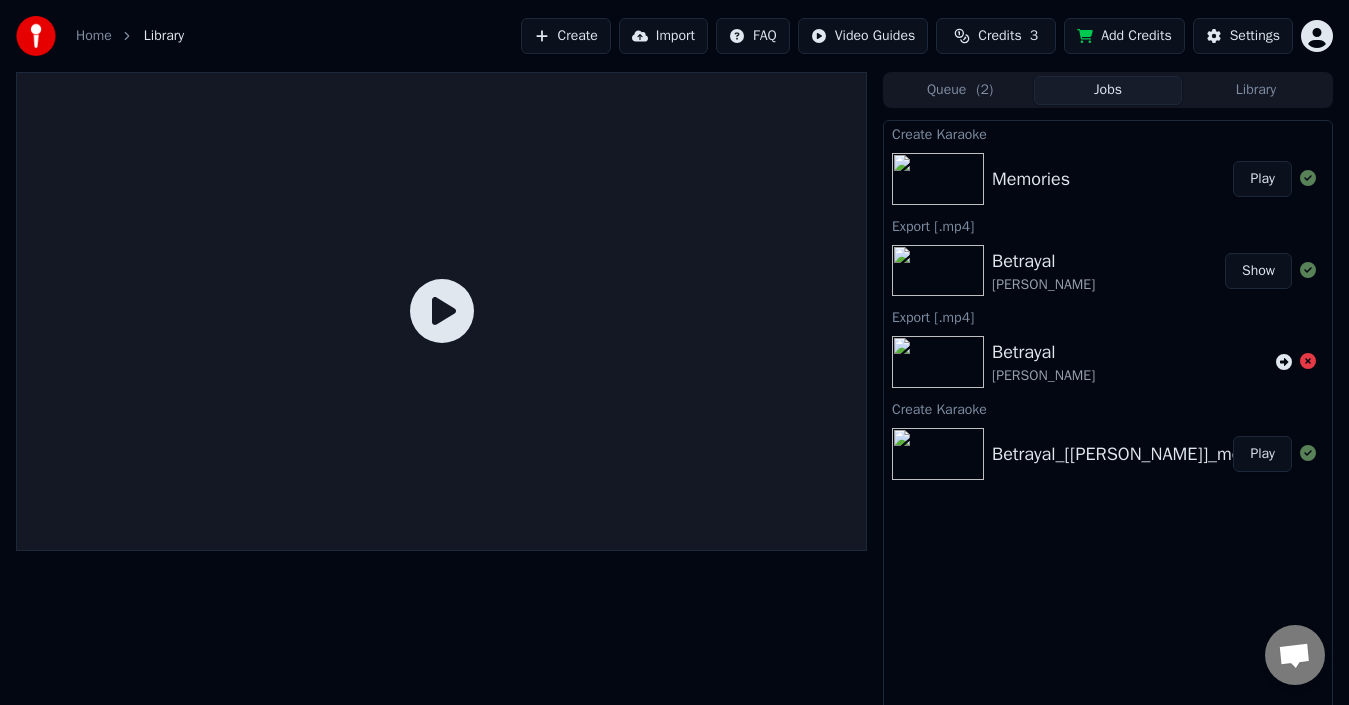 click on "Play" at bounding box center [1262, 179] 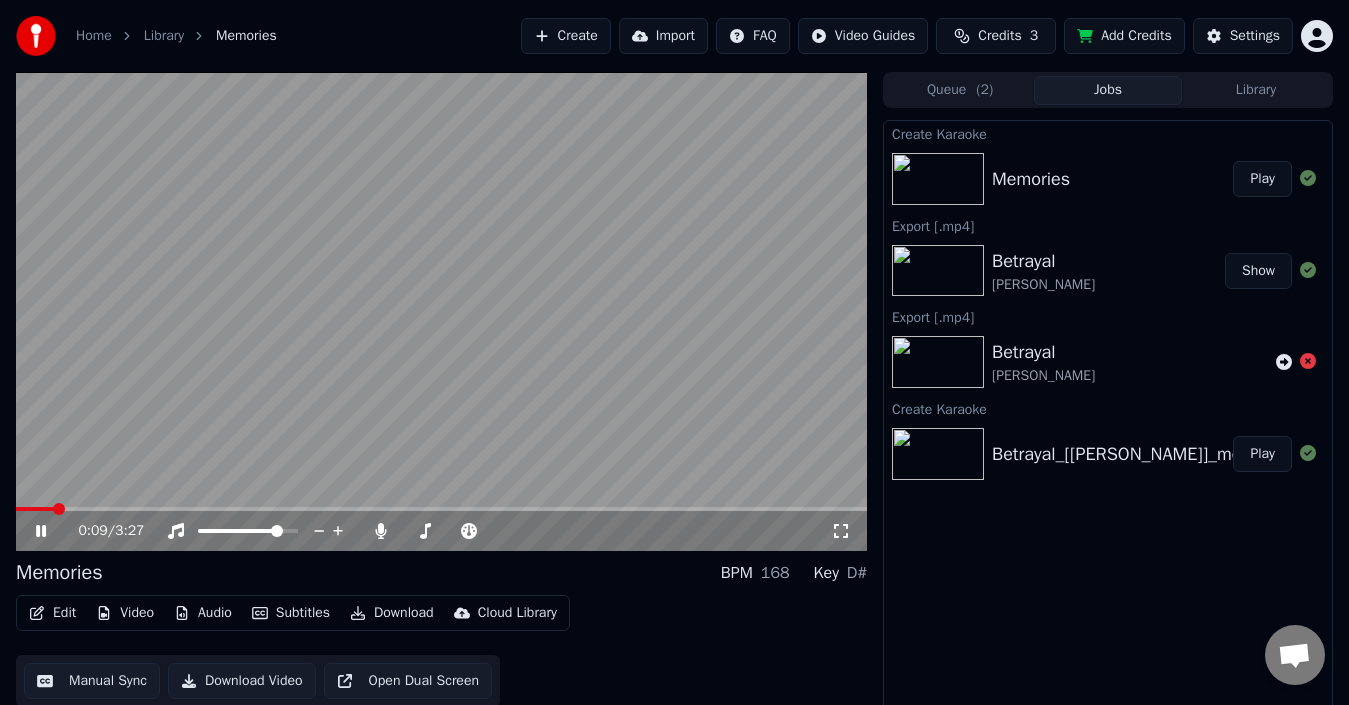 click at bounding box center [441, 311] 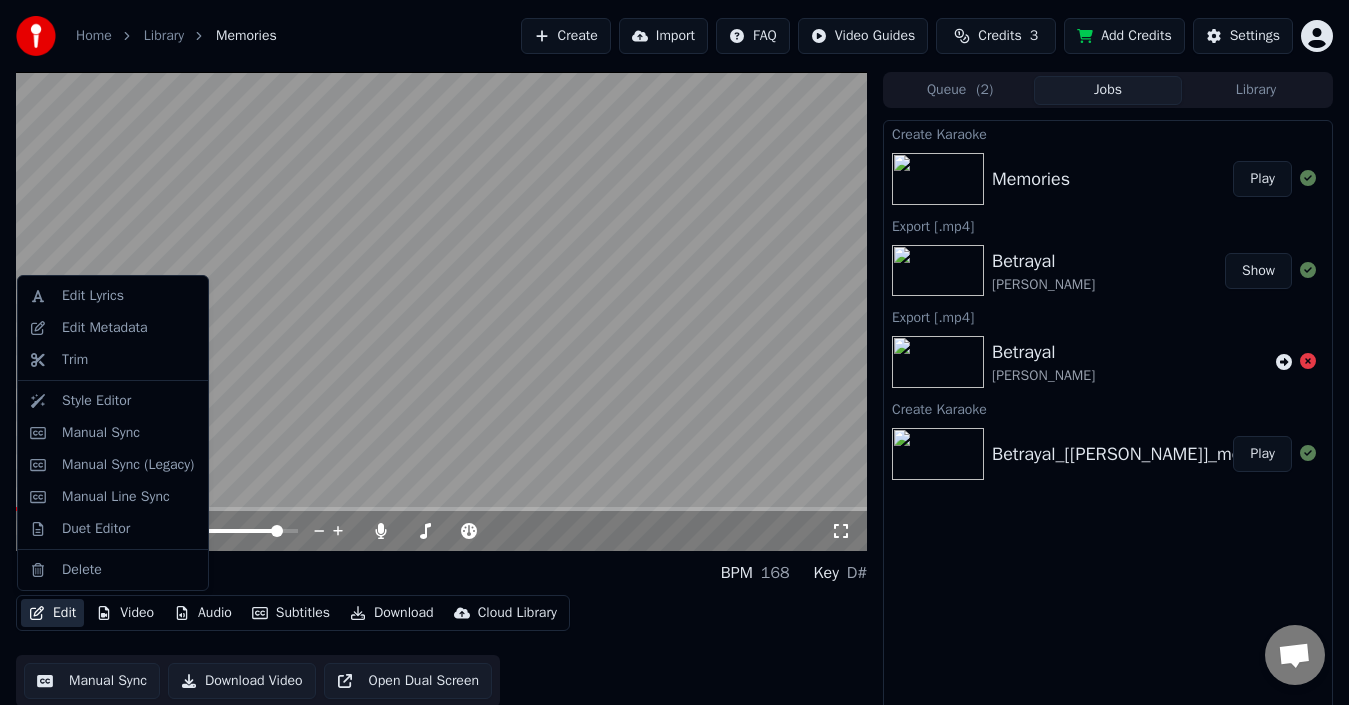 click on "Edit" at bounding box center [52, 613] 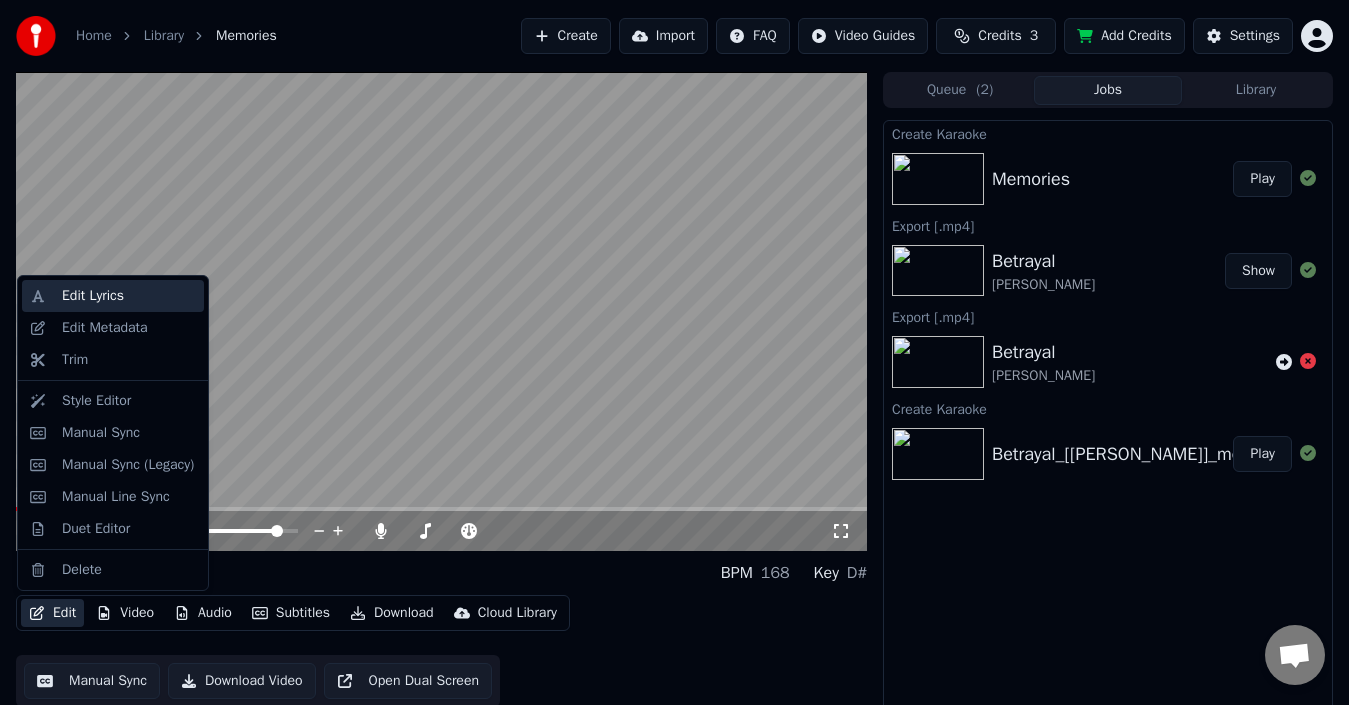 click on "Edit Lyrics" at bounding box center (129, 296) 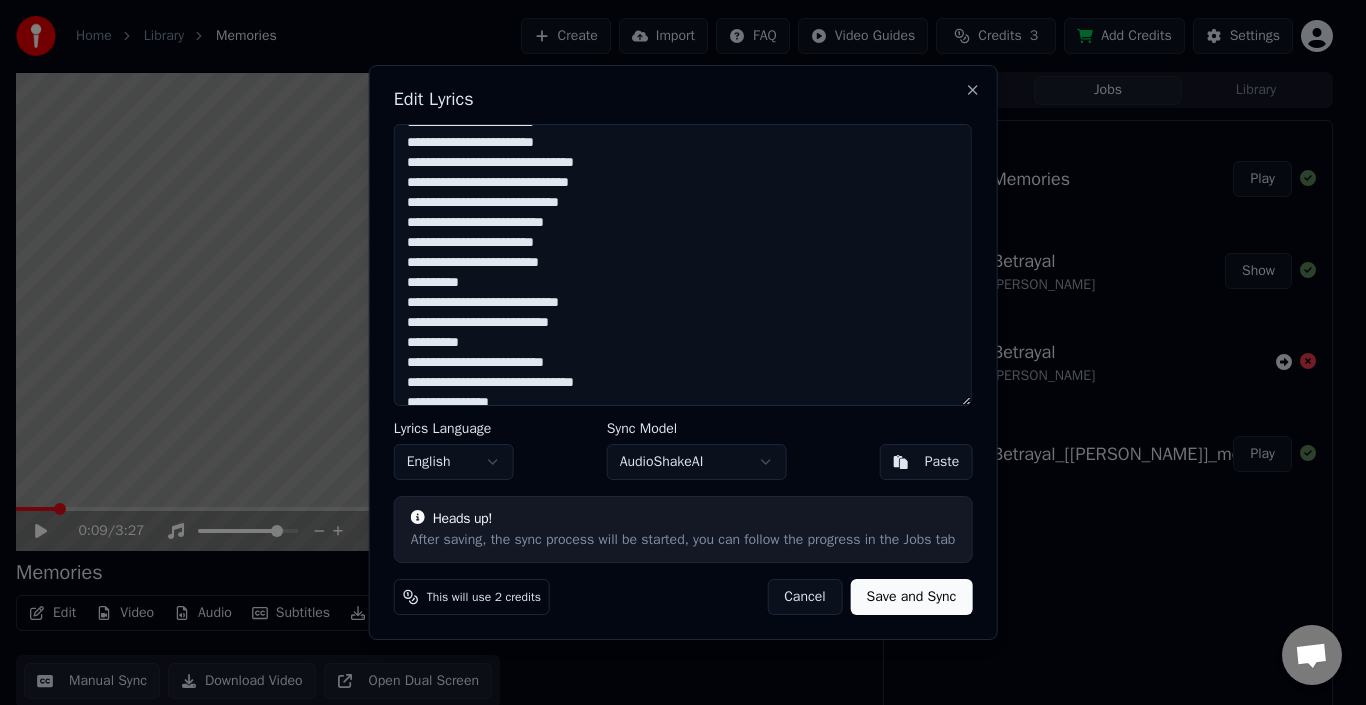 scroll, scrollTop: 735, scrollLeft: 0, axis: vertical 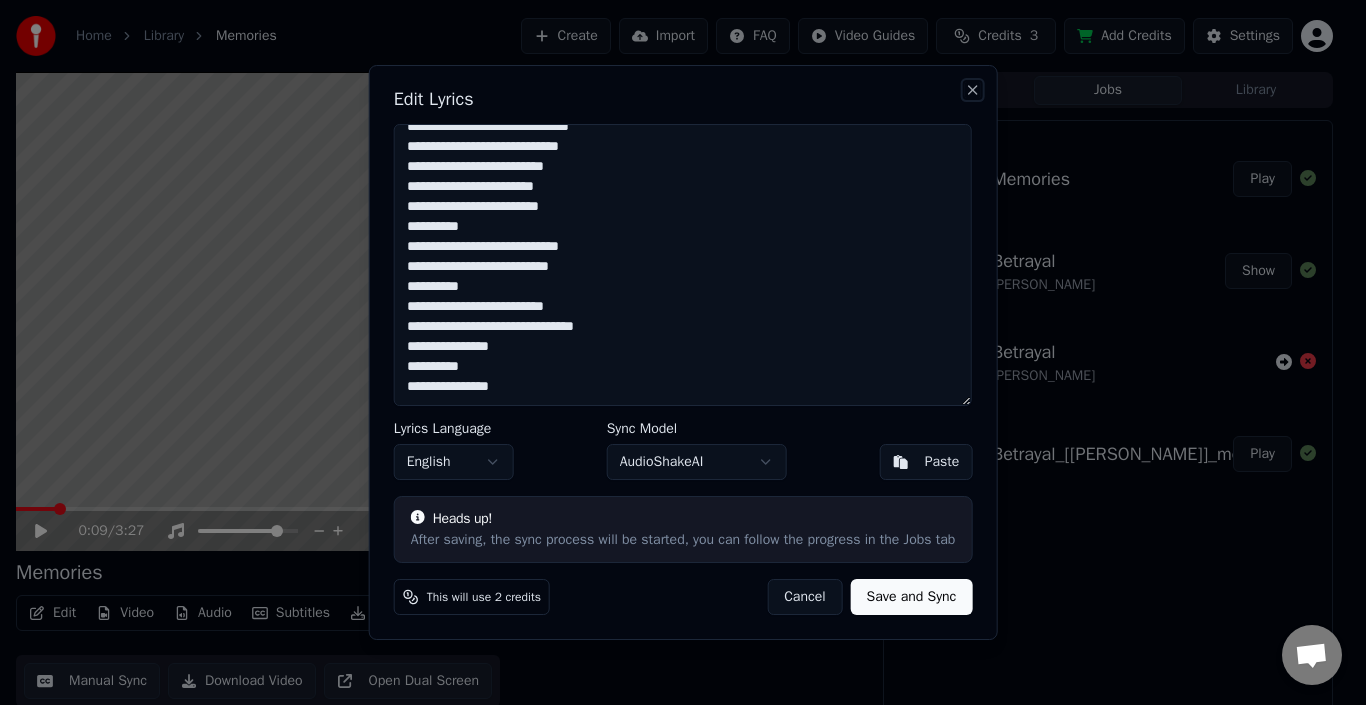 click on "Close" at bounding box center [972, 90] 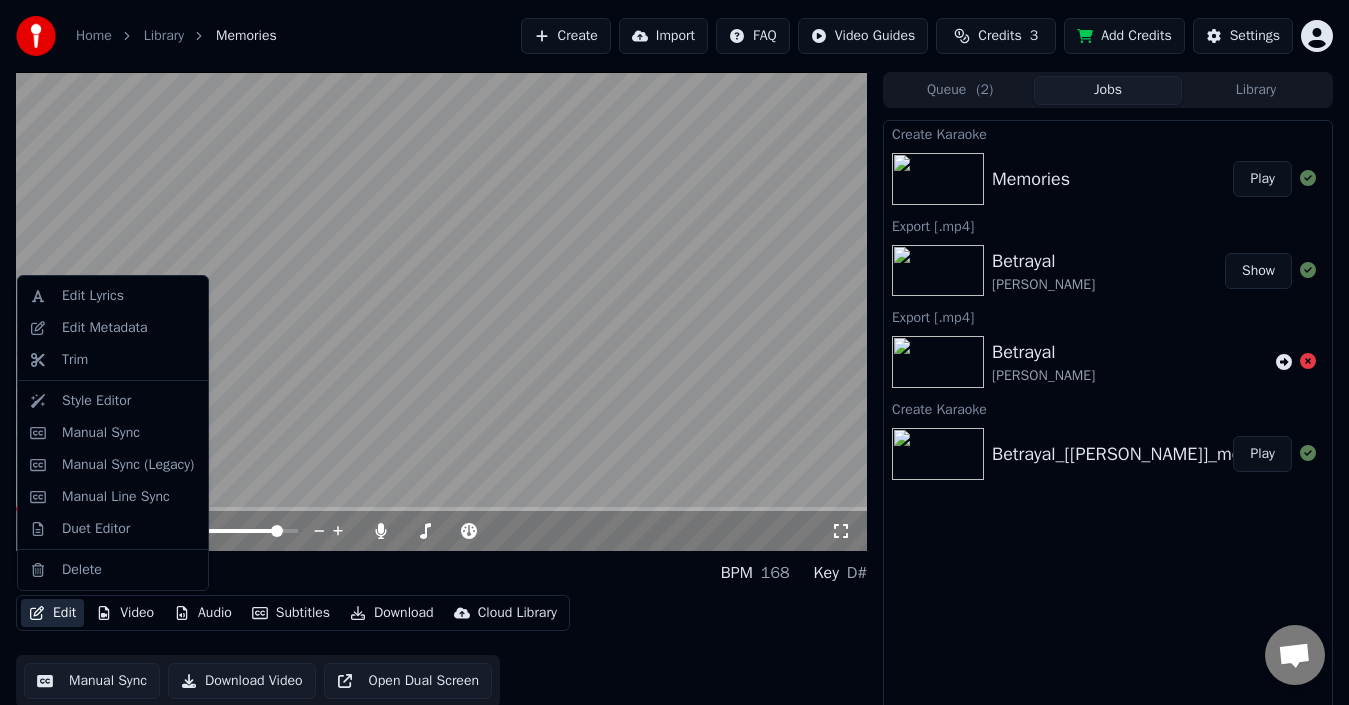 click on "Edit" at bounding box center (52, 613) 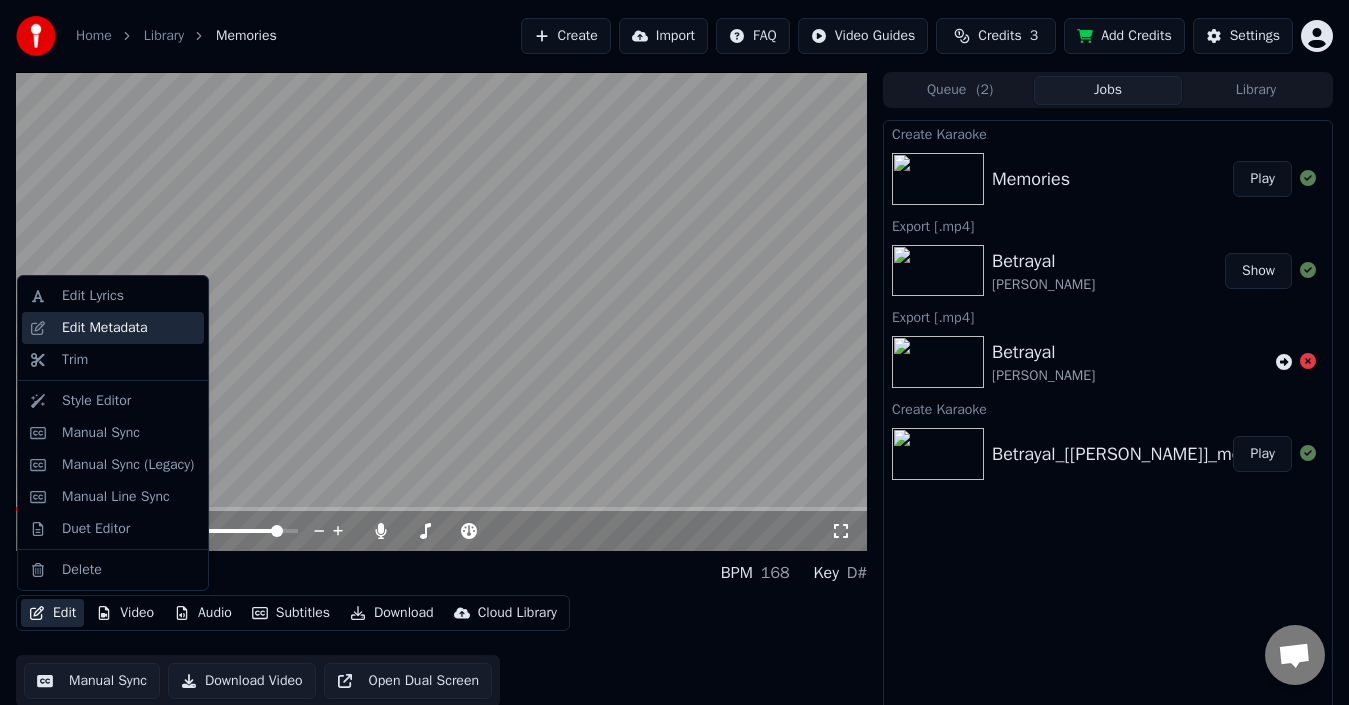 click on "Edit Metadata" at bounding box center (105, 328) 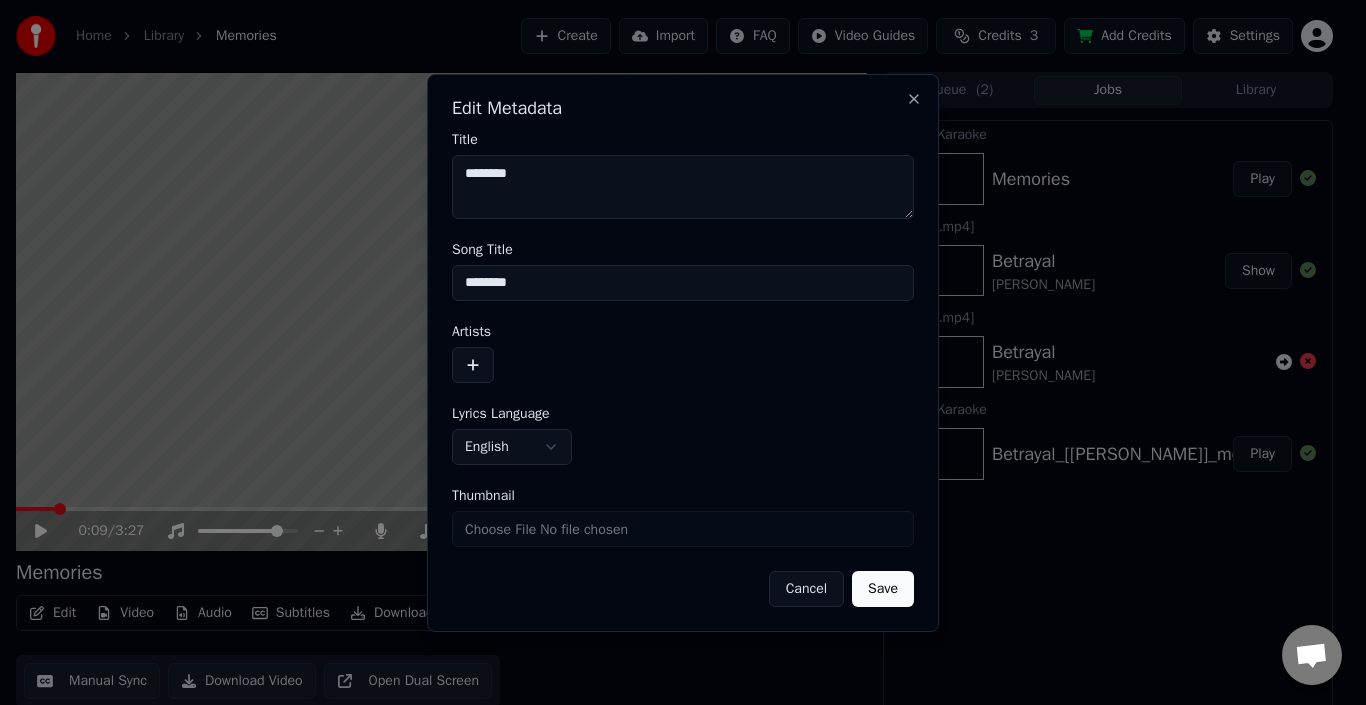 drag, startPoint x: 545, startPoint y: 182, endPoint x: 255, endPoint y: 176, distance: 290.06207 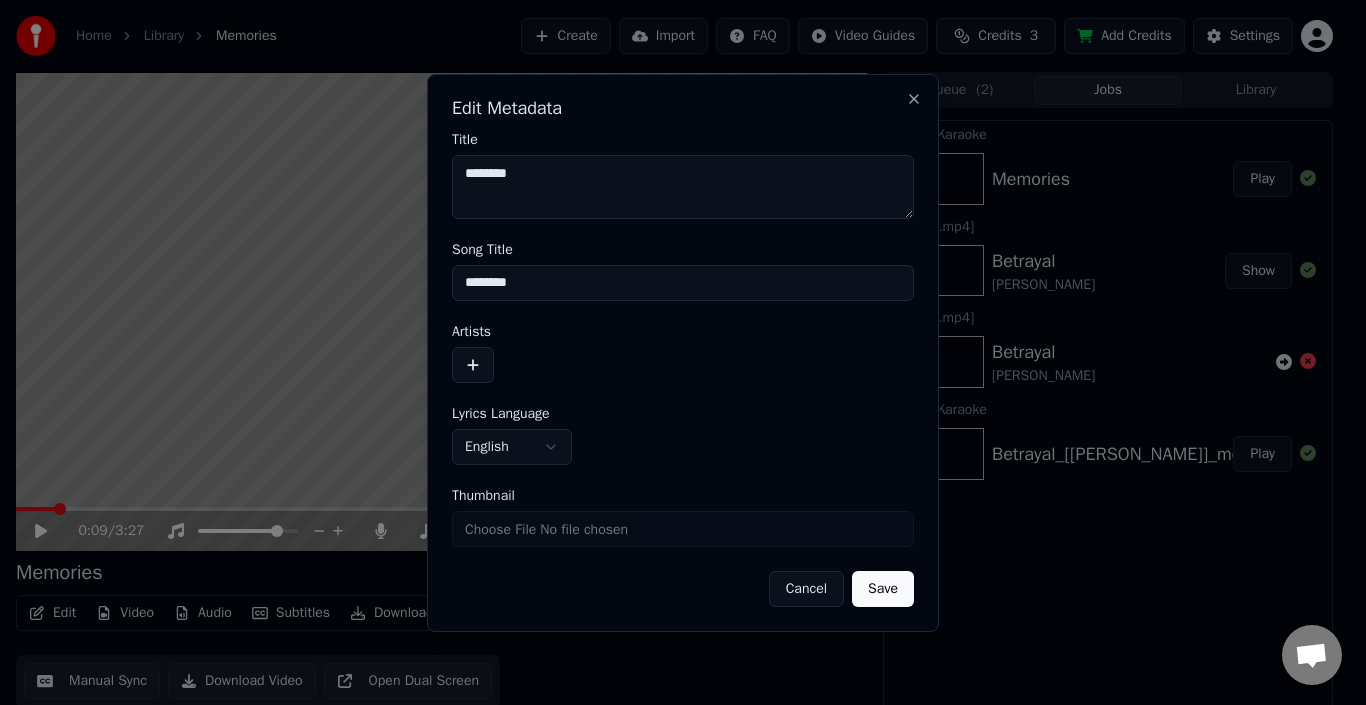click on "**********" at bounding box center (674, 352) 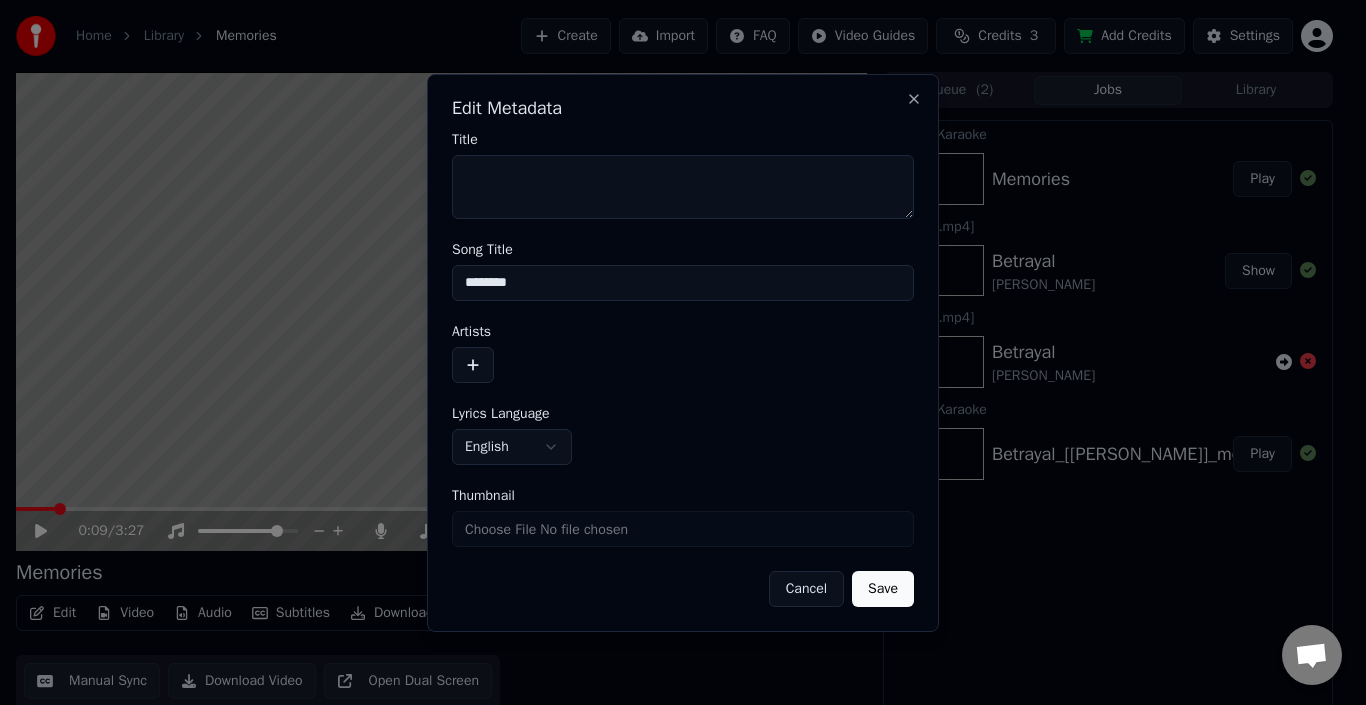 type 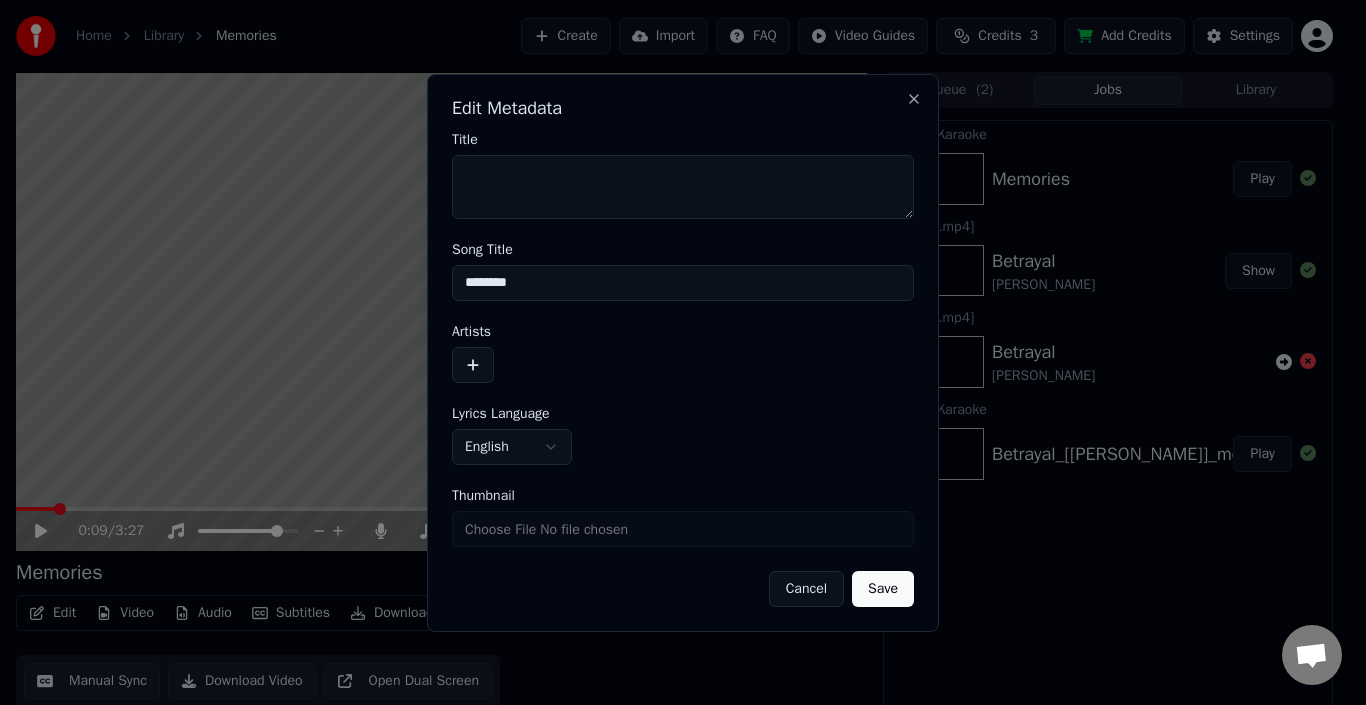 drag, startPoint x: 535, startPoint y: 283, endPoint x: 299, endPoint y: 327, distance: 240.06665 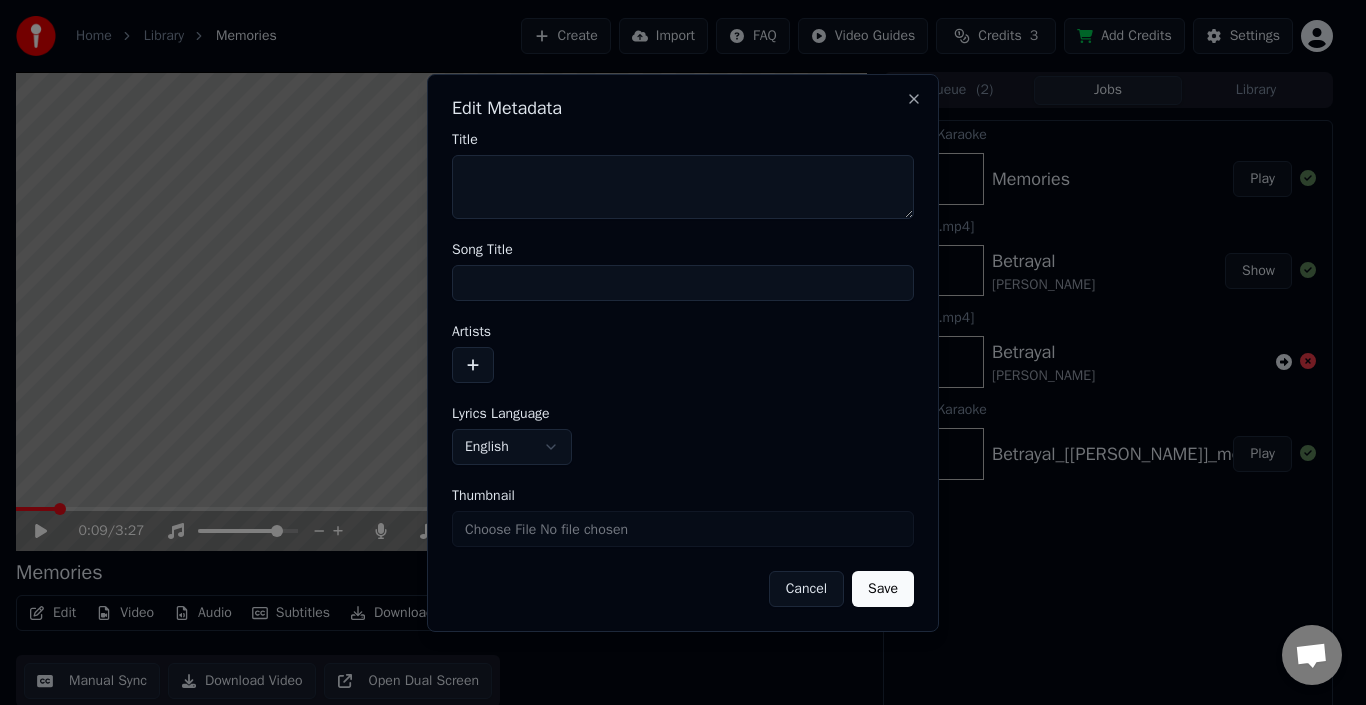 type 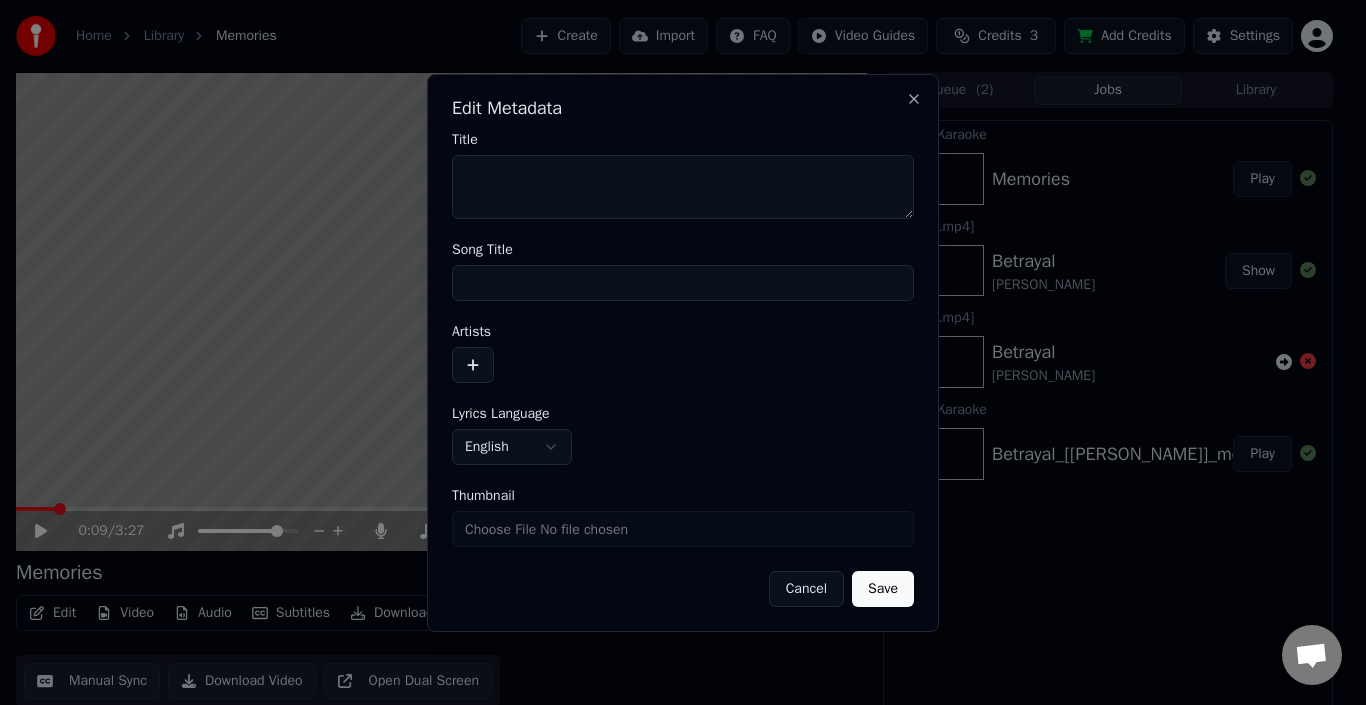 click at bounding box center [473, 365] 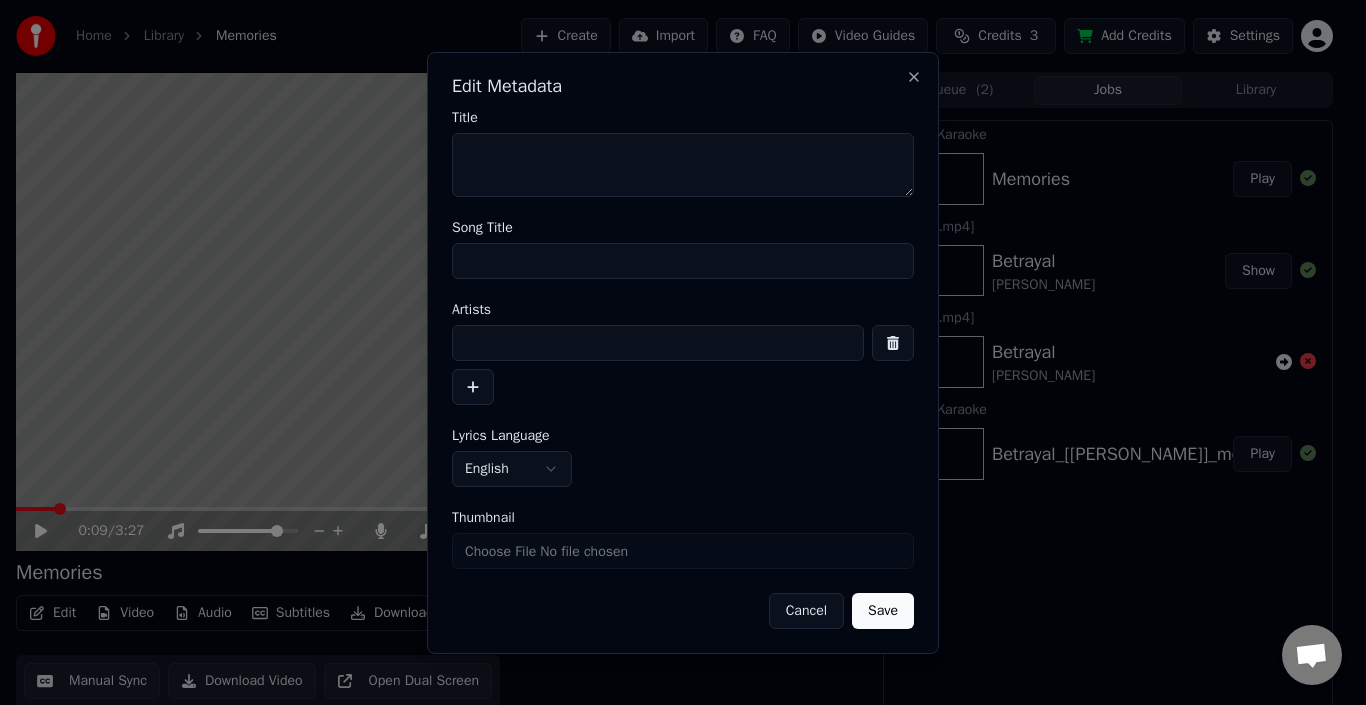 click at bounding box center (473, 387) 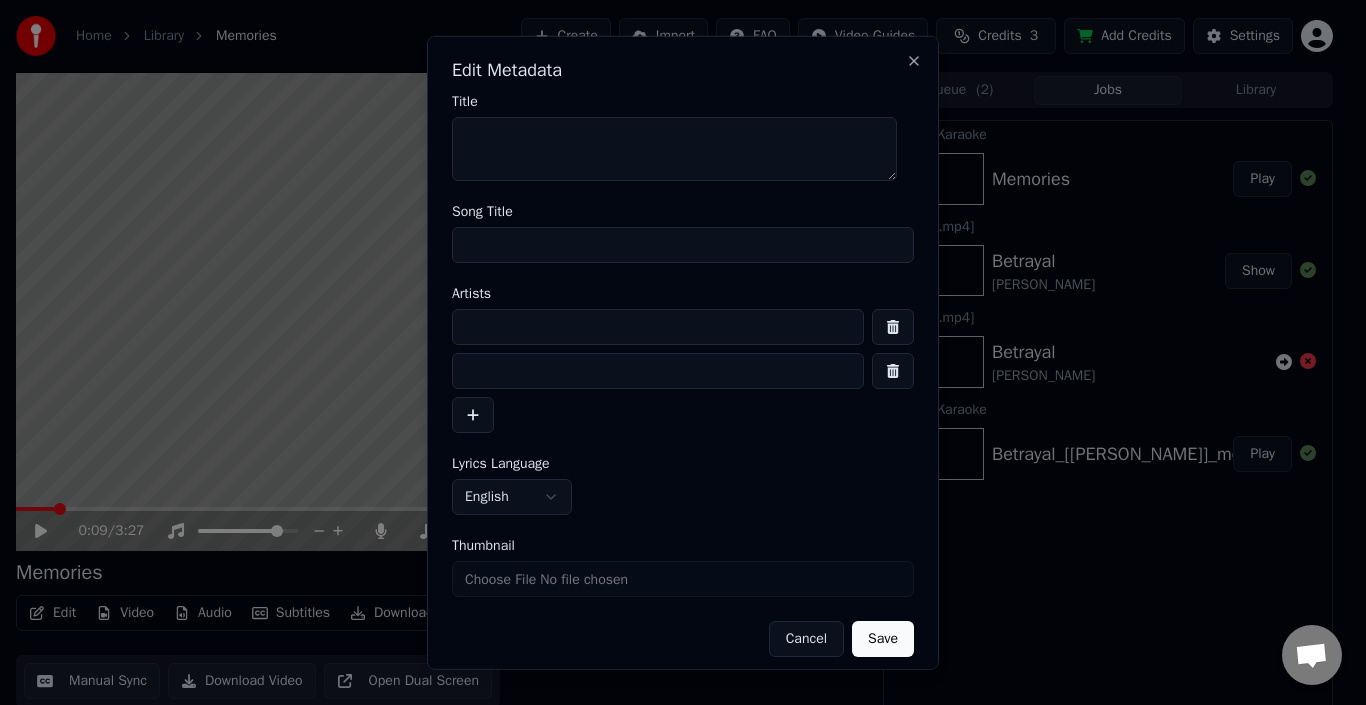 click at bounding box center [893, 370] 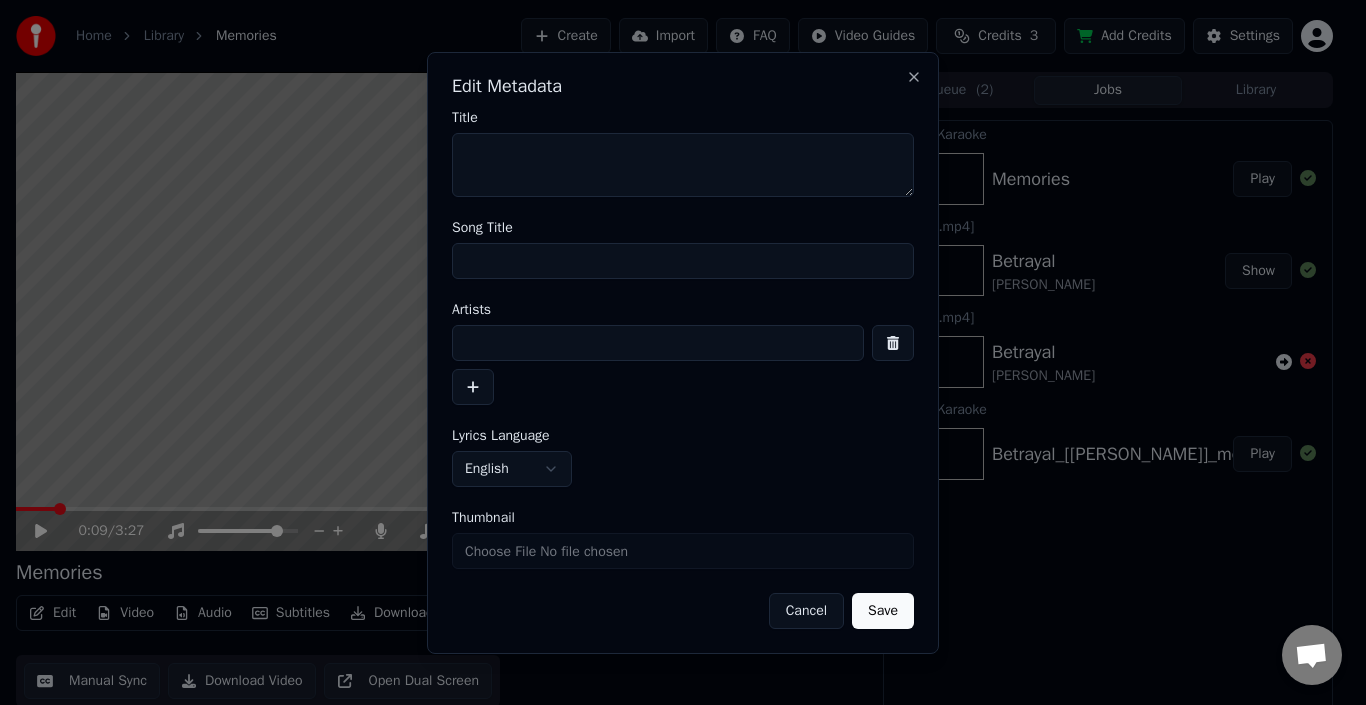 click at bounding box center [893, 343] 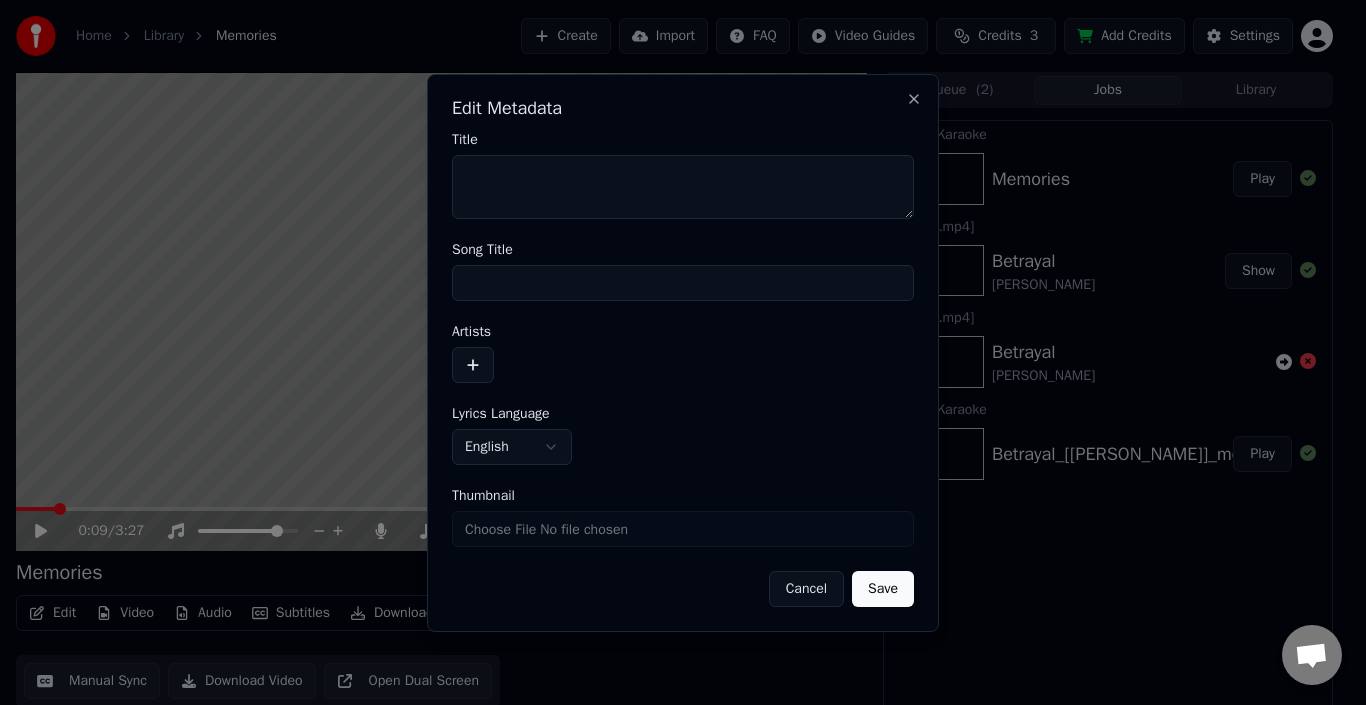 click on "Save" at bounding box center [883, 589] 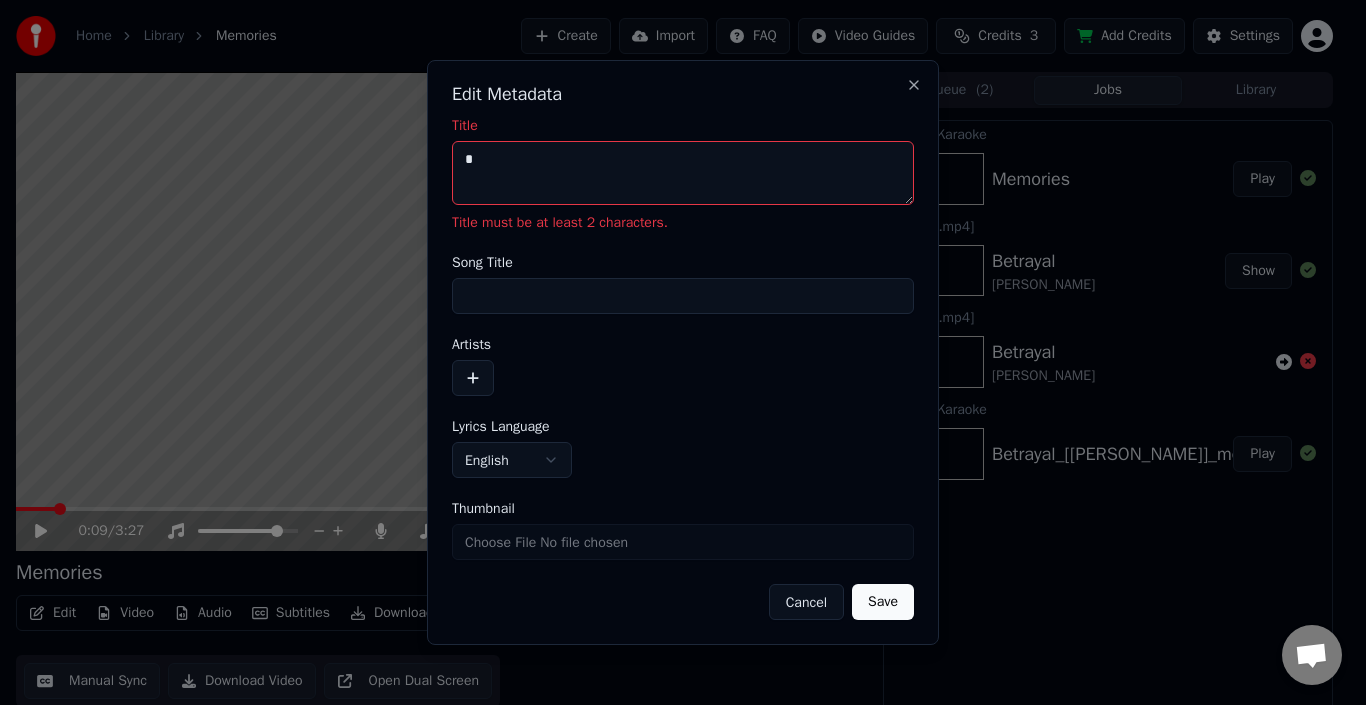 type on "*" 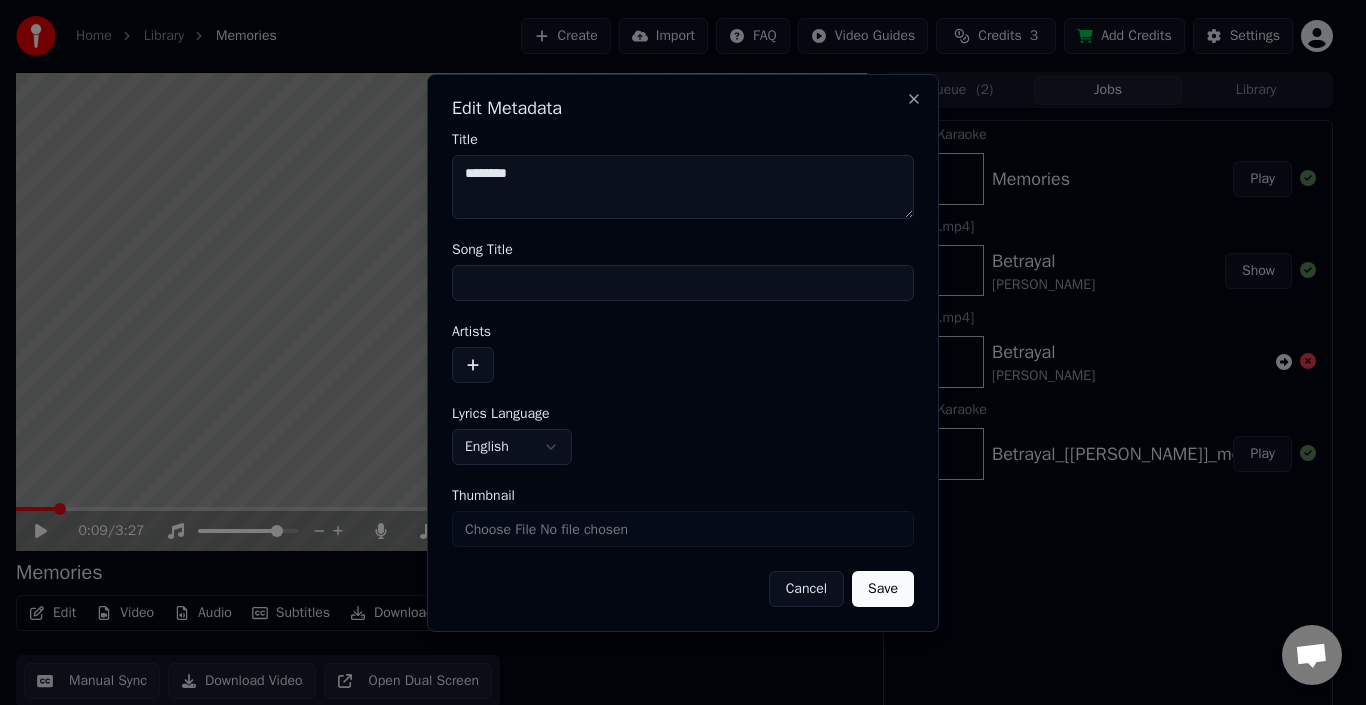 type on "********" 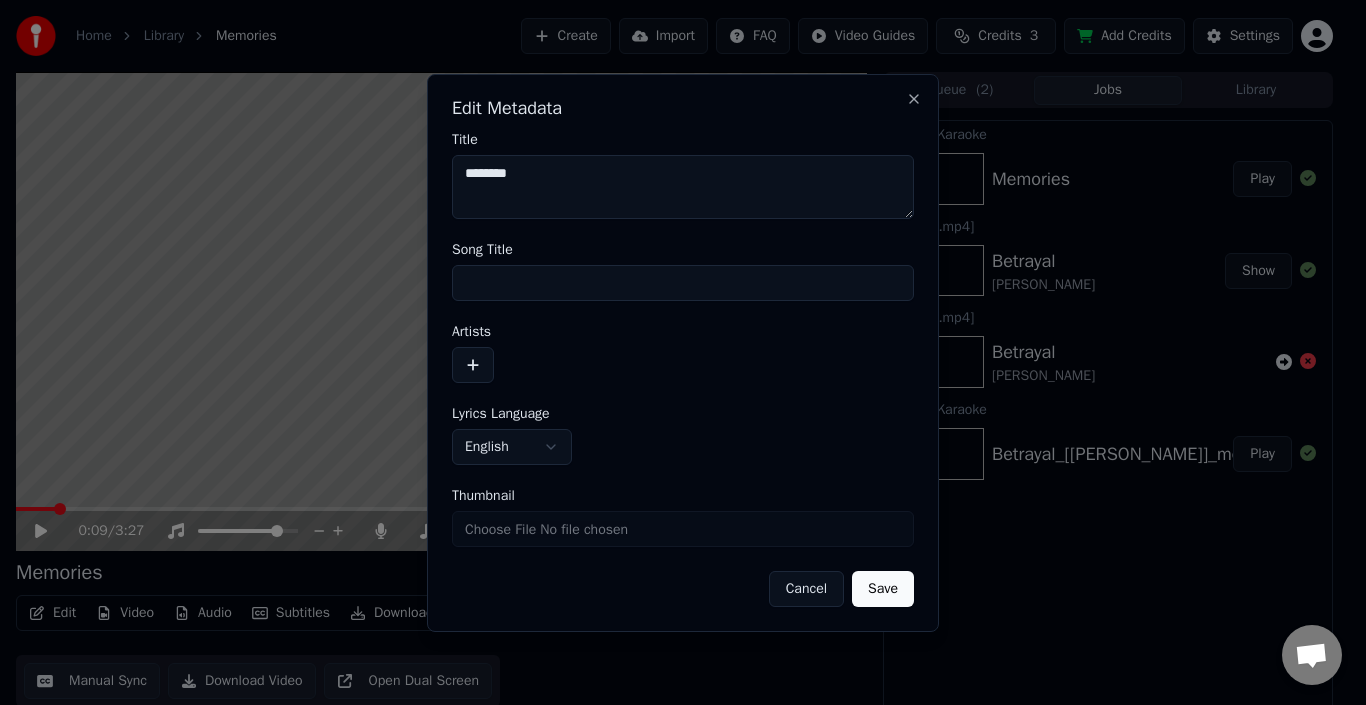 click on "**********" at bounding box center [683, 353] 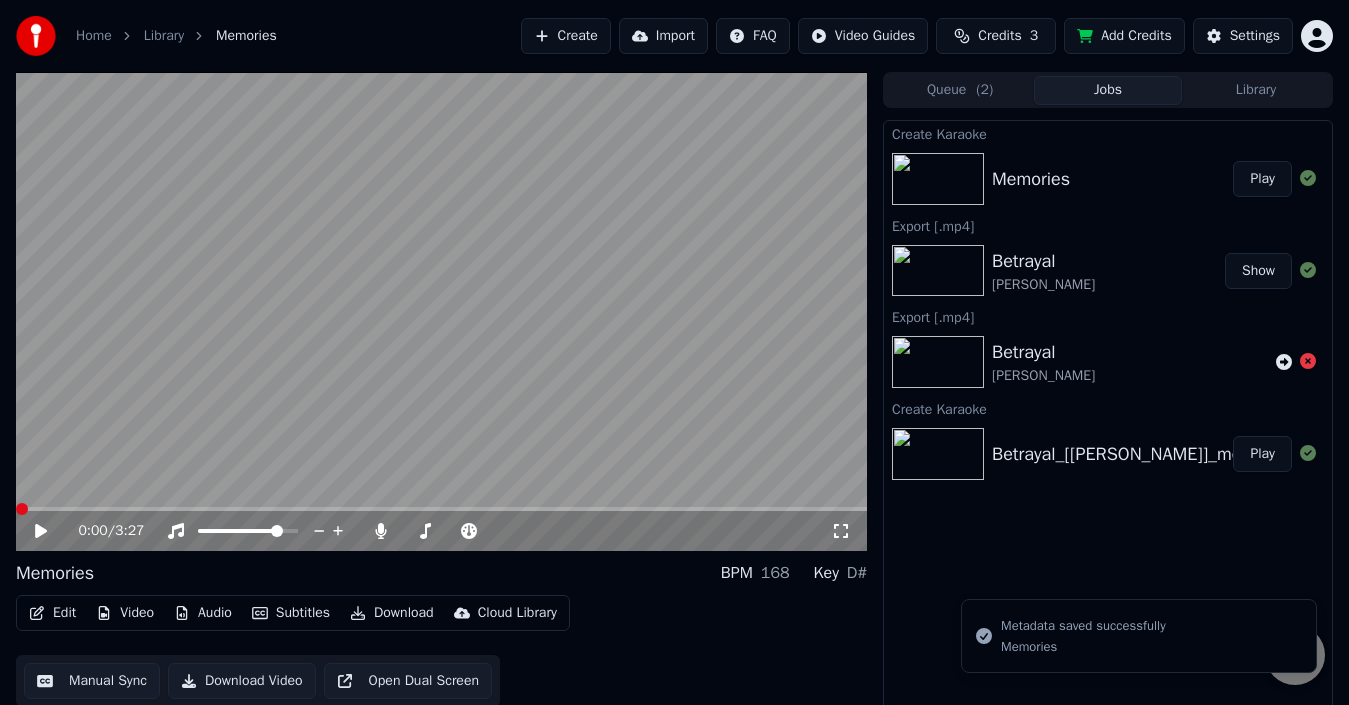 click at bounding box center [441, 311] 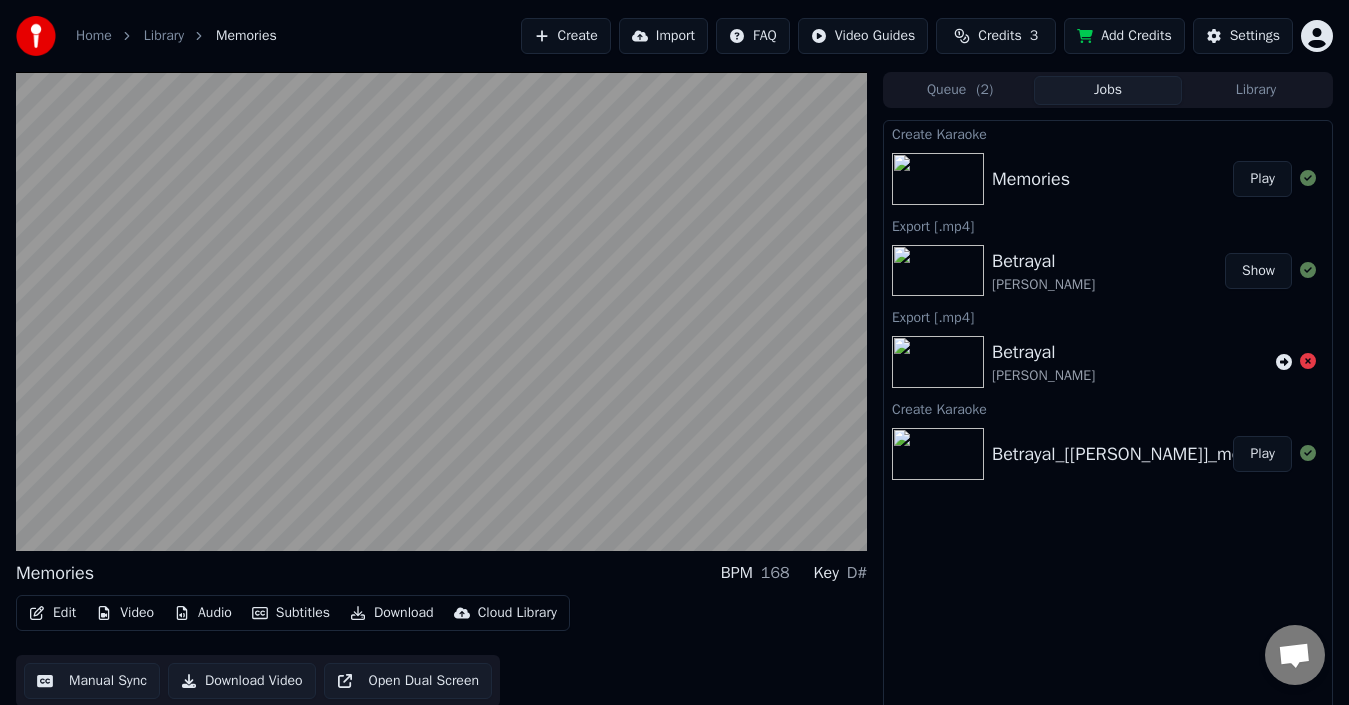 click at bounding box center [441, 311] 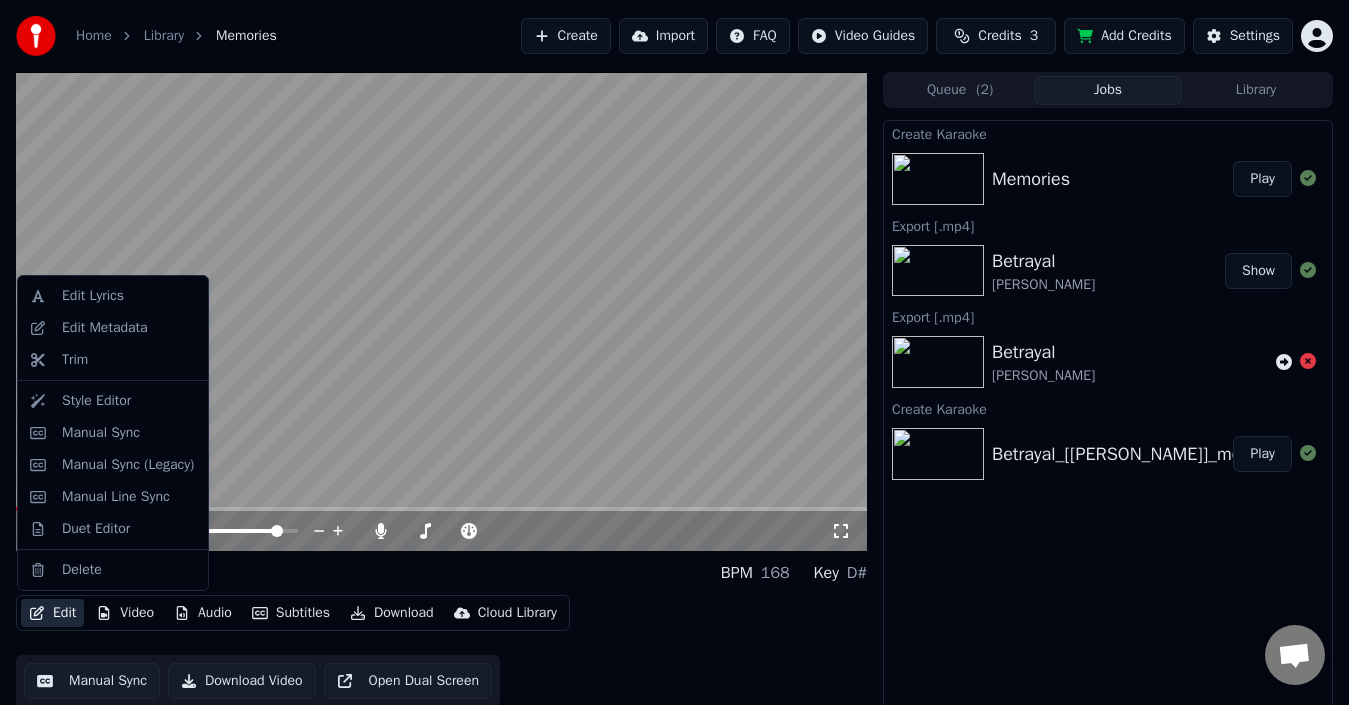click on "Edit" at bounding box center (52, 613) 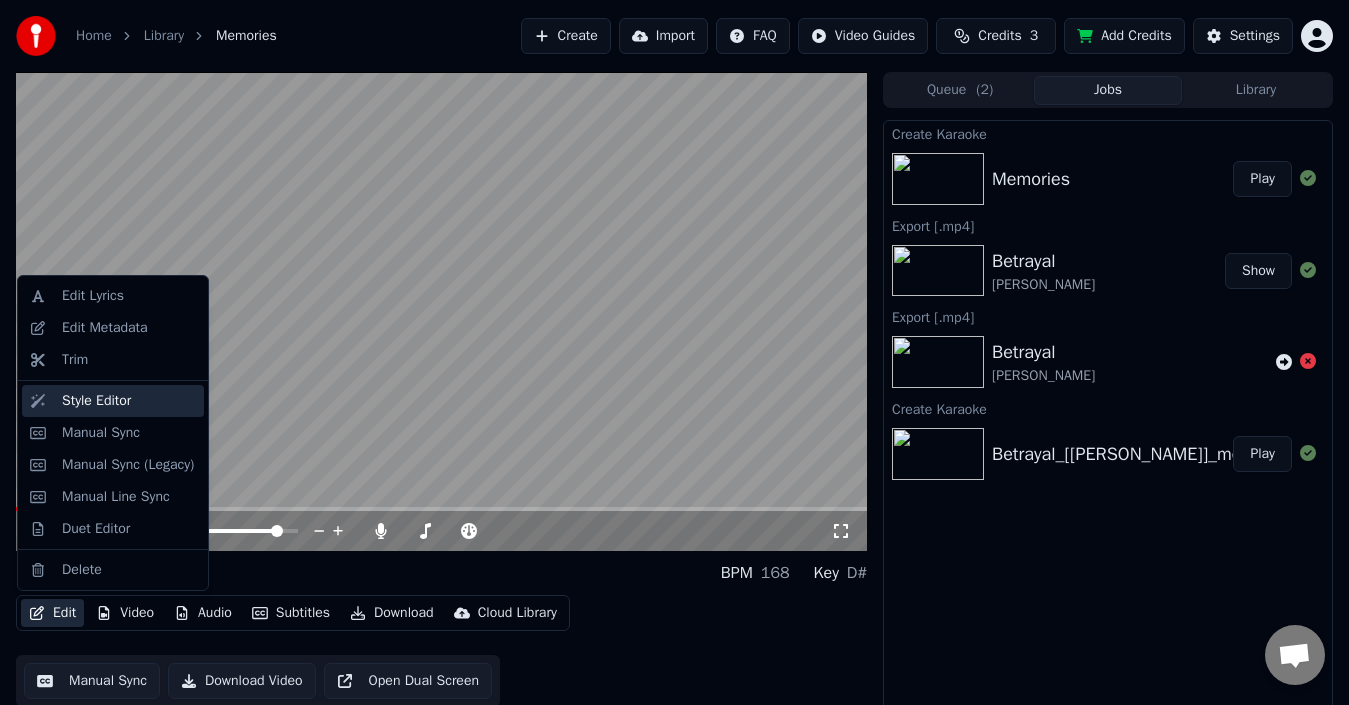 click on "Style Editor" at bounding box center [96, 401] 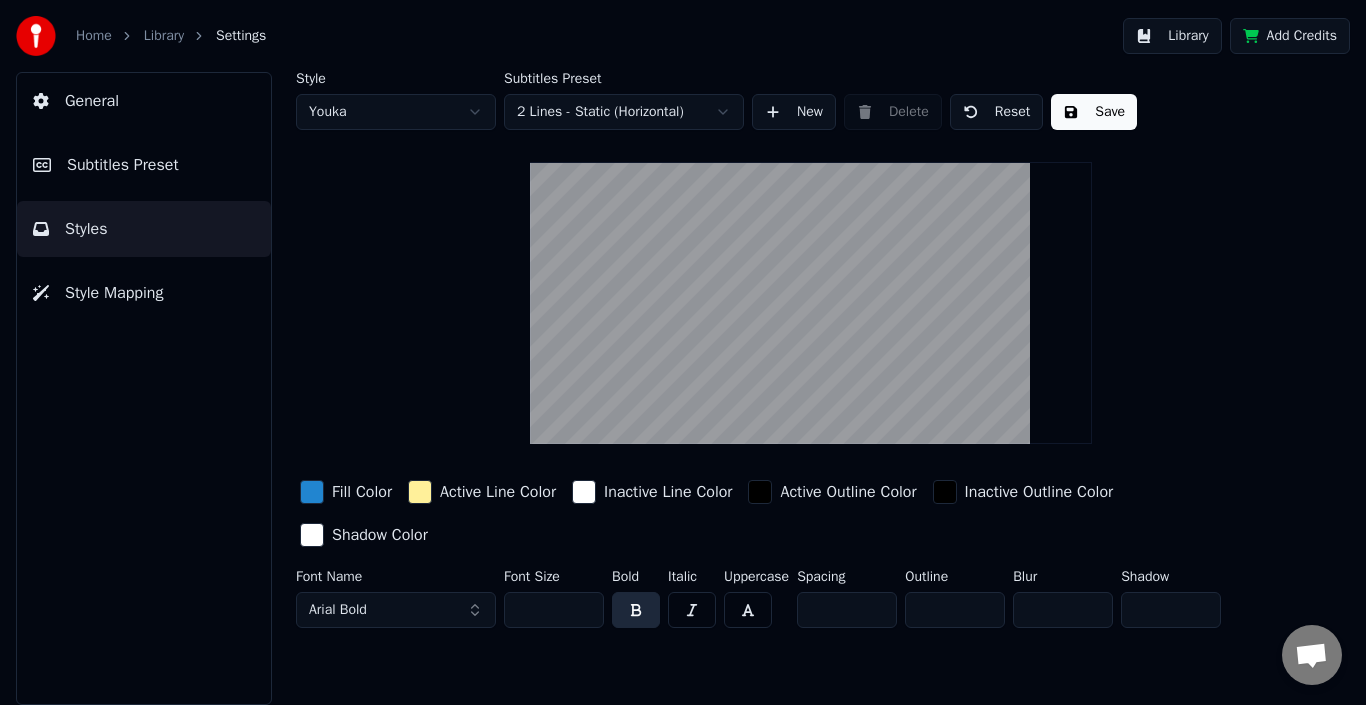 click on "Style Mapping" at bounding box center (144, 293) 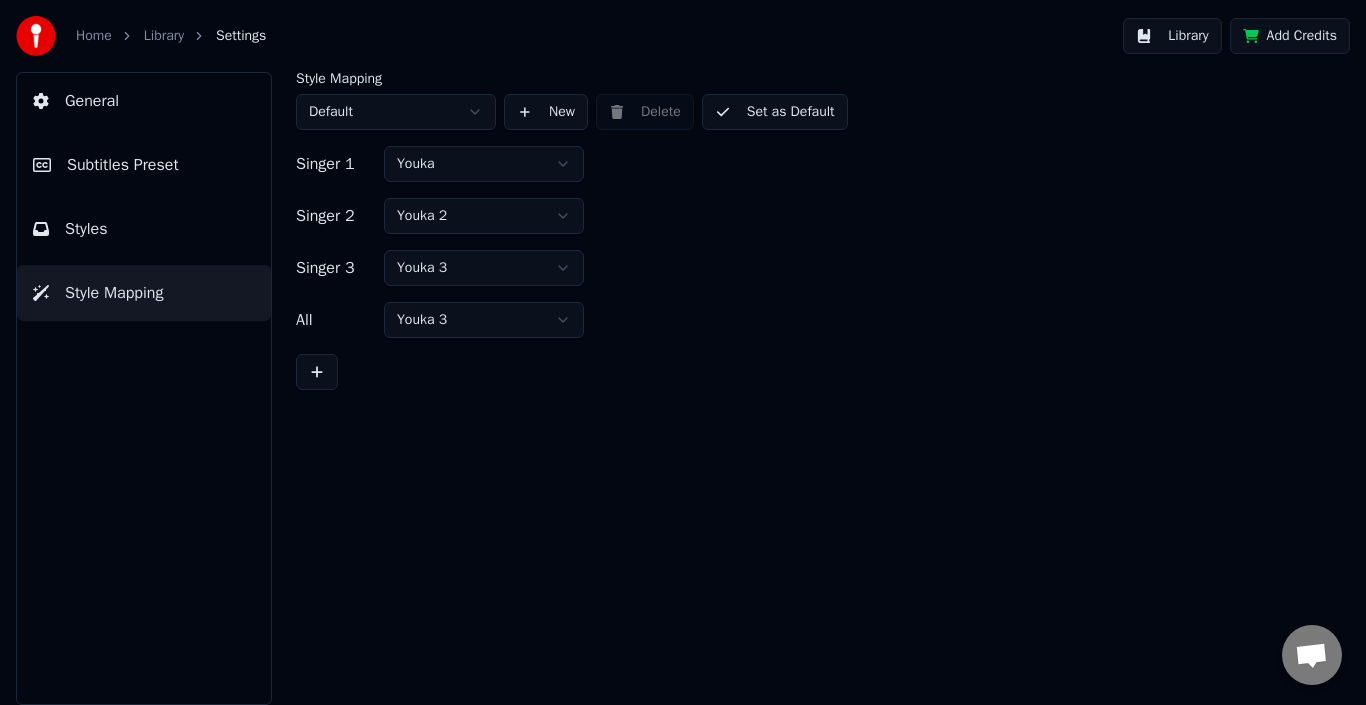 click on "Subtitles Preset" at bounding box center (123, 165) 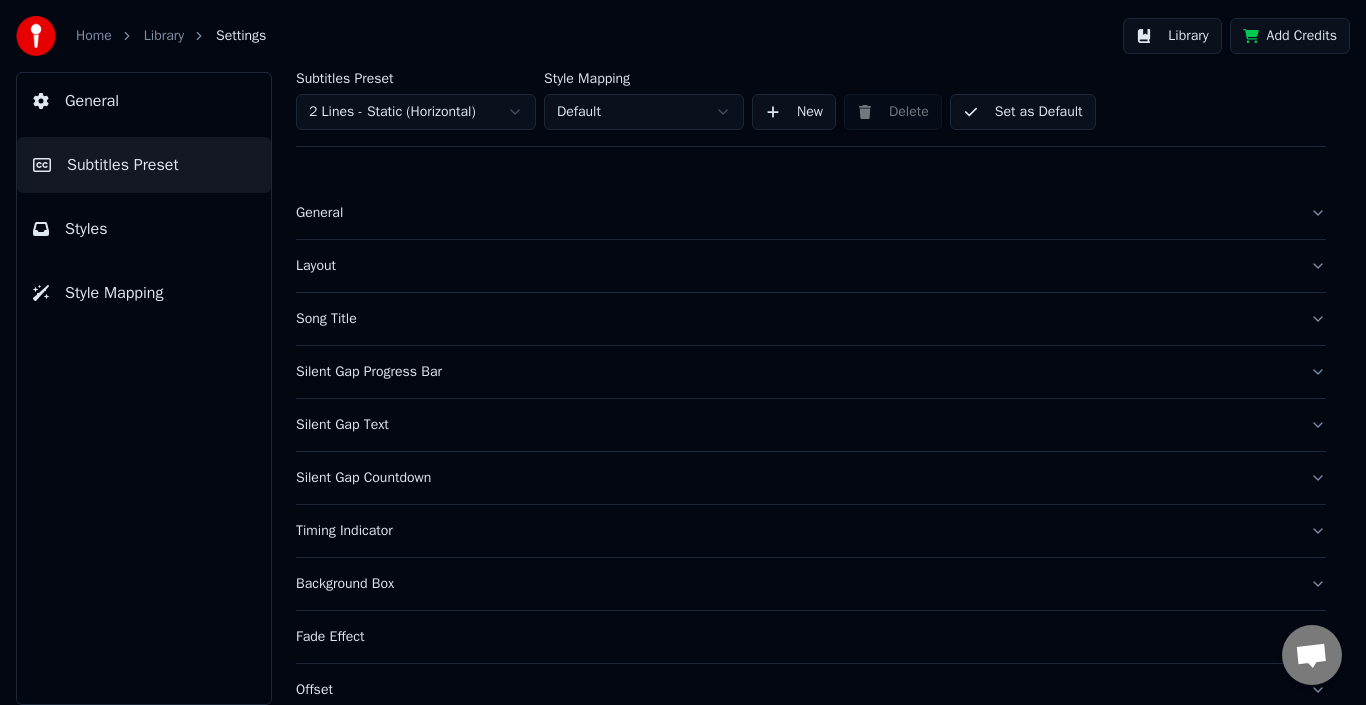 scroll, scrollTop: 186, scrollLeft: 0, axis: vertical 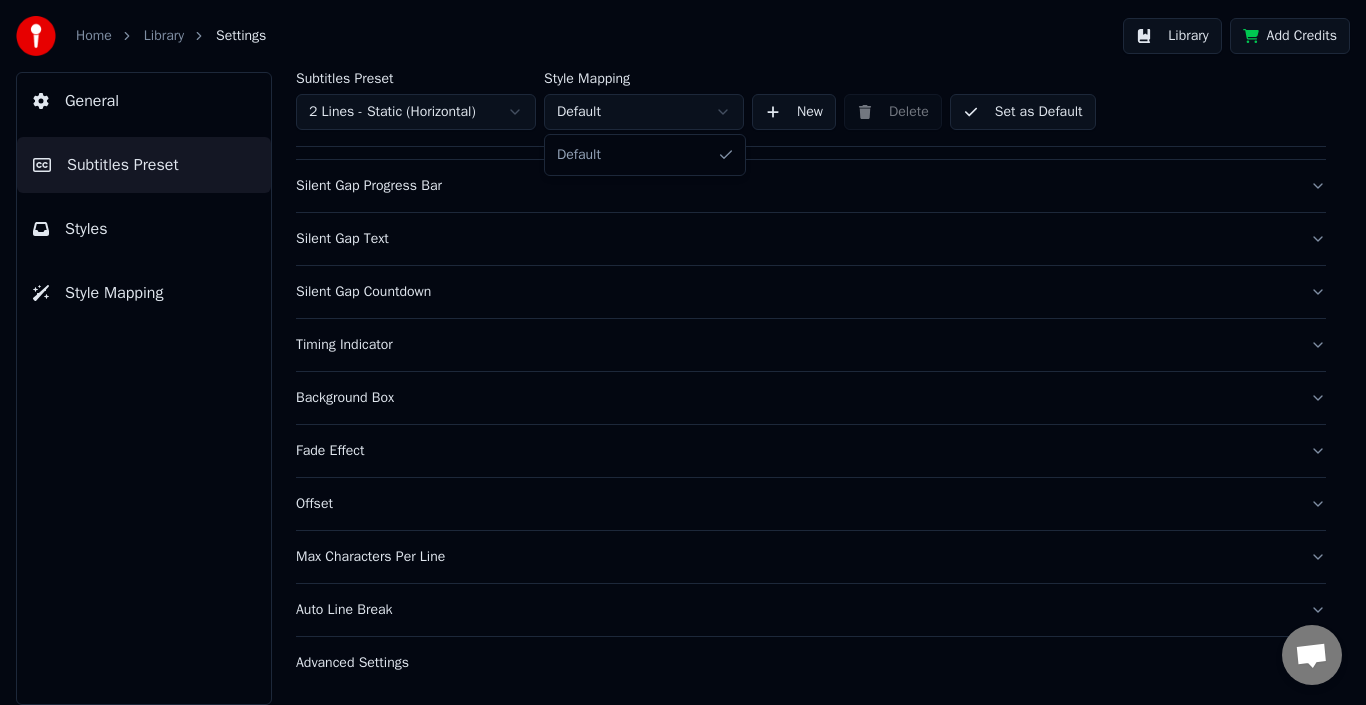 click on "Home Library Settings Library Add Credits General Subtitles Preset Styles Style Mapping Subtitles Preset 2 Lines - Static (Horizontal) Style Mapping Default New Delete Set as Default General Layout Song Title Silent Gap Progress Bar Silent Gap Text Silent Gap Countdown Timing Indicator Background Box Fade Effect Offset Max Characters Per Line Auto Line Break Advanced Settings Konuşma [PERSON_NAME] Sorularınız mı var? Bizimle sohbet et! Destek çevrimdışı Çevrimdışı. Bir süredir hareketsizdin. Sohbete yeniden bağlanmak için bir mesaj gönderin. Youka Desktop Merhaba! Sana nasıl yardımcı olabilirim?  Dosya gönder Emoji ekle Dosya gönder Sesli mesaj kaydetme We run on Crisp Default" at bounding box center (683, 352) 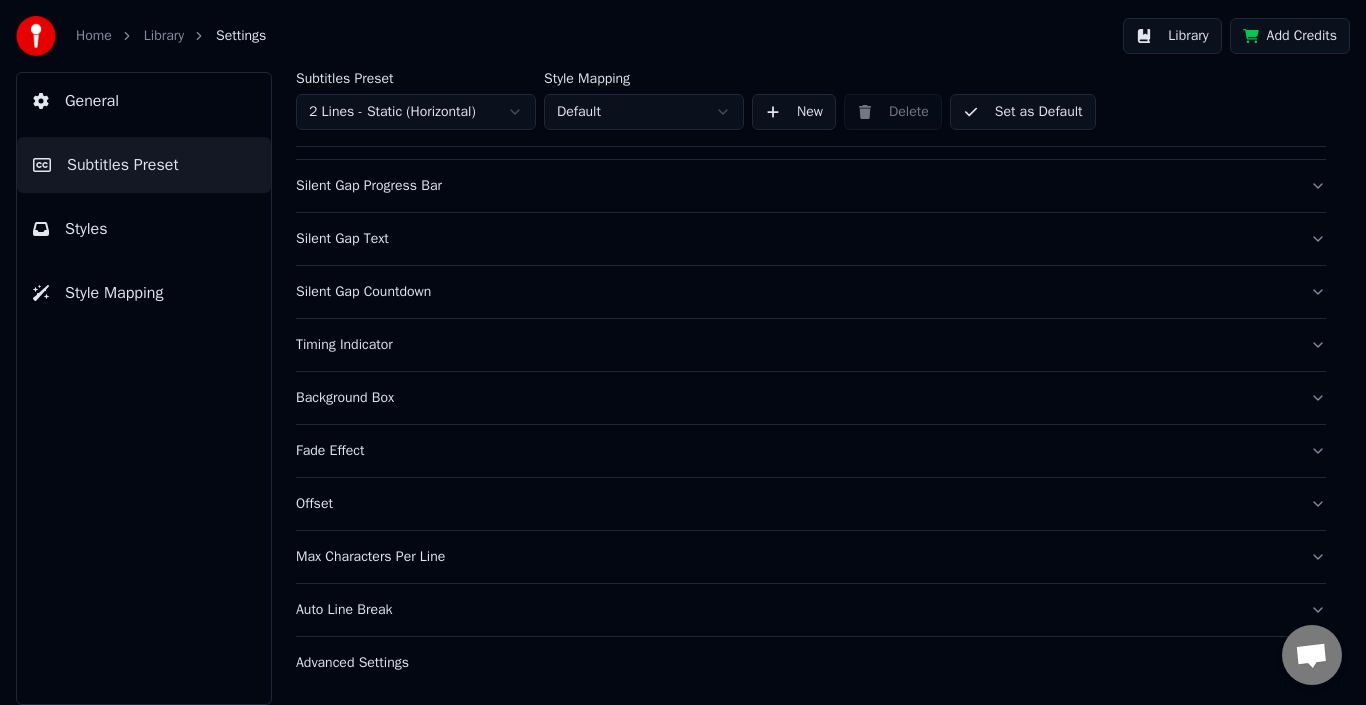 click on "Home Library Settings Library Add Credits General Subtitles Preset Styles Style Mapping Subtitles Preset 2 Lines - Static (Horizontal) Style Mapping Default New Delete Set as Default General Layout Song Title Silent Gap Progress Bar Silent Gap Text Silent Gap Countdown Timing Indicator Background Box Fade Effect Offset Max Characters Per Line Auto Line Break Advanced Settings Konuşma [PERSON_NAME] Sorularınız mı var? Bizimle sohbet et! Destek çevrimdışı Çevrimdışı. Bir süredir hareketsizdin. Sohbete yeniden bağlanmak için bir mesaj gönderin. Youka Desktop Merhaba! Sana nasıl yardımcı olabilirim?  Dosya gönder Emoji ekle Dosya gönder Sesli mesaj kaydetme We run on Crisp" at bounding box center (683, 352) 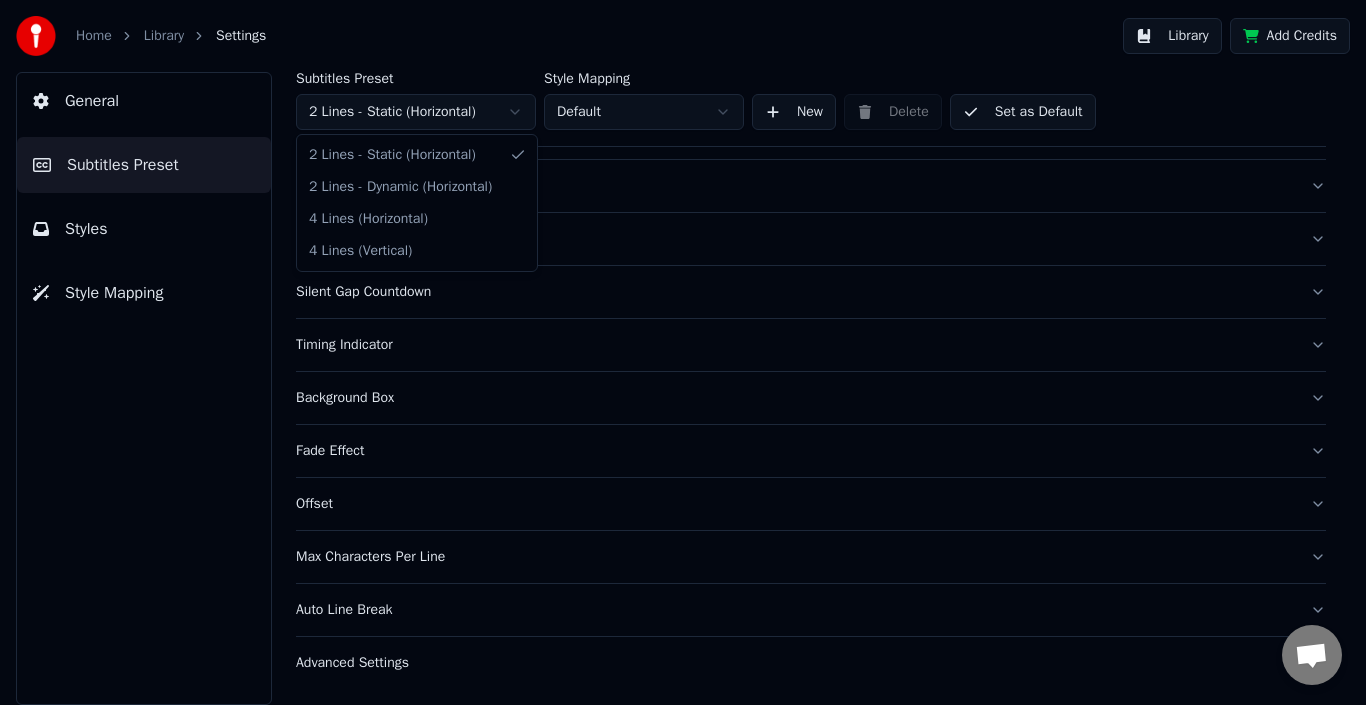 click on "Home Library Settings Library Add Credits General Subtitles Preset Styles Style Mapping Subtitles Preset 2 Lines - Static (Horizontal) Style Mapping Default New Delete Set as Default General Layout Song Title Silent Gap Progress Bar Silent Gap Text Silent Gap Countdown Timing Indicator Background Box Fade Effect Offset Max Characters Per Line Auto Line Break Advanced Settings Konuşma [PERSON_NAME] Sorularınız mı var? Bizimle sohbet et! Destek çevrimdışı Çevrimdışı. Bir süredir hareketsizdin. Sohbete yeniden bağlanmak için bir mesaj gönderin. Youka Desktop Merhaba! Sana nasıl yardımcı olabilirim?  Dosya gönder Emoji ekle Dosya gönder Sesli mesaj kaydetme We run on Crisp 2 Lines - Static (Horizontal) 2 Lines - Dynamic (Horizontal) 4 Lines (Horizontal) 4 Lines (Vertical)" at bounding box center [683, 352] 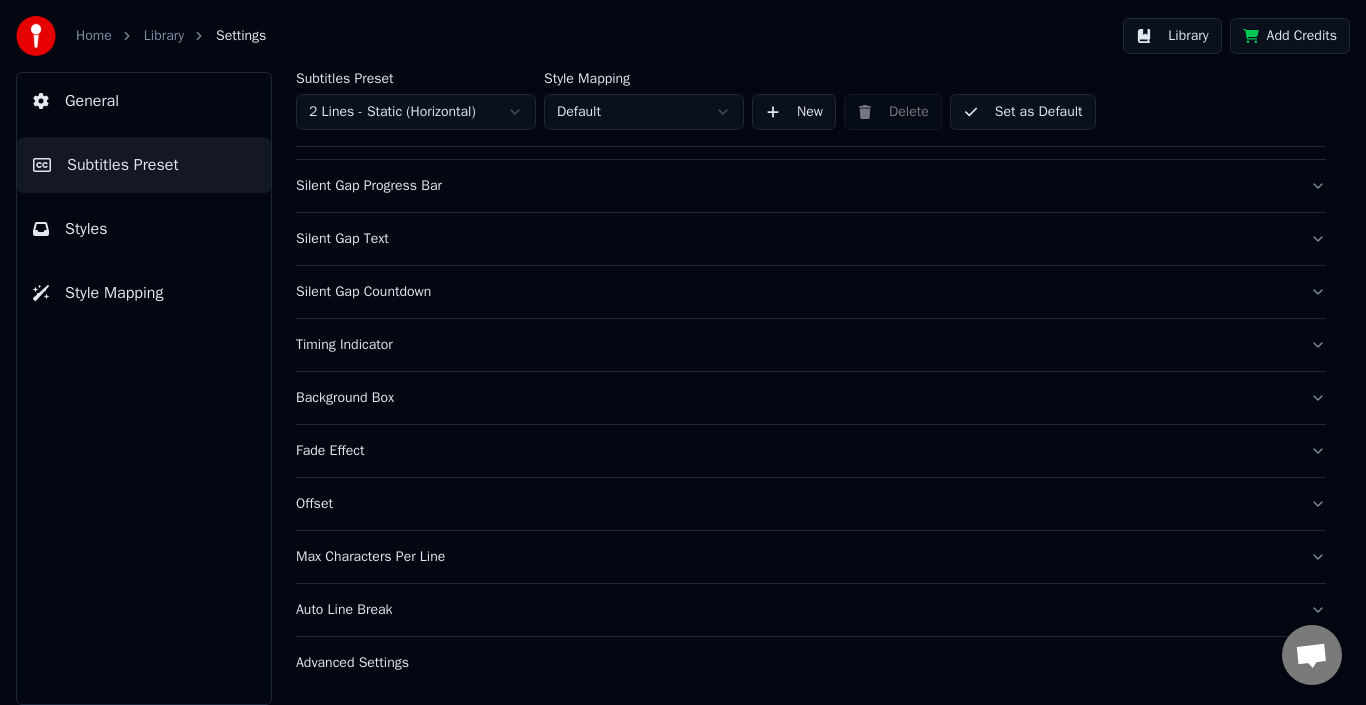 click on "New" at bounding box center [794, 112] 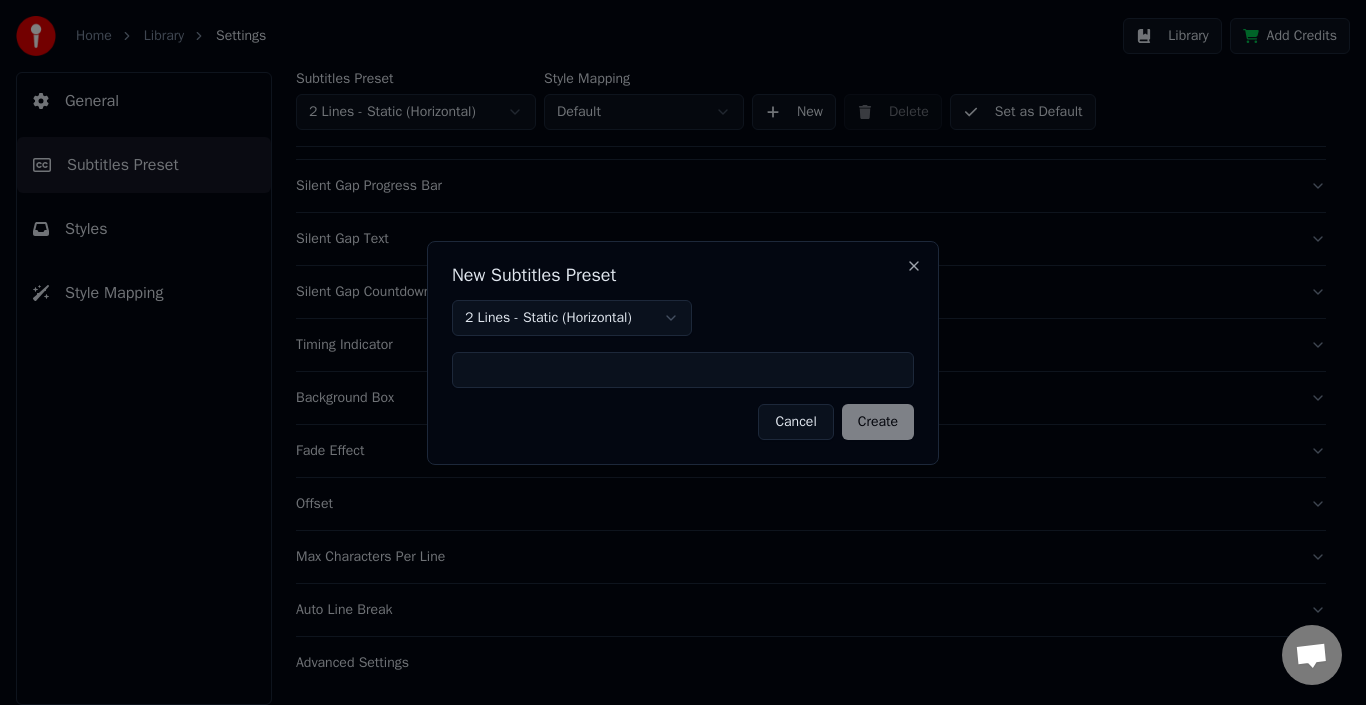 click on "Cancel" at bounding box center [795, 422] 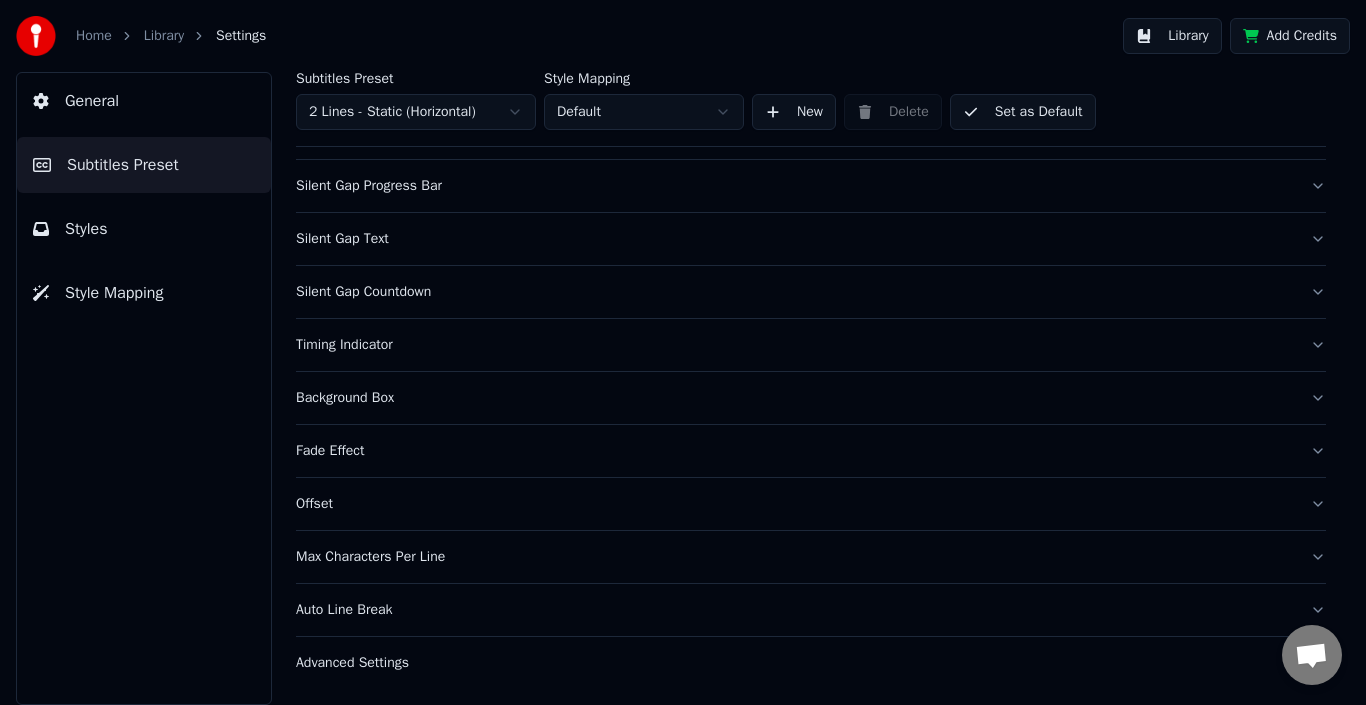 scroll, scrollTop: 0, scrollLeft: 0, axis: both 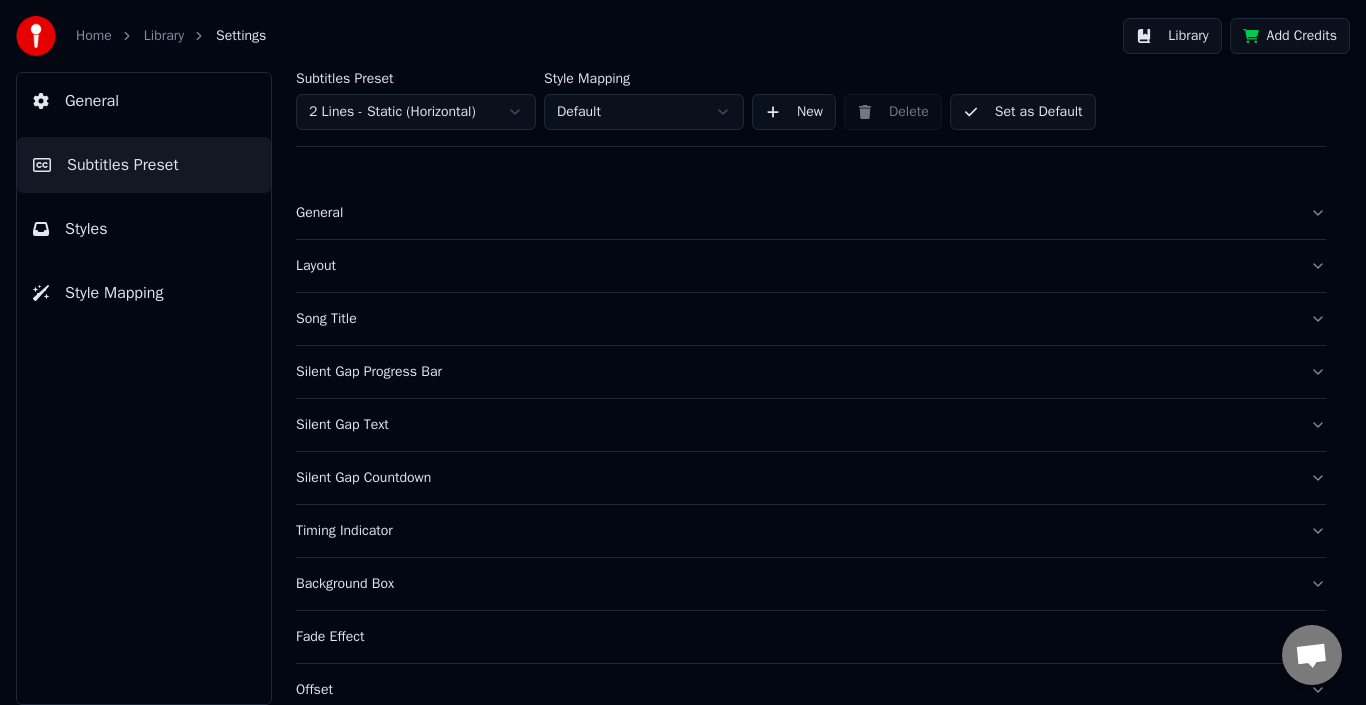 click on "Styles" at bounding box center [144, 229] 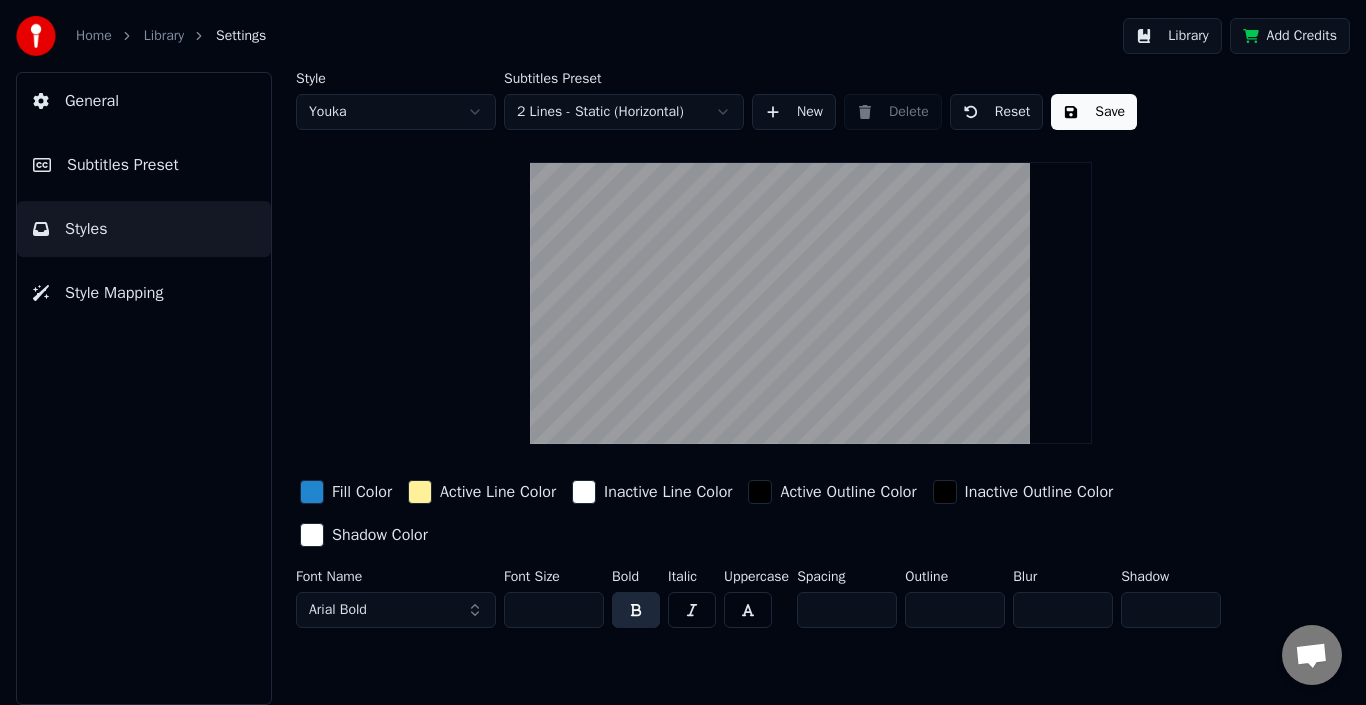 click on "Font Name" at bounding box center [396, 577] 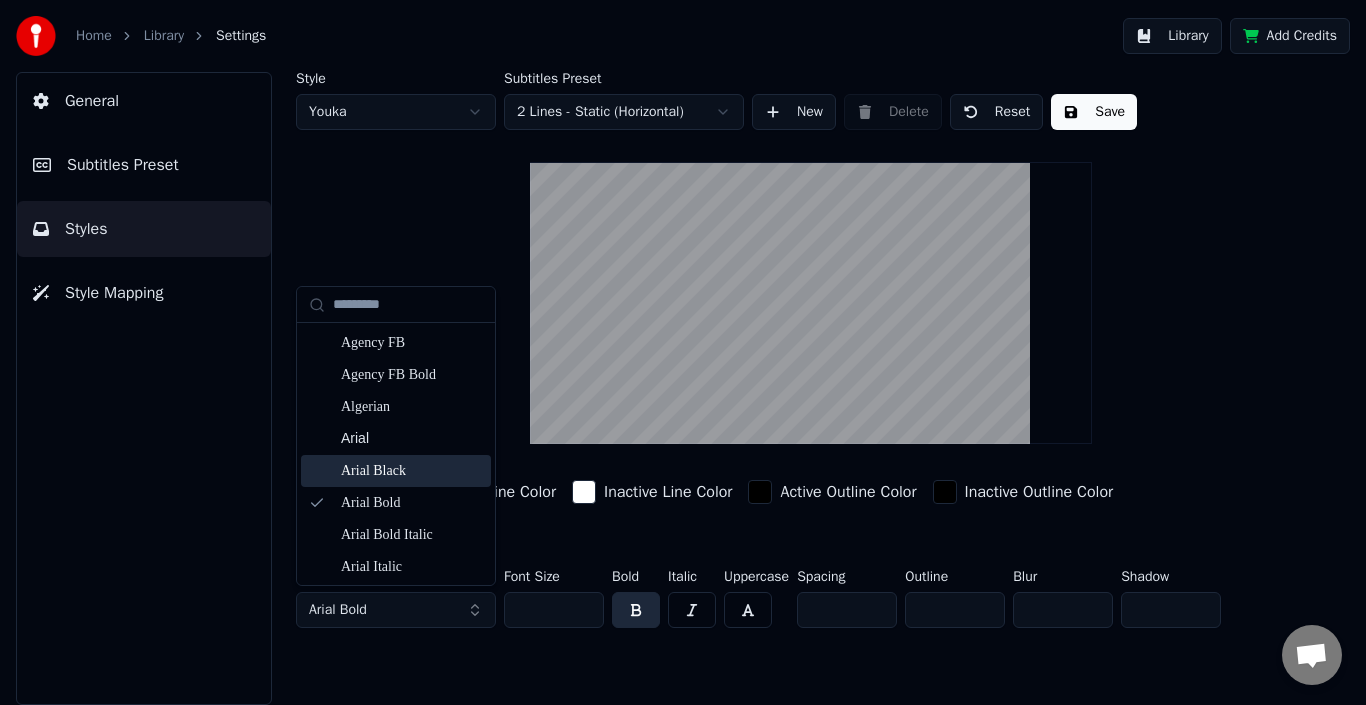 click on "Arial Black" at bounding box center (412, 471) 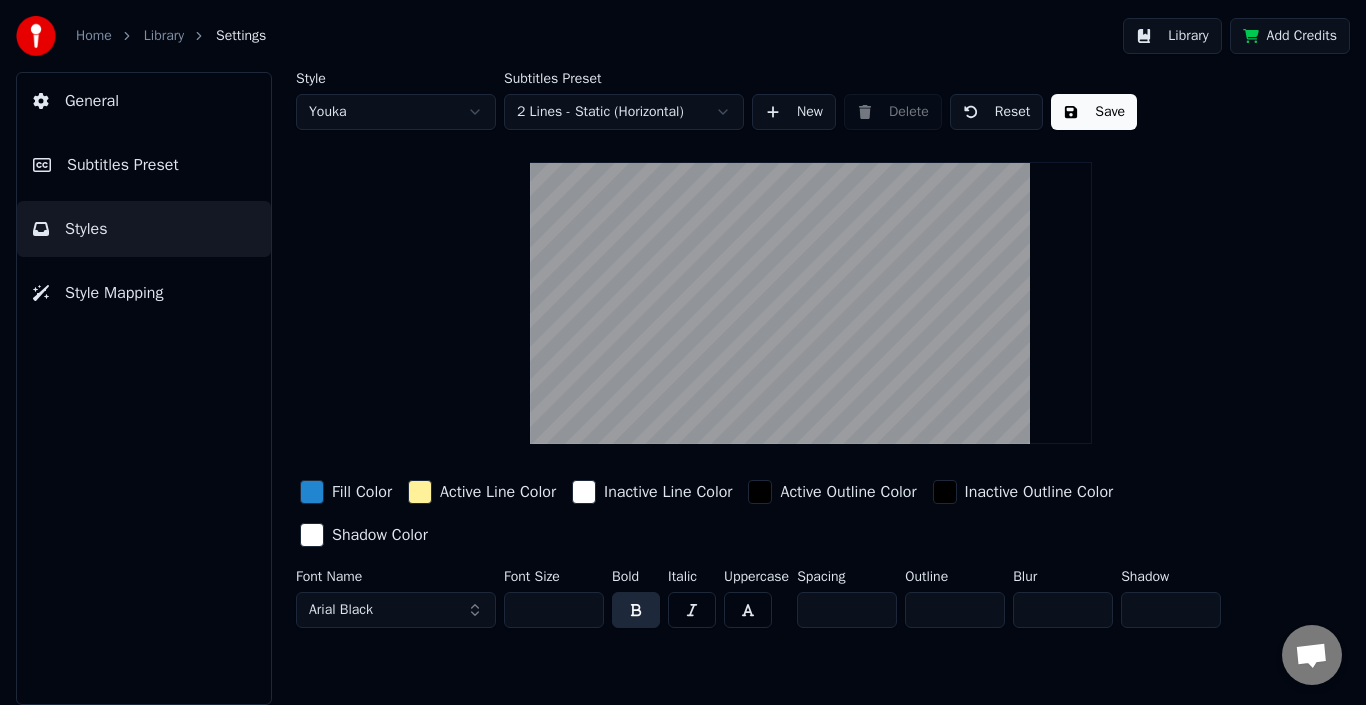 click on "Arial Black" at bounding box center [396, 610] 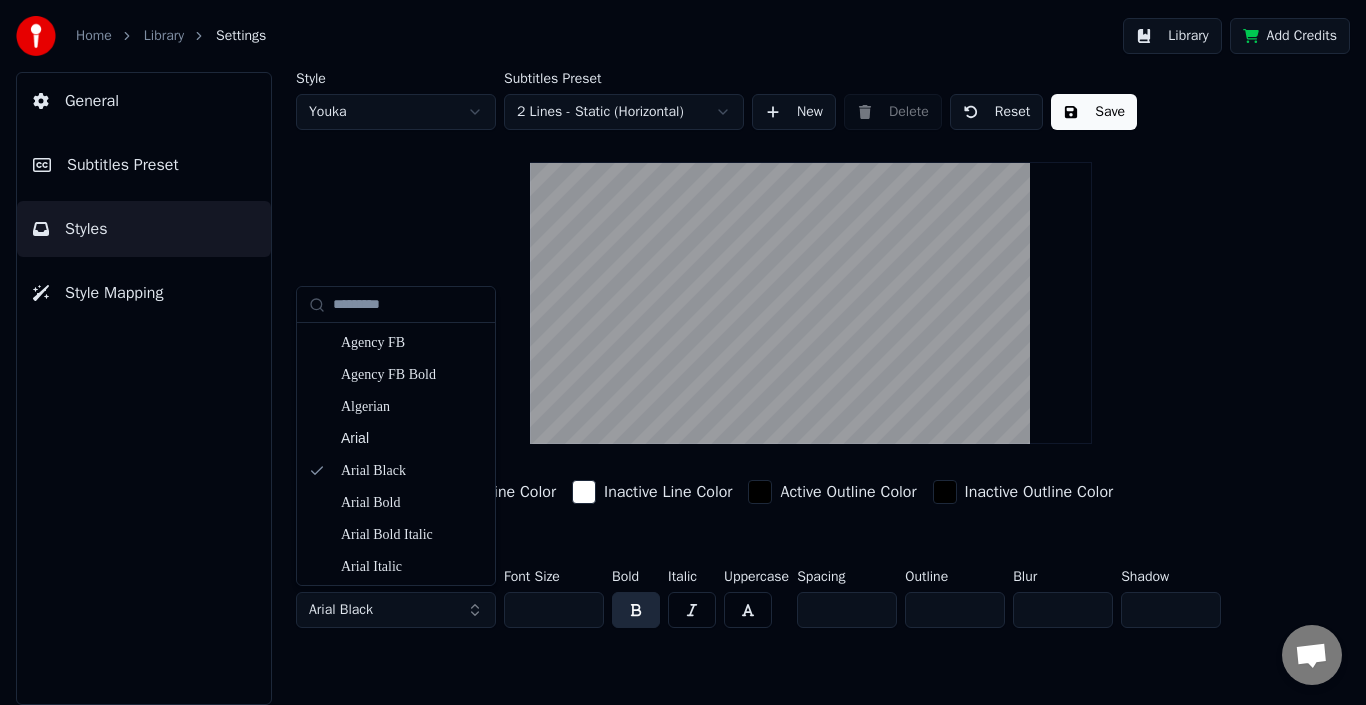 click on "Arial Black" at bounding box center [396, 610] 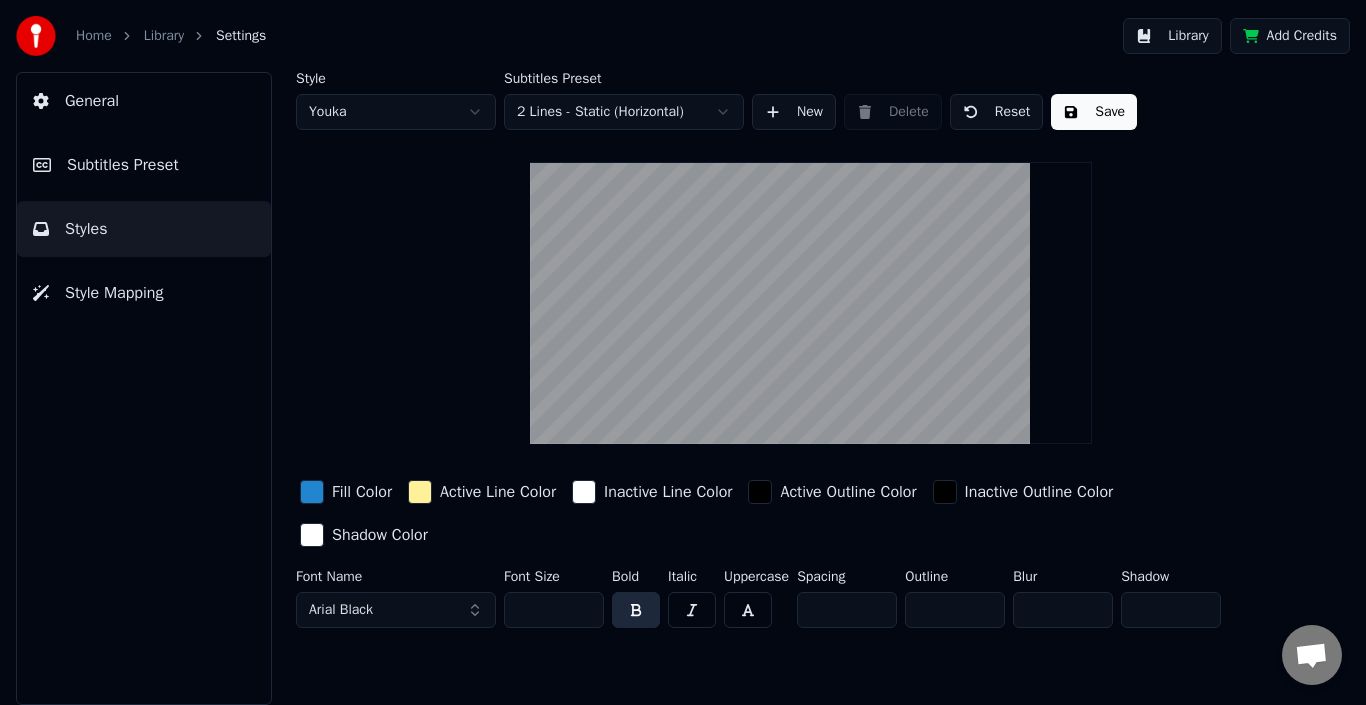 click on "Arial Black" at bounding box center (396, 610) 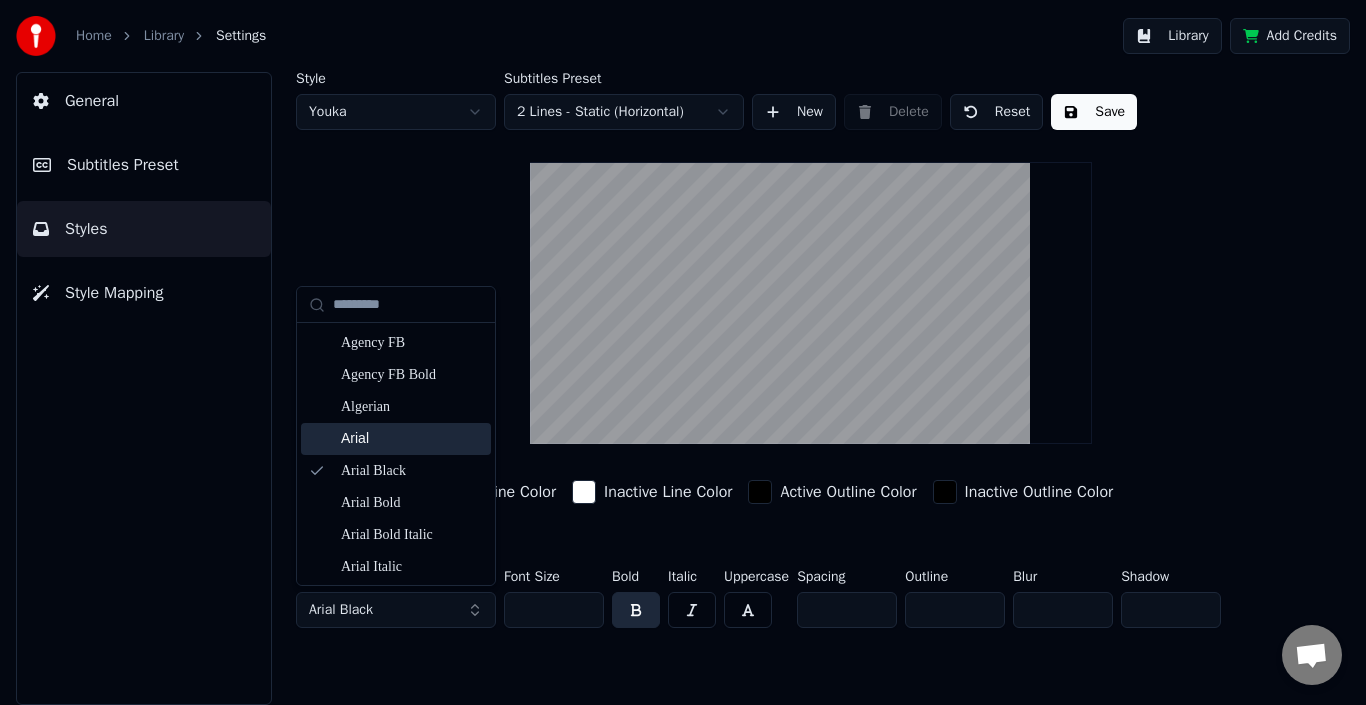 click on "Arial" at bounding box center (412, 439) 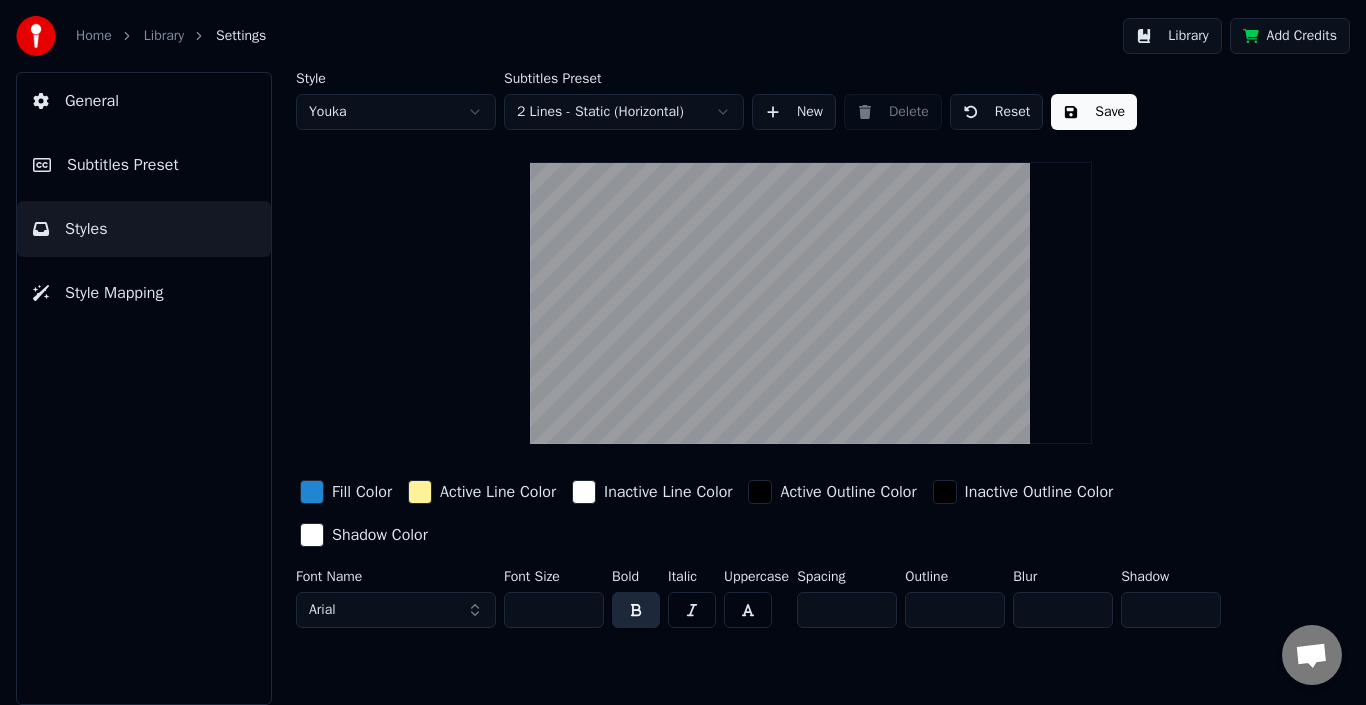 click on "Style Mapping" at bounding box center (114, 293) 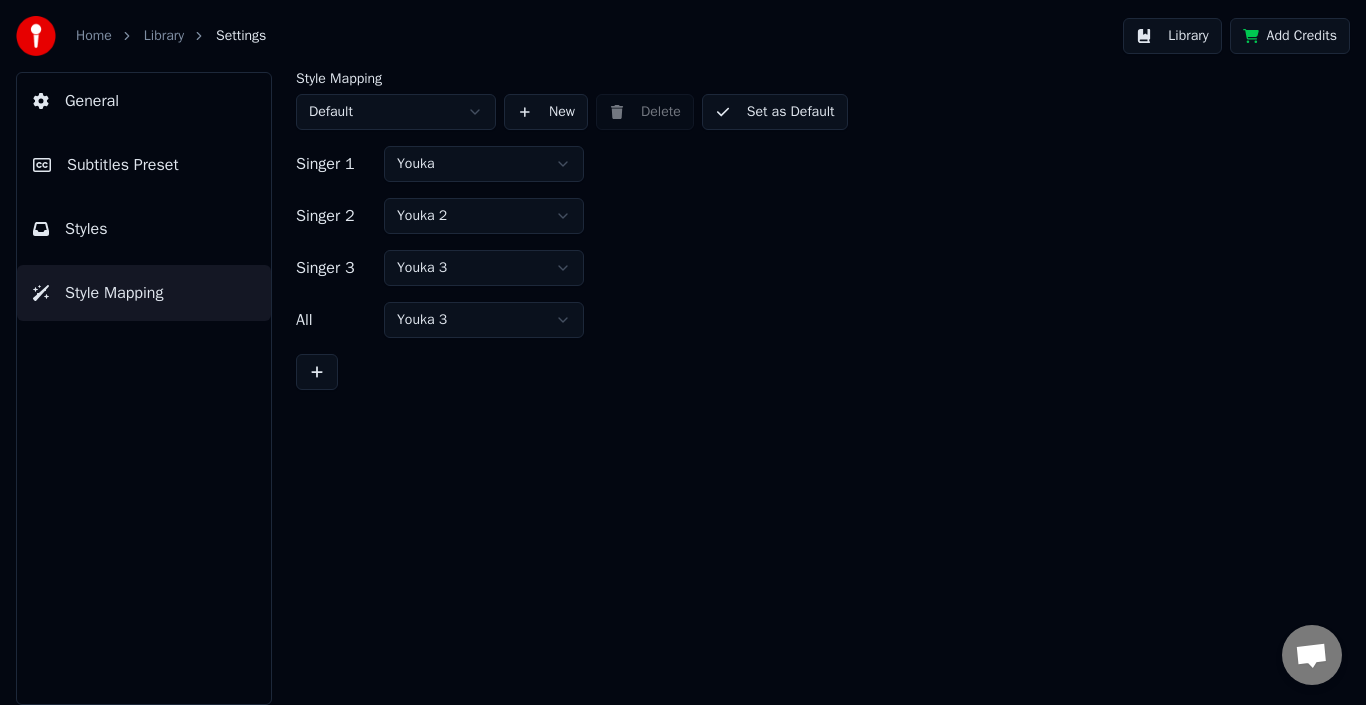 click on "Subtitles Preset" at bounding box center [123, 165] 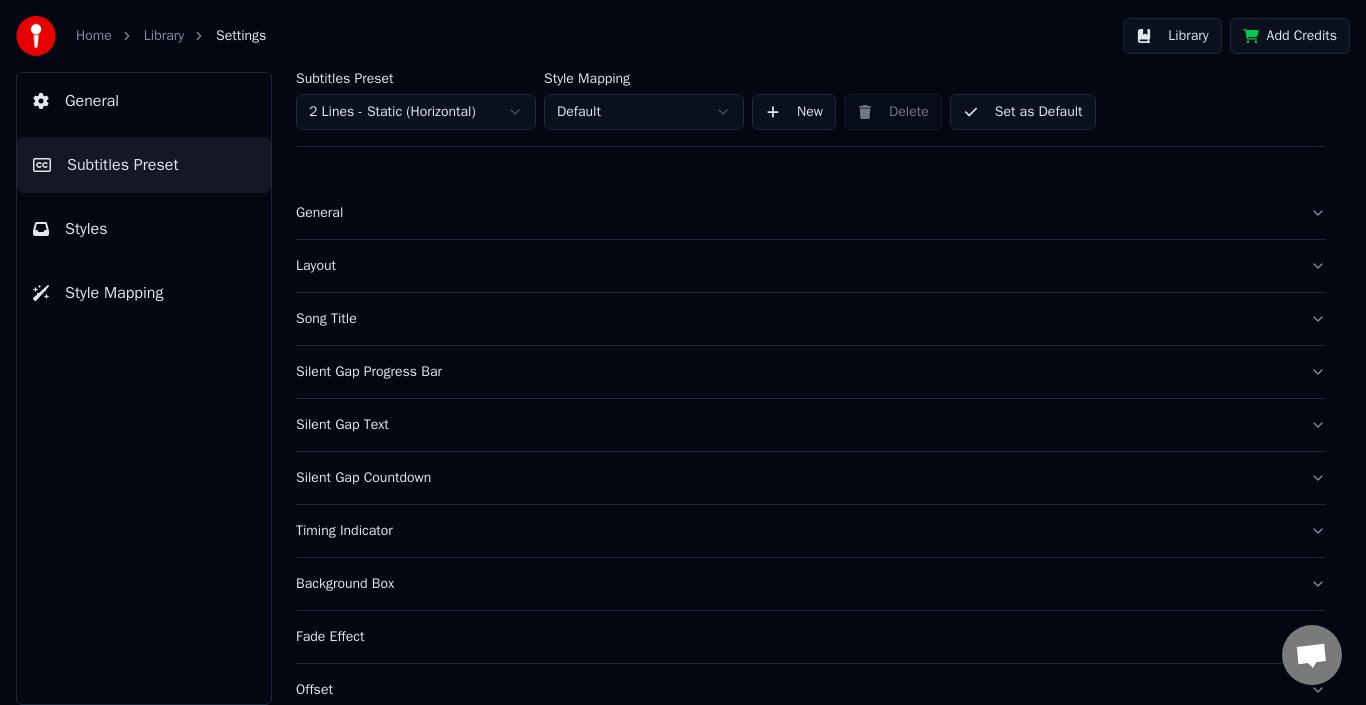 click on "Layout" at bounding box center (811, 266) 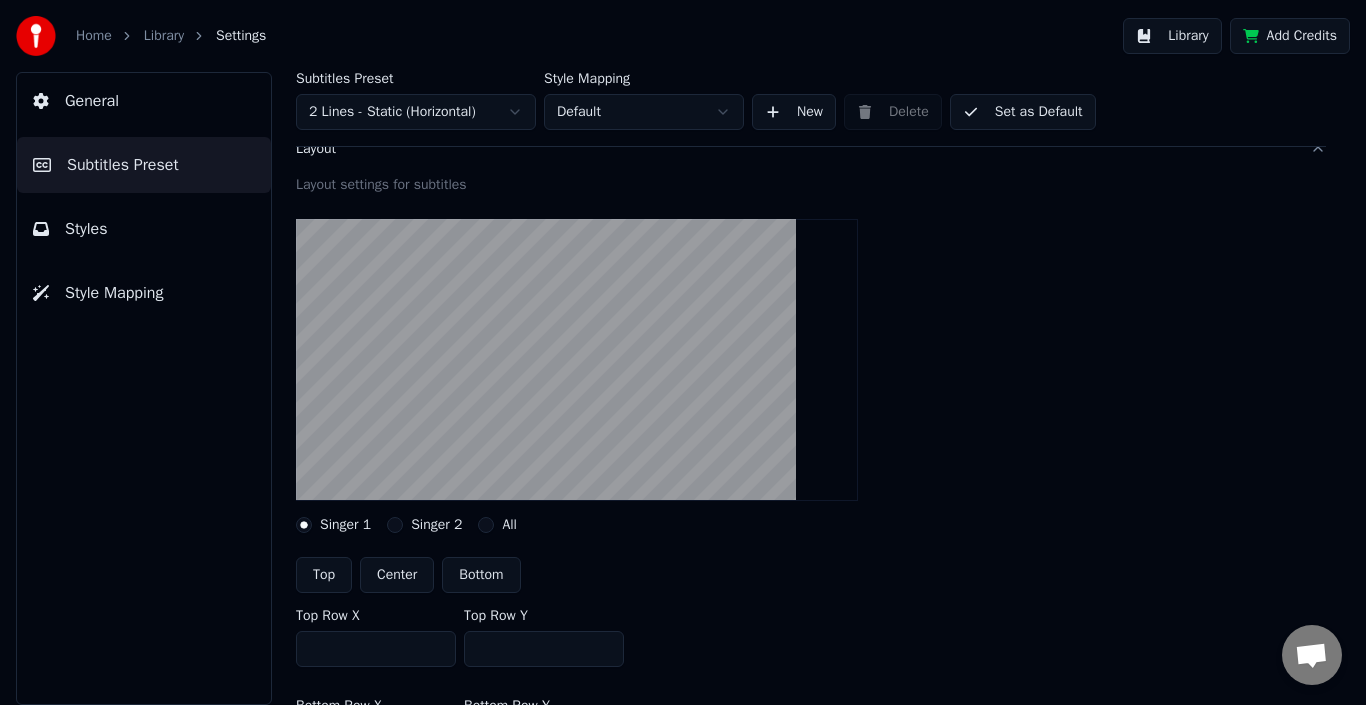 scroll, scrollTop: 0, scrollLeft: 0, axis: both 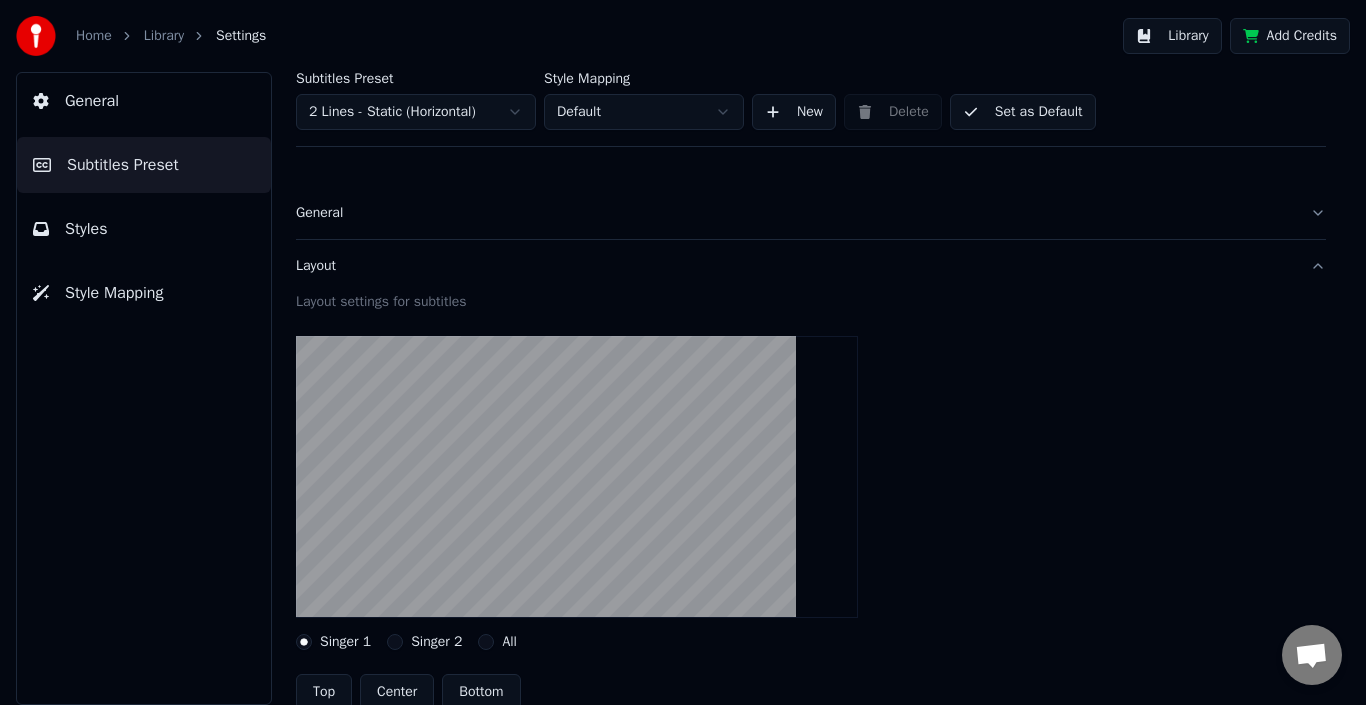 click on "General" at bounding box center (795, 213) 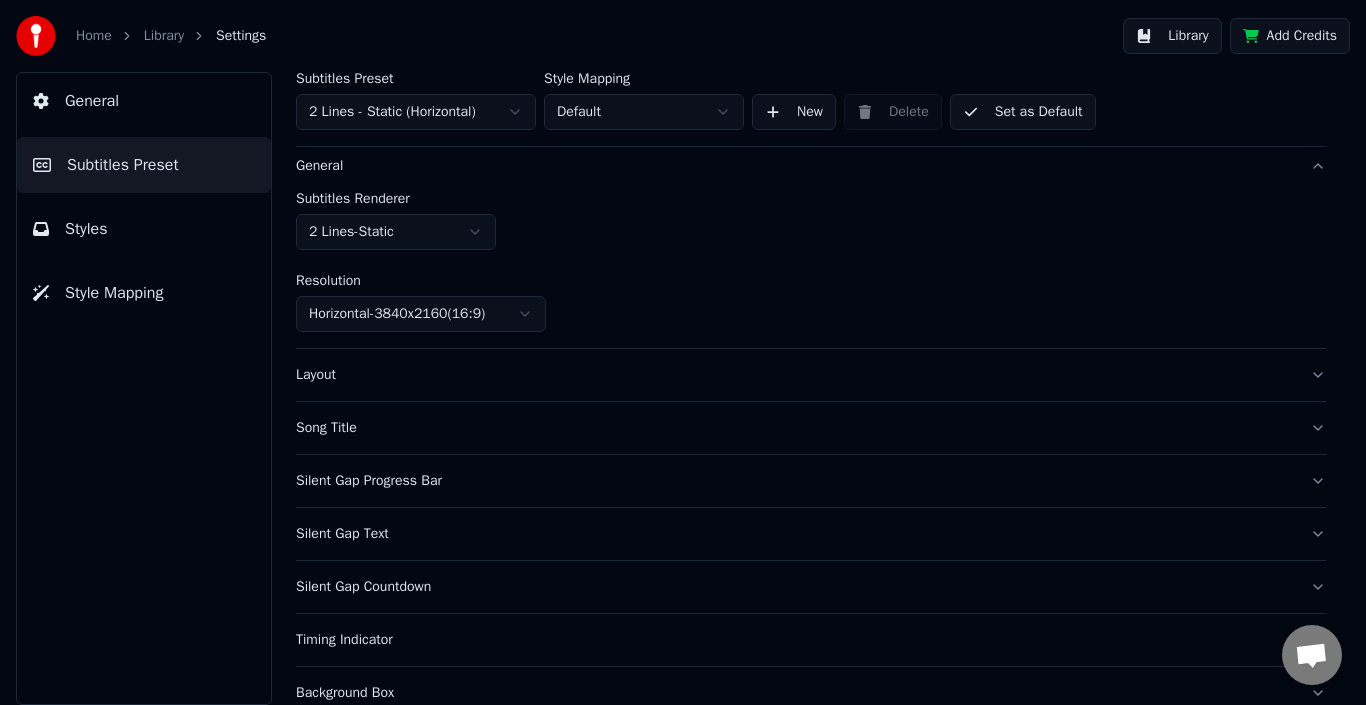scroll, scrollTop: 48, scrollLeft: 0, axis: vertical 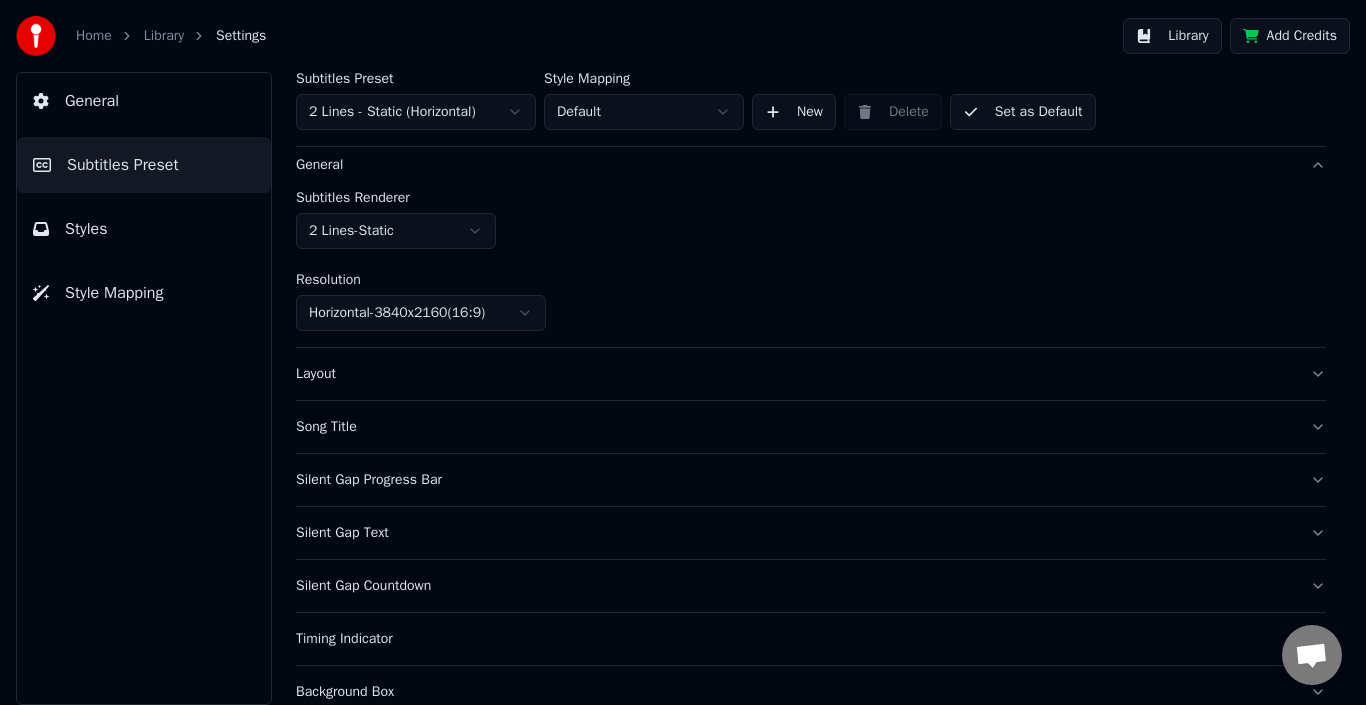 click on "Home Library Settings Library Add Credits General Subtitles Preset Styles Style Mapping Subtitles Preset 2 Lines - Static (Horizontal) Style Mapping Default New Delete Set as Default General Subtitles Renderer 2 Lines  -  Static Resolution Horizontal  -  3840 x 2160  ( 16 : 9 ) Layout Song Title Silent Gap Progress Bar Silent Gap Text Silent Gap Countdown Timing Indicator Background Box Fade Effect Offset Max Characters Per Line Auto Line Break Advanced Settings Konuşma [PERSON_NAME] mı var? Bizimle sohbet et! Destek çevrimdışı Çevrimdışı. Bir süredir hareketsizdin. Sohbete yeniden bağlanmak için bir mesaj gönderin. Youka Desktop Merhaba! Sana nasıl yardımcı olabilirim?  Dosya gönder Emoji ekle Dosya gönder Sesli mesaj kaydetme We run on Crisp" at bounding box center [683, 352] 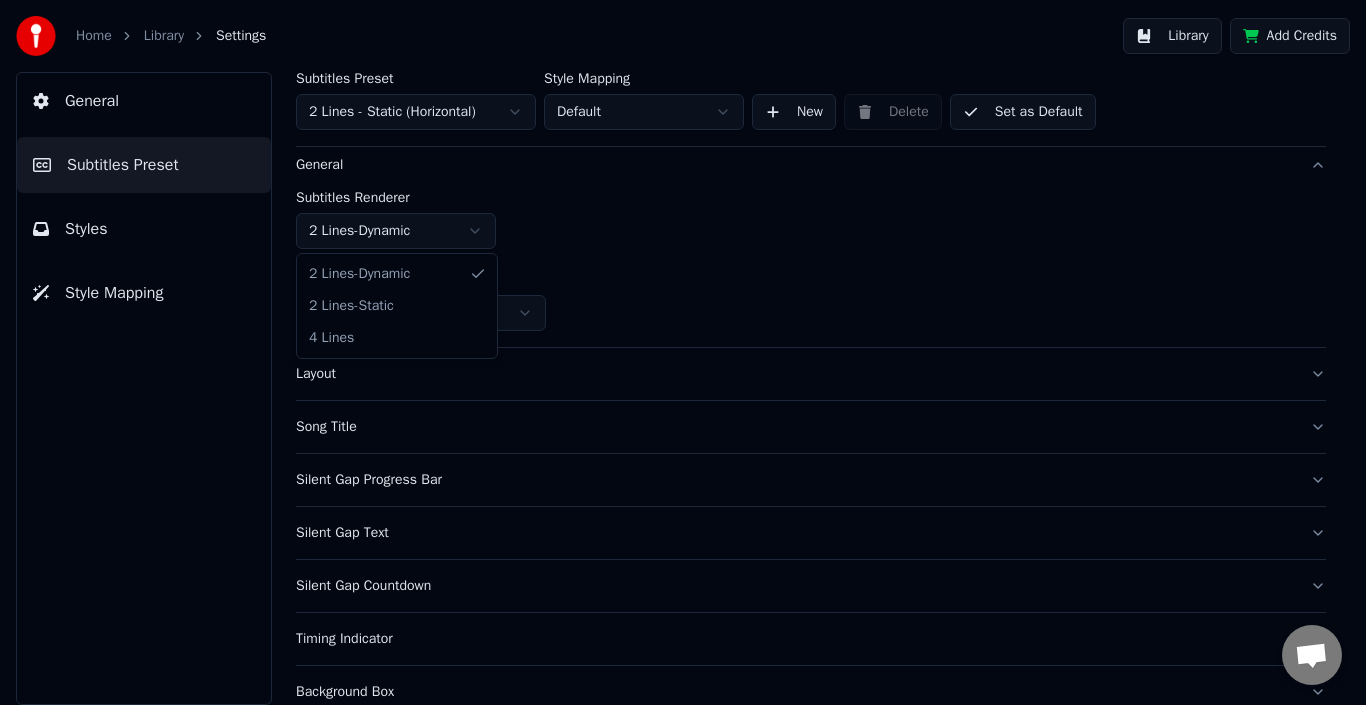 click on "Home Library Settings Library Add Credits General Subtitles Preset Styles Style Mapping Subtitles Preset 2 Lines - Static (Horizontal) Style Mapping Default New Delete Set as Default General Subtitles Renderer 2 Lines  -  Dynamic Resolution Horizontal  -  3840 x 2160  ( 16 : 9 ) Layout Song Title Silent Gap Progress Bar Silent Gap Text Silent Gap Countdown Timing Indicator Background Box Fade Effect Offset Max Characters Per Line Auto Line Break Konuşma [PERSON_NAME] Sorularınız mı var? Bizimle sohbet et! Destek çevrimdışı Çevrimdışı. Bir süredir hareketsizdin. Sohbete yeniden bağlanmak için bir mesaj gönderin. Youka Desktop Merhaba! Sana nasıl yardımcı olabilirim?  Dosya gönder Emoji ekle Dosya gönder Sesli mesaj kaydetme We run on Crisp 2 Lines  -  Dynamic 2 Lines  -  Static 4 Lines" at bounding box center [683, 352] 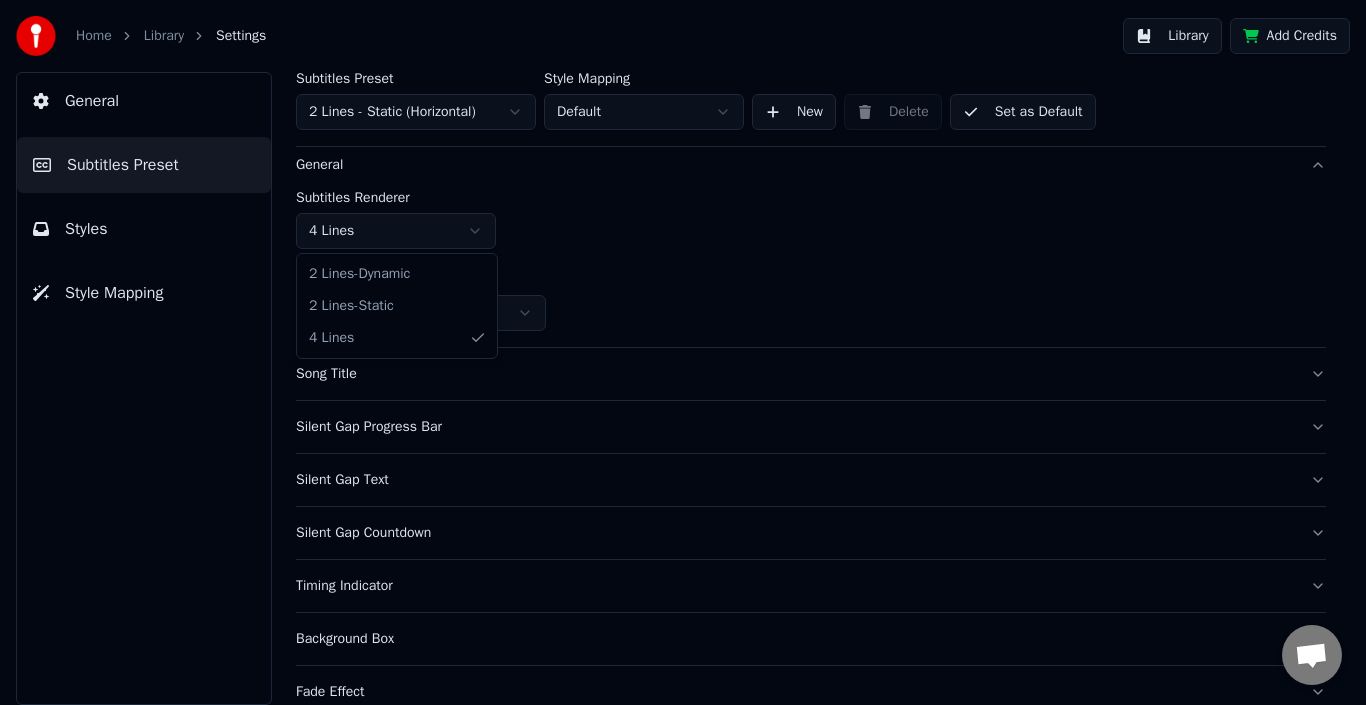 click on "Home Library Settings Library Add Credits General Subtitles Preset Styles Style Mapping Subtitles Preset 2 Lines - Static (Horizontal) Style Mapping Default New Delete Set as Default General Subtitles Renderer 4 Lines Resolution Horizontal  -  3840 x 2160  ( 16 : 9 ) Song Title Silent Gap Progress Bar Silent Gap Text Silent Gap Countdown Timing Indicator Background Box Fade Effect Offset Max Characters Per Line Auto Line Break Advanced Settings Konuşma [PERSON_NAME] Sorularınız mı var? Bizimle sohbet et! Destek çevrimdışı Çevrimdışı. Bir süredir hareketsizdin. Sohbete yeniden bağlanmak için bir mesaj gönderin. Youka Desktop Merhaba! Sana nasıl yardımcı olabilirim?  Dosya gönder Emoji ekle Dosya gönder Sesli mesaj kaydetme We run on Crisp 2 Lines  -  Dynamic 2 Lines  -  Static 4 Lines" at bounding box center (683, 352) 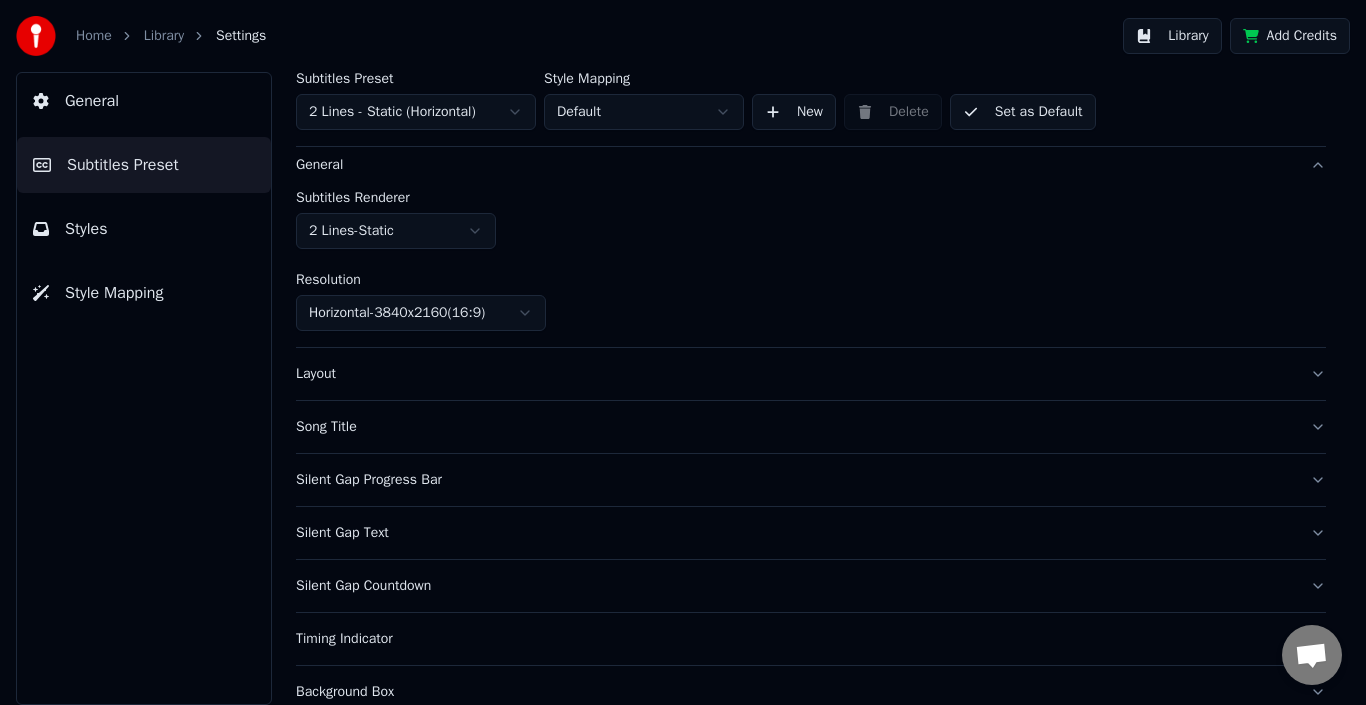 click on "Layout" at bounding box center [795, 374] 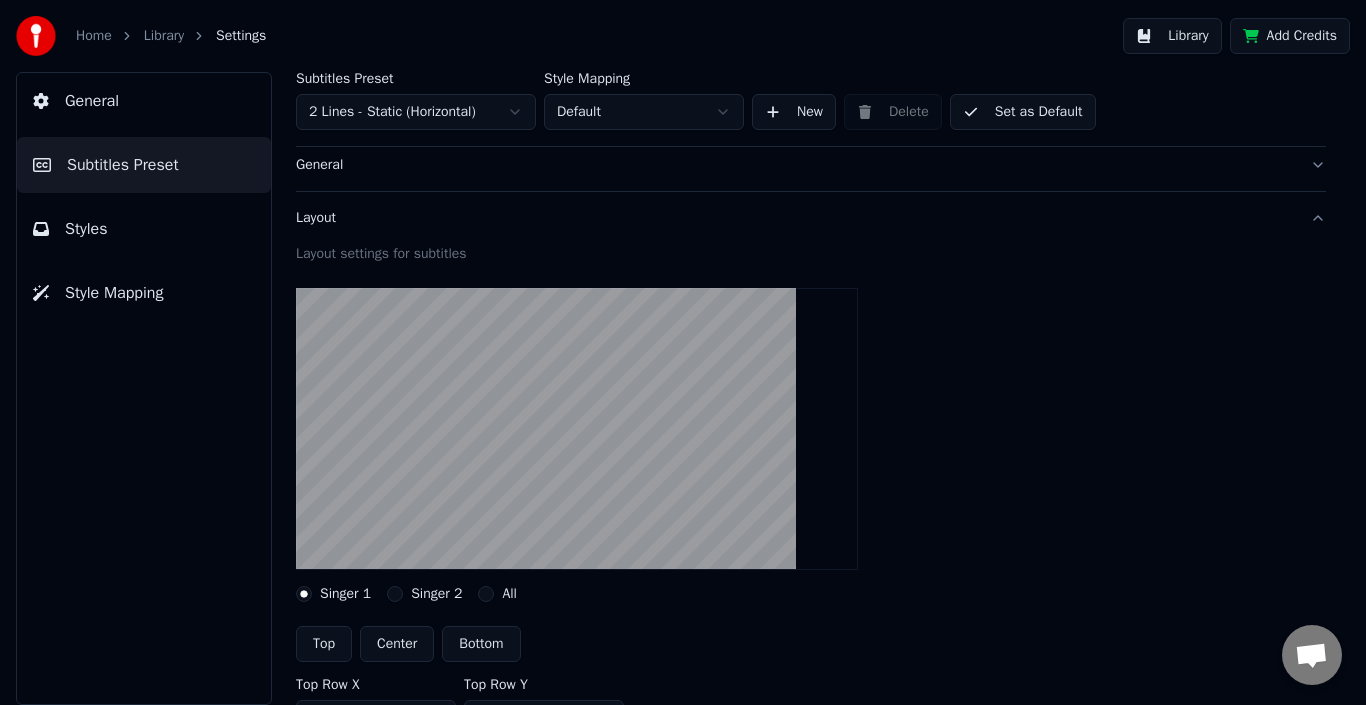click on "Singer 2" at bounding box center (436, 594) 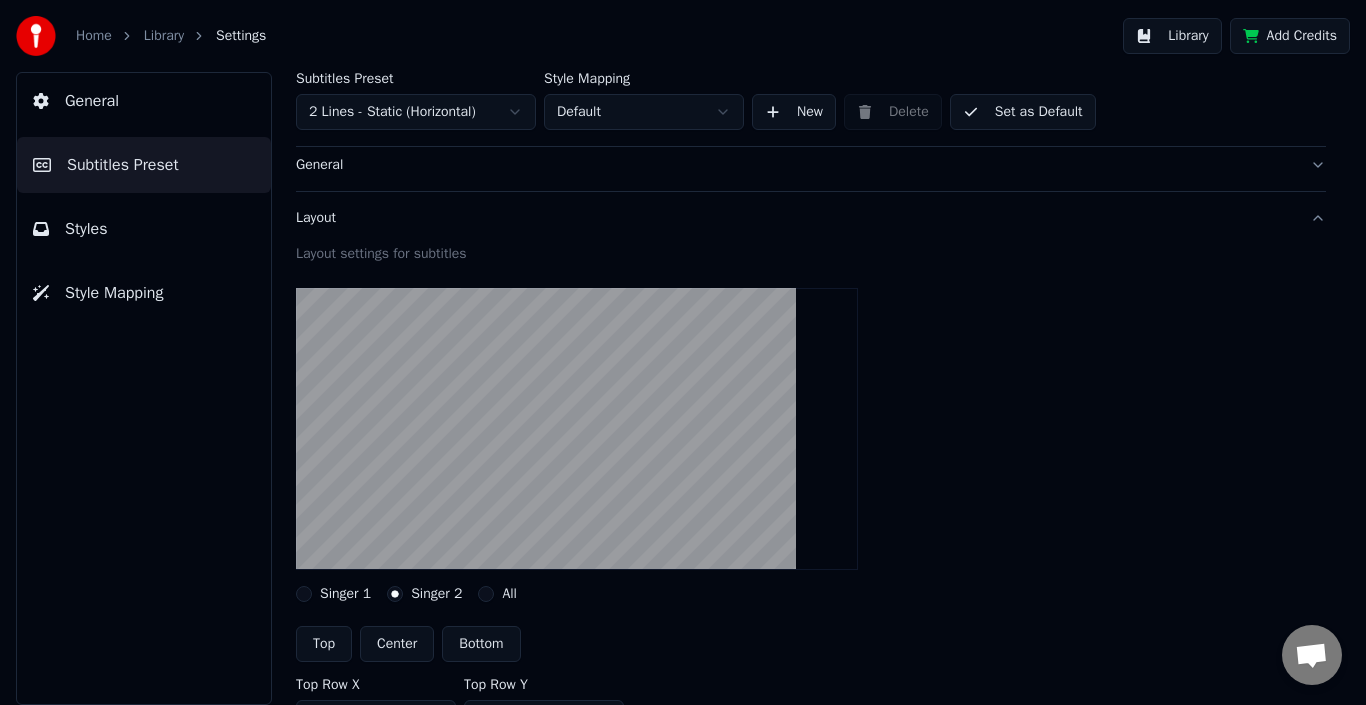 click on "All" at bounding box center [497, 594] 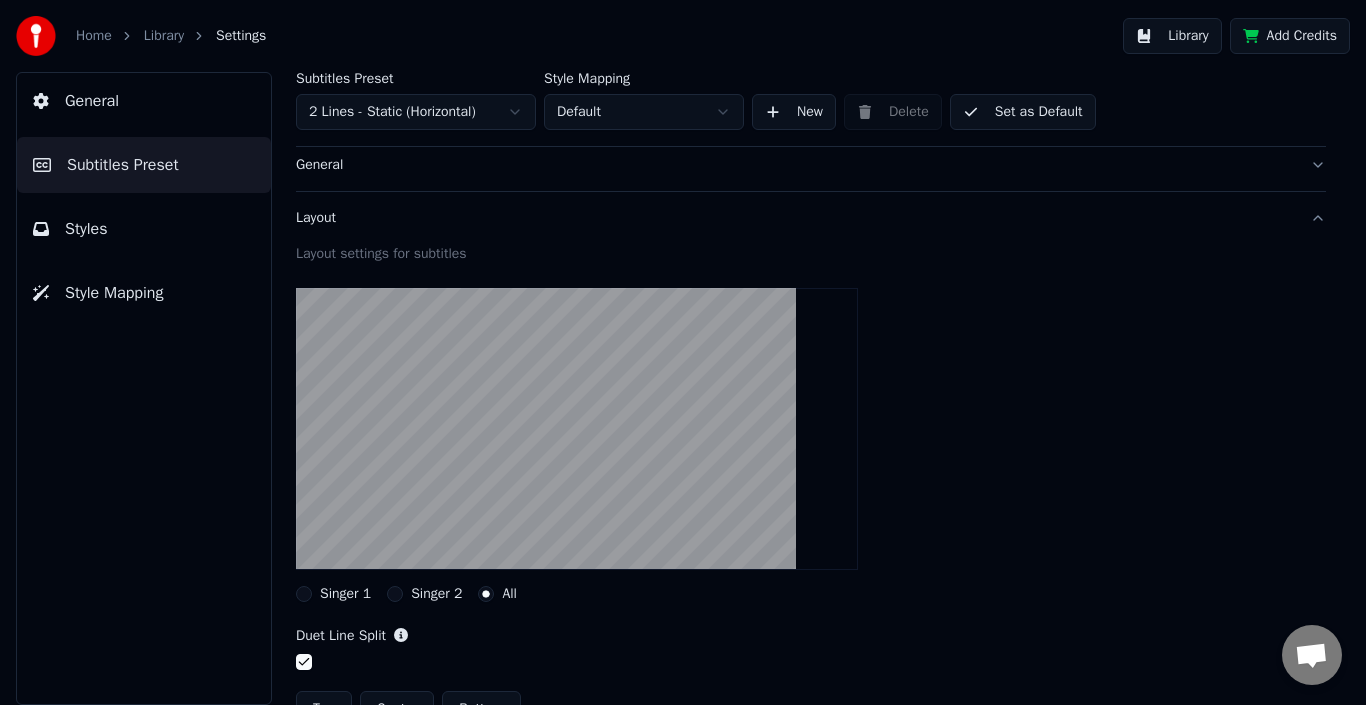 click on "Singer 1" at bounding box center [345, 594] 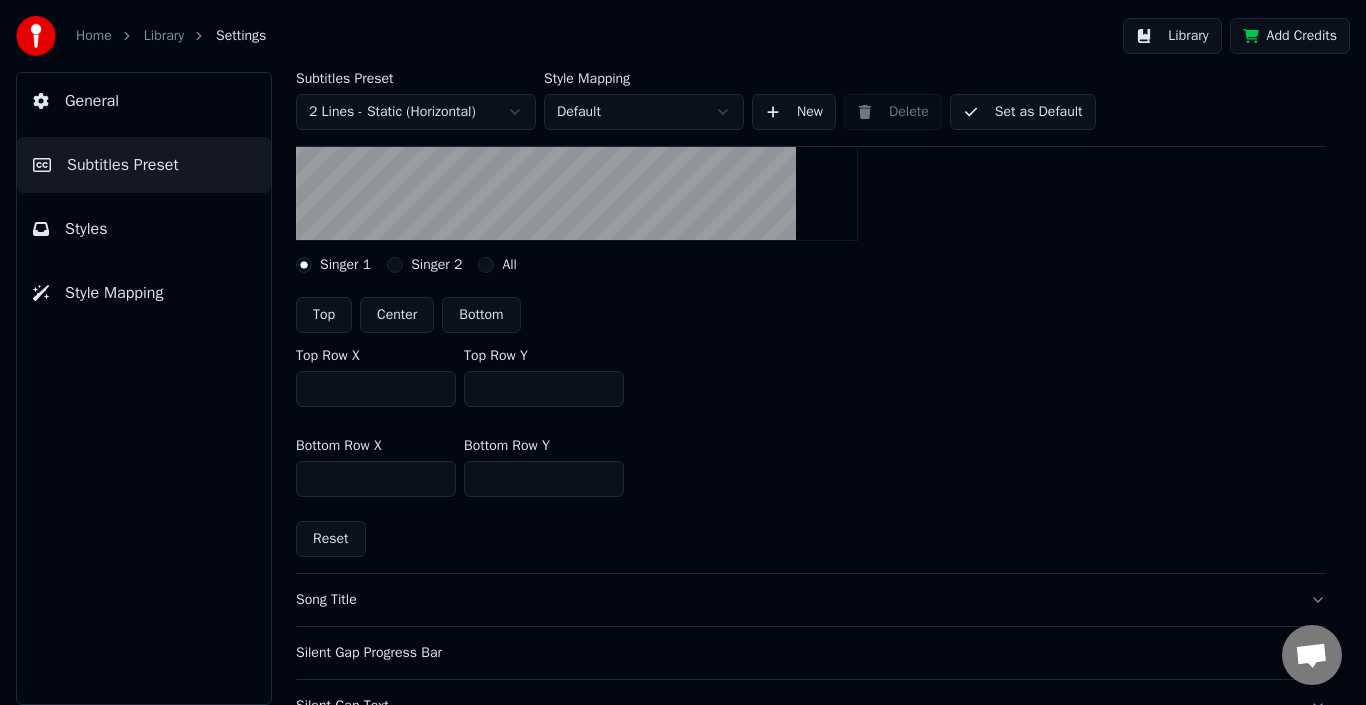 scroll, scrollTop: 376, scrollLeft: 0, axis: vertical 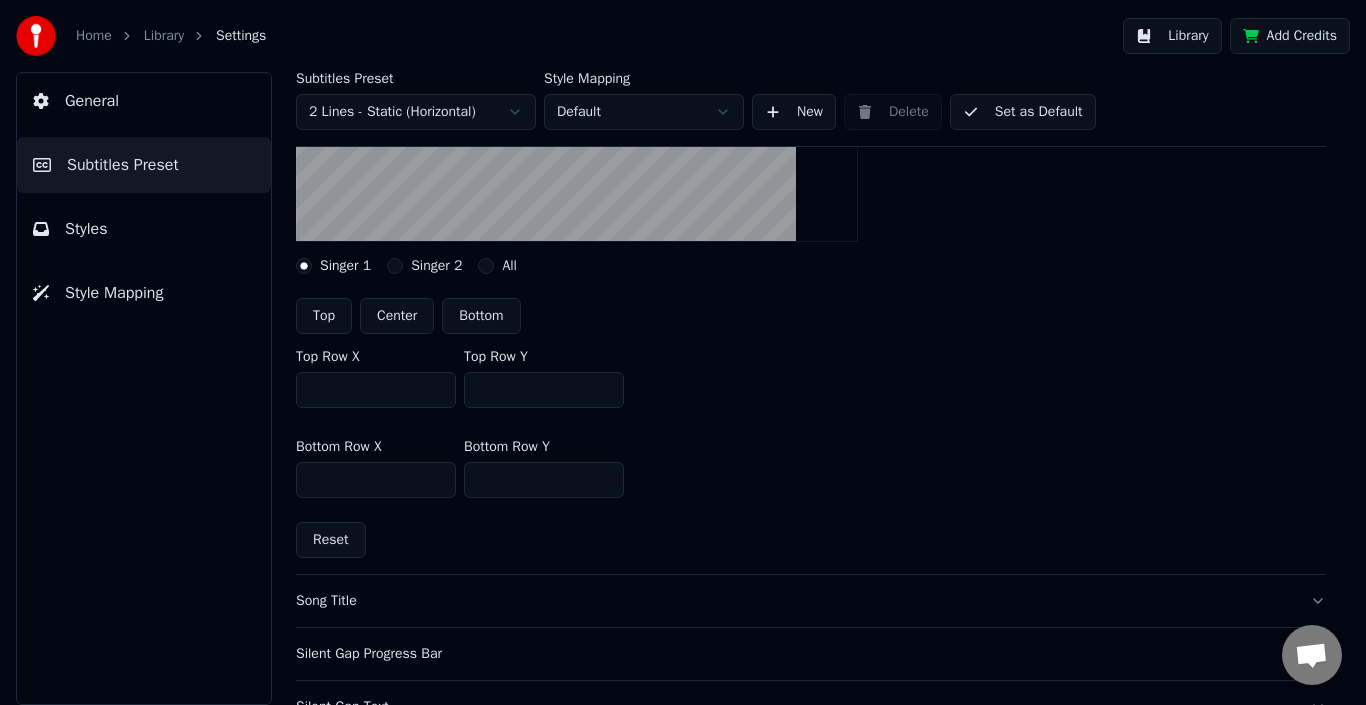 click on "Reset" at bounding box center (331, 540) 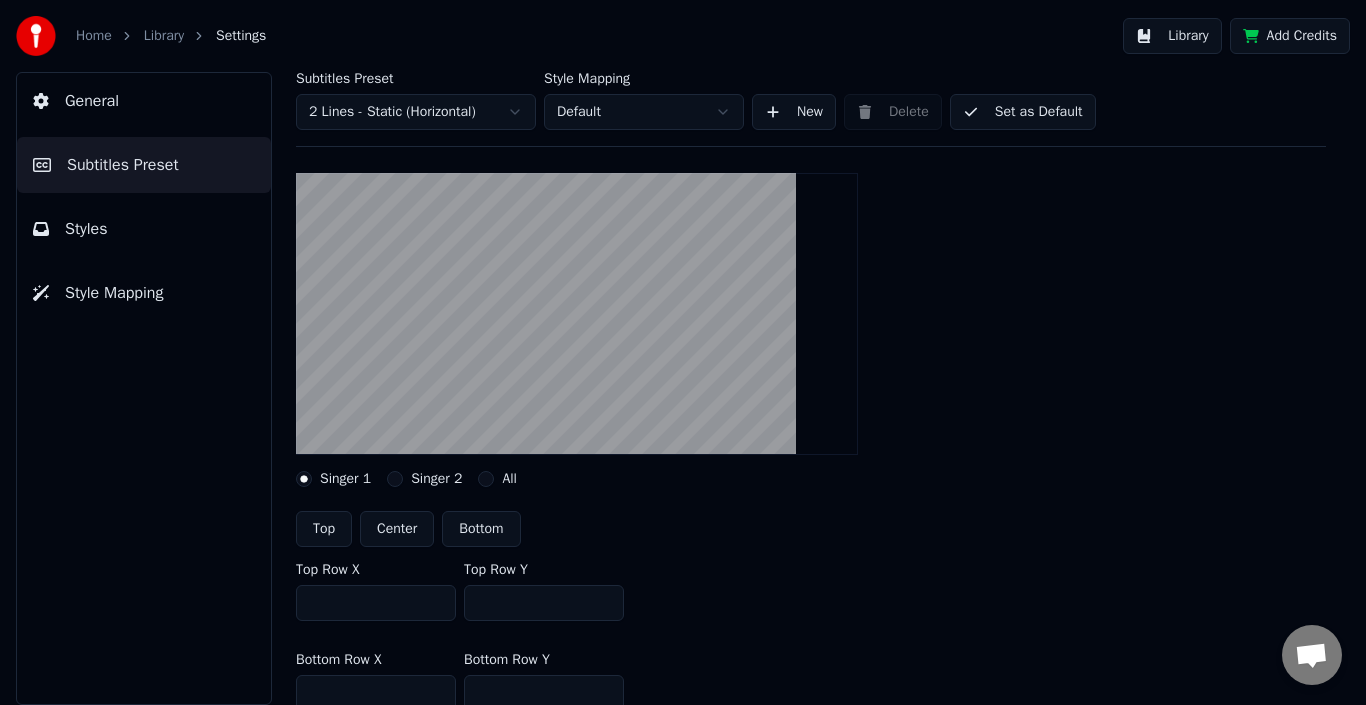 scroll, scrollTop: 0, scrollLeft: 0, axis: both 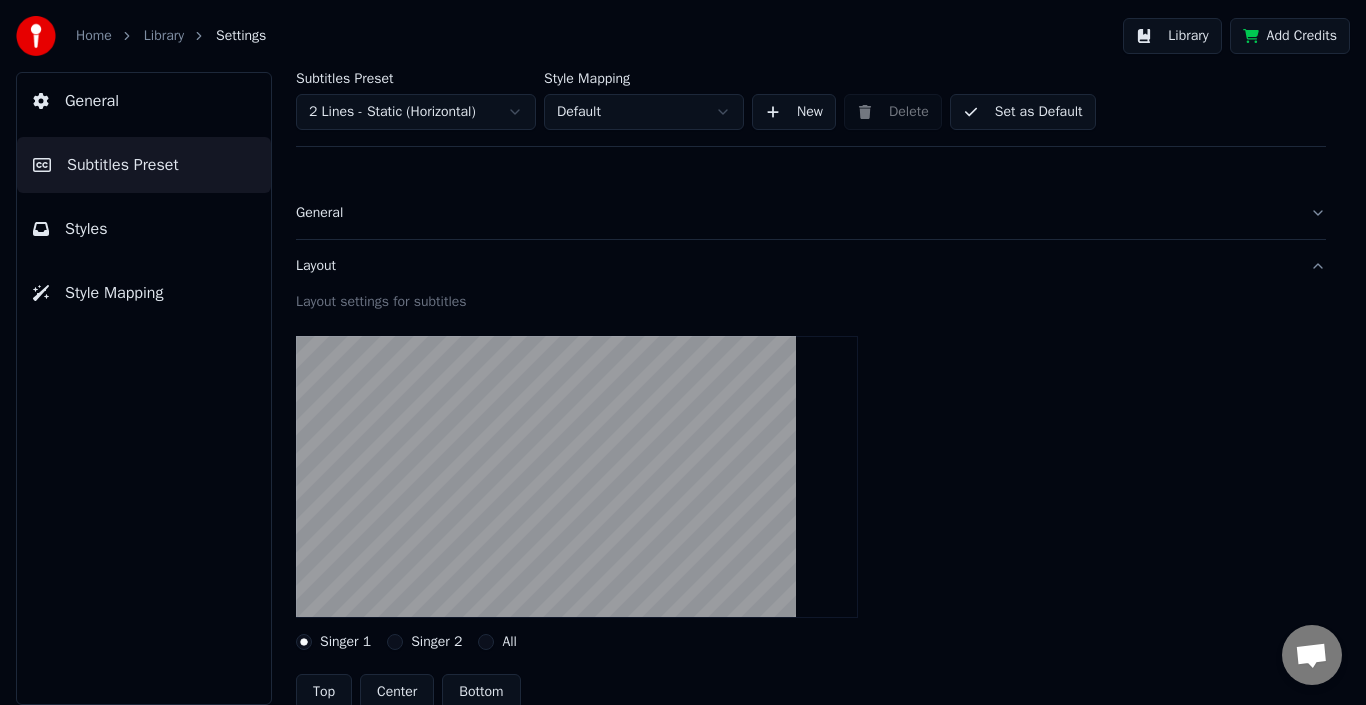click on "Layout" at bounding box center (811, 266) 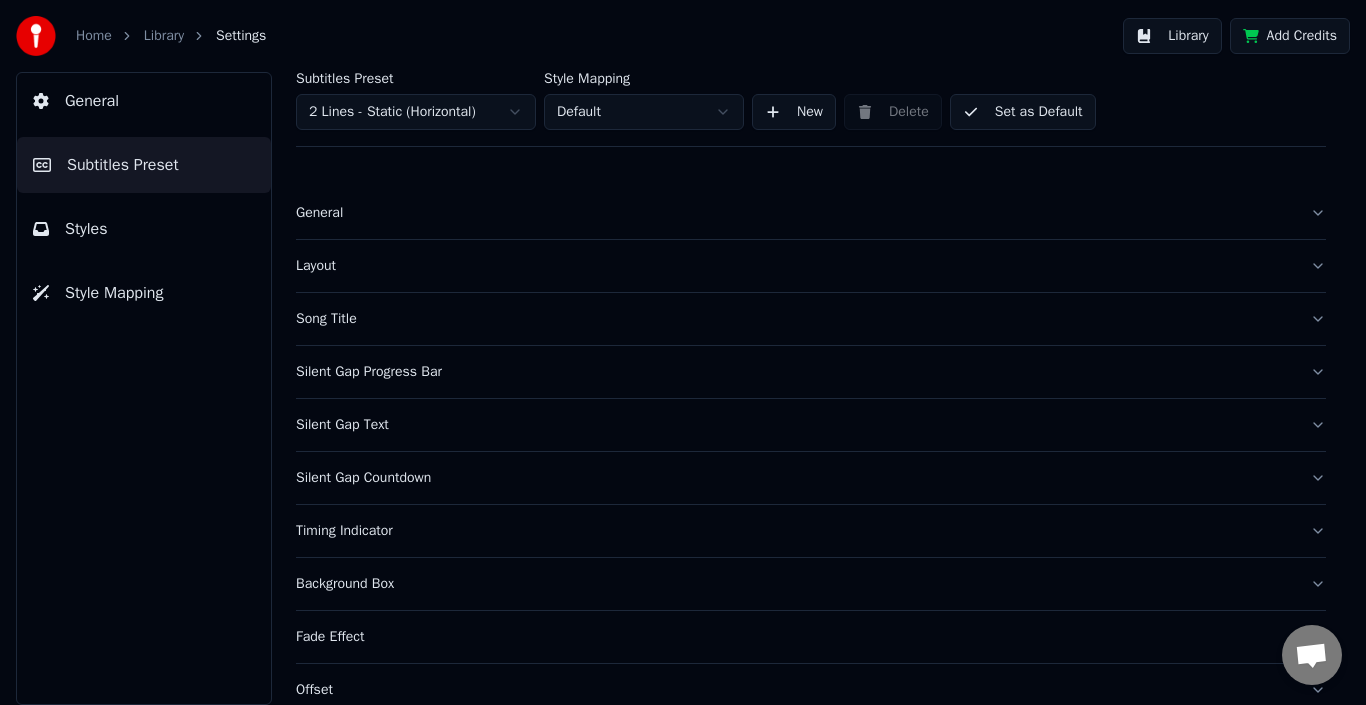 click on "General" at bounding box center [795, 213] 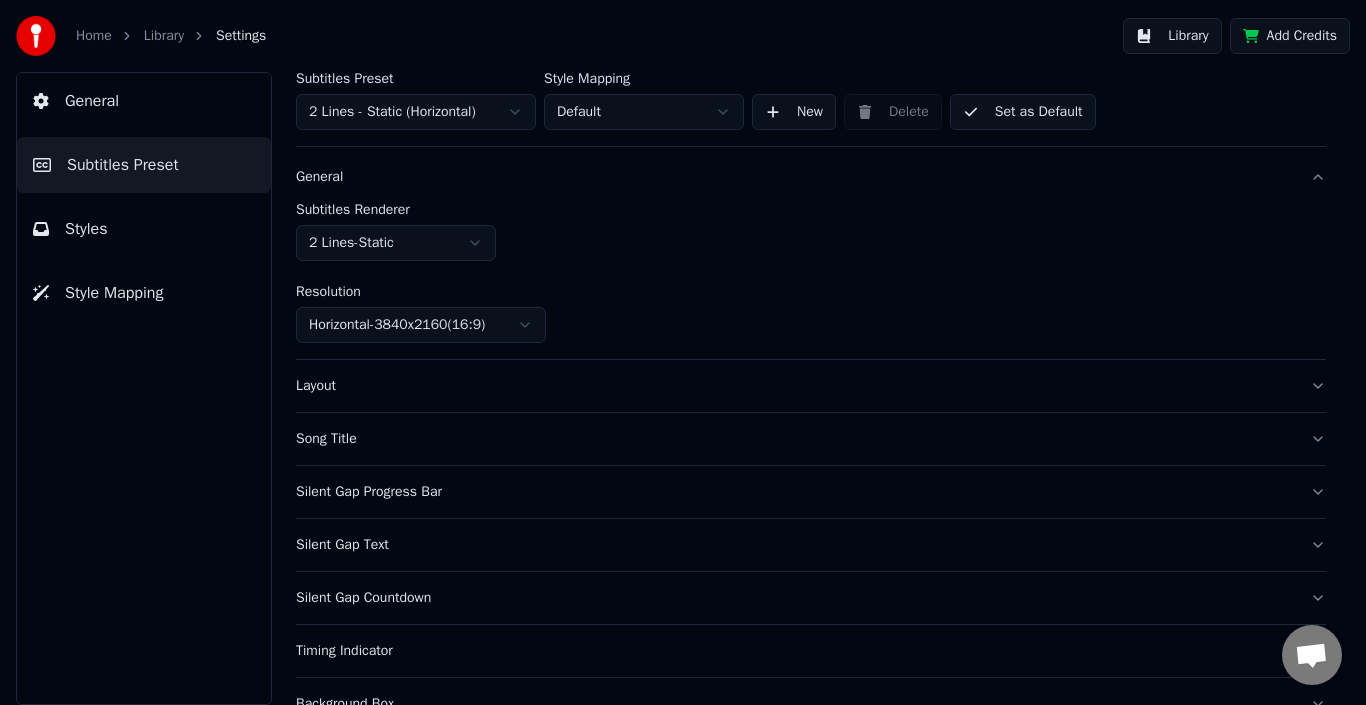 scroll, scrollTop: 38, scrollLeft: 0, axis: vertical 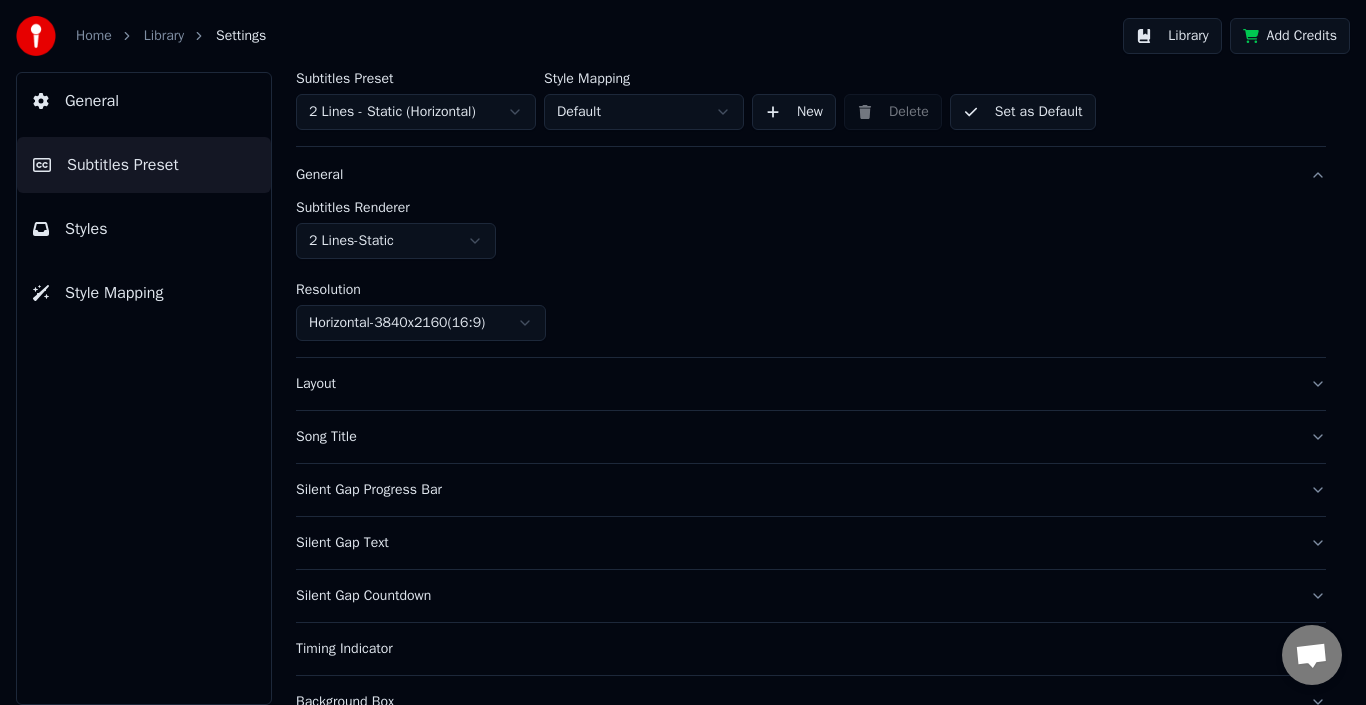 click on "Song Title" at bounding box center [795, 437] 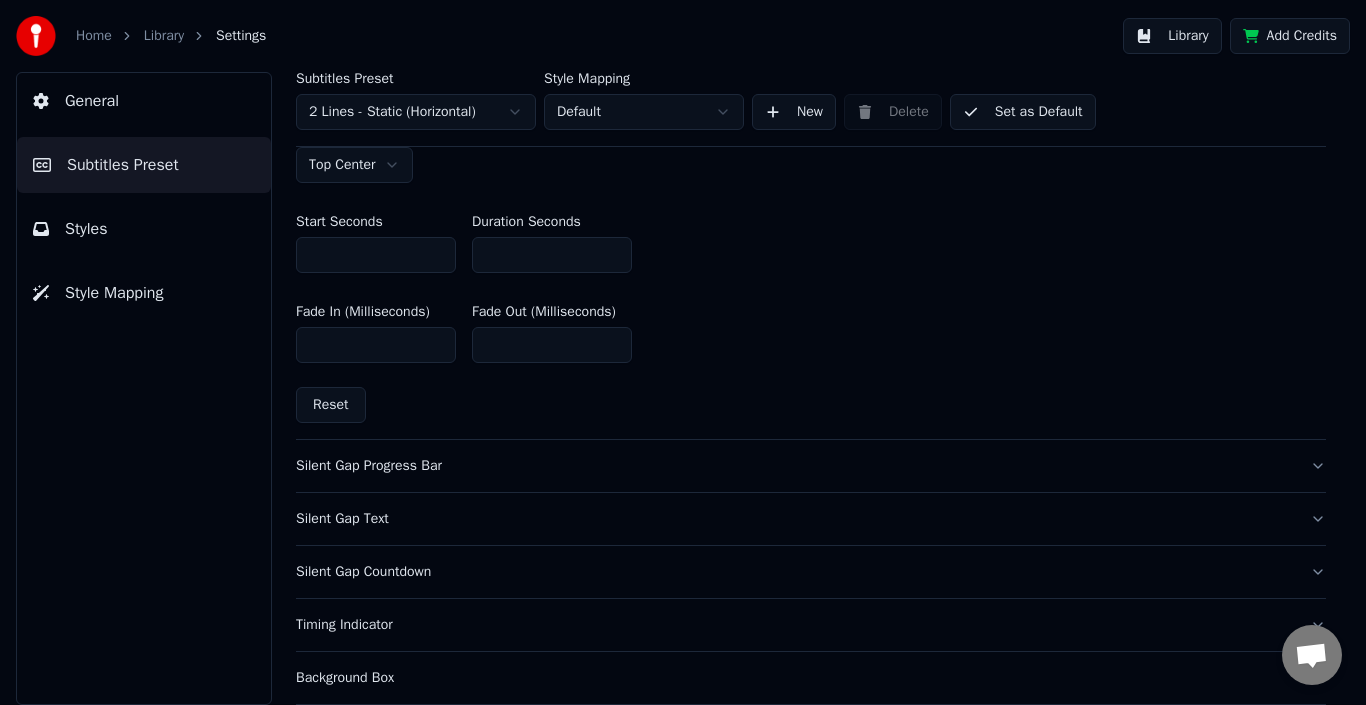 scroll, scrollTop: 1005, scrollLeft: 0, axis: vertical 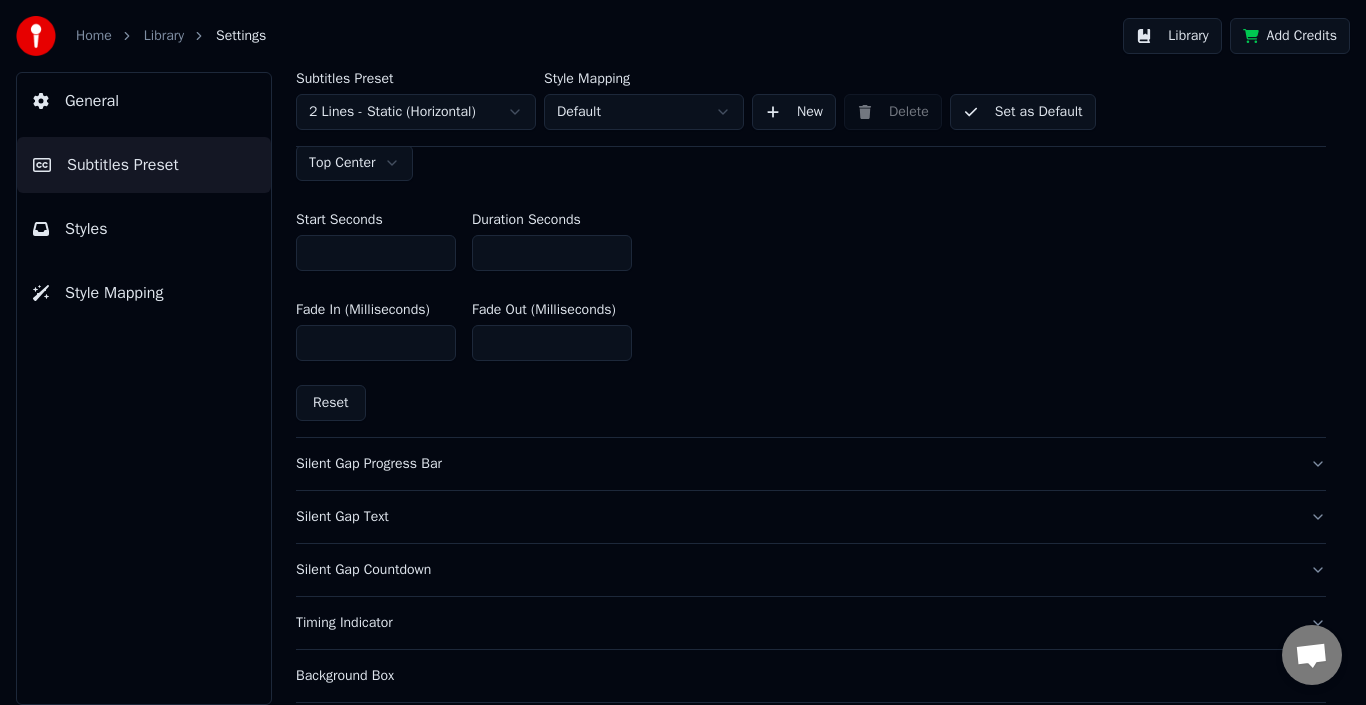 click on "Reset" at bounding box center (331, 403) 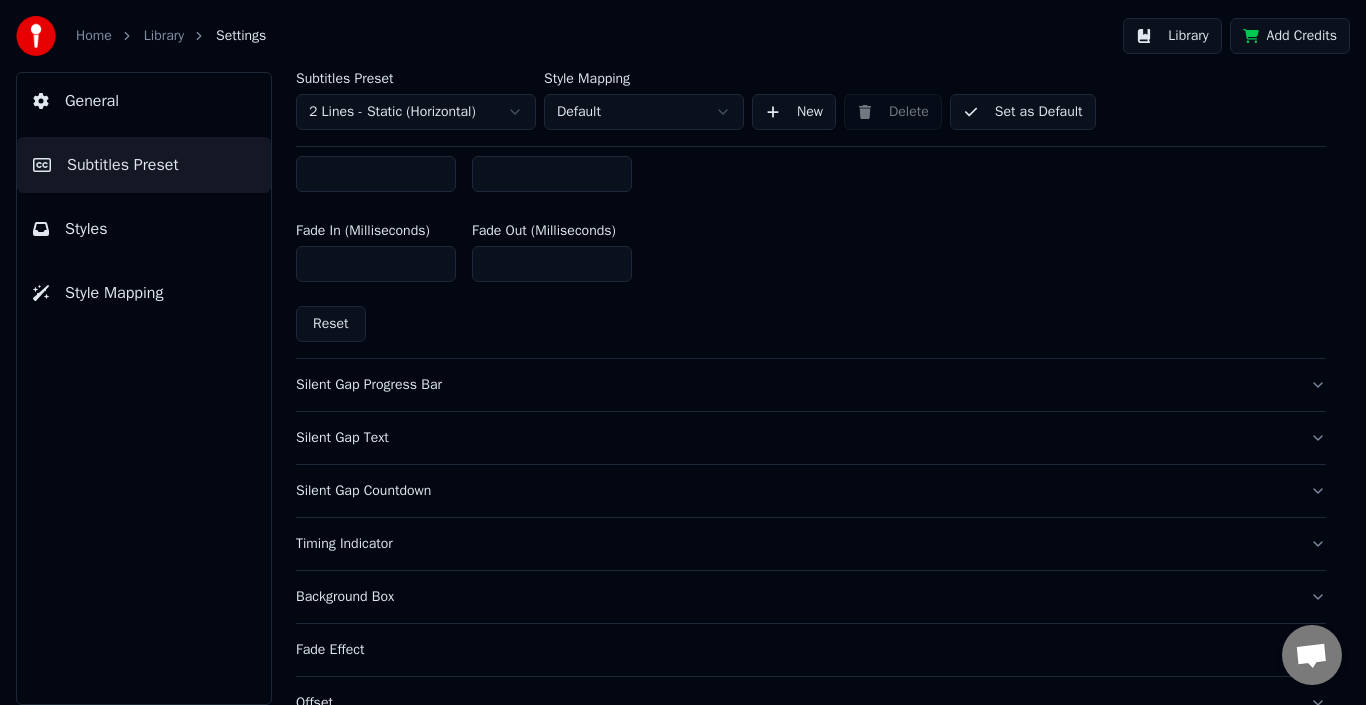 scroll, scrollTop: 1093, scrollLeft: 0, axis: vertical 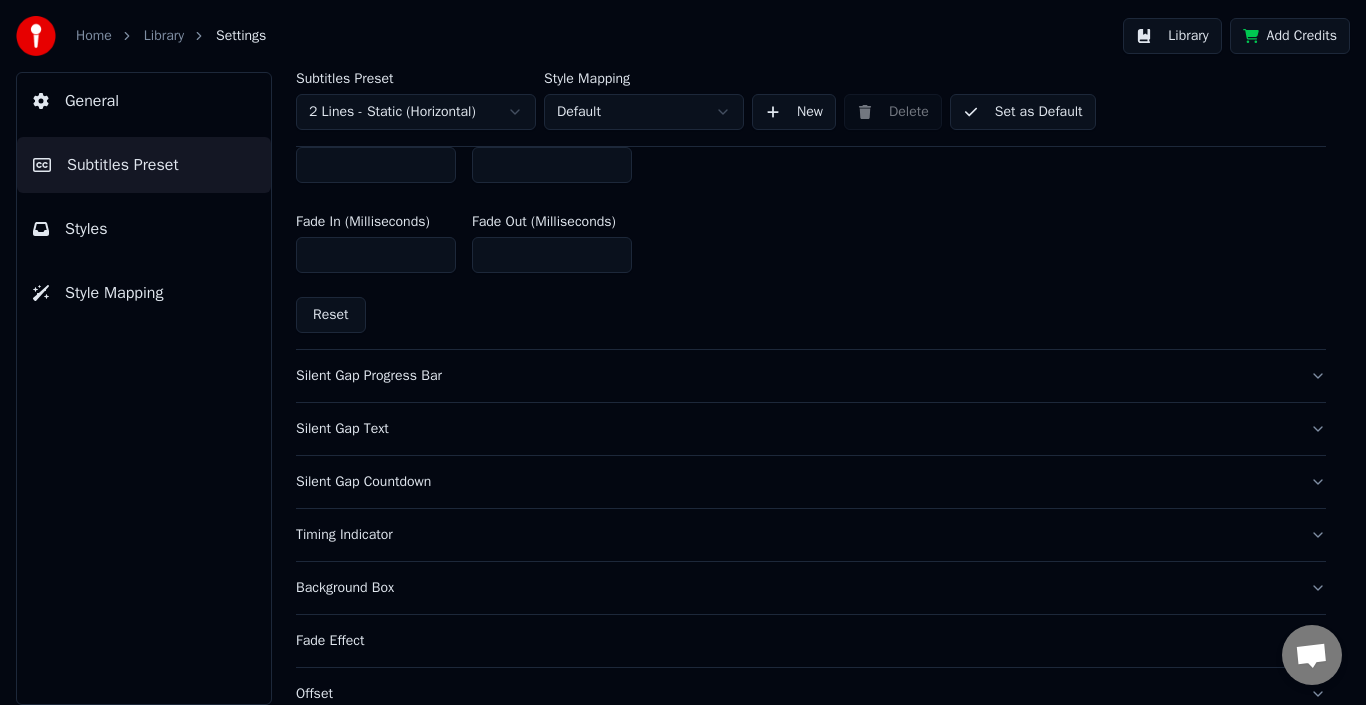 click on "Silent Gap Progress Bar" at bounding box center [811, 376] 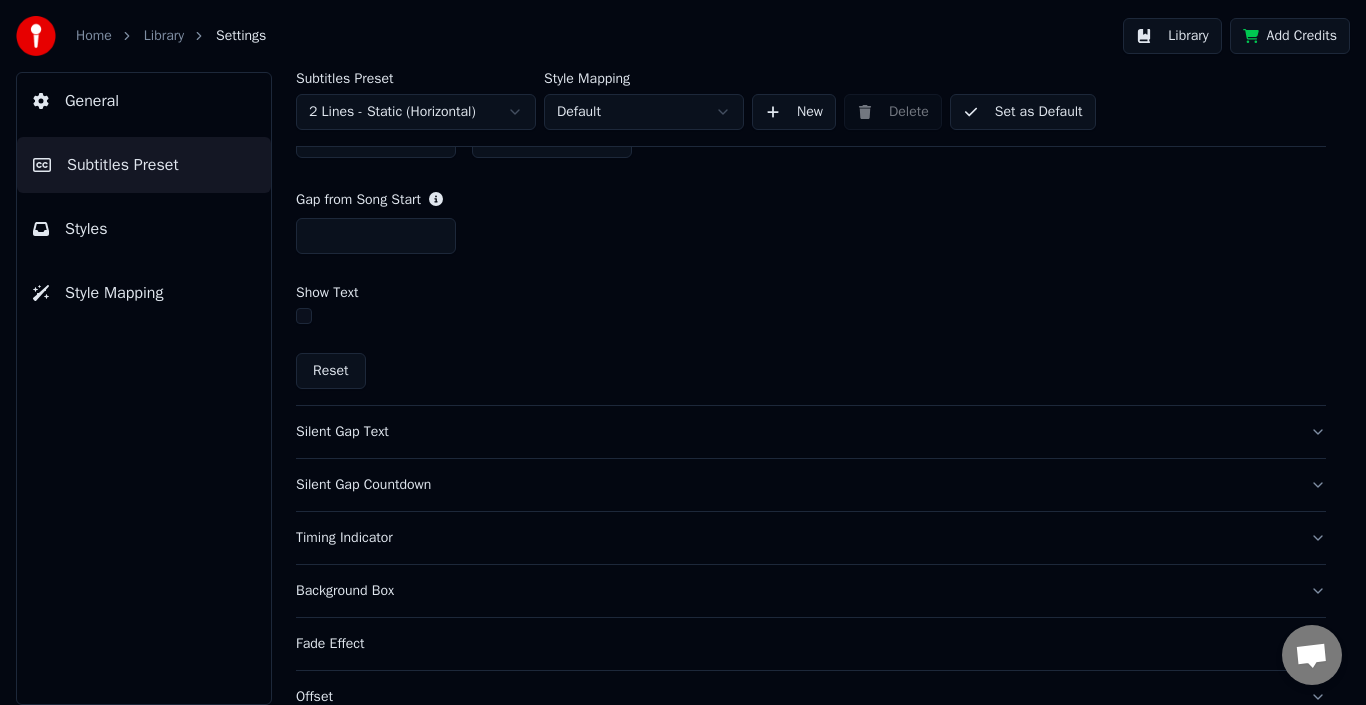 scroll, scrollTop: 1153, scrollLeft: 0, axis: vertical 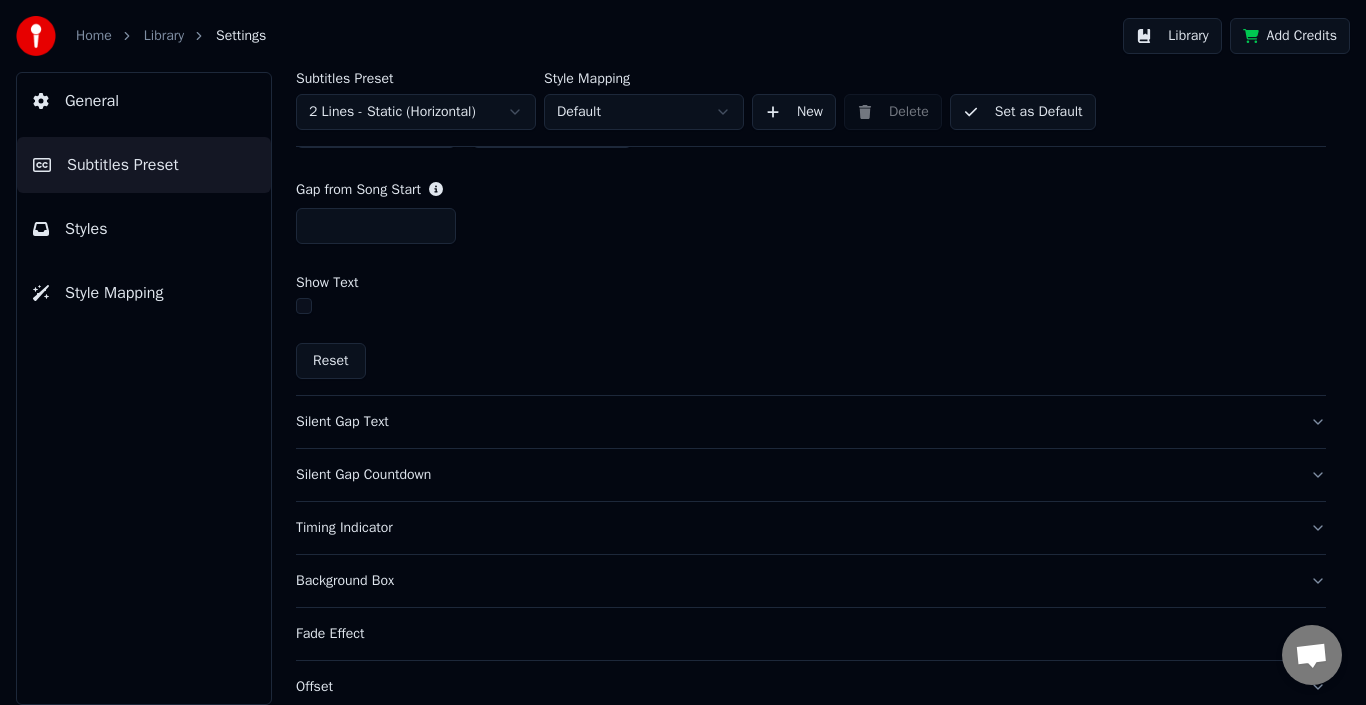click on "Reset" at bounding box center (331, 361) 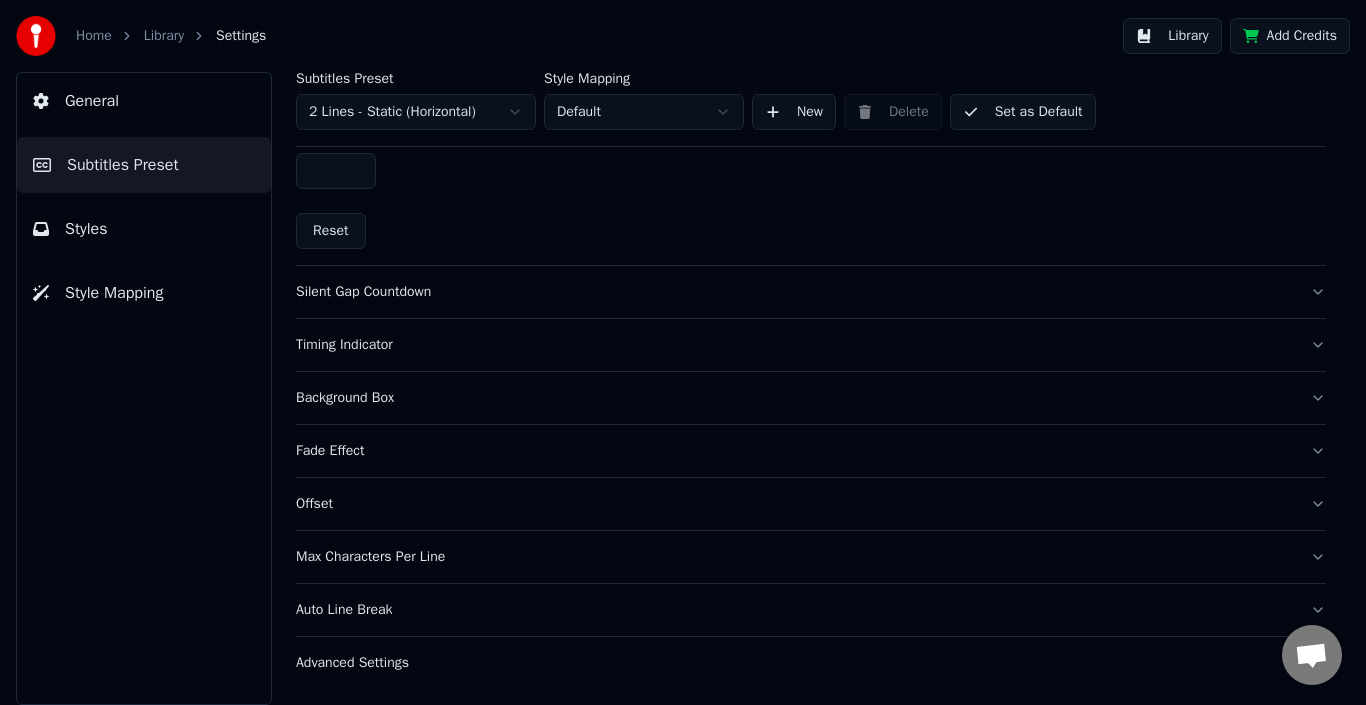 scroll, scrollTop: 1030, scrollLeft: 0, axis: vertical 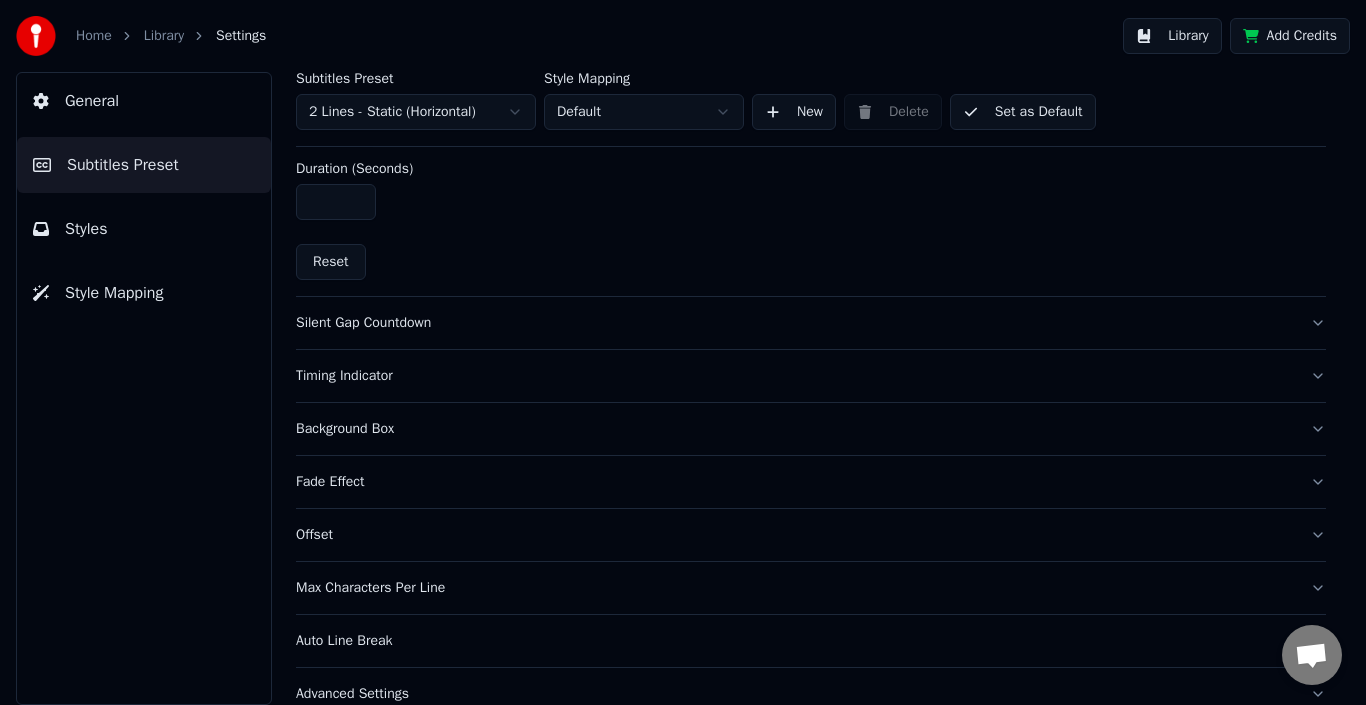 click on "Reset" at bounding box center (331, 262) 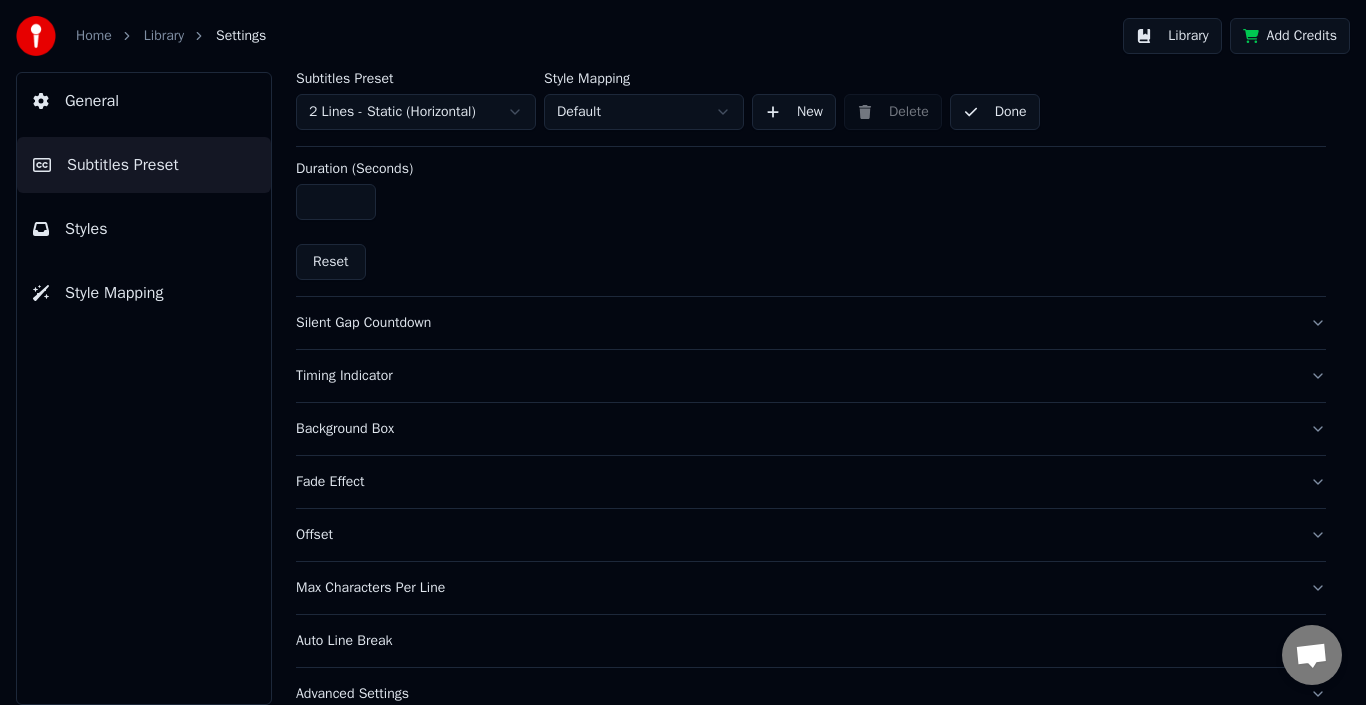 click on "Home Library Settings" at bounding box center [141, 36] 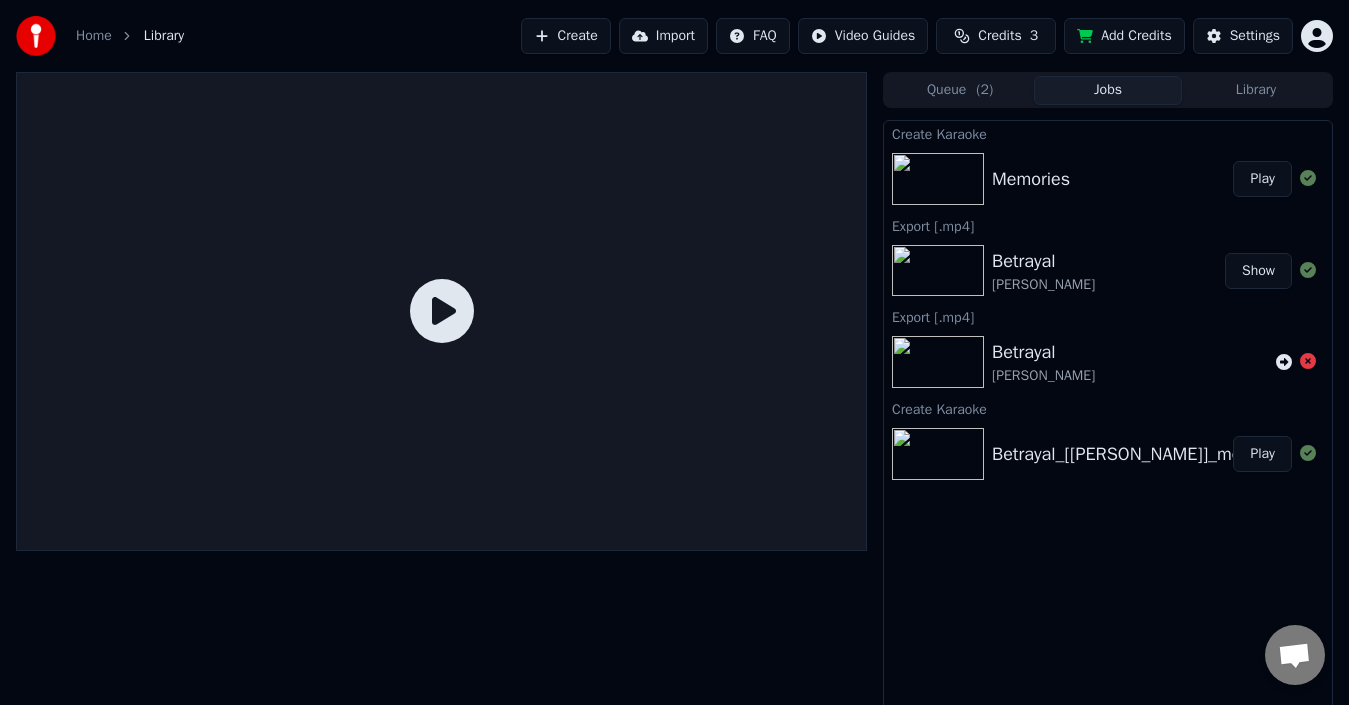 click 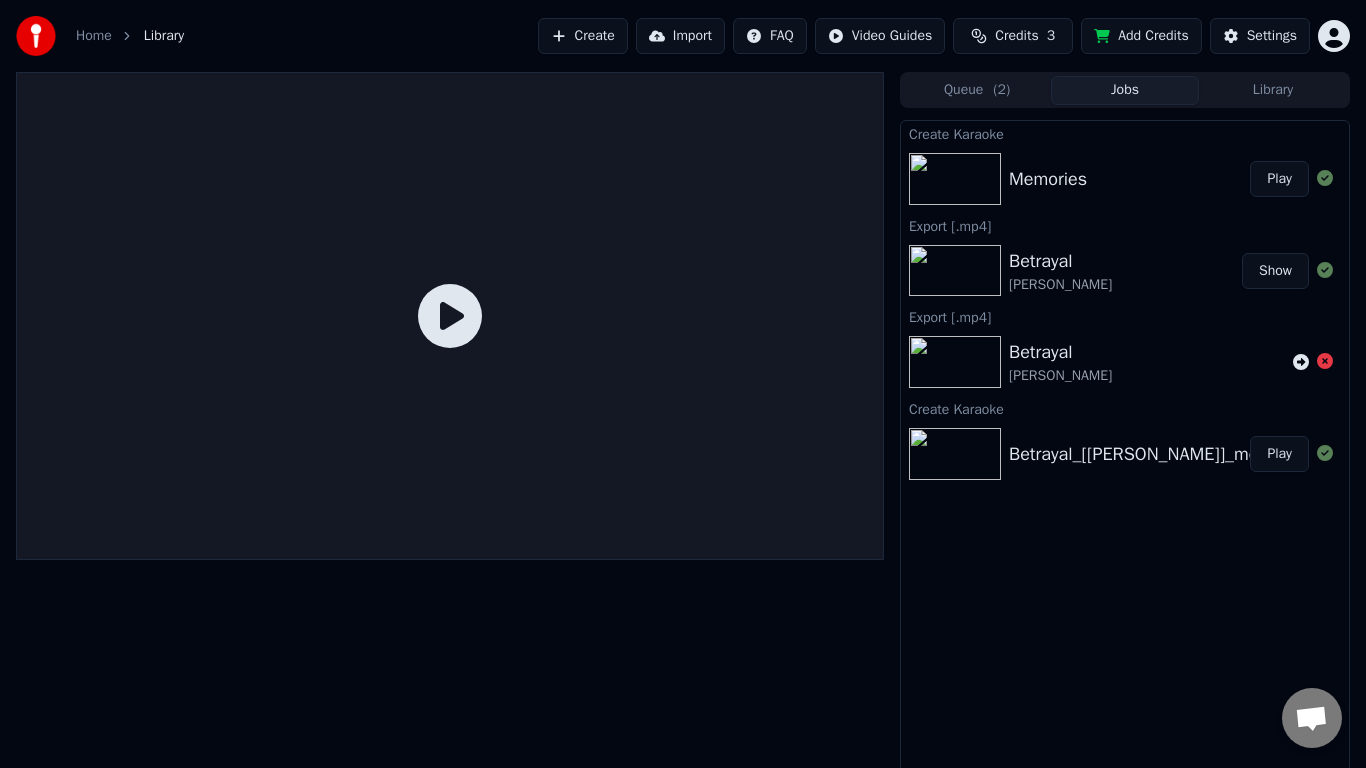 click at bounding box center [450, 316] 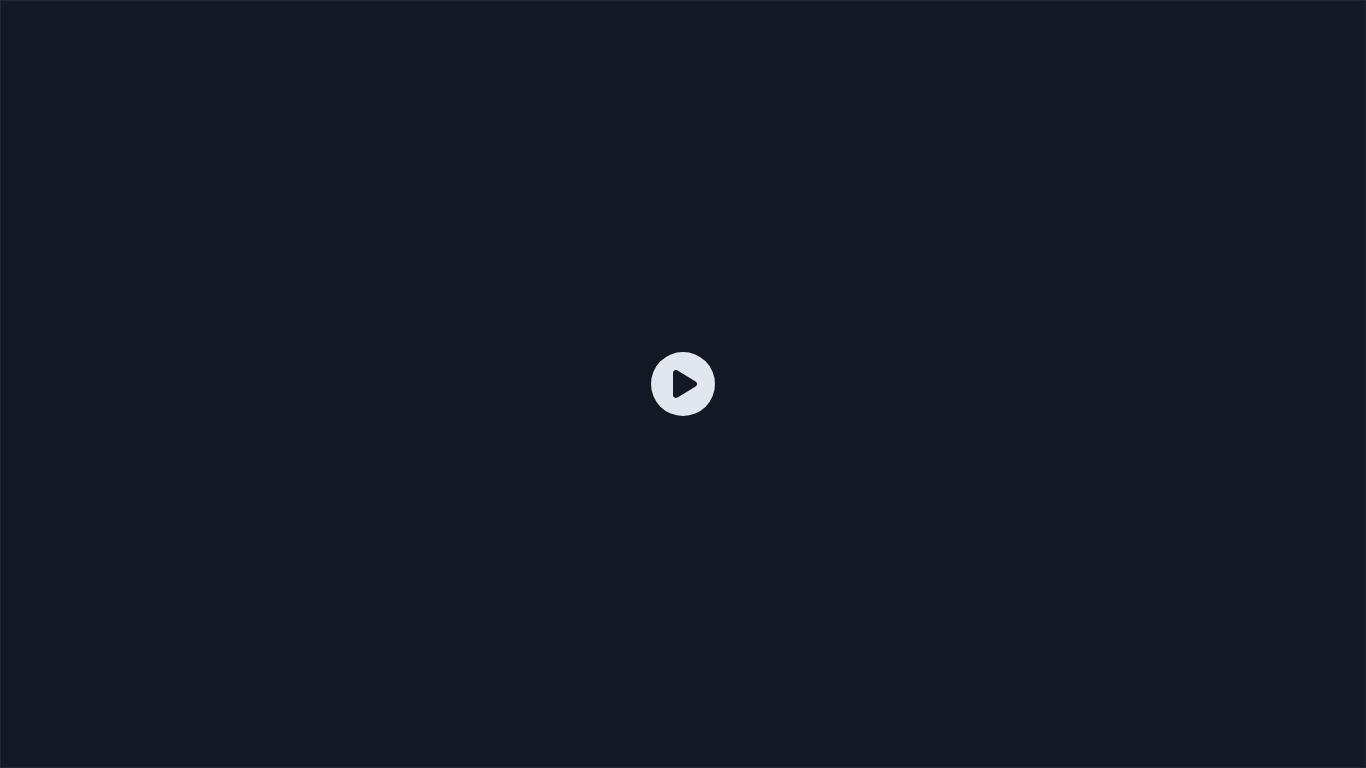 click at bounding box center (683, 384) 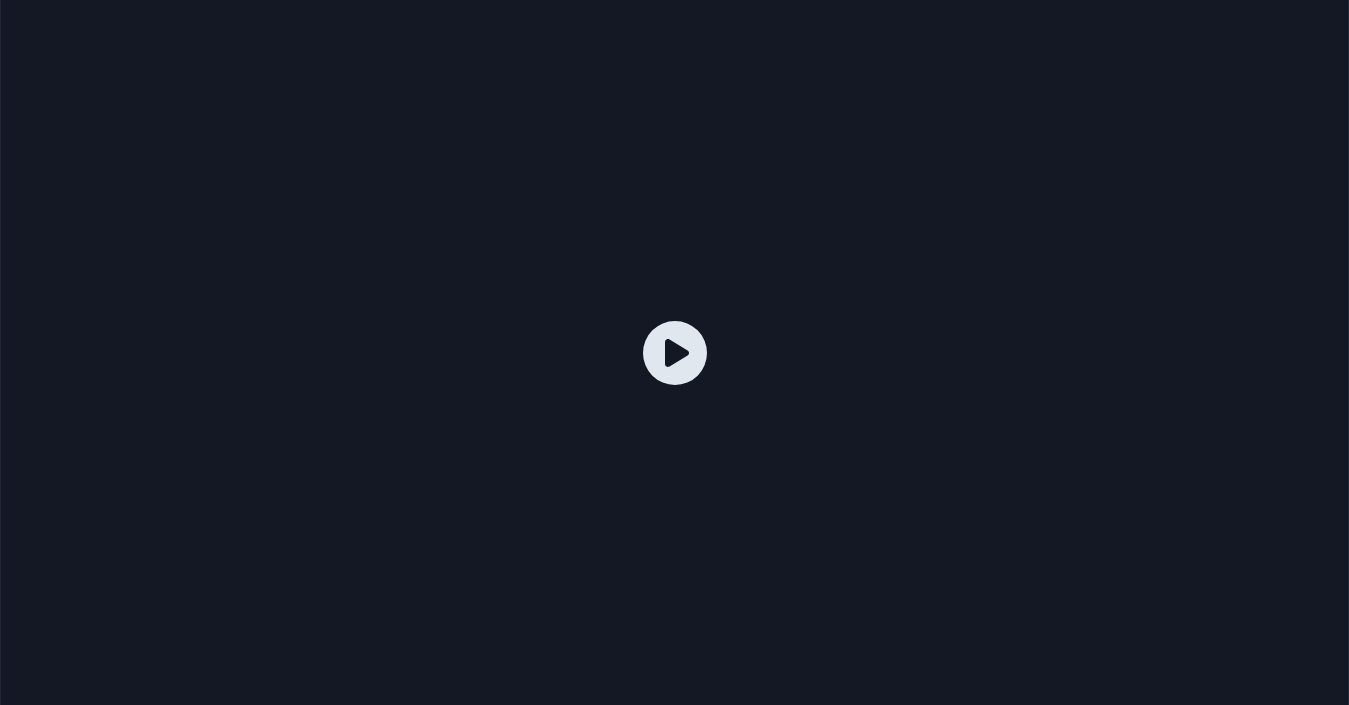 click on "Play" at bounding box center (1262, 179) 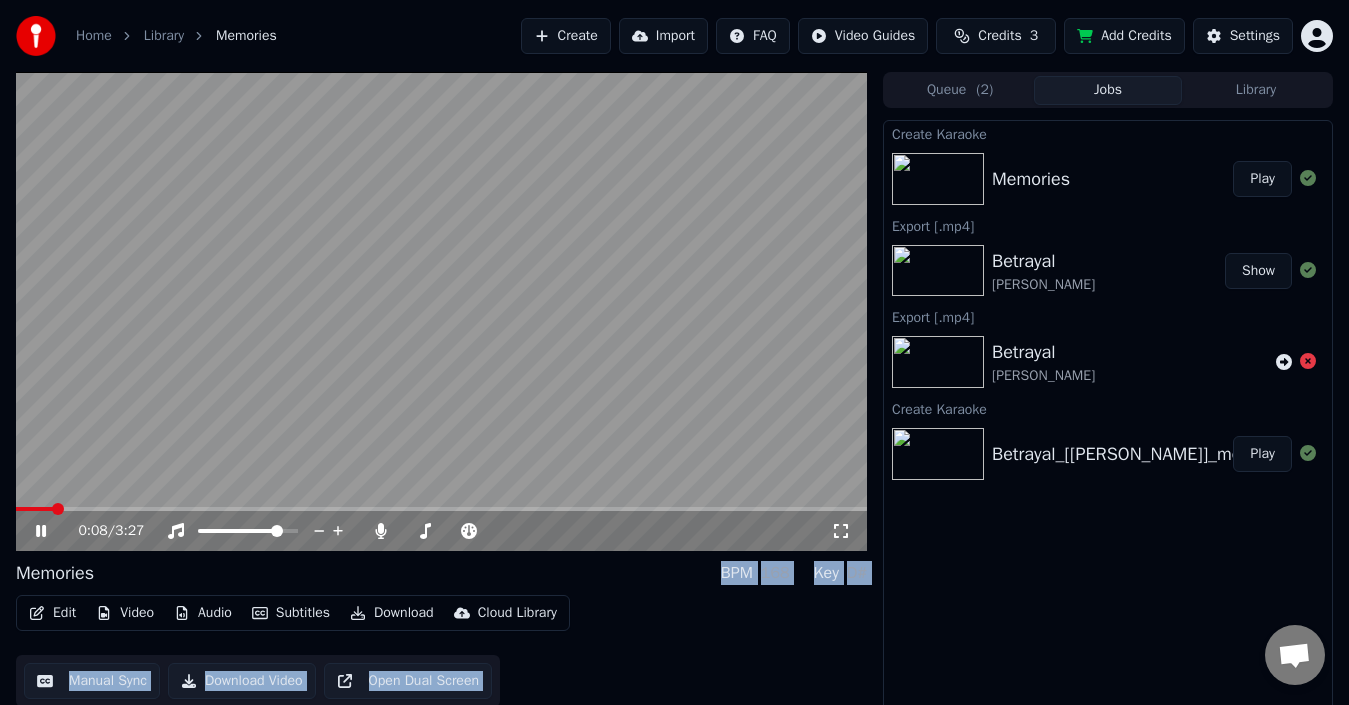 click at bounding box center (441, 311) 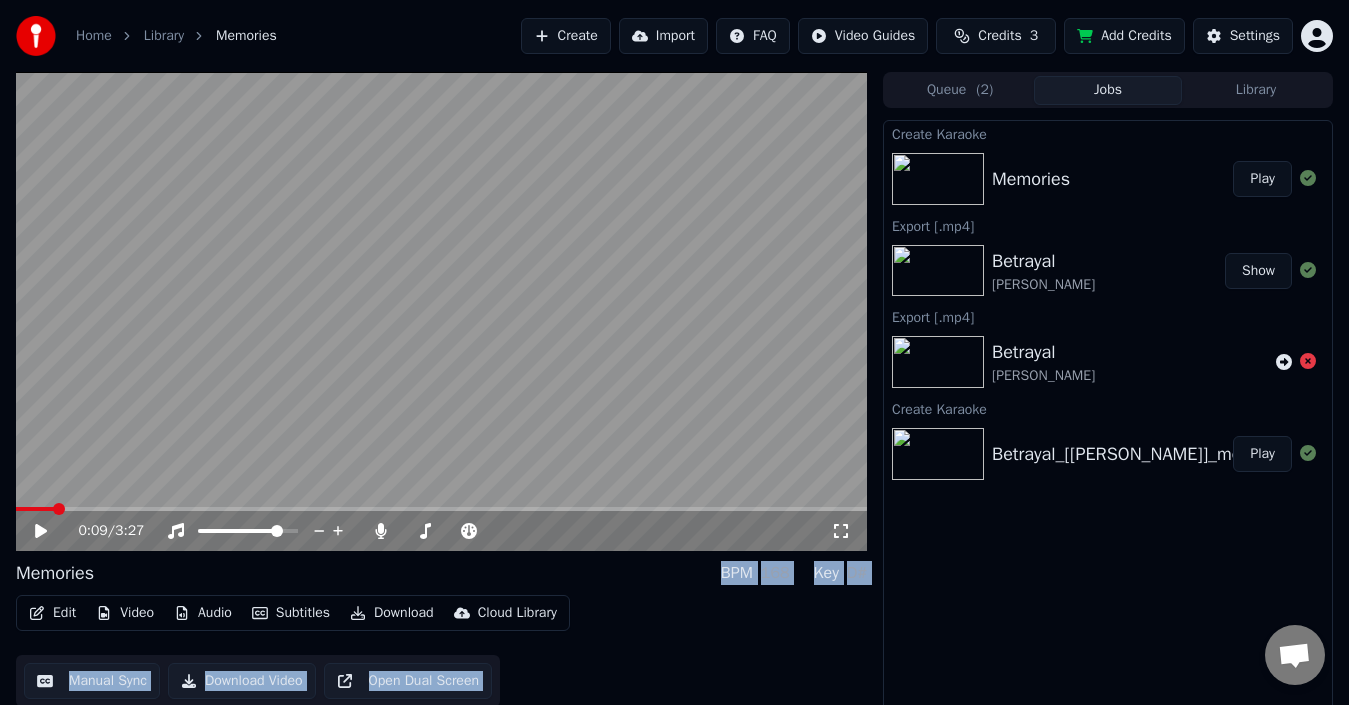 click on "Edit" at bounding box center [52, 613] 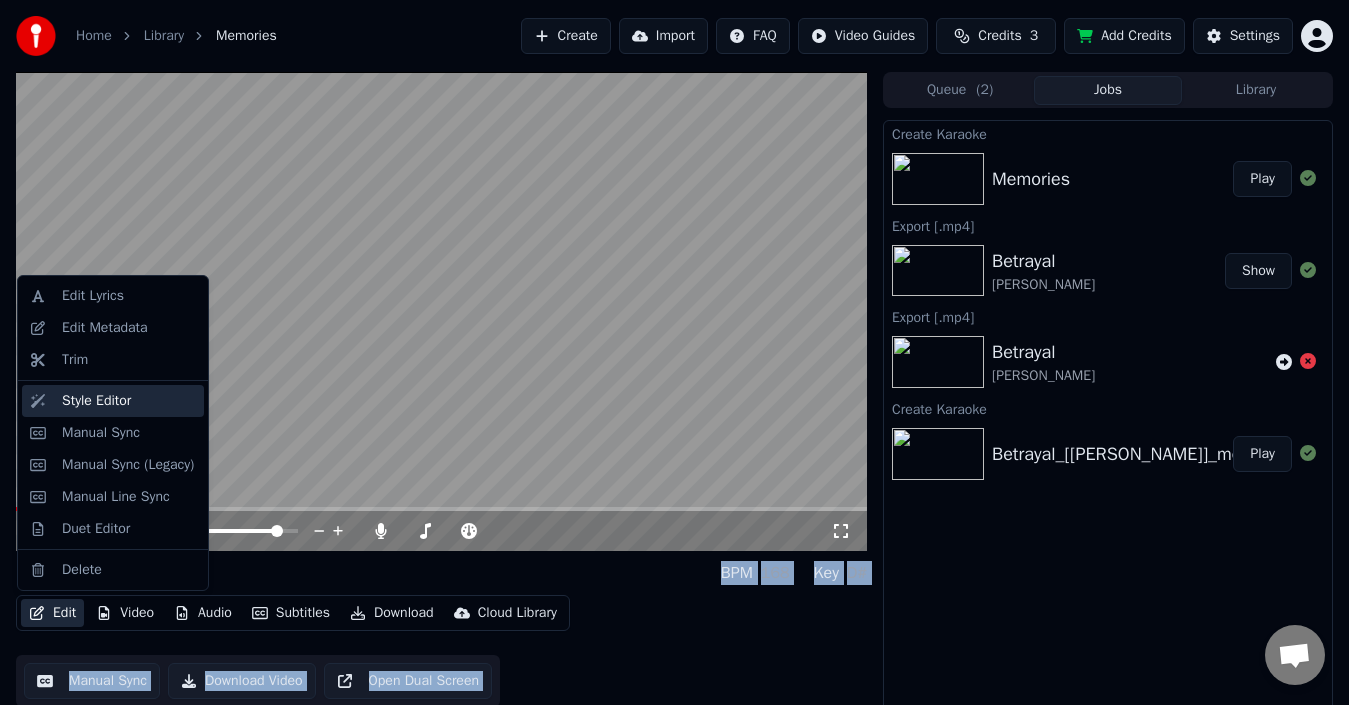 click on "Style Editor" at bounding box center (96, 401) 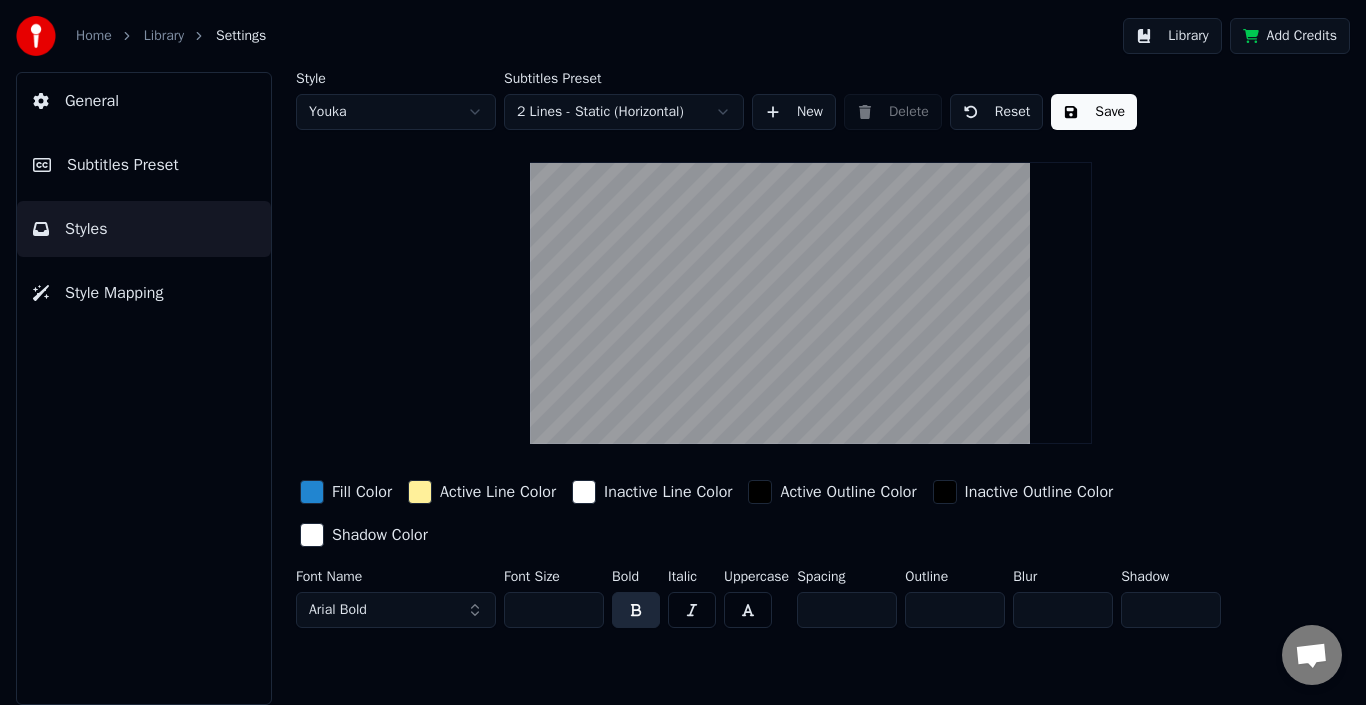 click on "Arial Bold" at bounding box center (396, 610) 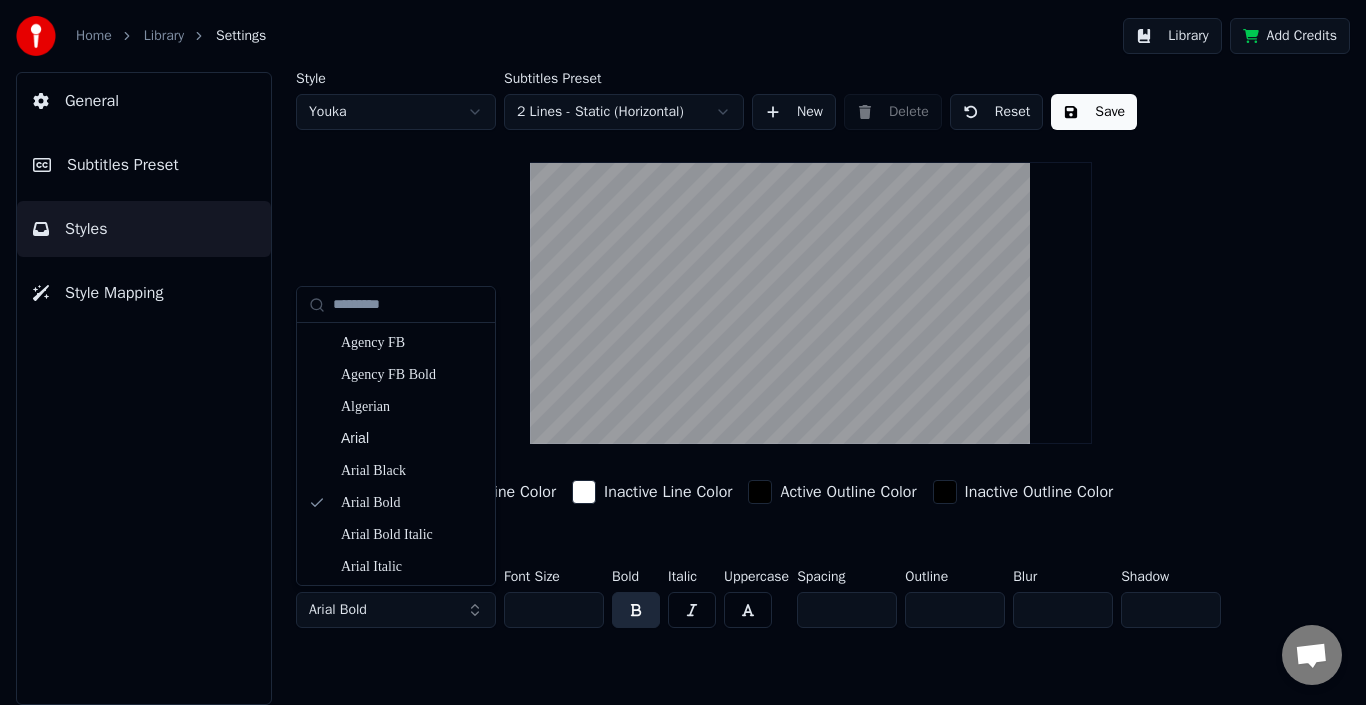 click on "Arial Bold" at bounding box center (396, 610) 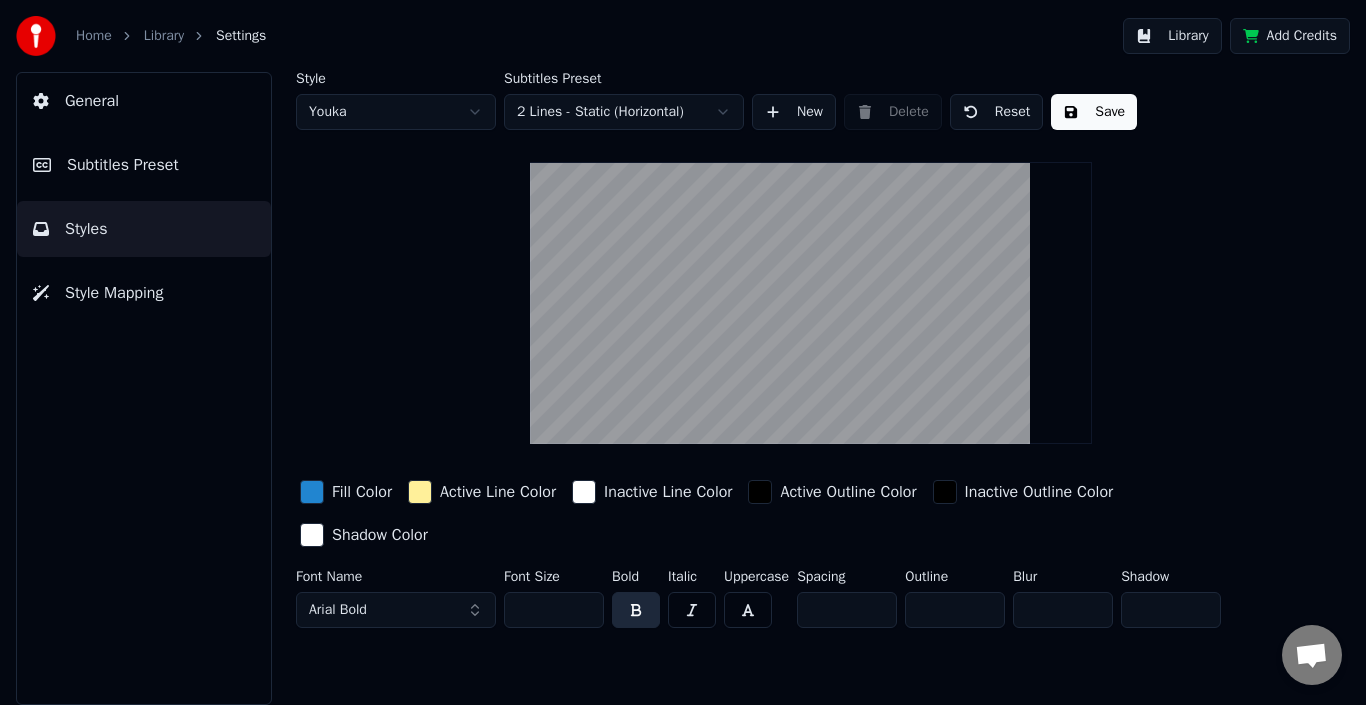 click on "Reset" at bounding box center (997, 112) 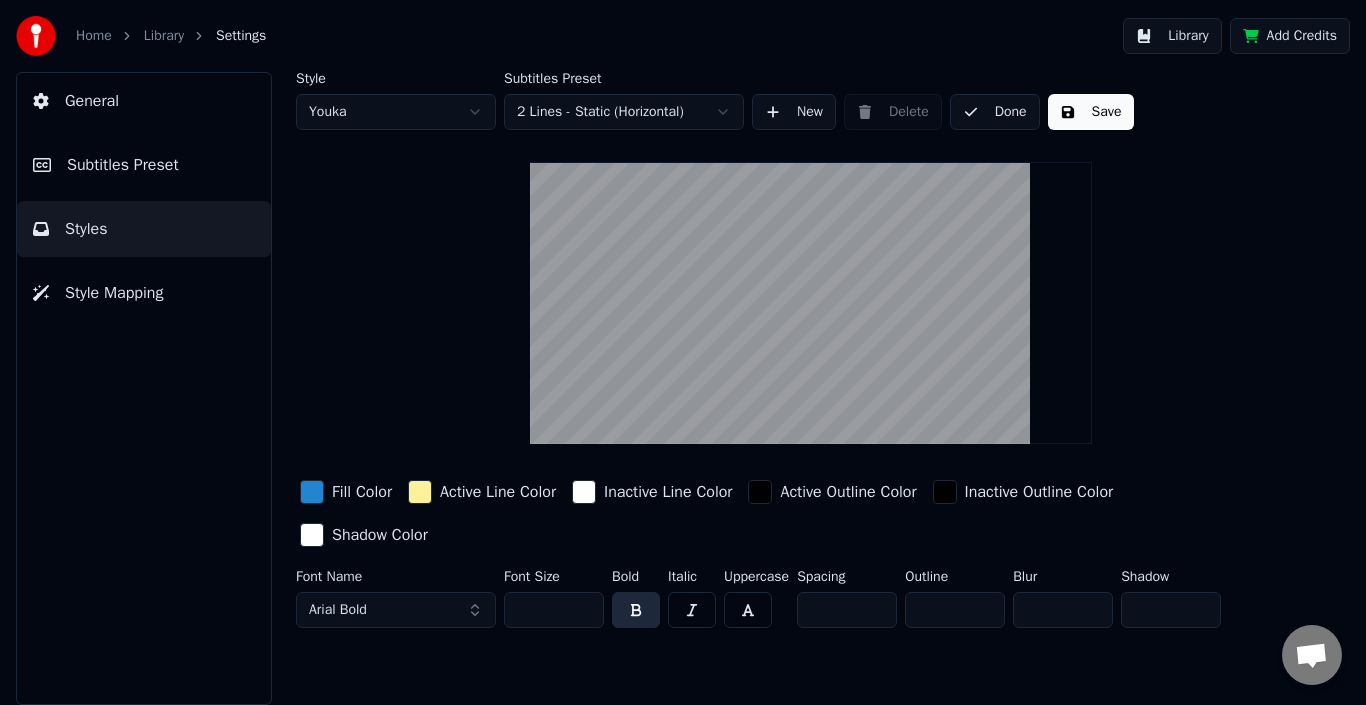 click on "Done" at bounding box center (995, 112) 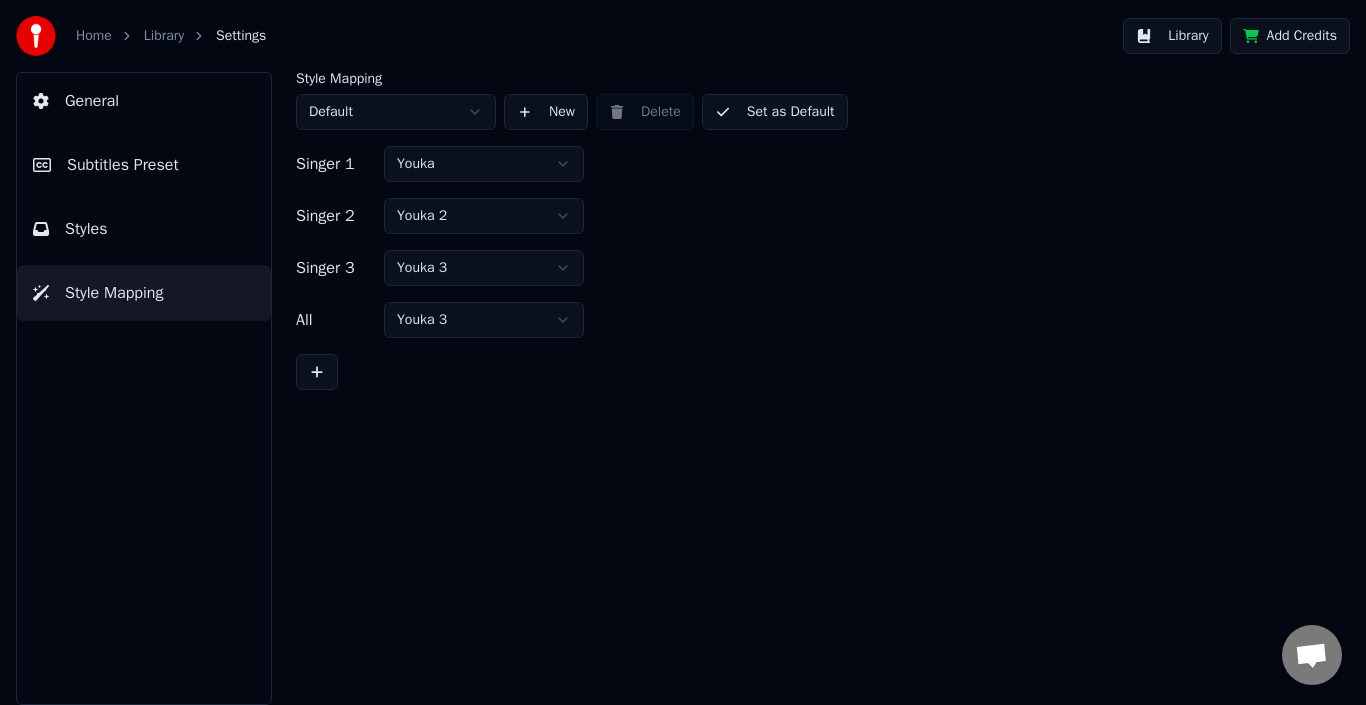 click on "New" at bounding box center [546, 112] 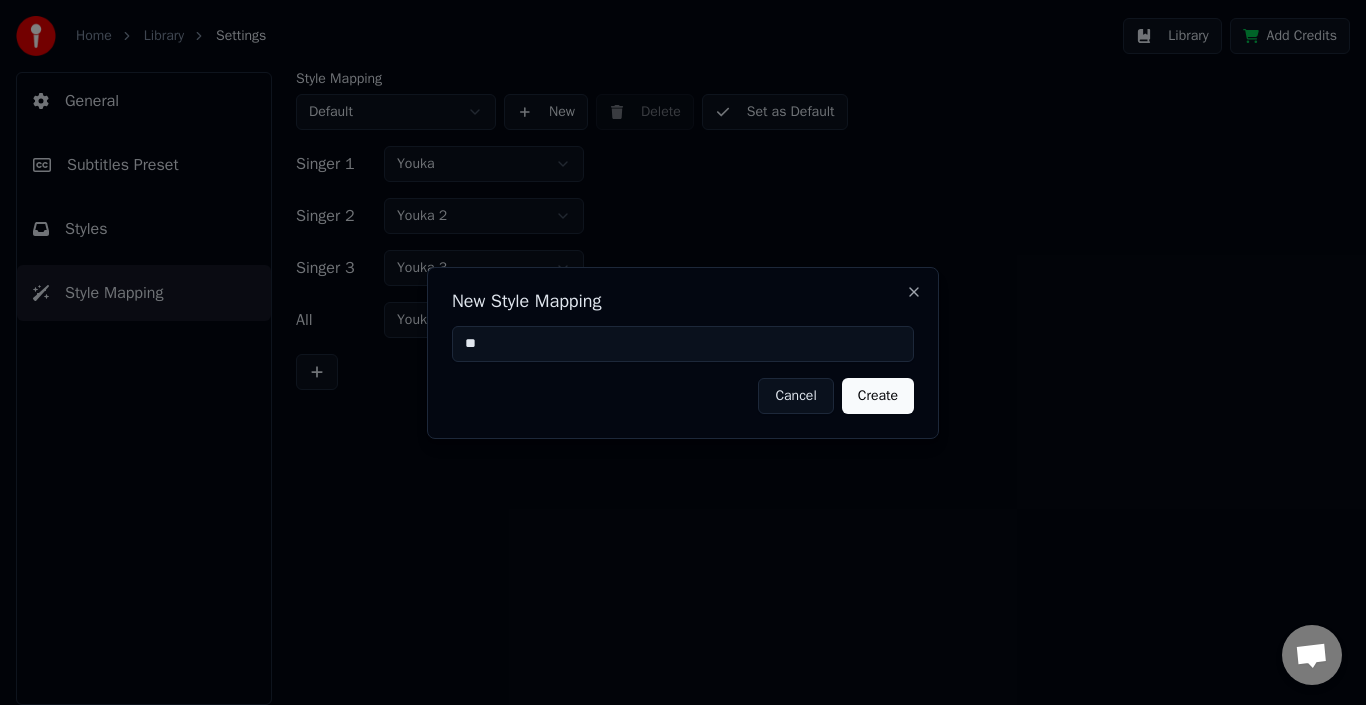 type on "**" 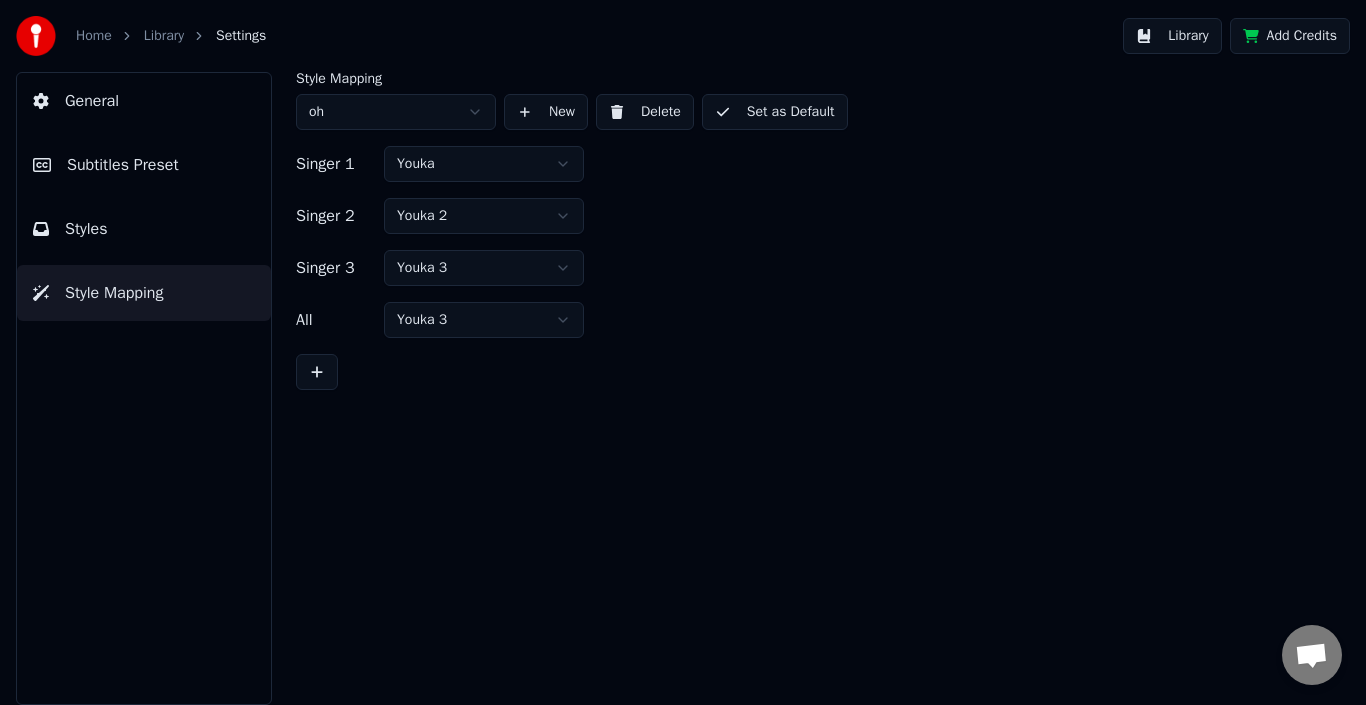 click on "New" at bounding box center (546, 112) 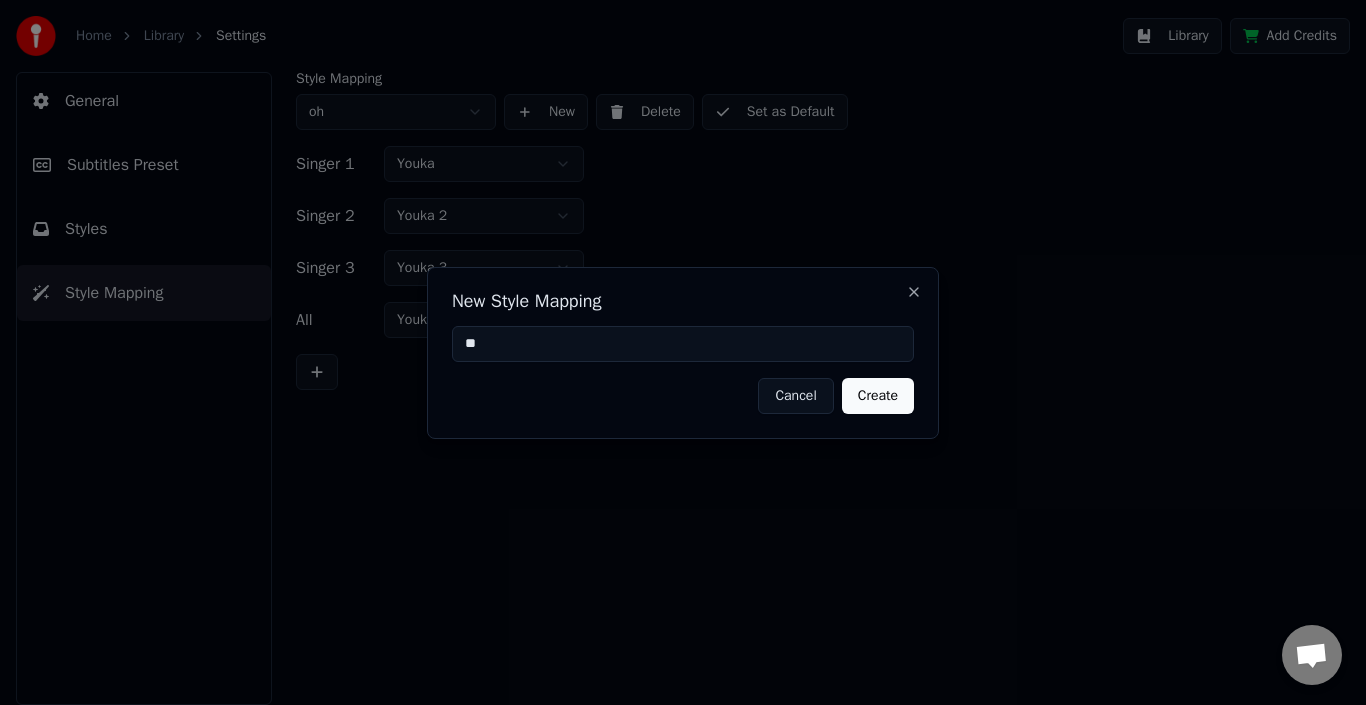 click on "Create" at bounding box center [878, 396] 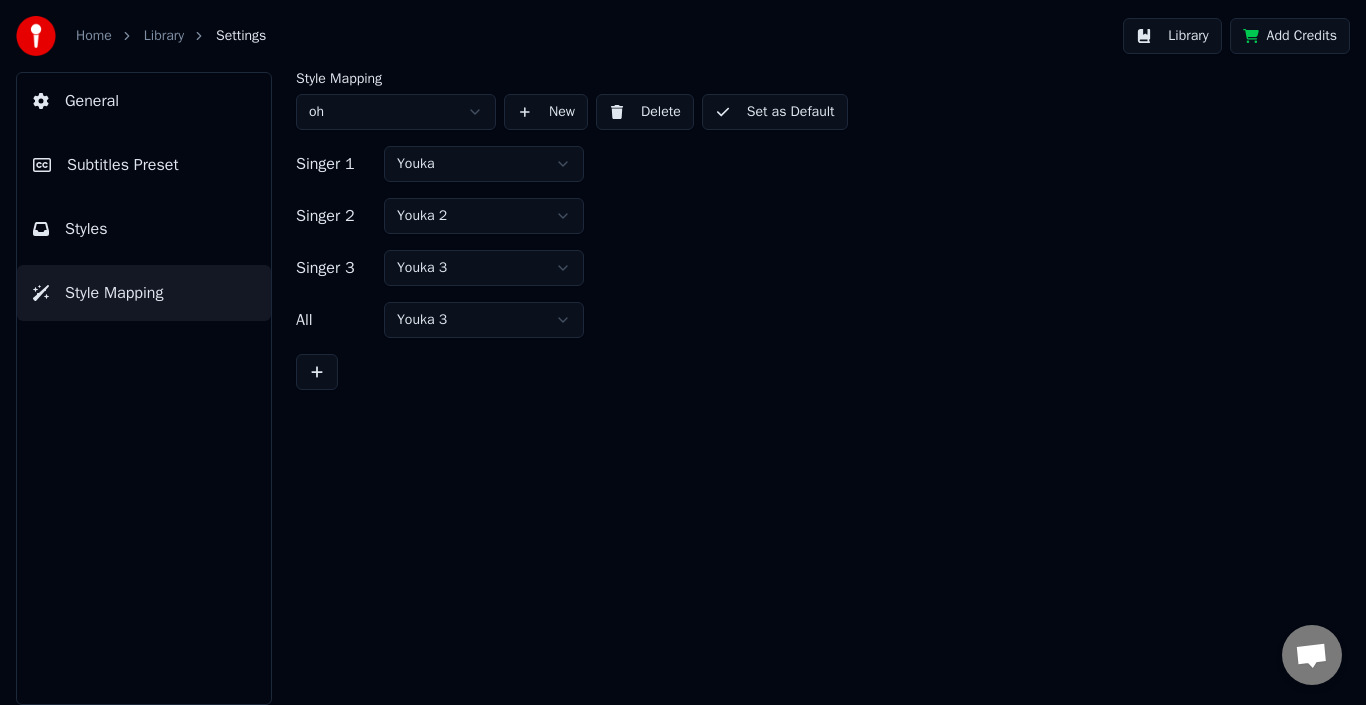 click on "Singer   1 Youka Singer   2 Youka 2 Singer   3 Youka 3 All Youka 3" at bounding box center [811, 268] 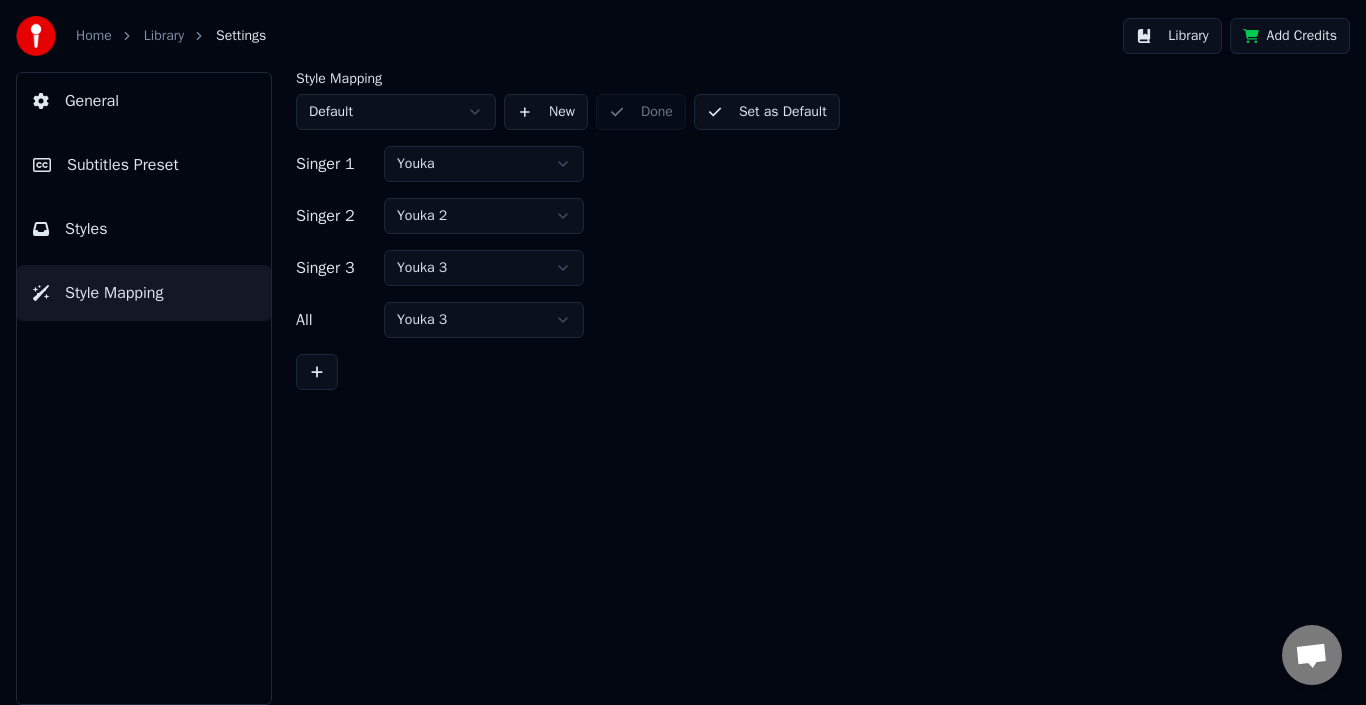 click on "Styles" at bounding box center [144, 229] 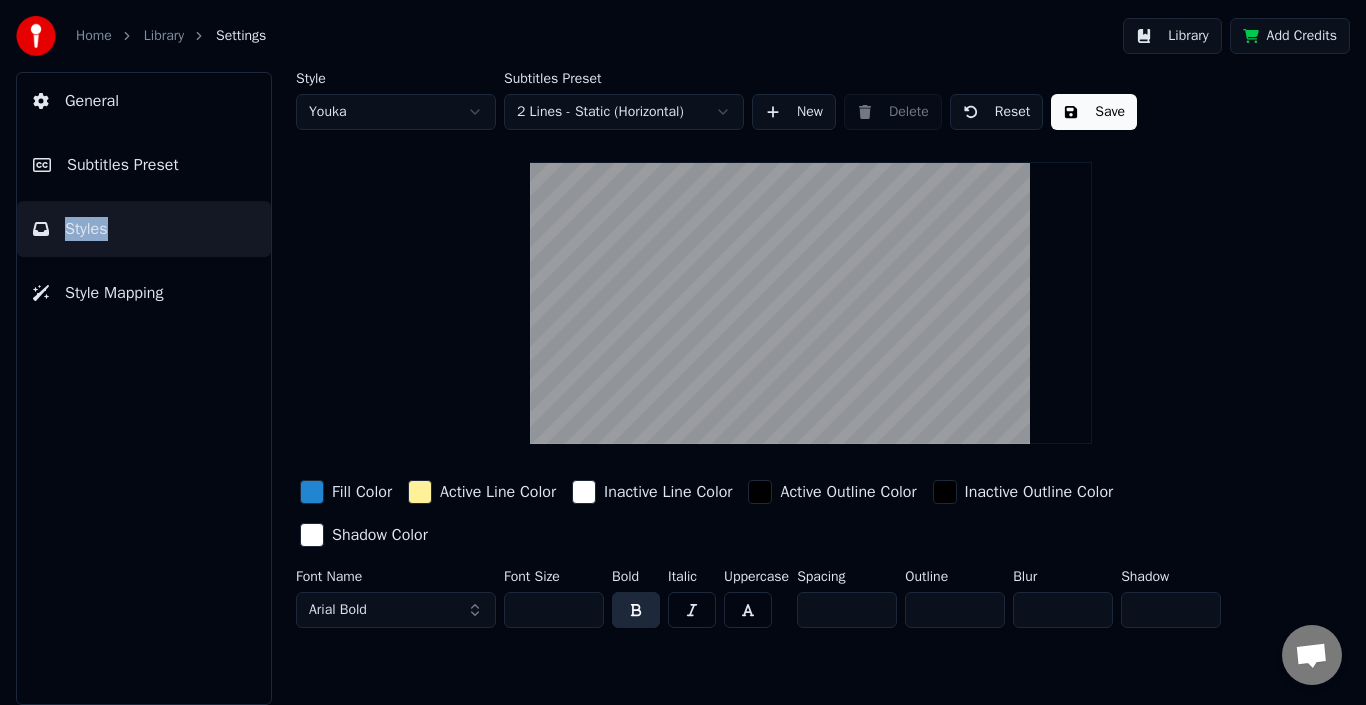 click on "General Subtitles Preset Styles Style Mapping" at bounding box center (144, 388) 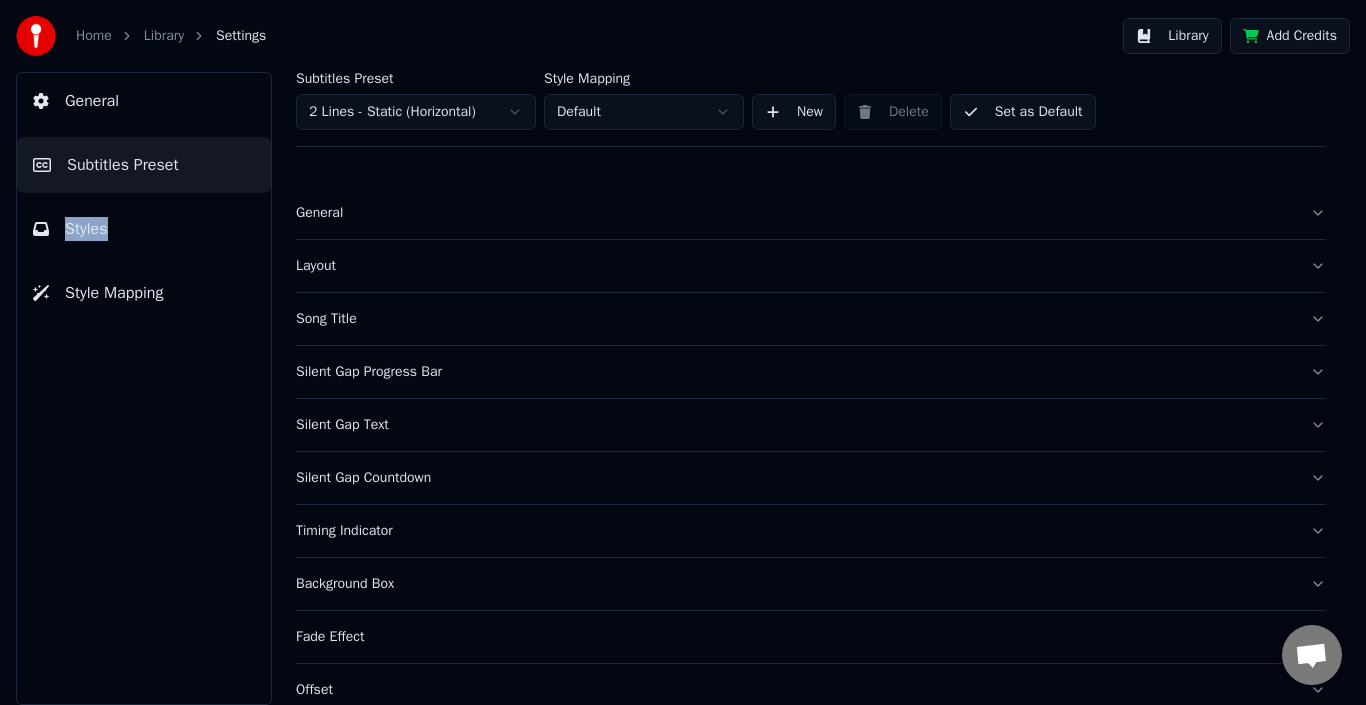 click on "Layout" at bounding box center [811, 266] 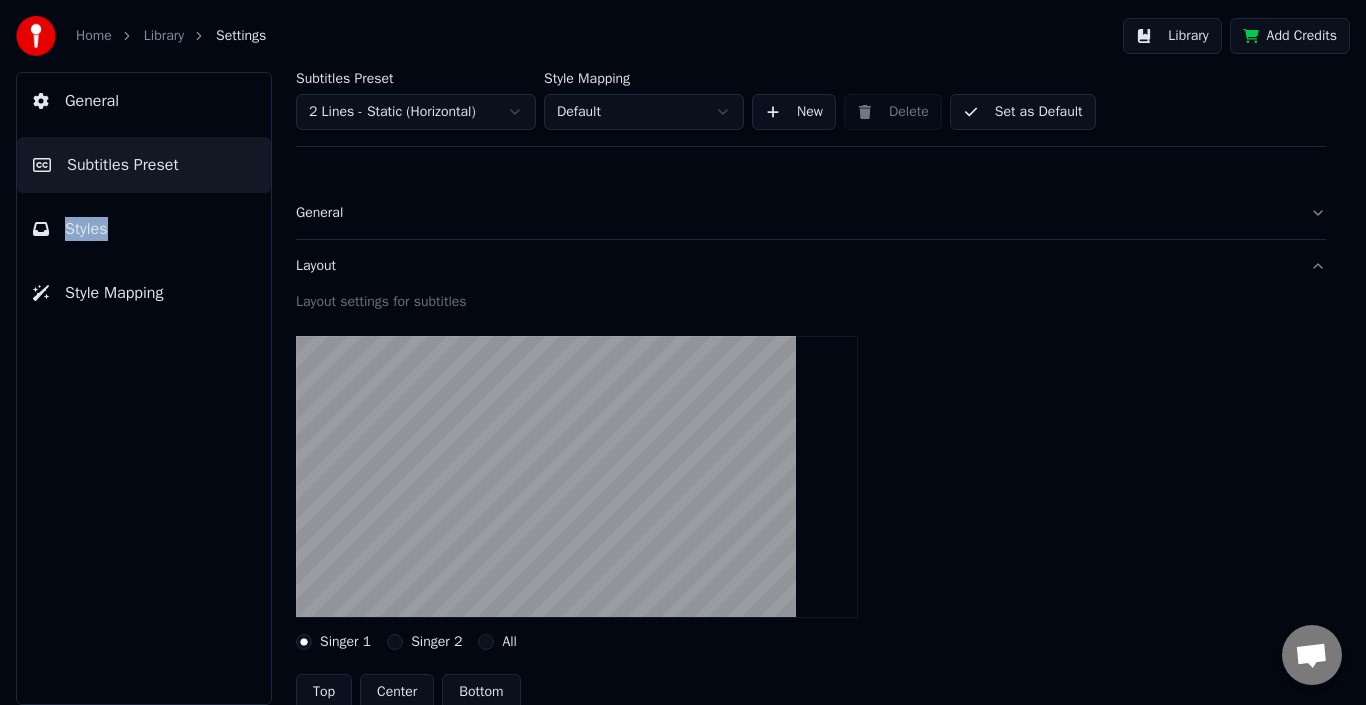 click on "General" at bounding box center (811, 213) 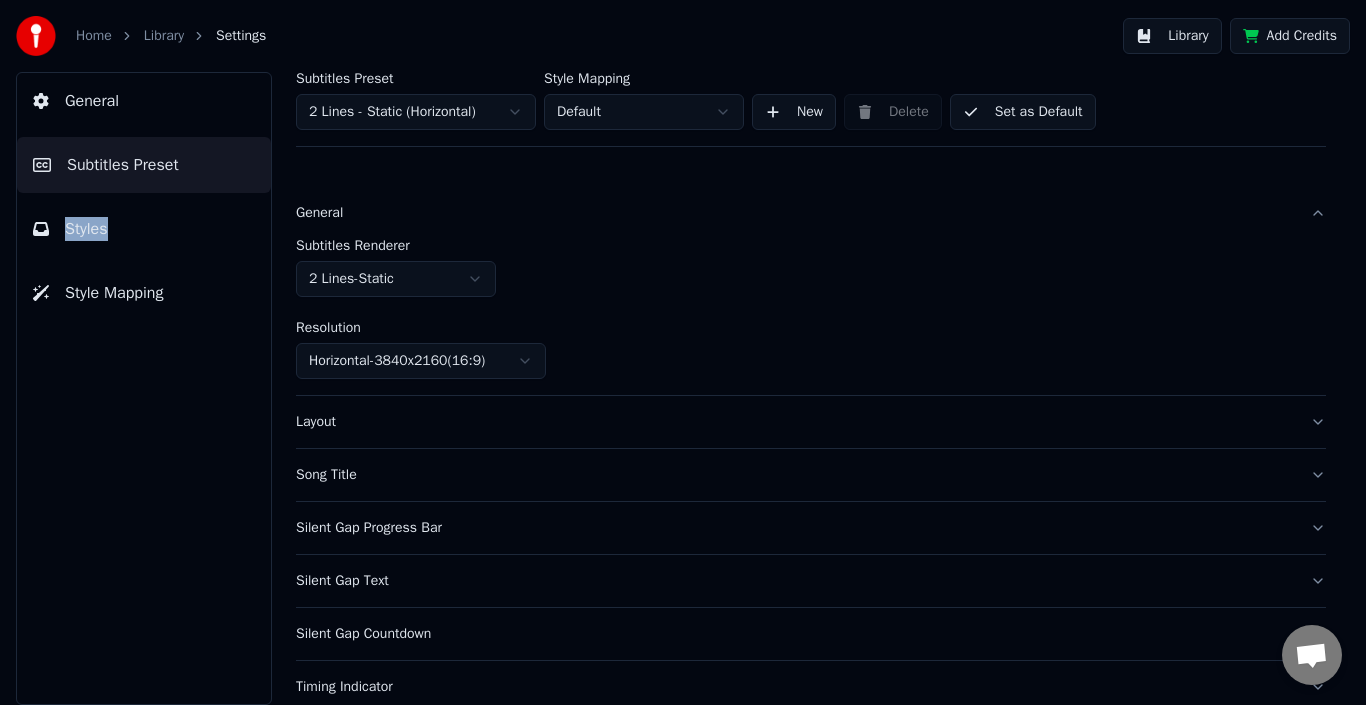 click on "Home Library Settings Library Add Credits General Subtitles Preset Styles Style Mapping Subtitles Preset 2 Lines - Static (Horizontal) Style Mapping Default New Delete Set as Default General Subtitles Renderer 2 Lines  -  Static Resolution Horizontal  -  3840 x 2160  ( 16 : 9 ) Layout Song Title Silent Gap Progress Bar Silent Gap Text Silent Gap Countdown Timing Indicator Background Box Fade Effect Offset Max Characters Per Line Auto Line Break Advanced Settings Konuşma [PERSON_NAME] mı var? Bizimle sohbet et! Destek çevrimdışı Çevrimdışı. Bir süredir hareketsizdin. Sohbete yeniden bağlanmak için bir mesaj gönderin. Youka Desktop Merhaba! Sana nasıl yardımcı olabilirim?  Dosya gönder Emoji ekle Dosya gönder Sesli mesaj kaydetme We run on Crisp" at bounding box center [683, 352] 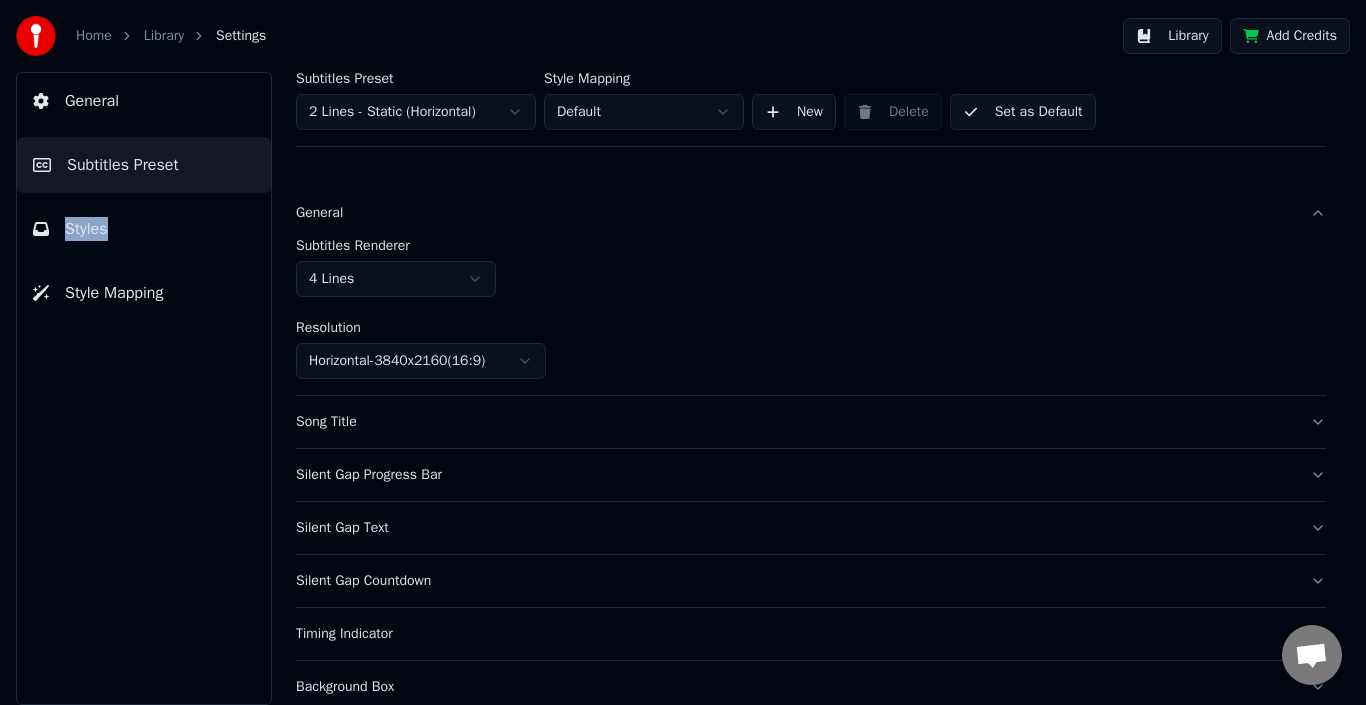click on "Song Title" at bounding box center (811, 422) 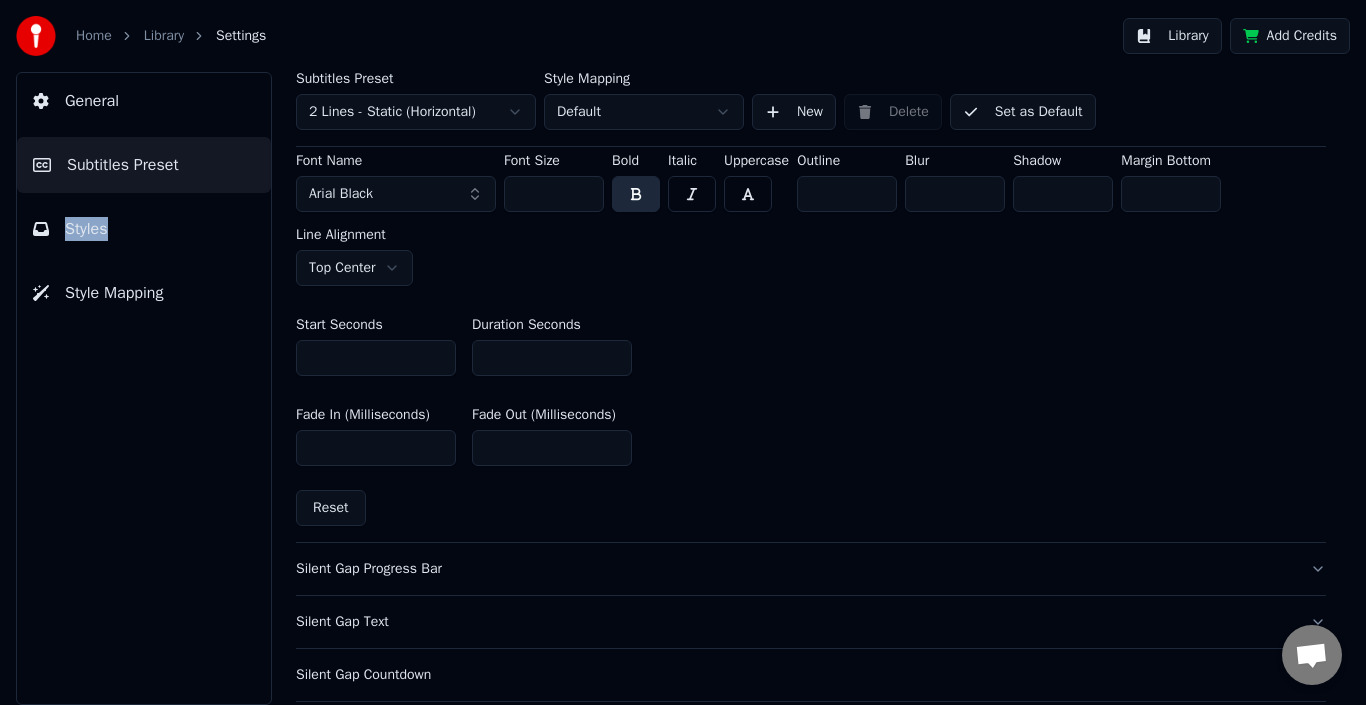 scroll, scrollTop: 849, scrollLeft: 0, axis: vertical 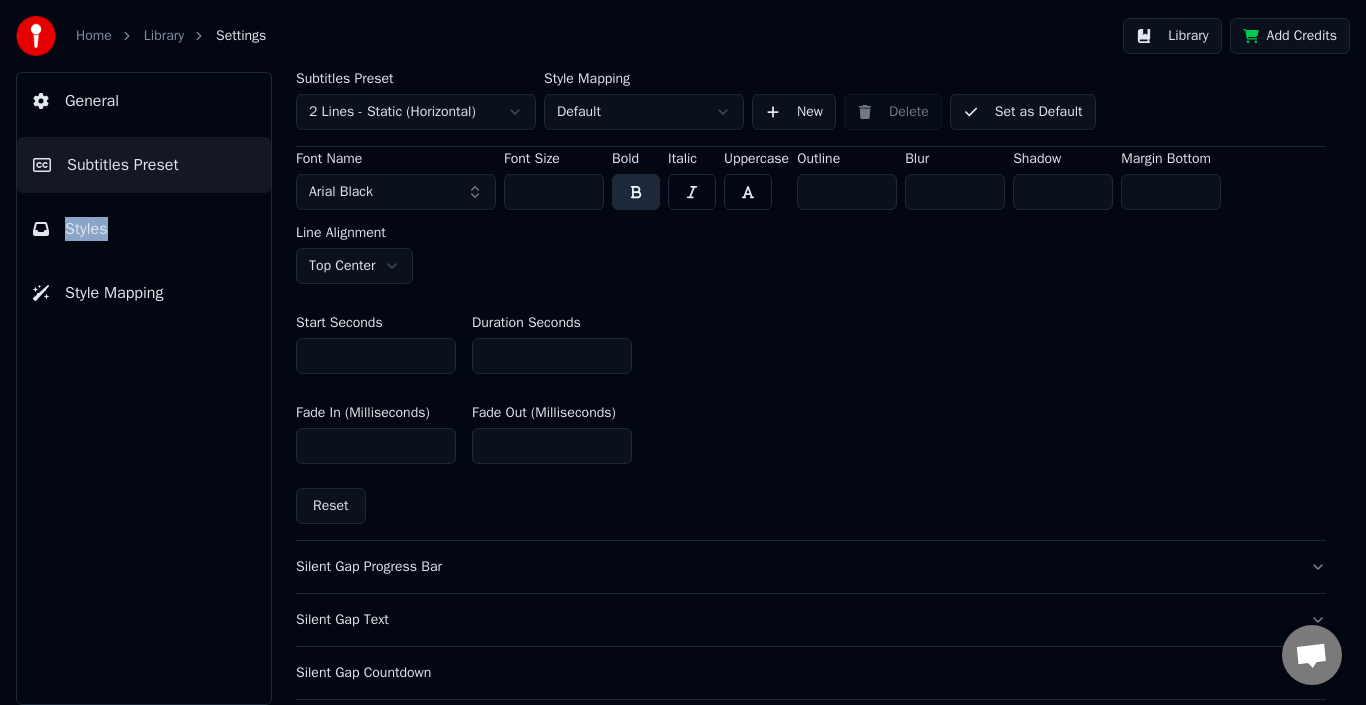 click on "Silent Gap Progress Bar" at bounding box center (795, 567) 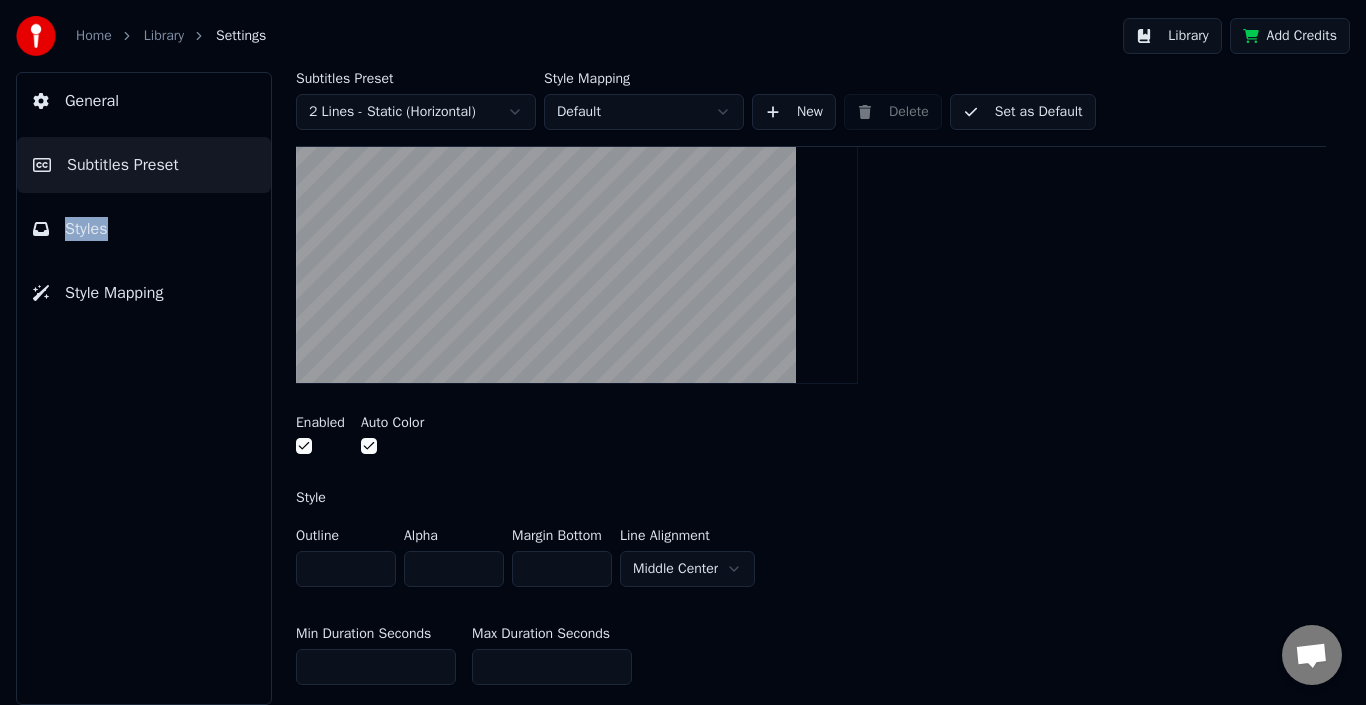 scroll, scrollTop: 290, scrollLeft: 0, axis: vertical 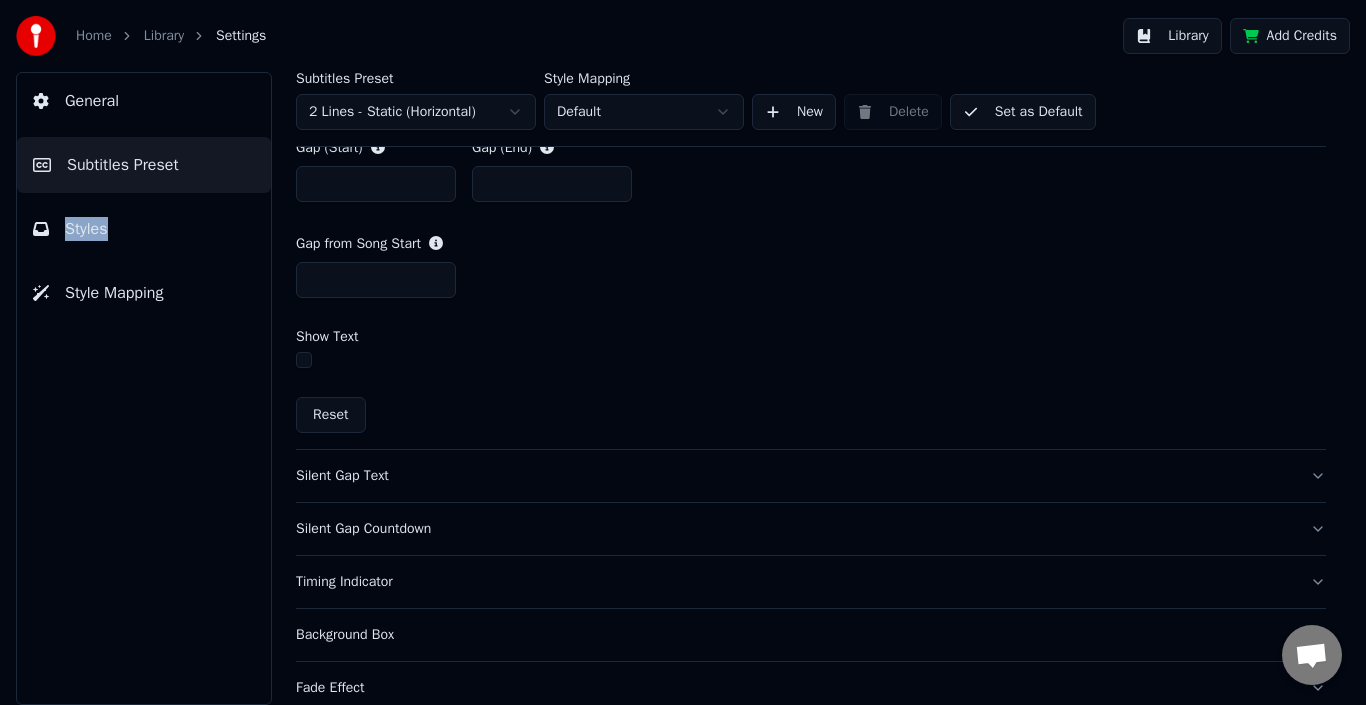 drag, startPoint x: 446, startPoint y: 509, endPoint x: 560, endPoint y: 228, distance: 303.24414 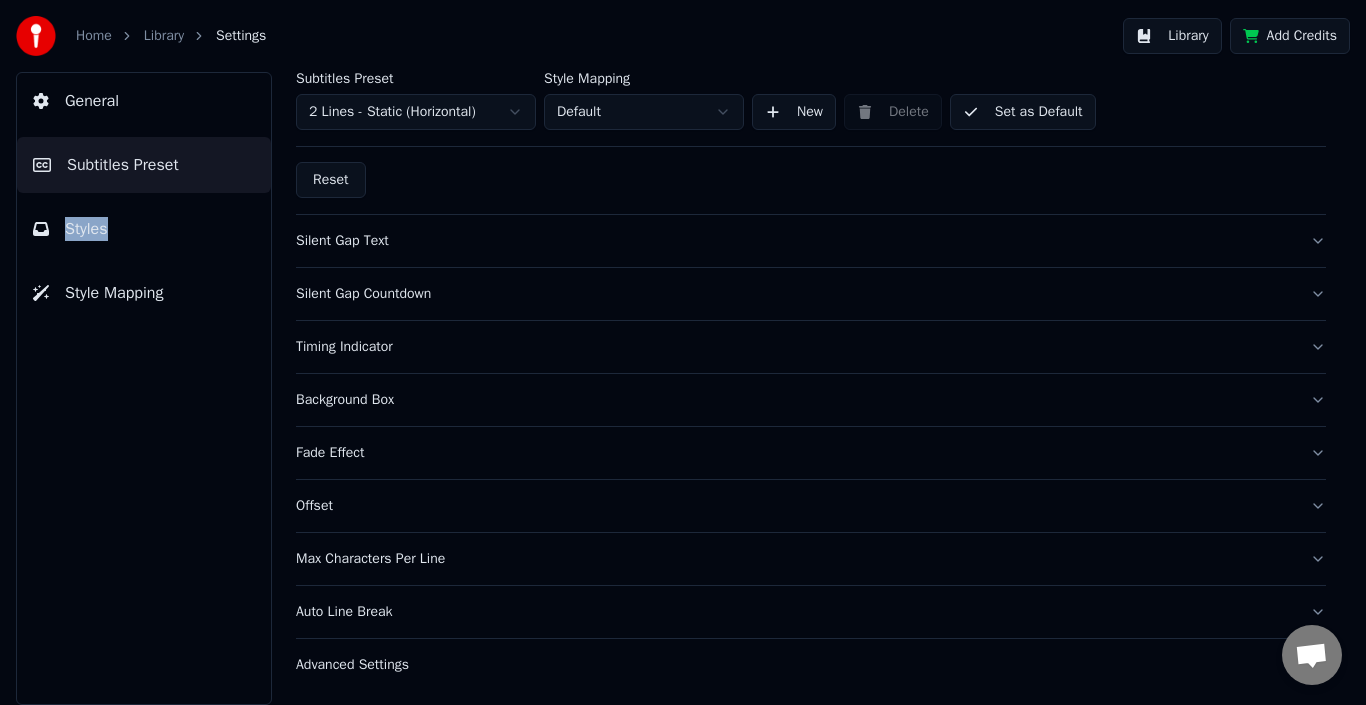 click on "Fade Effect" at bounding box center (795, 453) 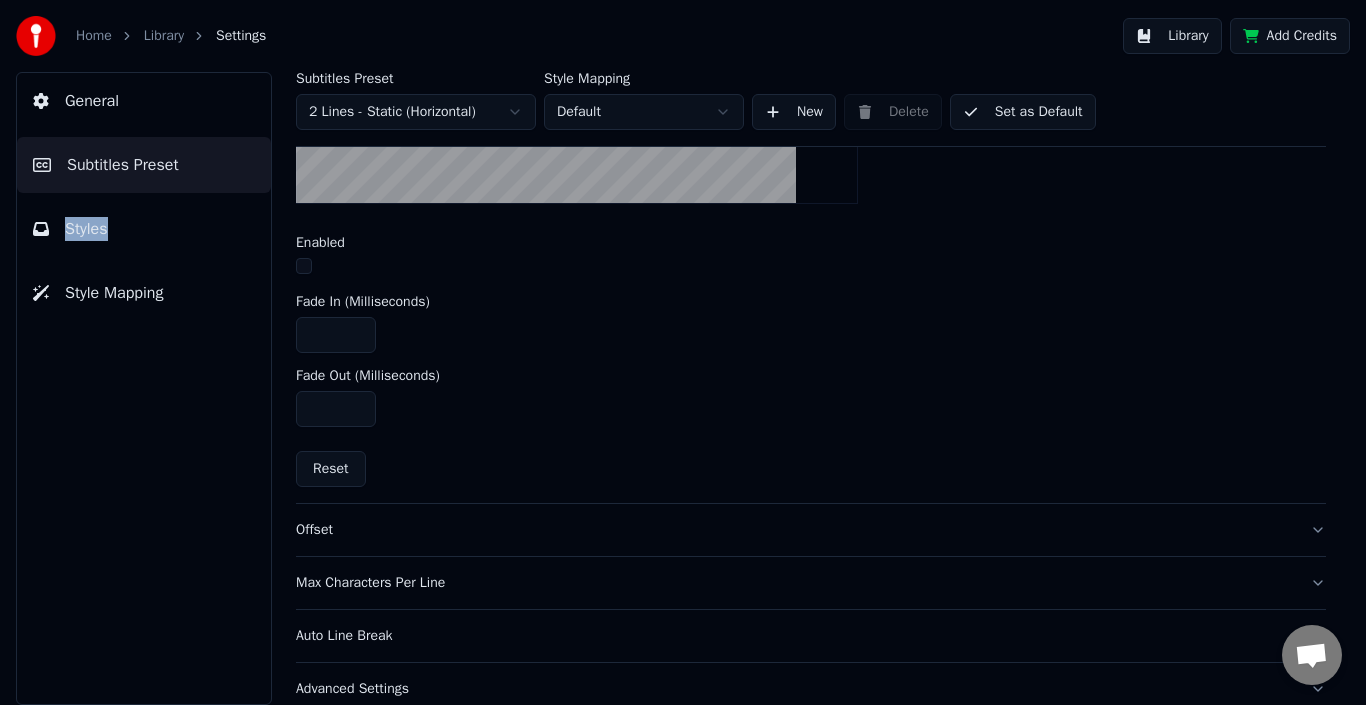 scroll, scrollTop: 733, scrollLeft: 0, axis: vertical 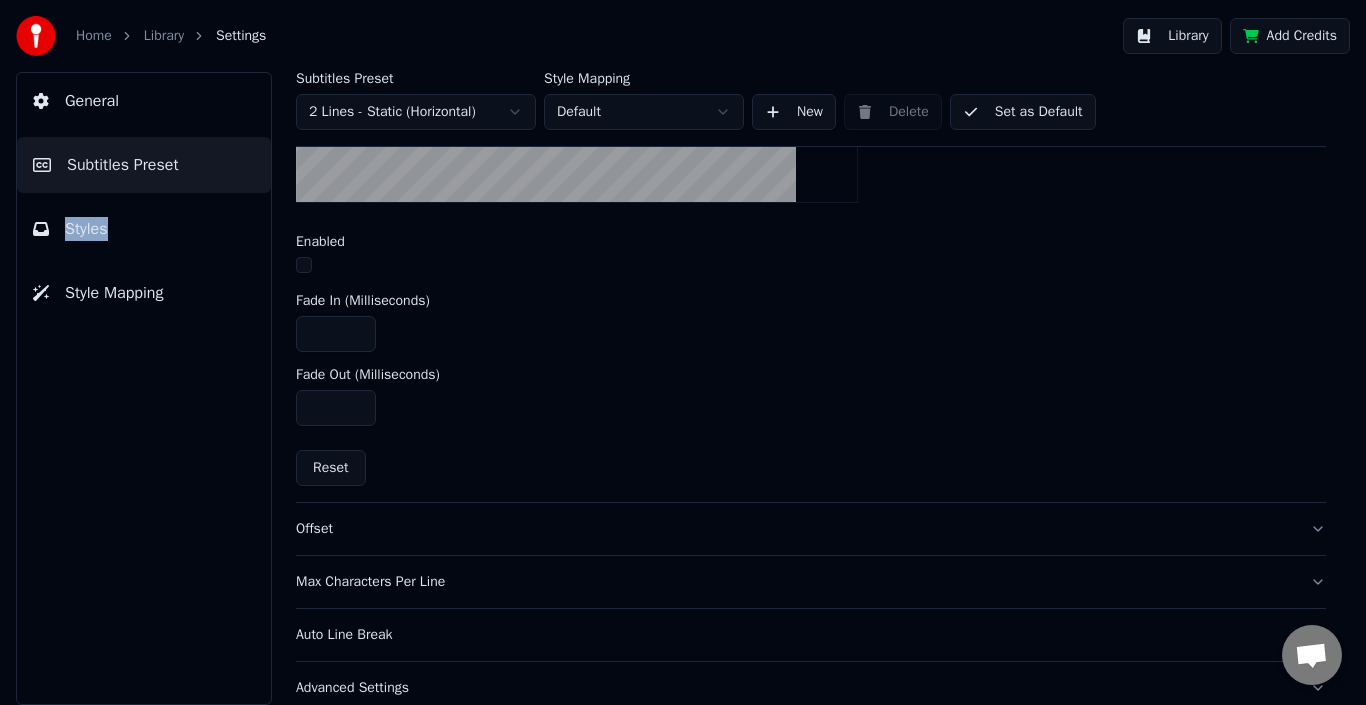 click on "Reset" at bounding box center (331, 468) 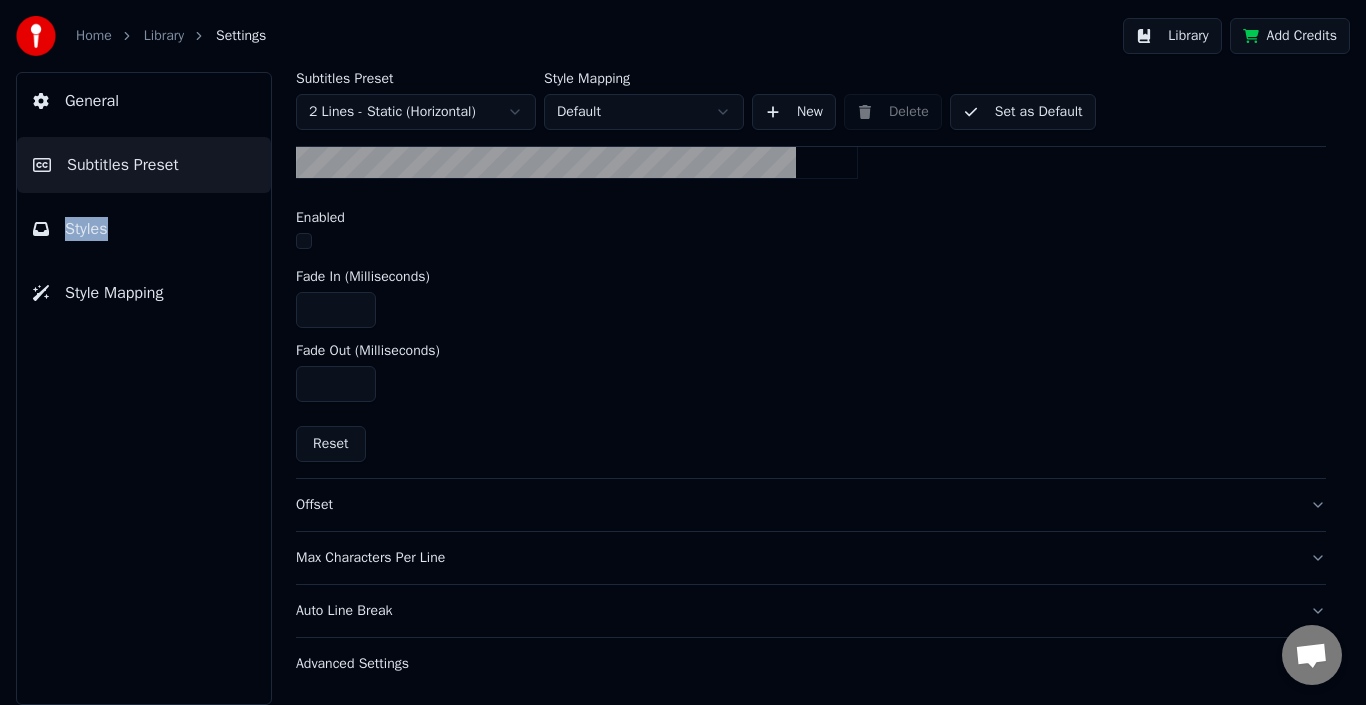 click on "Advanced Settings" at bounding box center (795, 664) 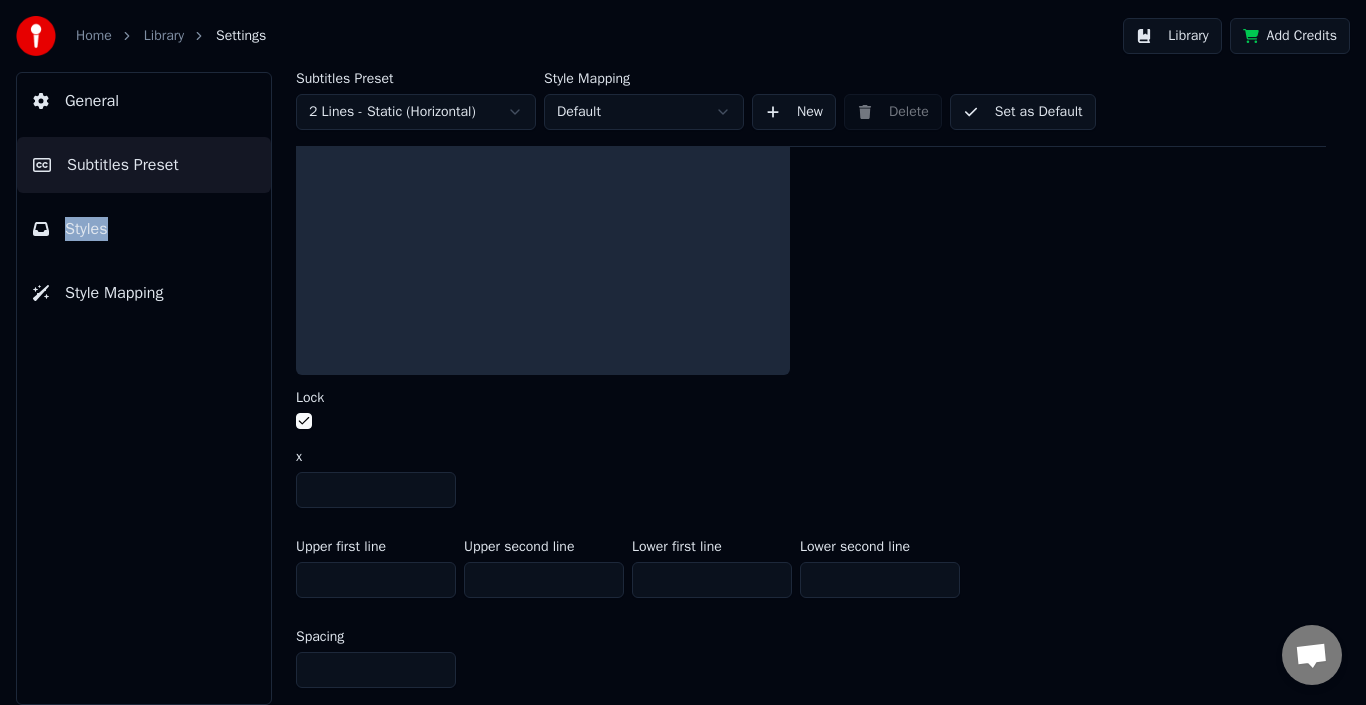 scroll, scrollTop: 831, scrollLeft: 0, axis: vertical 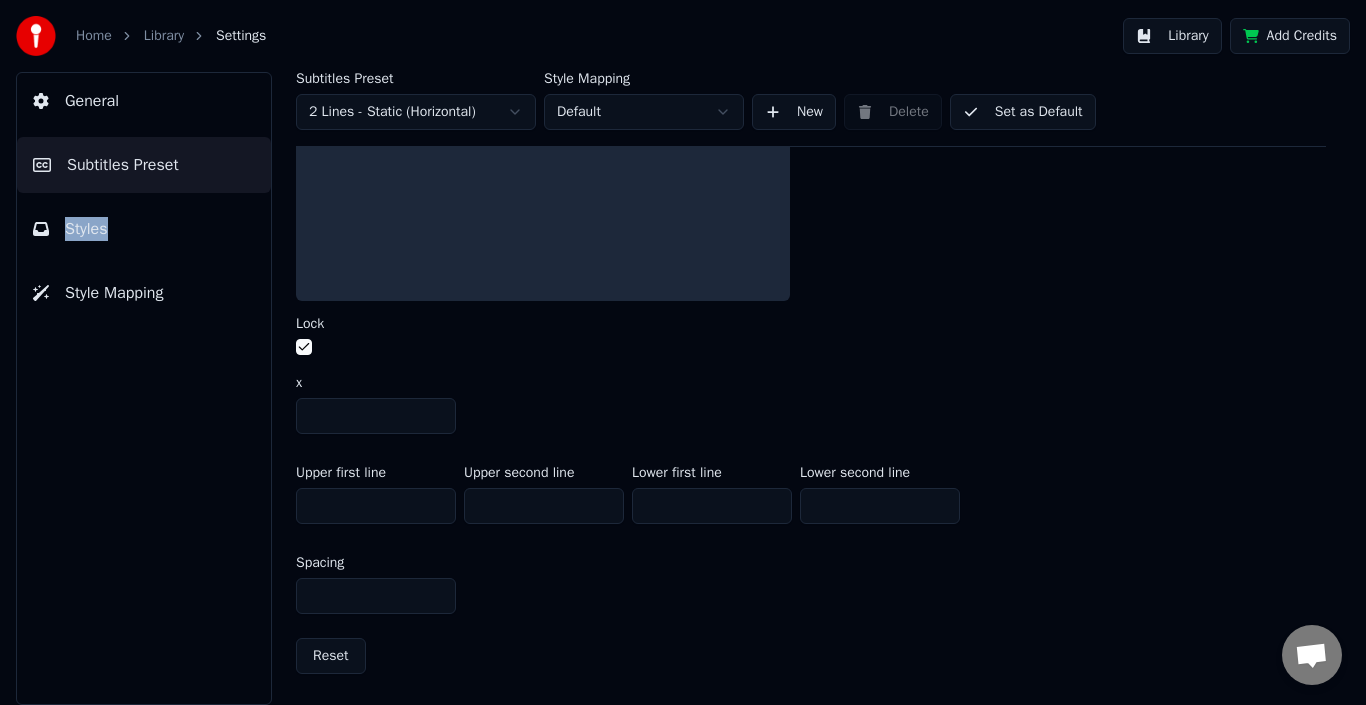 click on "Reset" at bounding box center (331, 656) 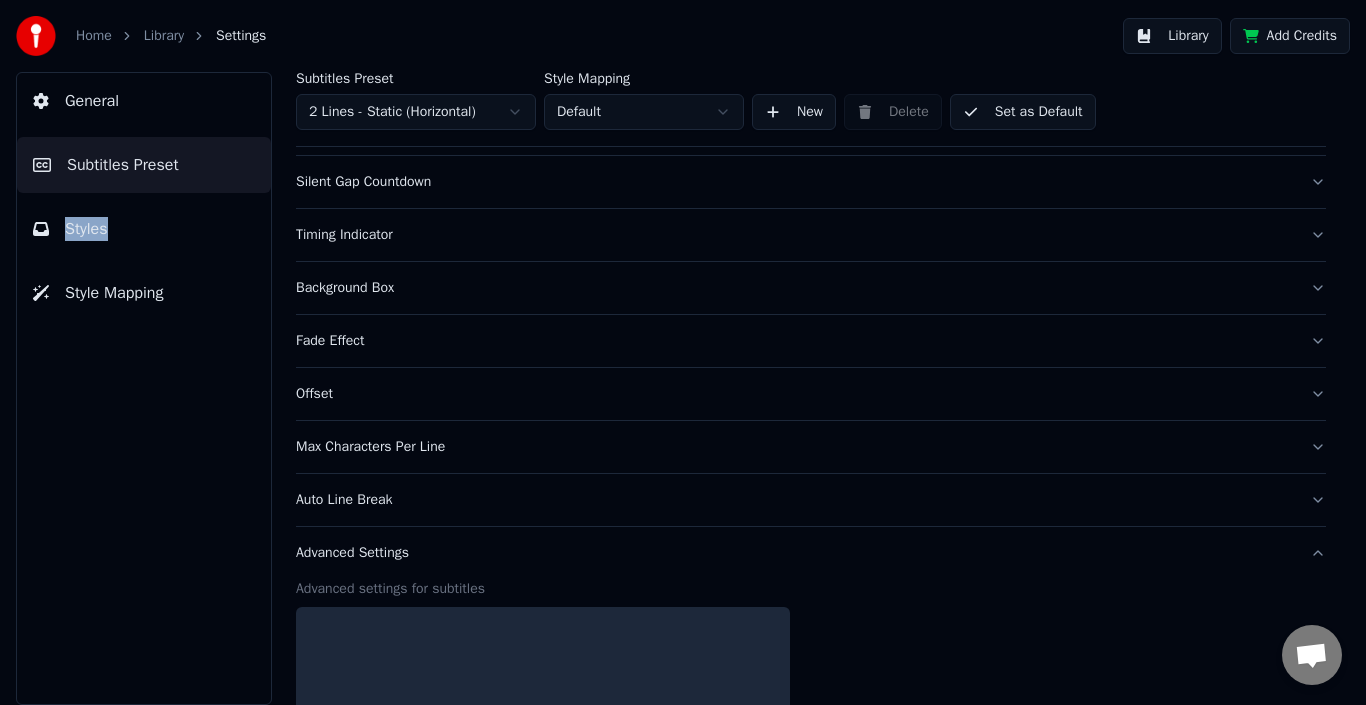 scroll, scrollTop: 166, scrollLeft: 0, axis: vertical 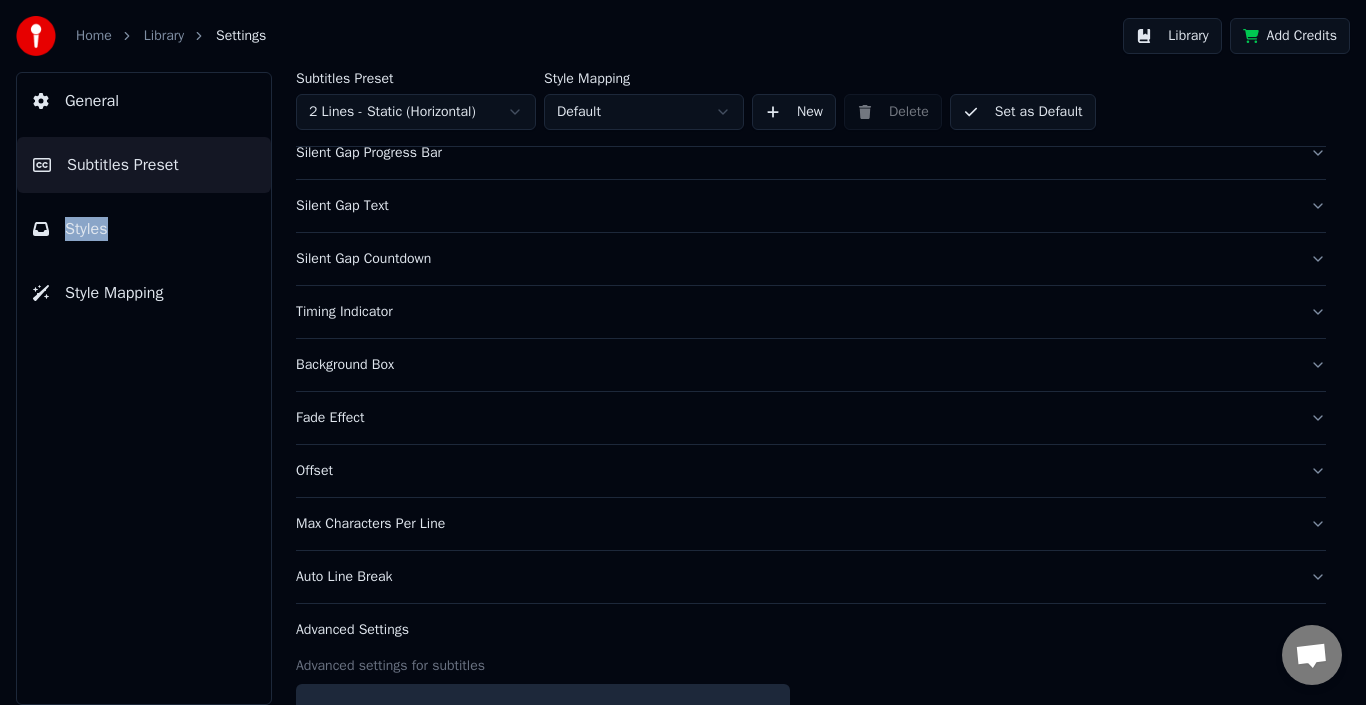 click on "Advanced Settings" at bounding box center [811, 630] 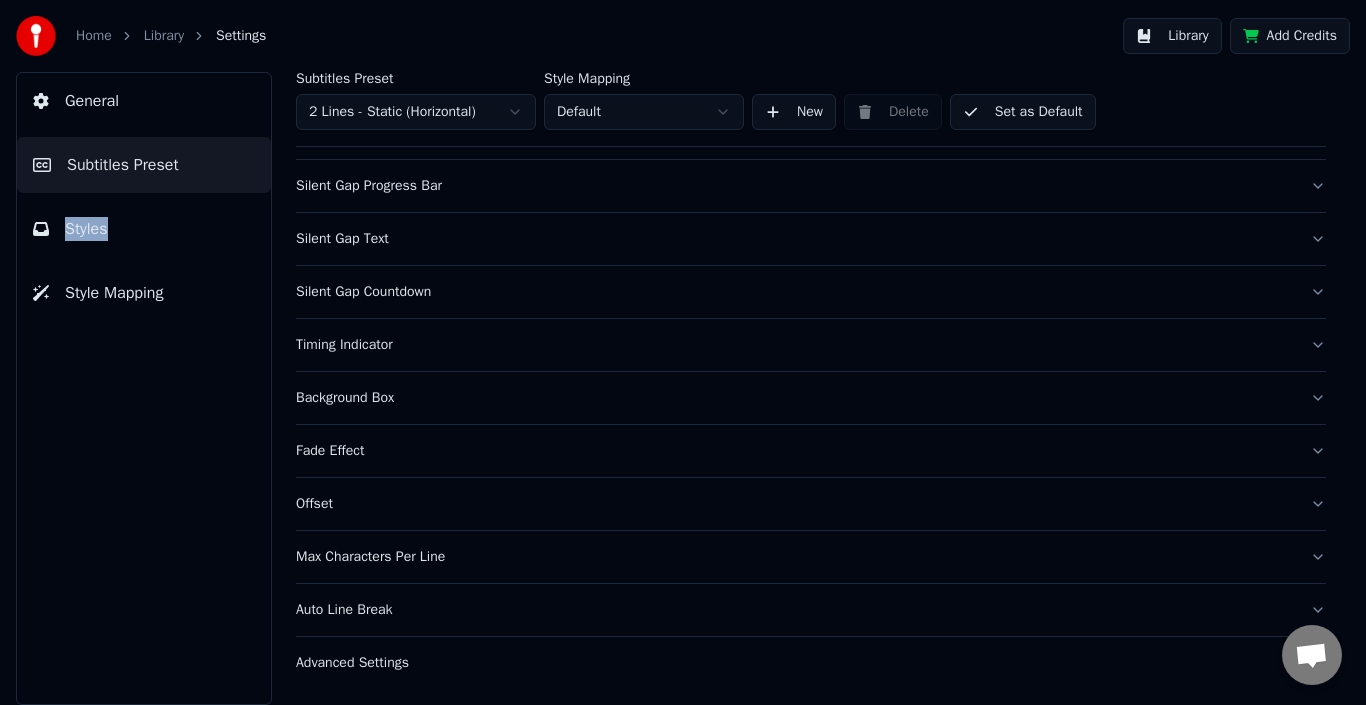 click on "Auto Line Break" at bounding box center (811, 610) 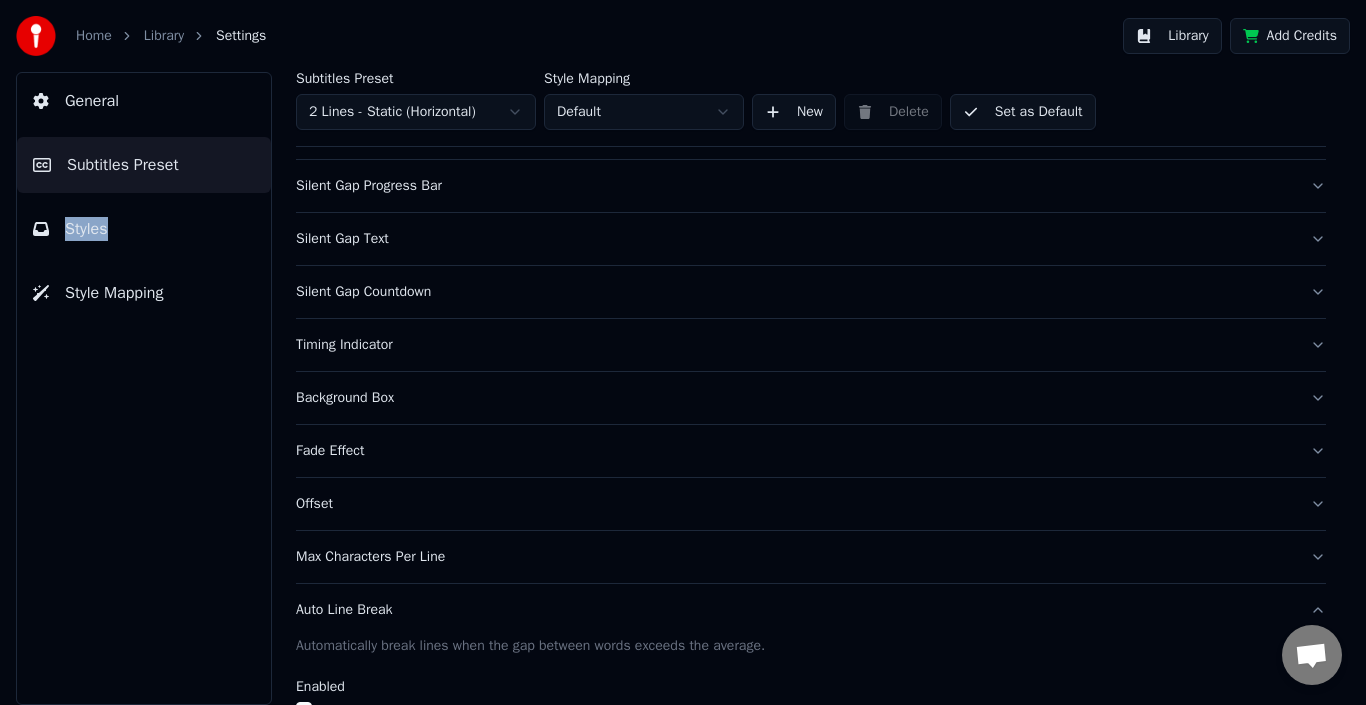 scroll, scrollTop: 369, scrollLeft: 0, axis: vertical 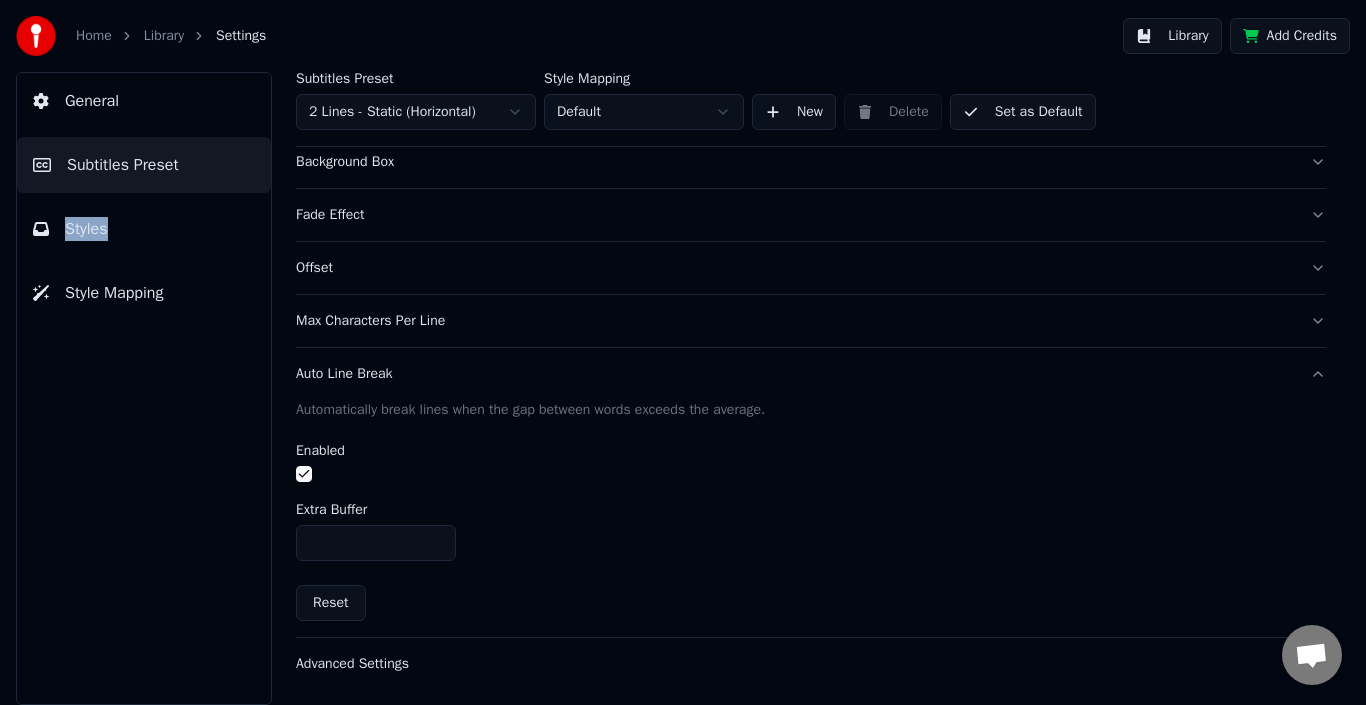 click on "Reset" at bounding box center [331, 603] 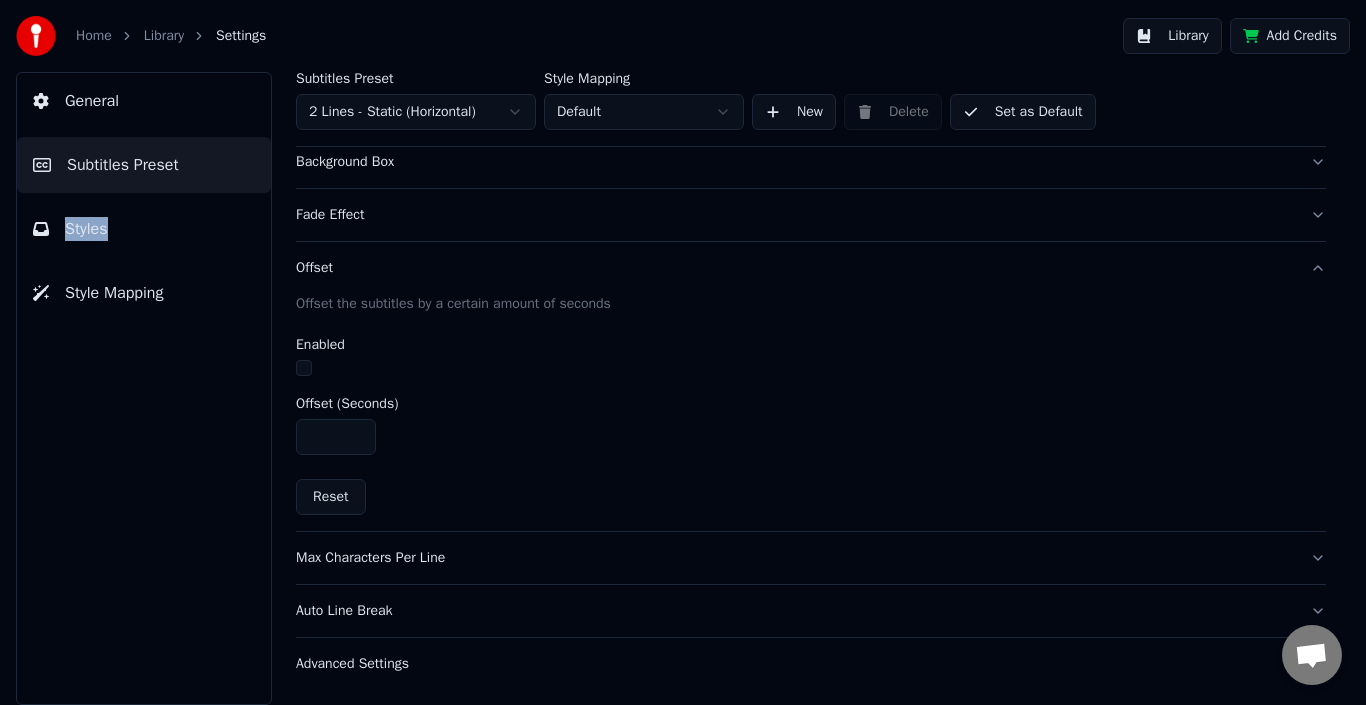 click on "Reset" at bounding box center (331, 497) 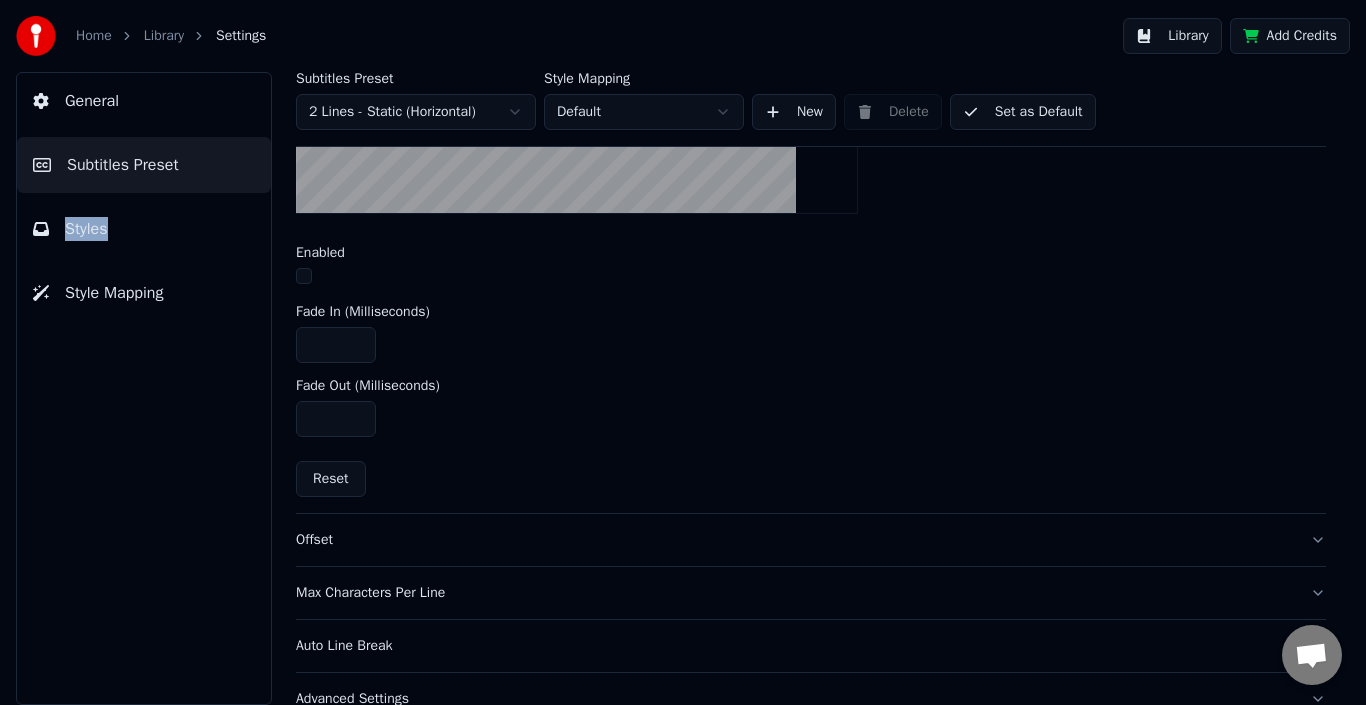 scroll, scrollTop: 725, scrollLeft: 0, axis: vertical 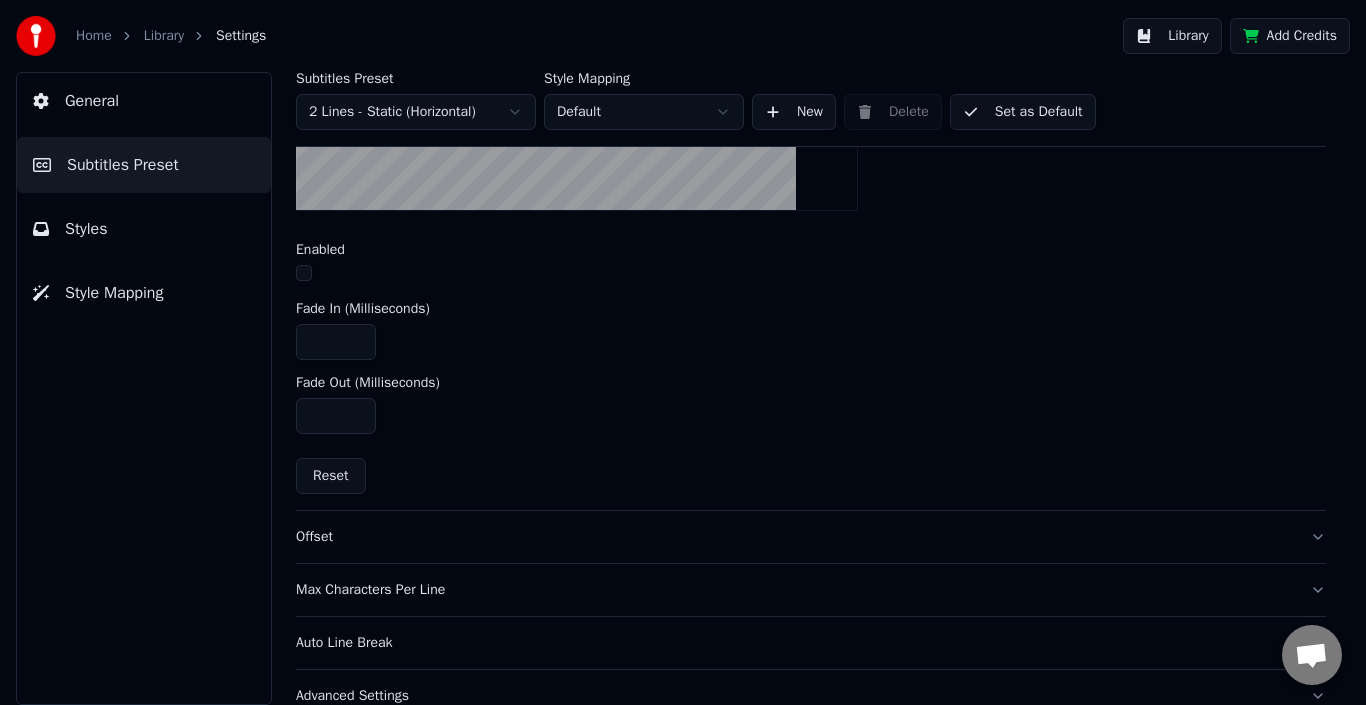 click on "Add fade in and fade out effect to subtitles Enabled Fade In (Milliseconds) **** Fade Out (Milliseconds) *** Reset" at bounding box center [811, 197] 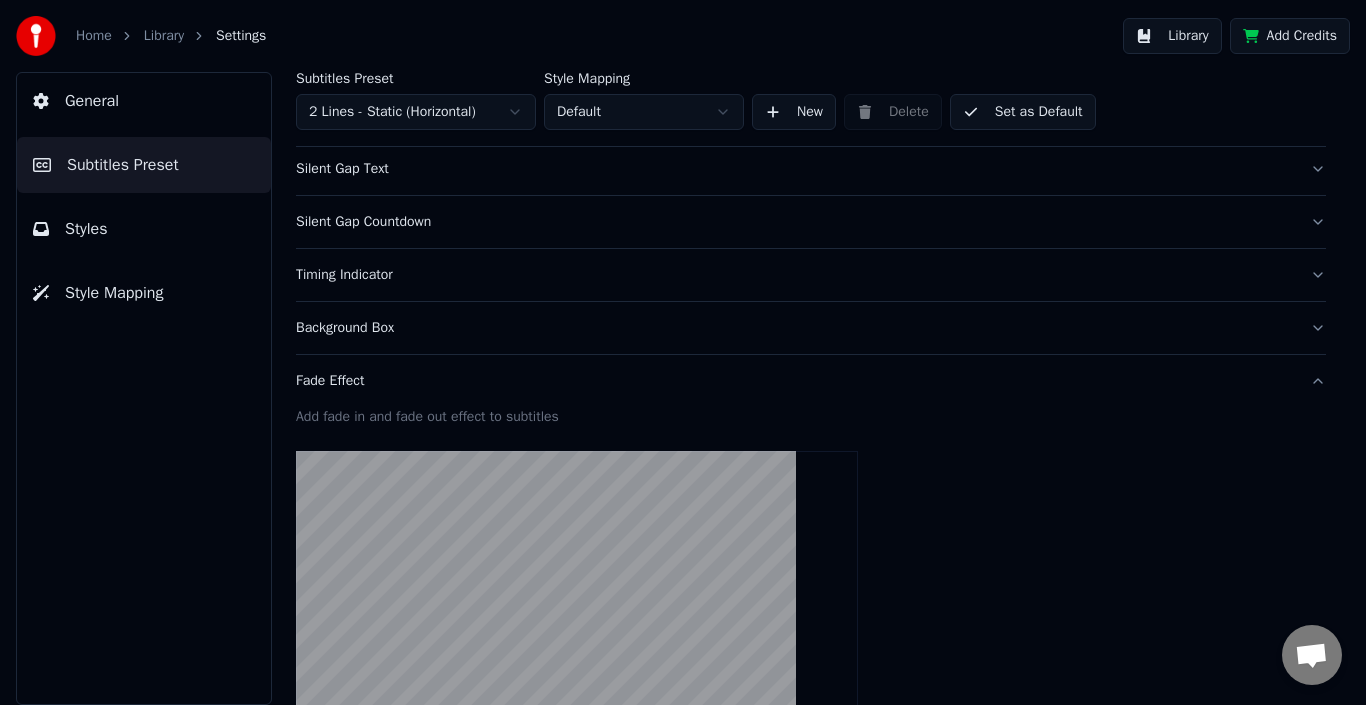 scroll, scrollTop: 202, scrollLeft: 0, axis: vertical 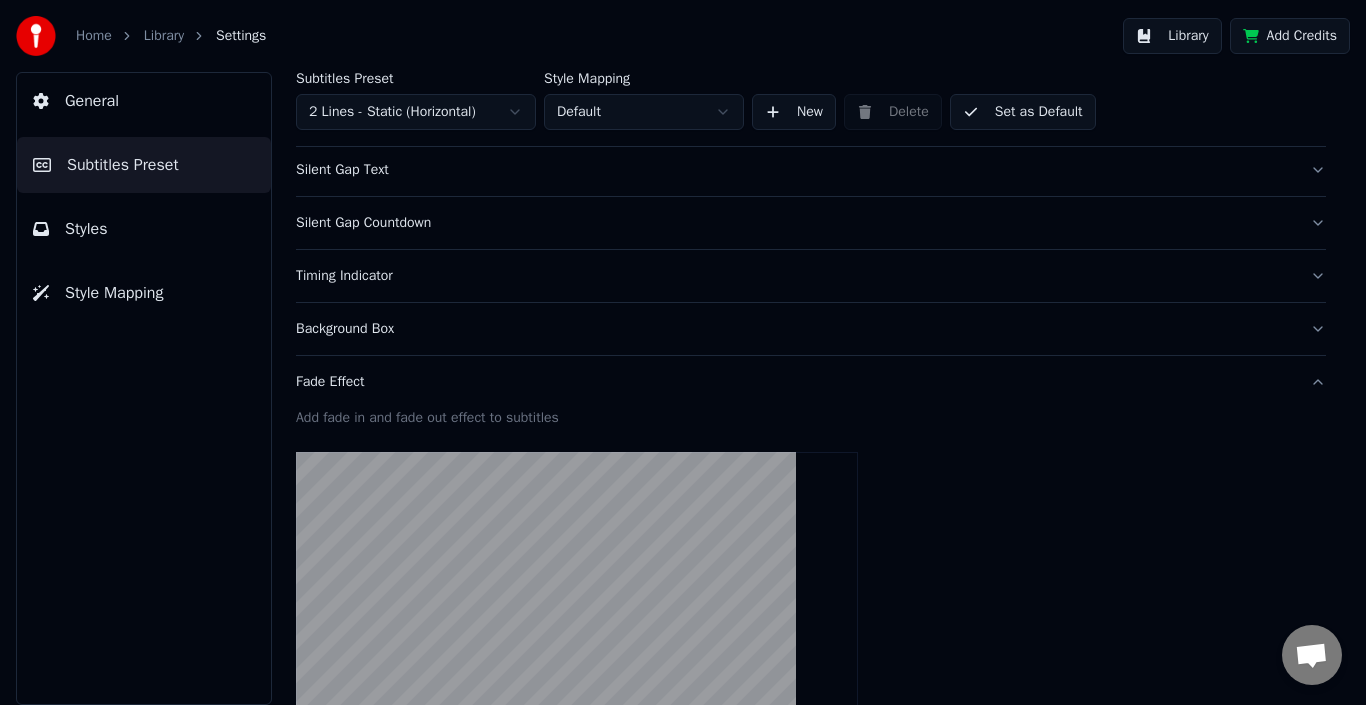 click on "Background Box" at bounding box center (811, 329) 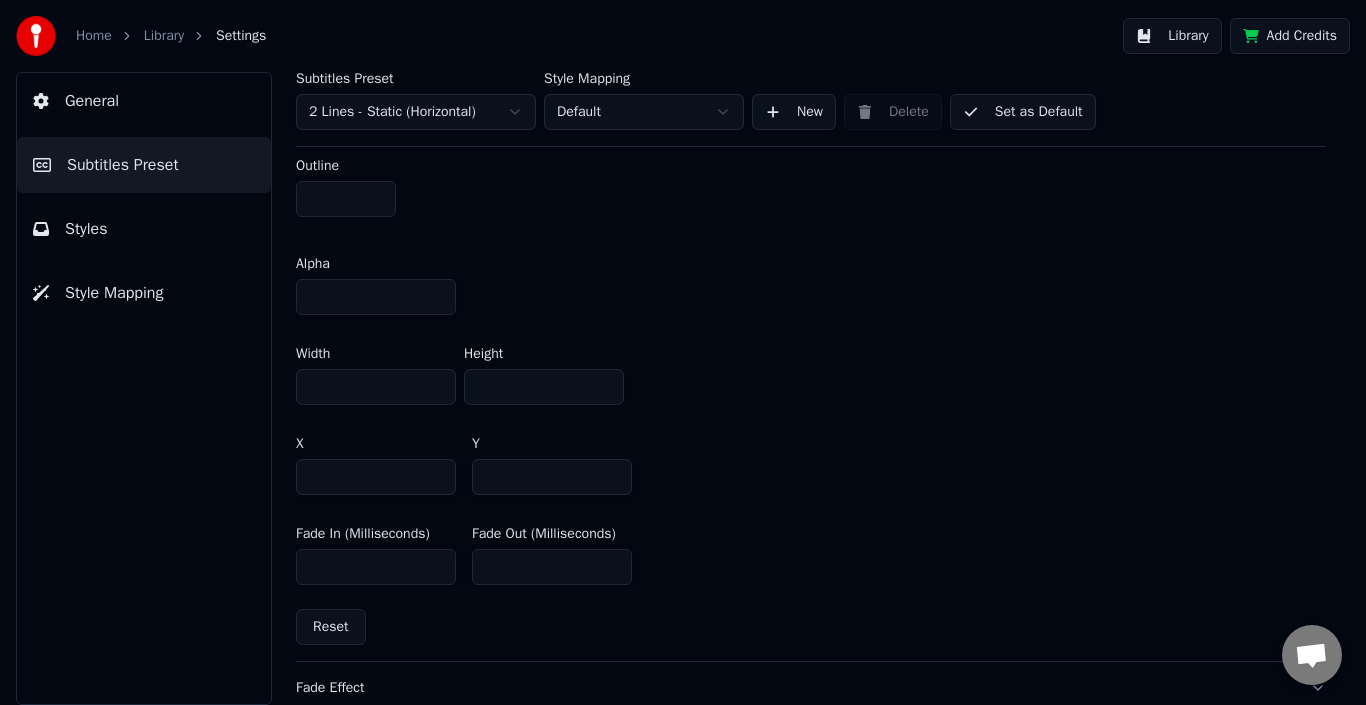 scroll, scrollTop: 972, scrollLeft: 0, axis: vertical 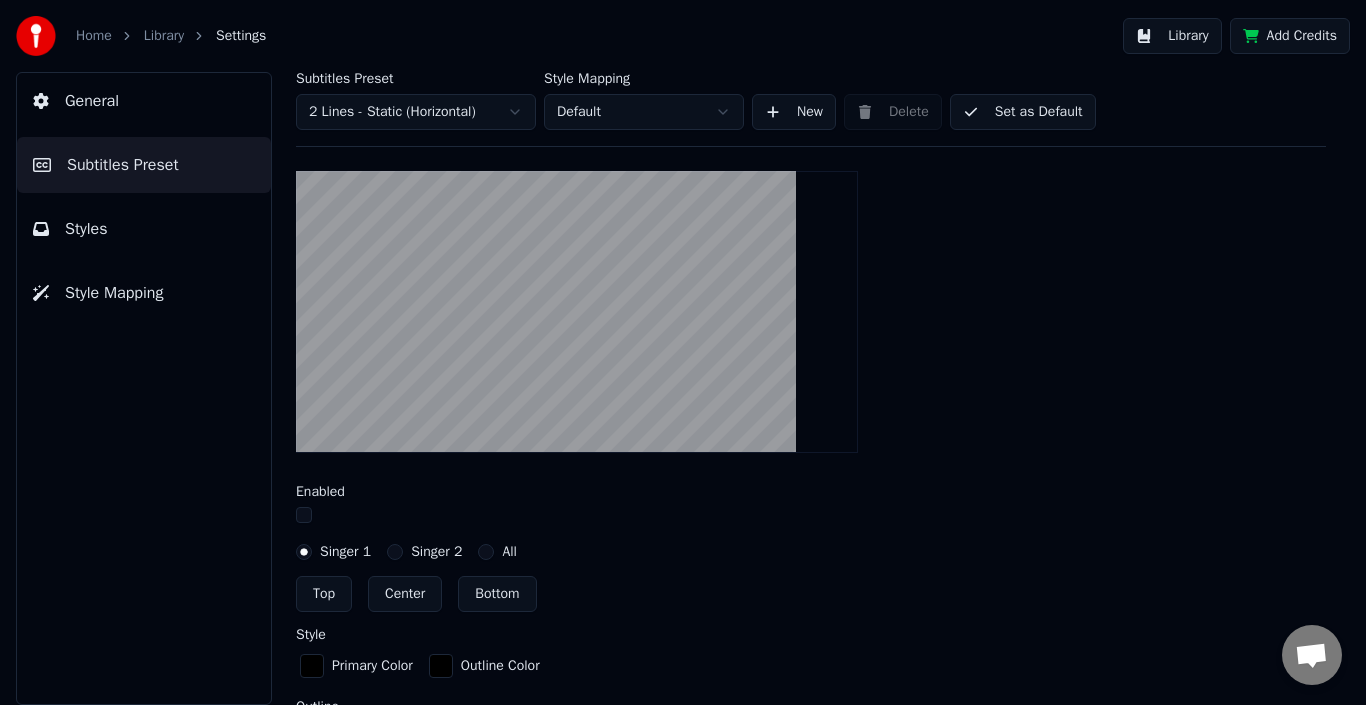 click on "Home Library Settings Library Add Credits General Subtitles Preset Styles Style Mapping Subtitles Preset 2 Lines - Static (Horizontal) Style Mapping Default New Delete Set as Default General Song Title Silent Gap Progress Bar Silent Gap Text Silent Gap Countdown Timing Indicator Background Box Add a box around the subtitles Enabled Singer 1 Singer 2 All Top Center Bottom Style Primary Color Outline Color Outline * Alpha ** Width **** Height *** X *** Y *** Fade In (Milliseconds) *** Fade Out (Milliseconds) * Reset Fade Effect Offset Max Characters Per Line Auto Line Break Advanced Settings Konuşma [PERSON_NAME] Sorularınız mı var? Bizimle sohbet et! Destek çevrimdışı Çevrimdışı. Bir süredir hareketsizdin. Sohbete yeniden bağlanmak için bir mesaj gönderin. Youka Desktop Merhaba! Sana nasıl yardımcı olabilirim?  Dosya gönder Emoji ekle Dosya gönder Sesli mesaj kaydetme We run on Crisp" at bounding box center (683, 352) 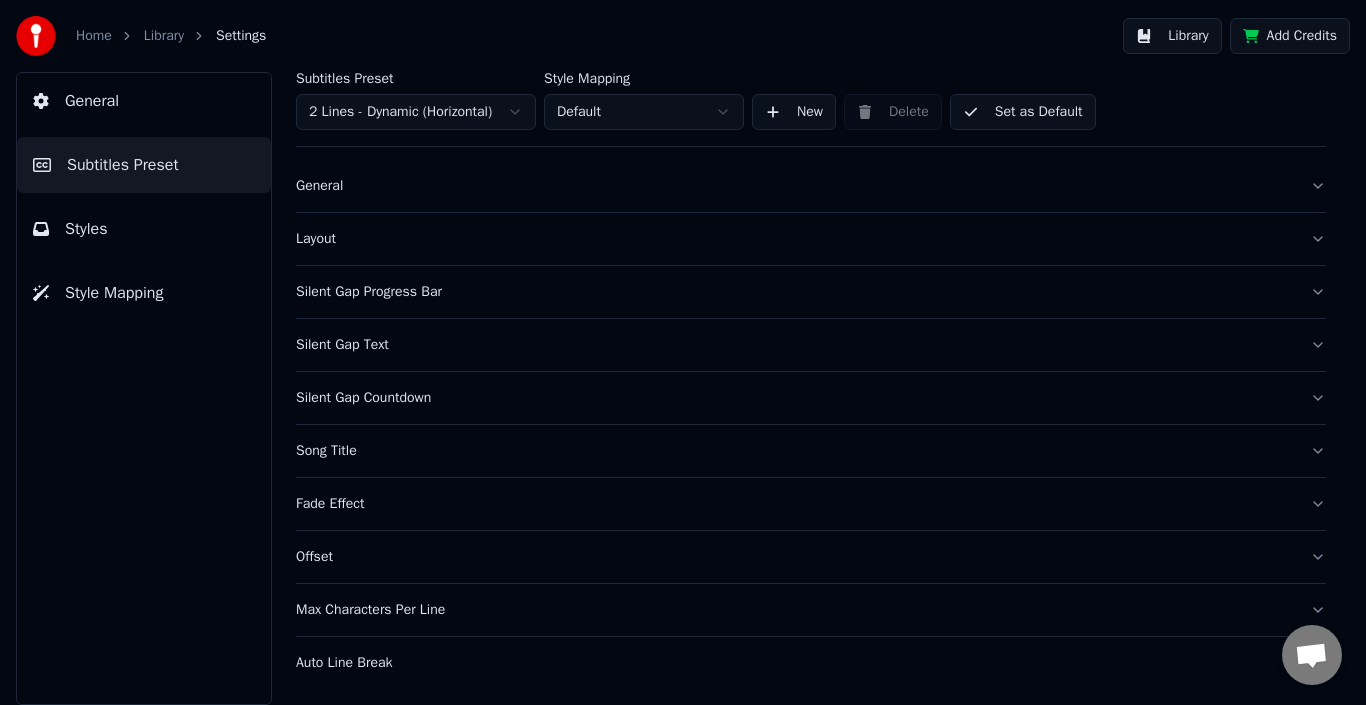 scroll, scrollTop: 27, scrollLeft: 0, axis: vertical 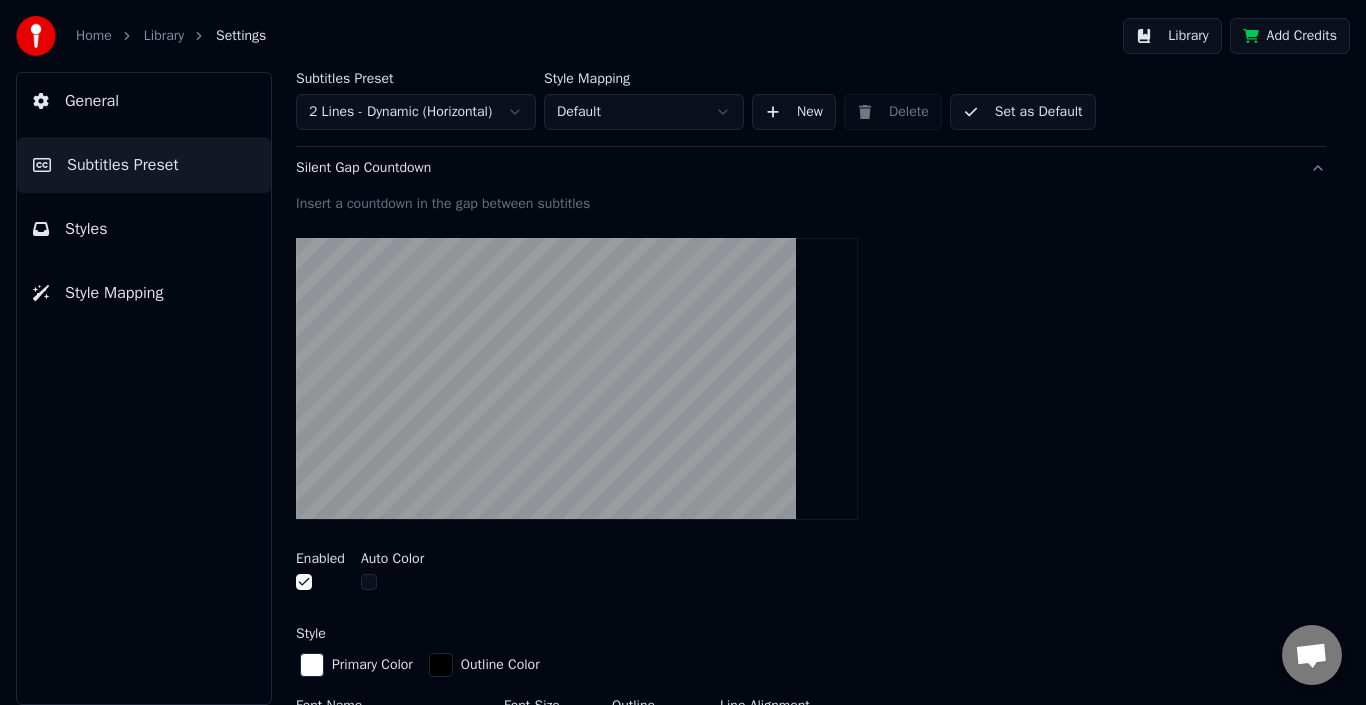 click on "Set as Default" at bounding box center (1023, 112) 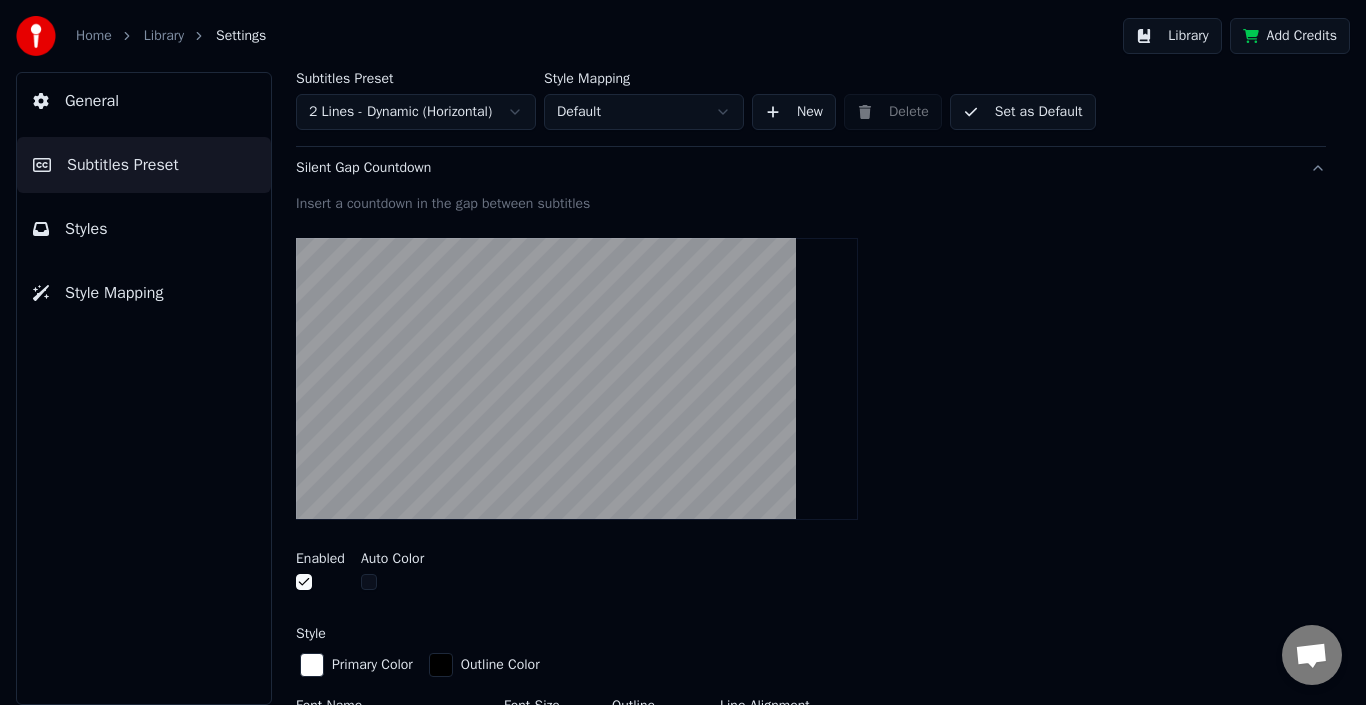 click on "Library" at bounding box center [164, 36] 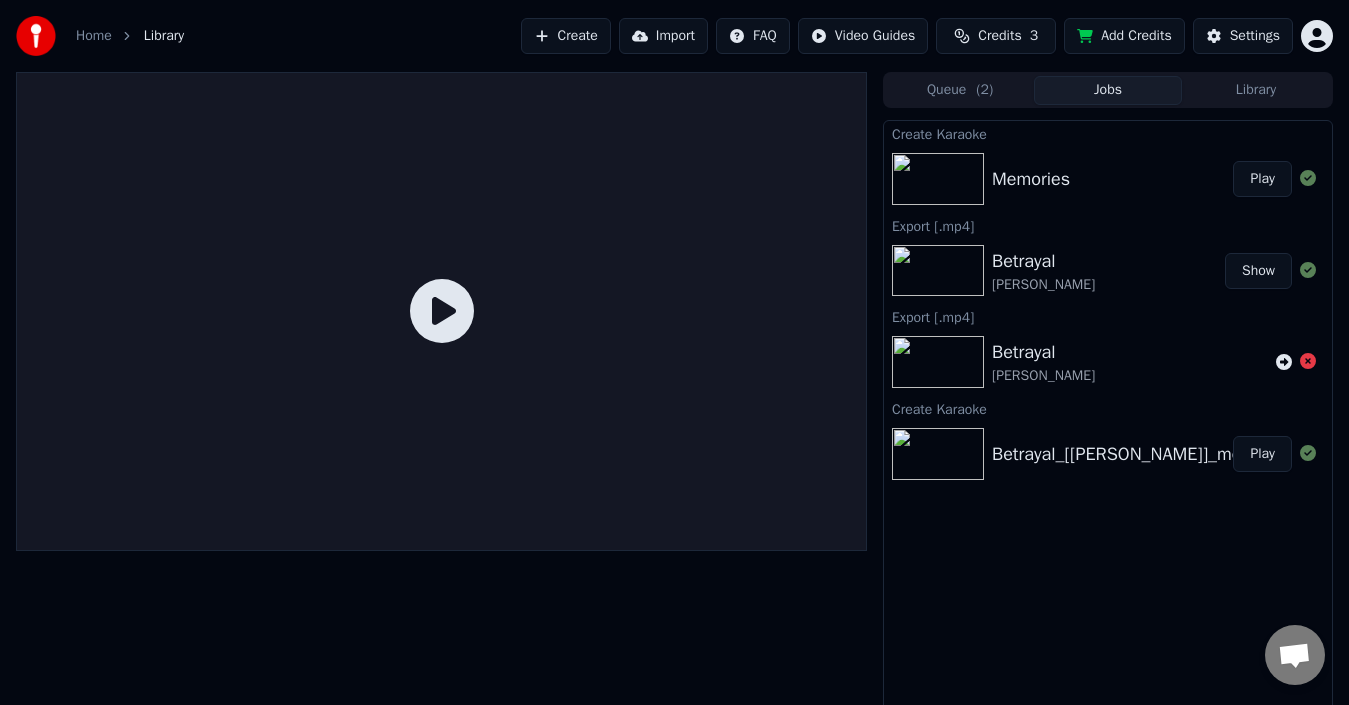 click on "Play" at bounding box center [1262, 179] 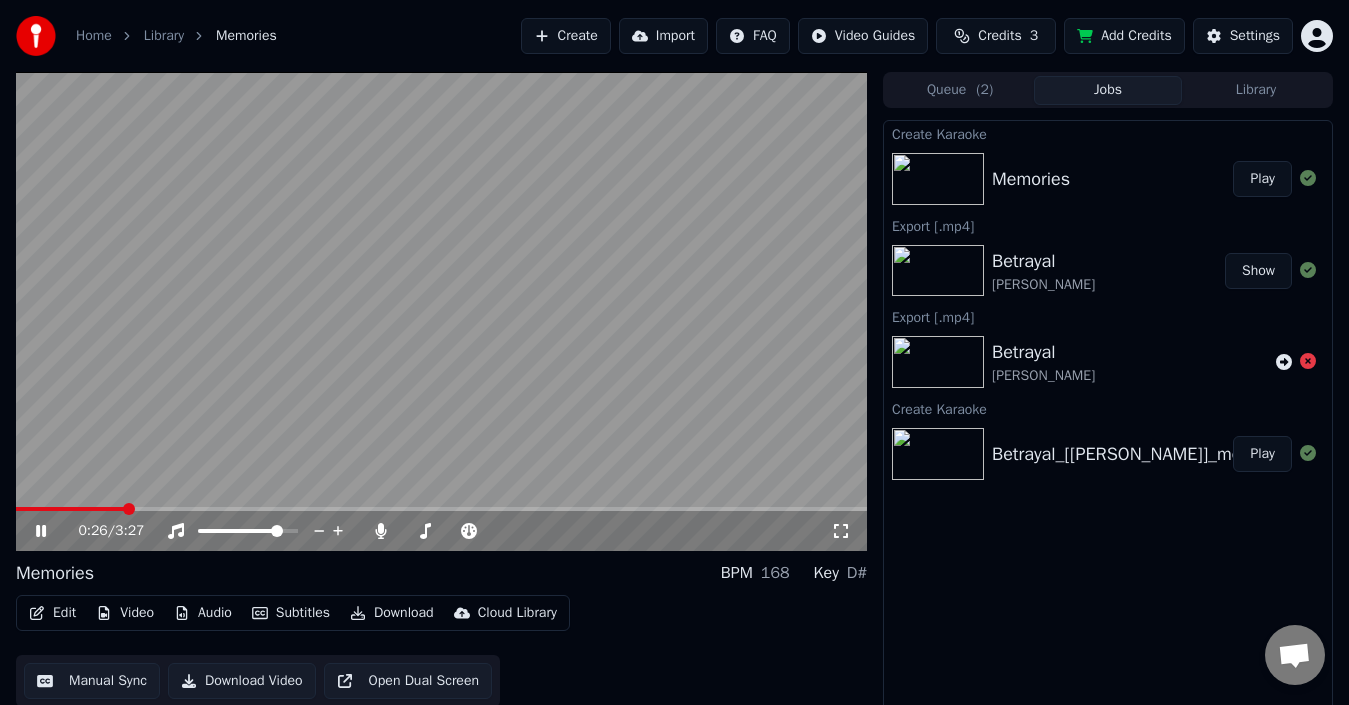 click at bounding box center (441, 311) 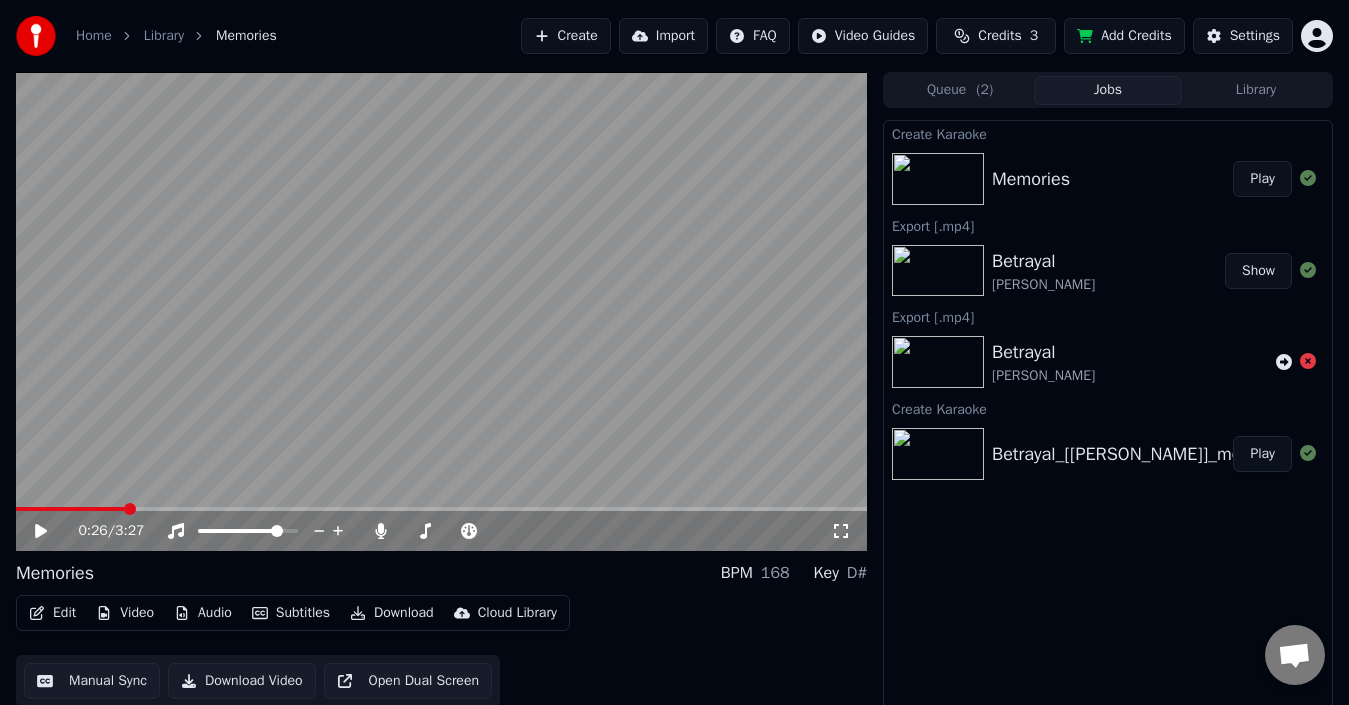 drag, startPoint x: 110, startPoint y: 512, endPoint x: 74, endPoint y: 505, distance: 36.67424 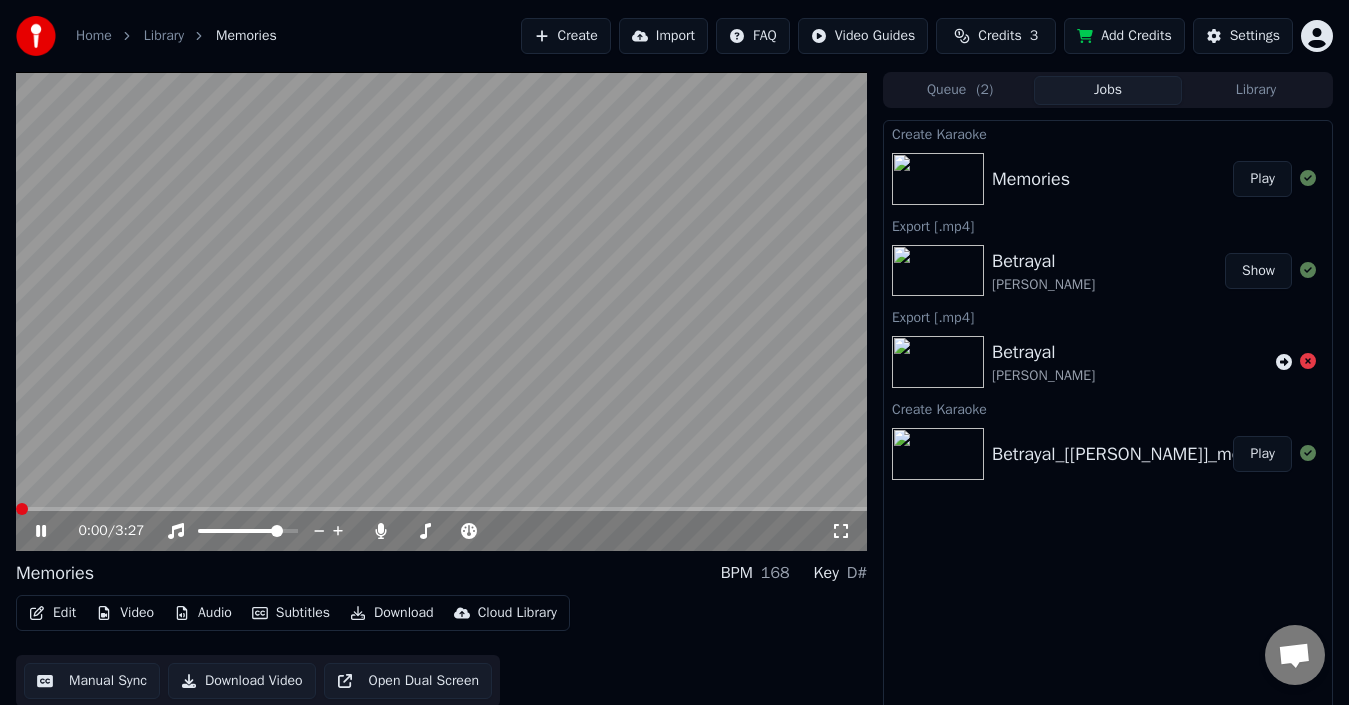 click at bounding box center (16, 509) 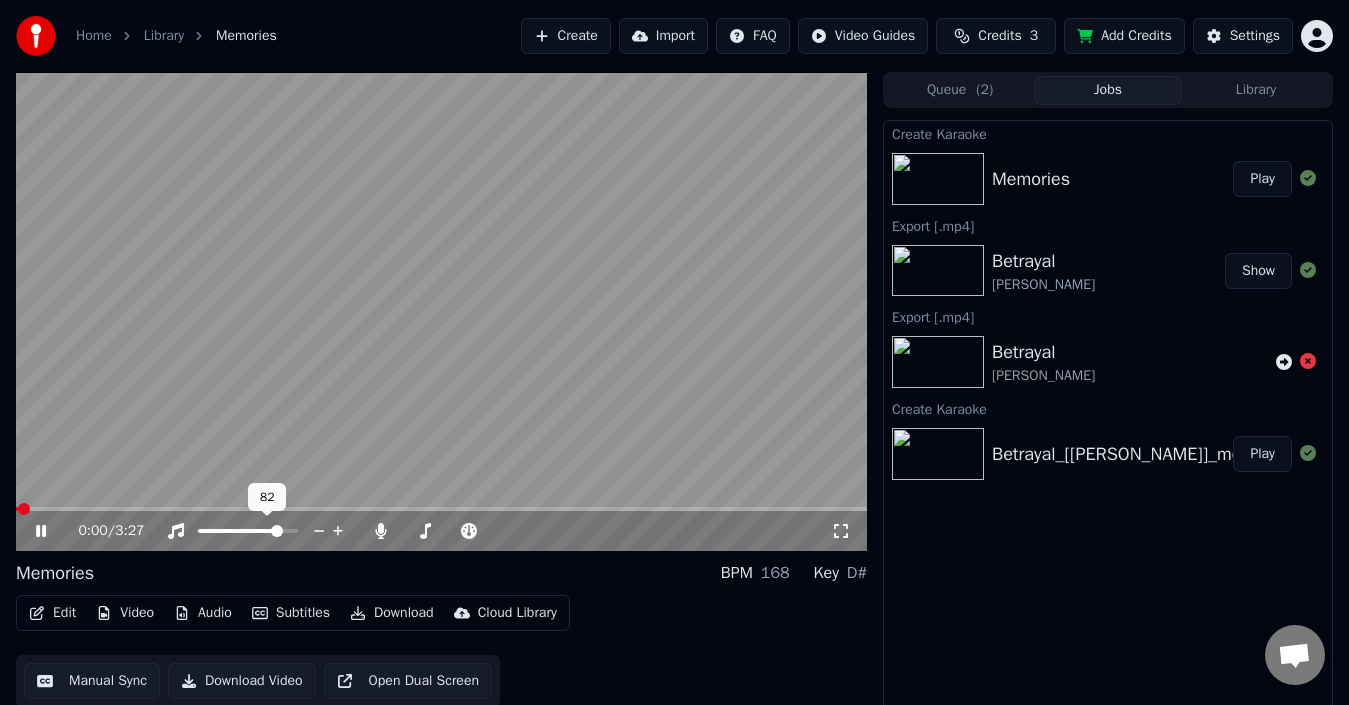 click at bounding box center (441, 311) 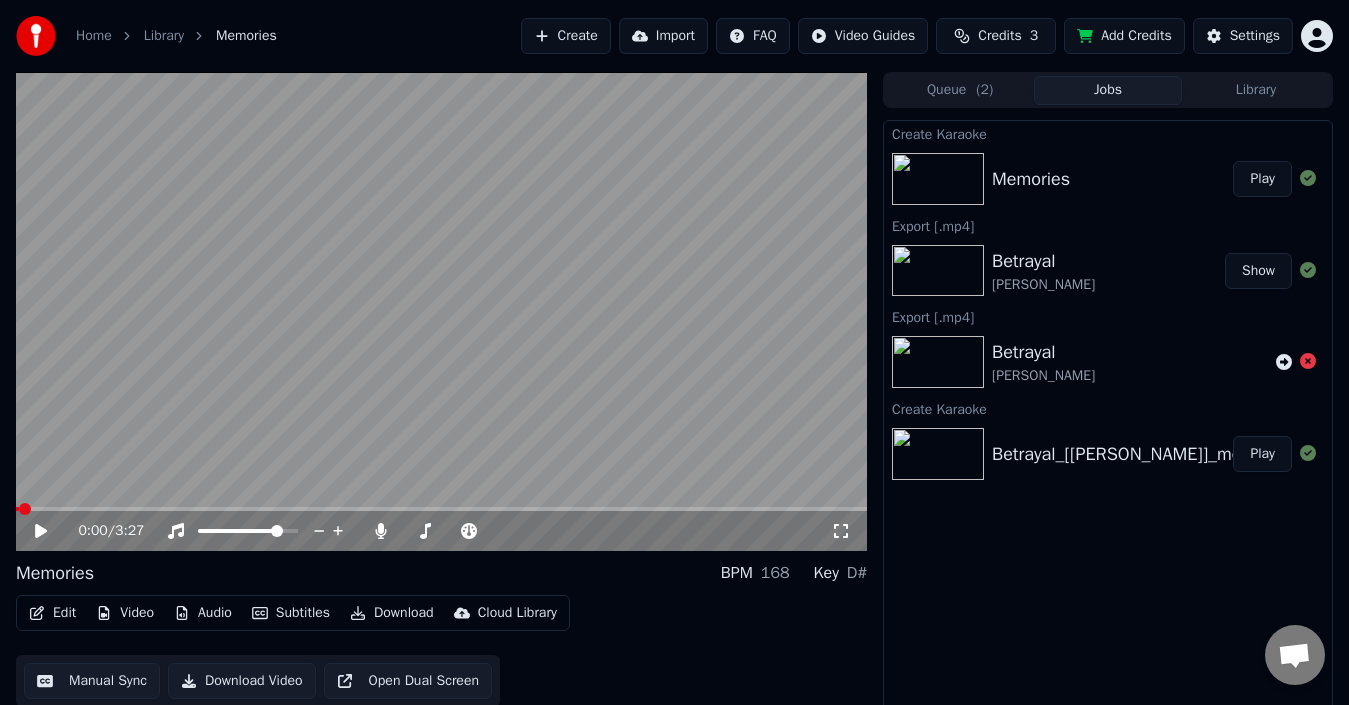 click 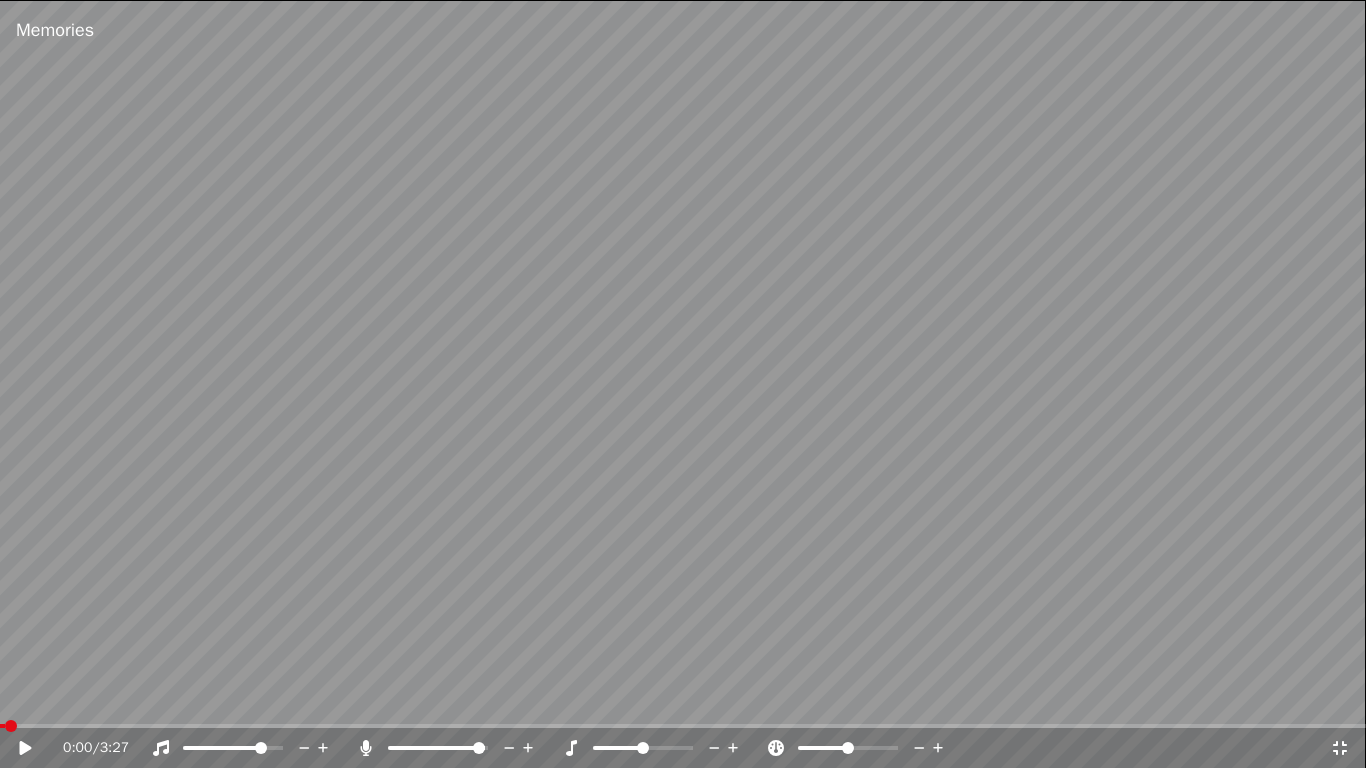 click at bounding box center [683, 384] 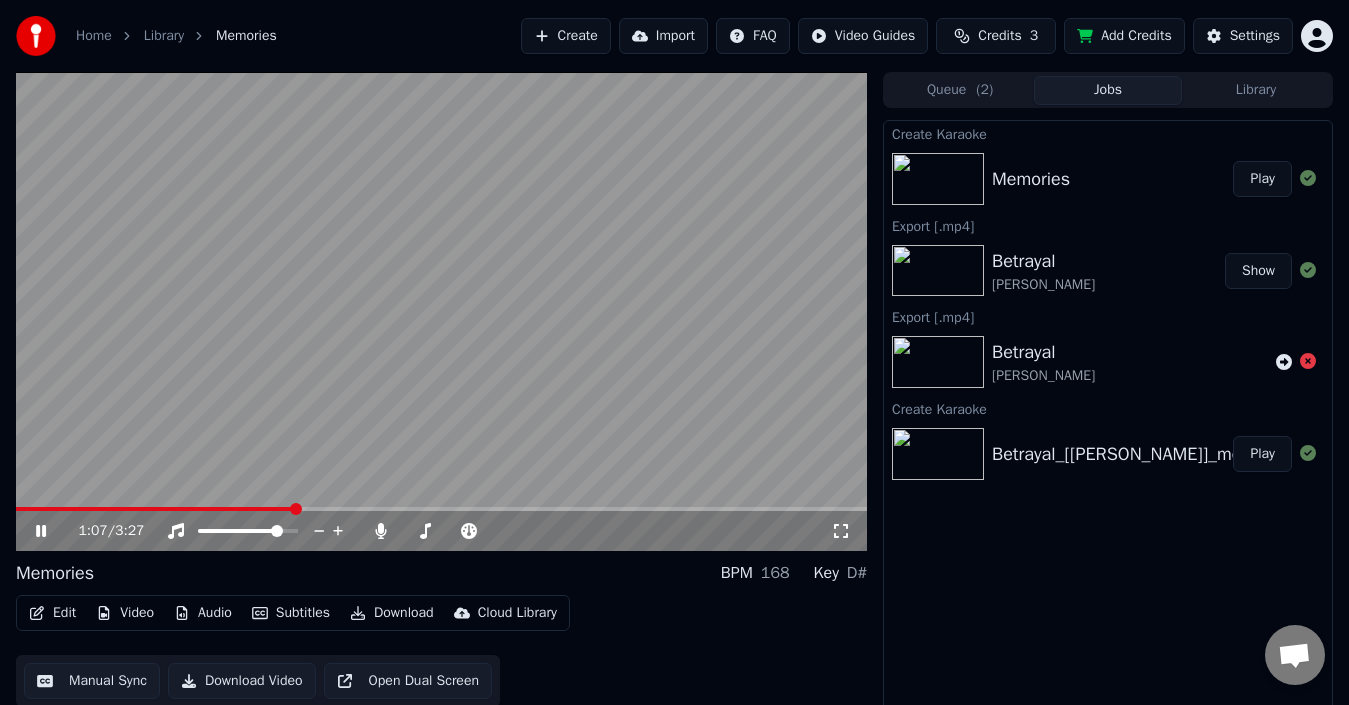 click at bounding box center [441, 311] 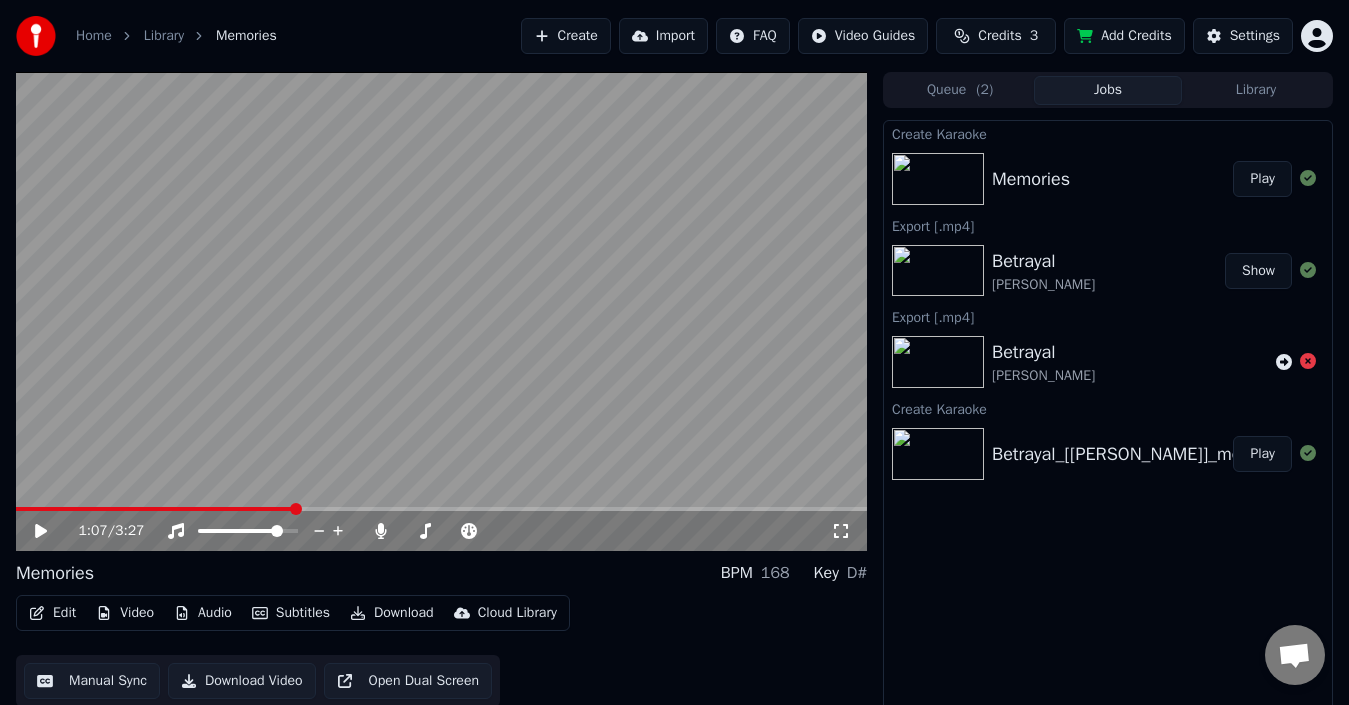 click on "Memories BPM 168 Key D# Edit Video Audio Subtitles Download Cloud Library Manual Sync Download Video Open Dual Screen" at bounding box center [441, 633] 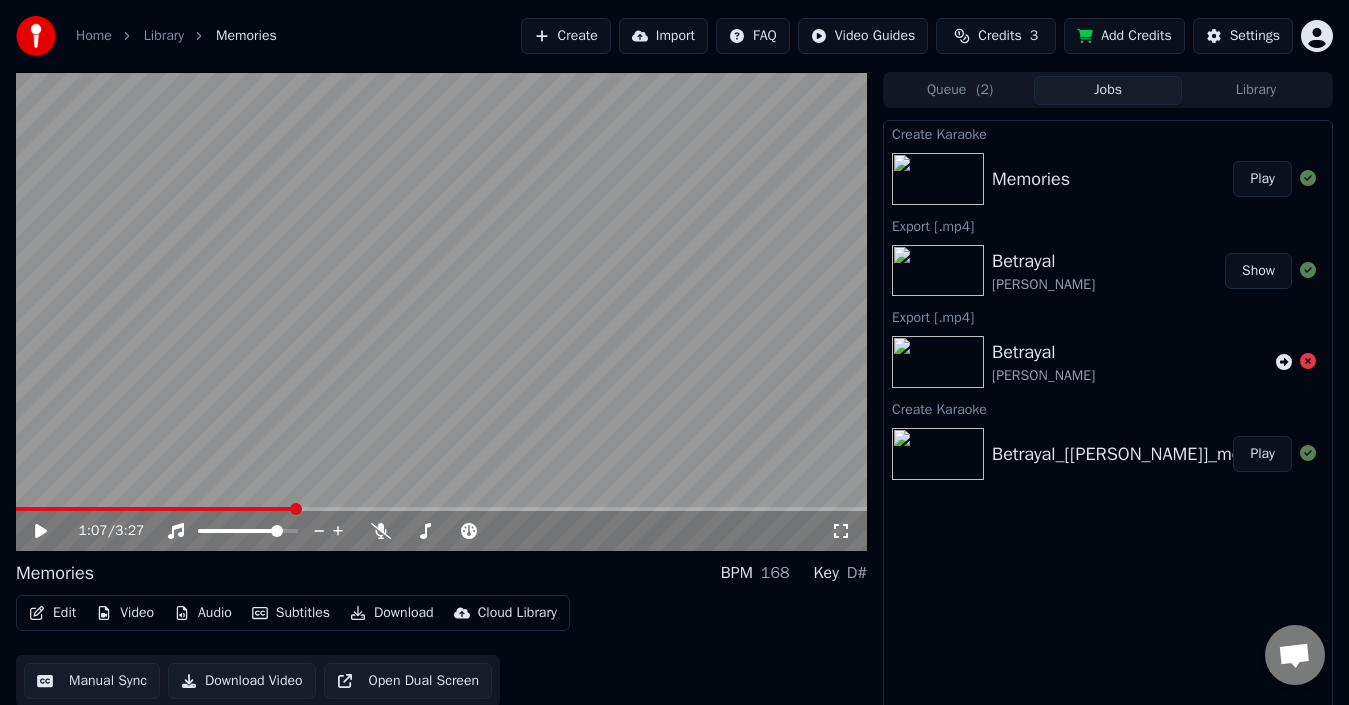 click on "1:07  /  3:27" at bounding box center [454, 531] 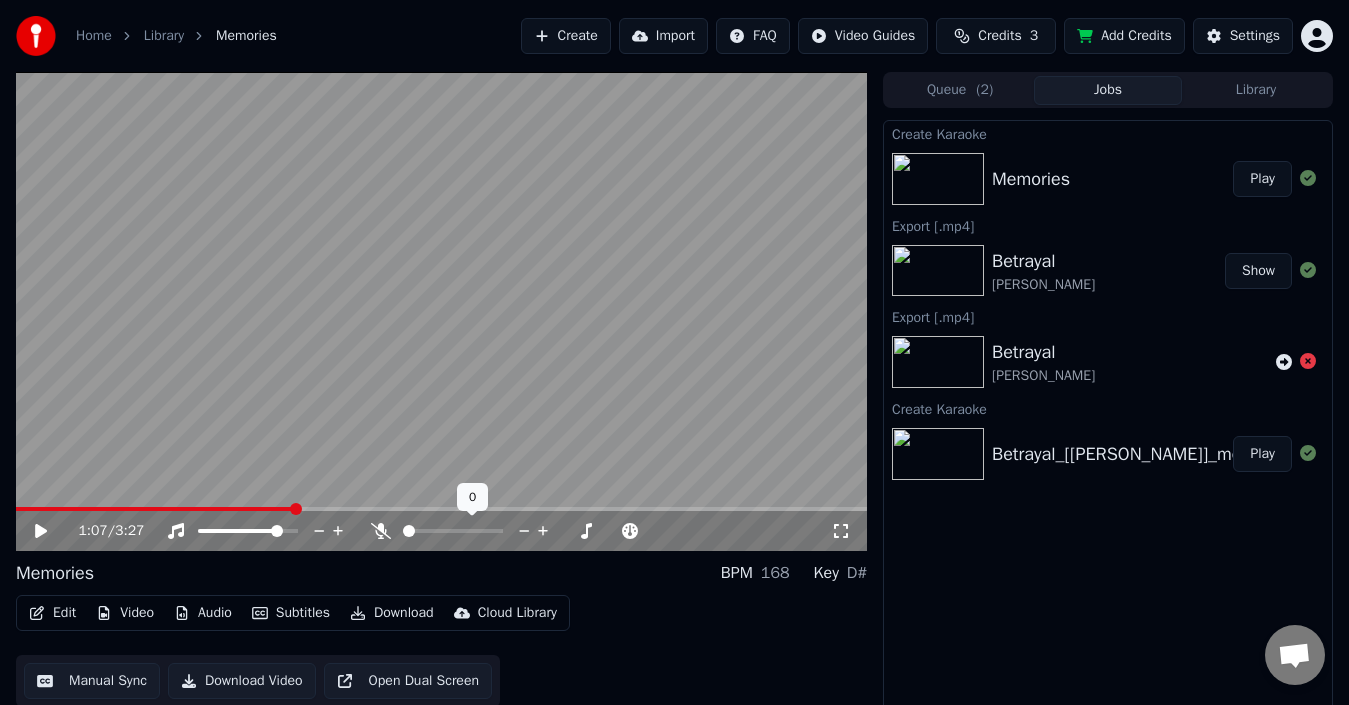 click at bounding box center [471, 531] 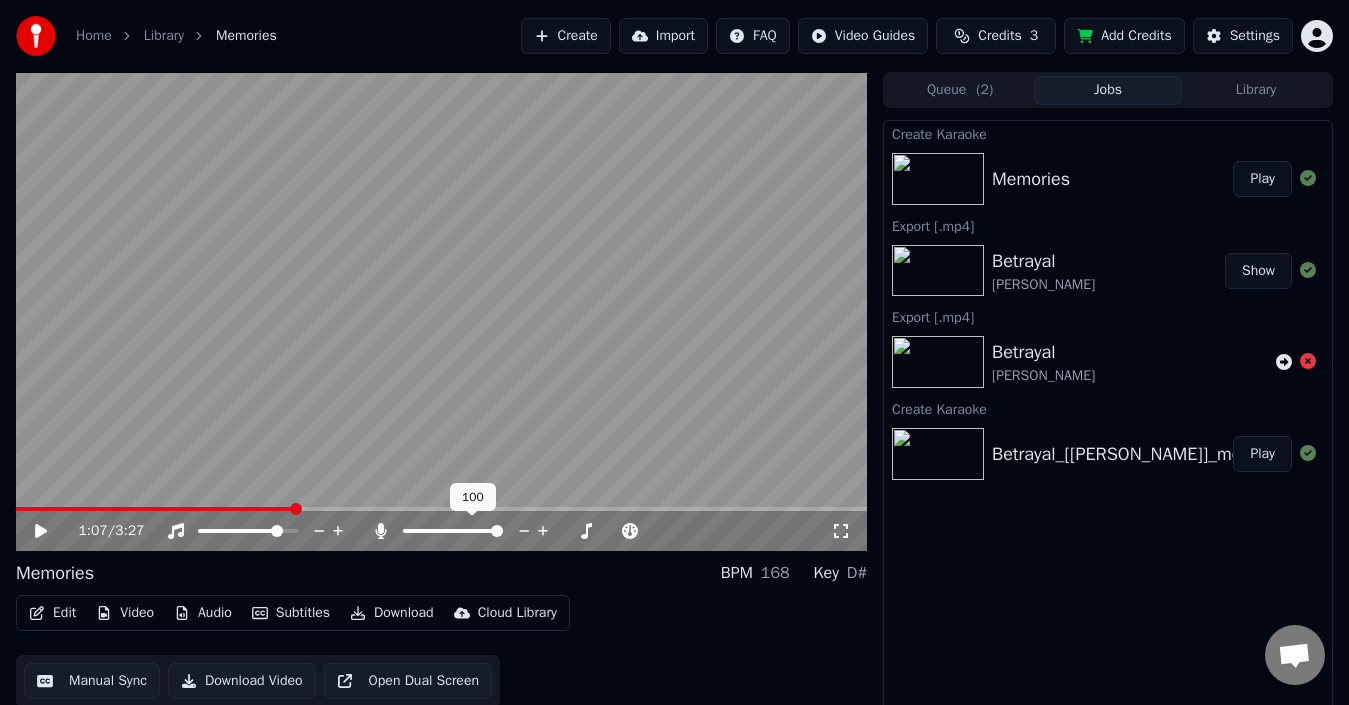 click at bounding box center [453, 531] 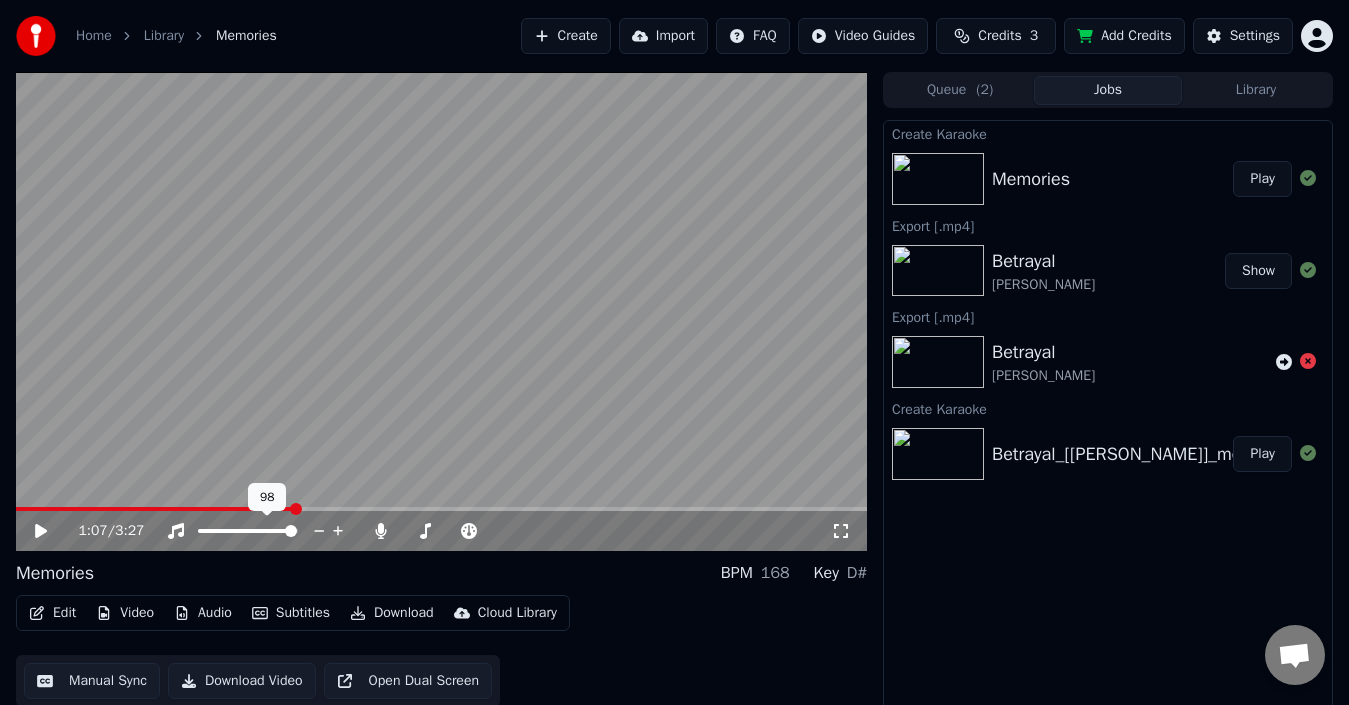 click at bounding box center [248, 531] 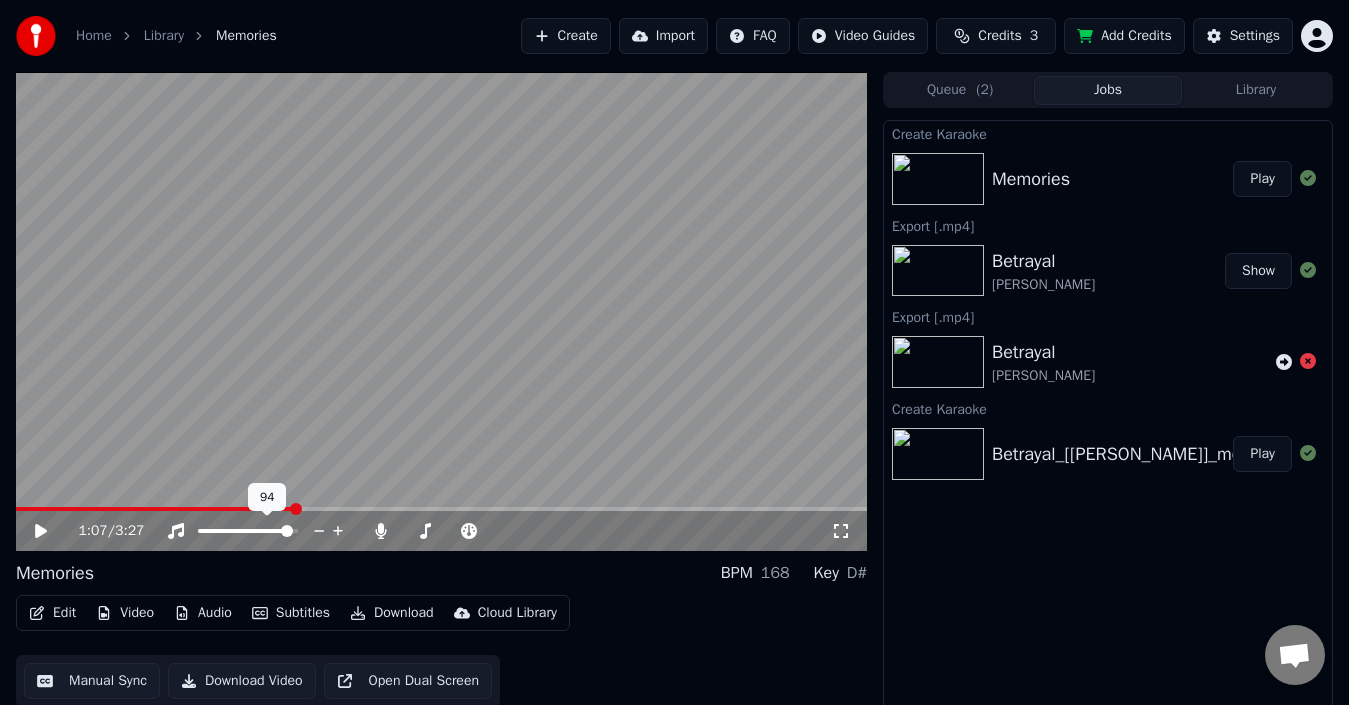 click at bounding box center (287, 531) 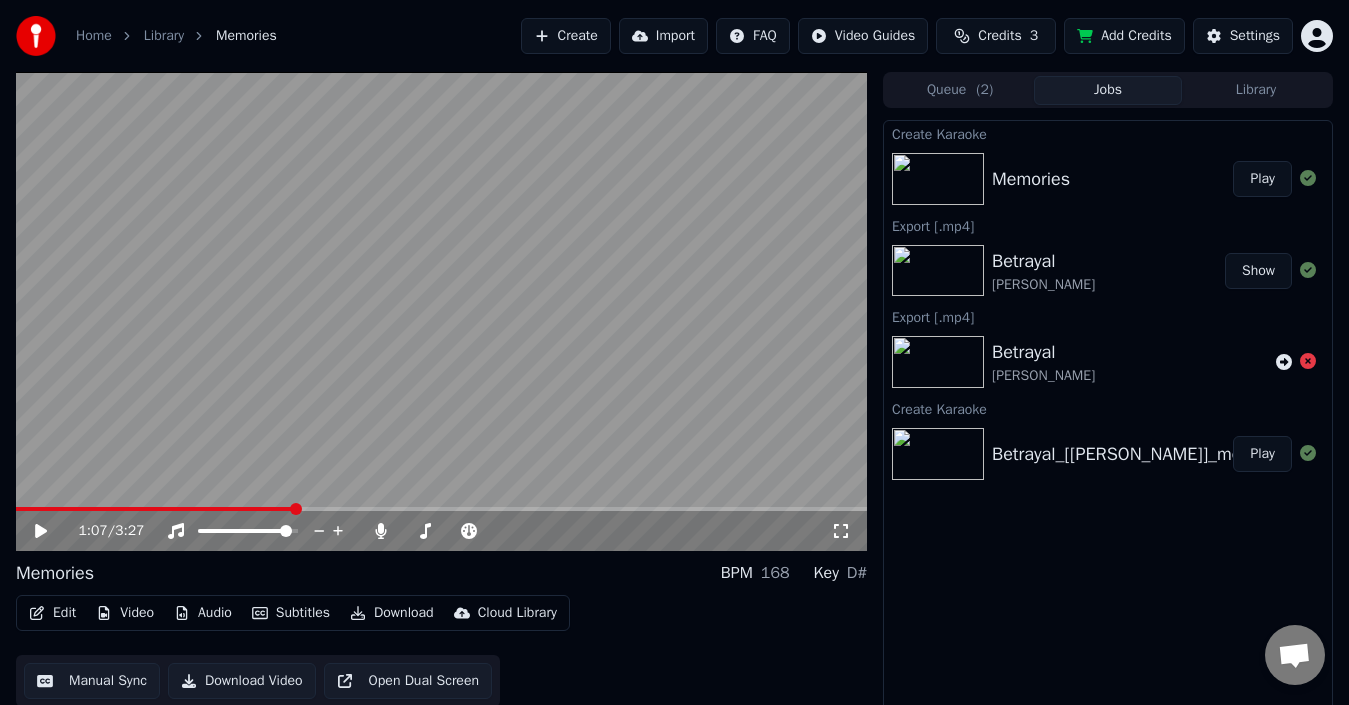 click at bounding box center (441, 311) 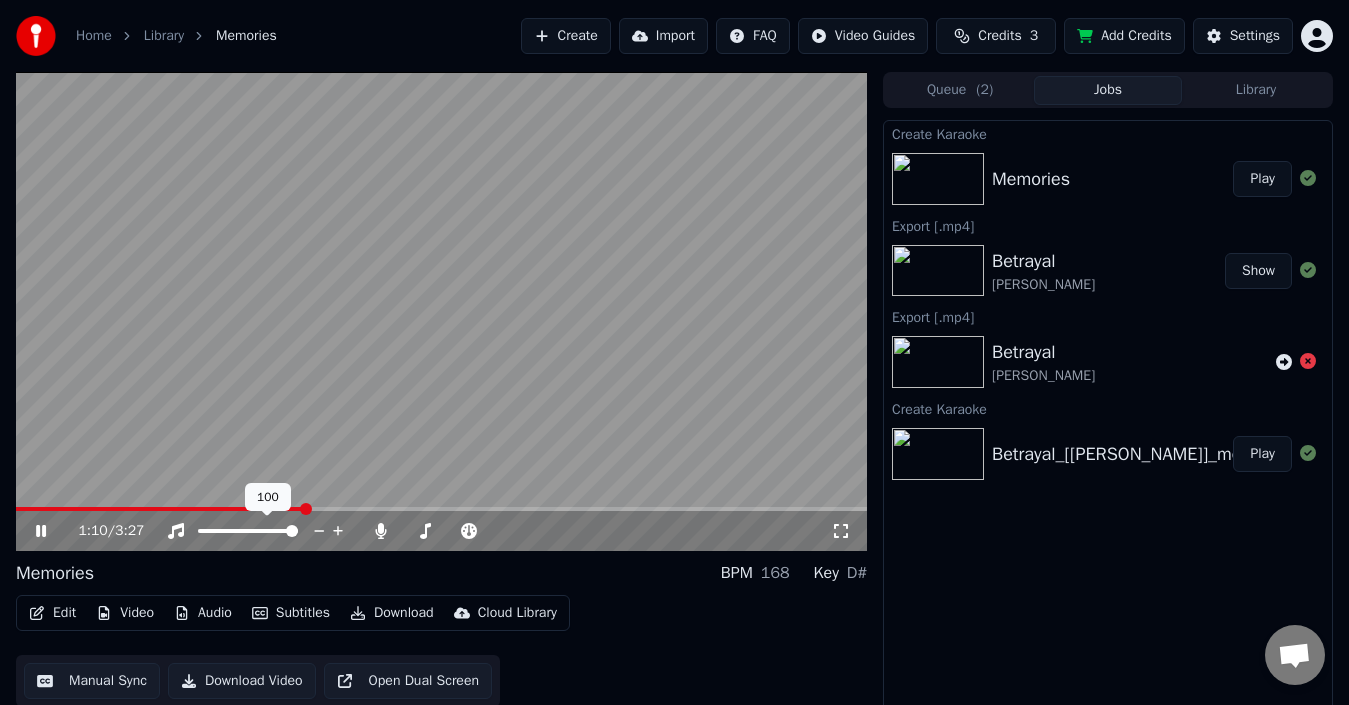 click at bounding box center (292, 531) 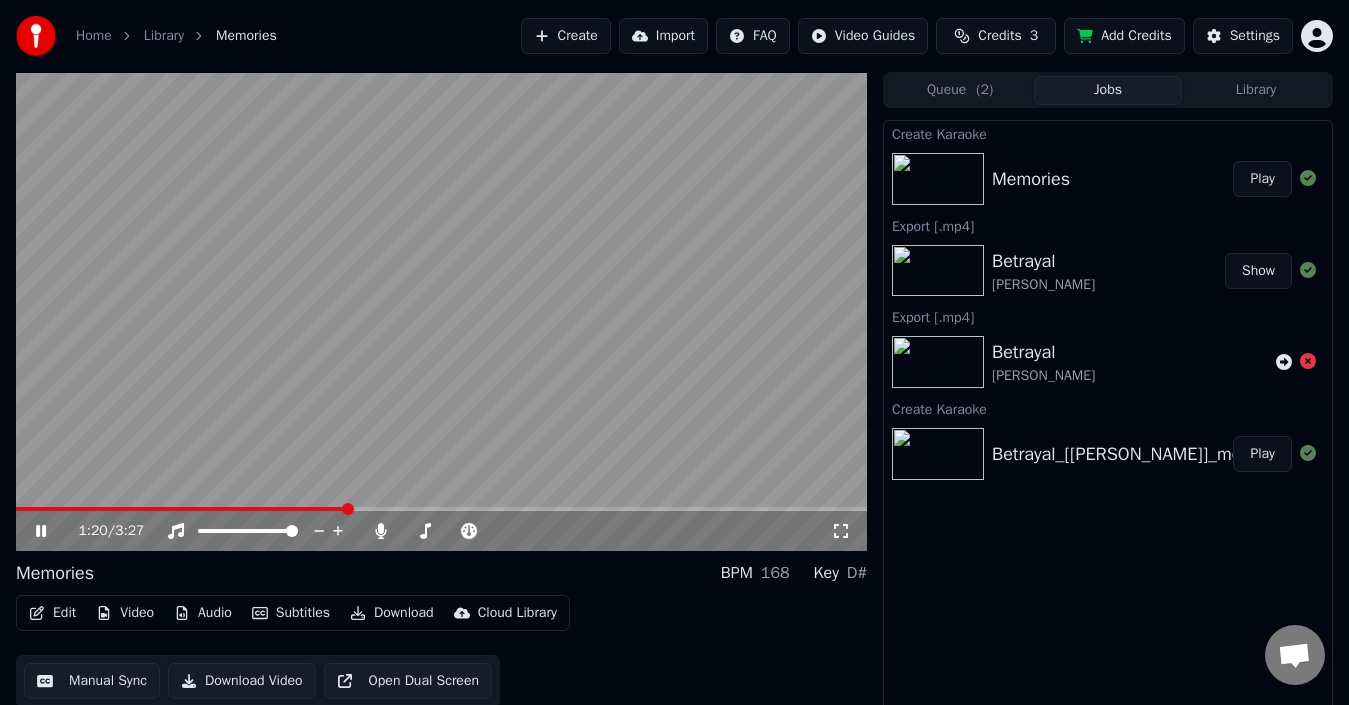 click 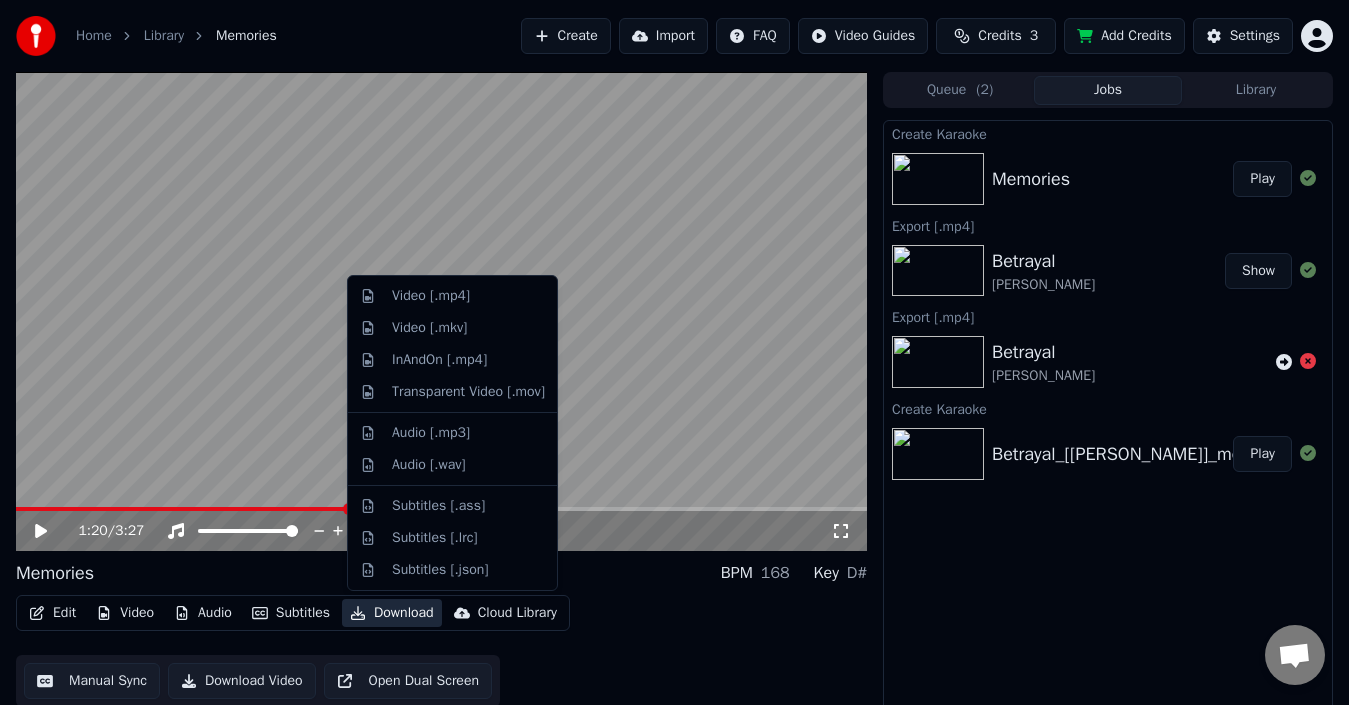 click on "Download" at bounding box center [392, 613] 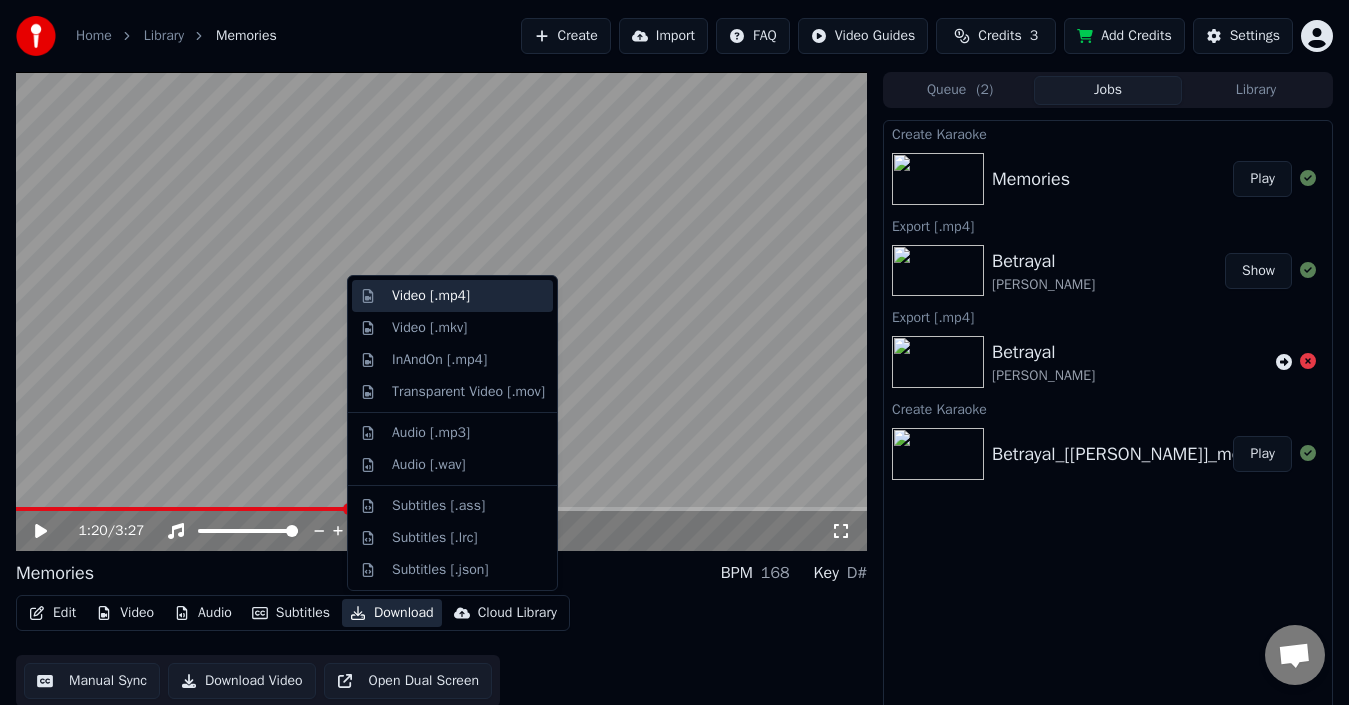 click on "Video [.mp4]" at bounding box center [452, 296] 